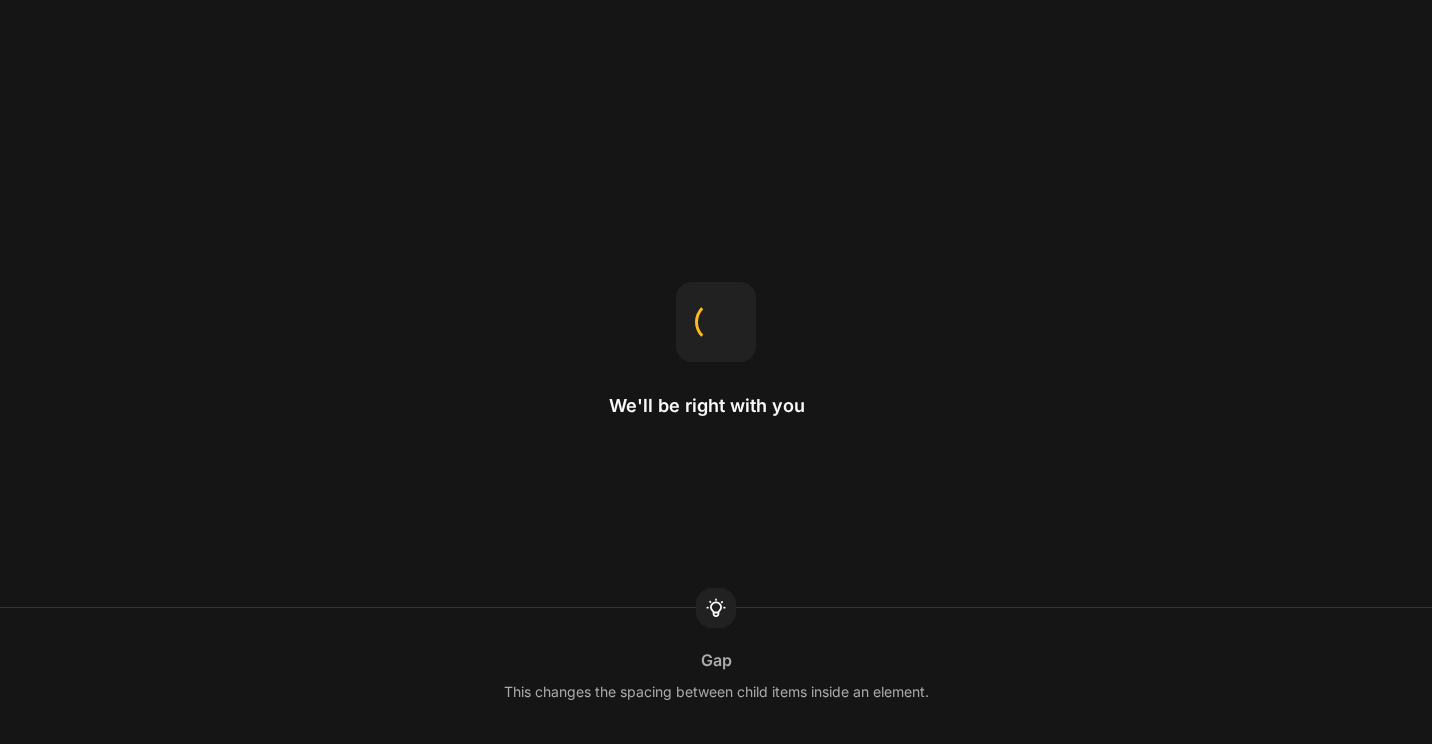 scroll, scrollTop: 0, scrollLeft: 0, axis: both 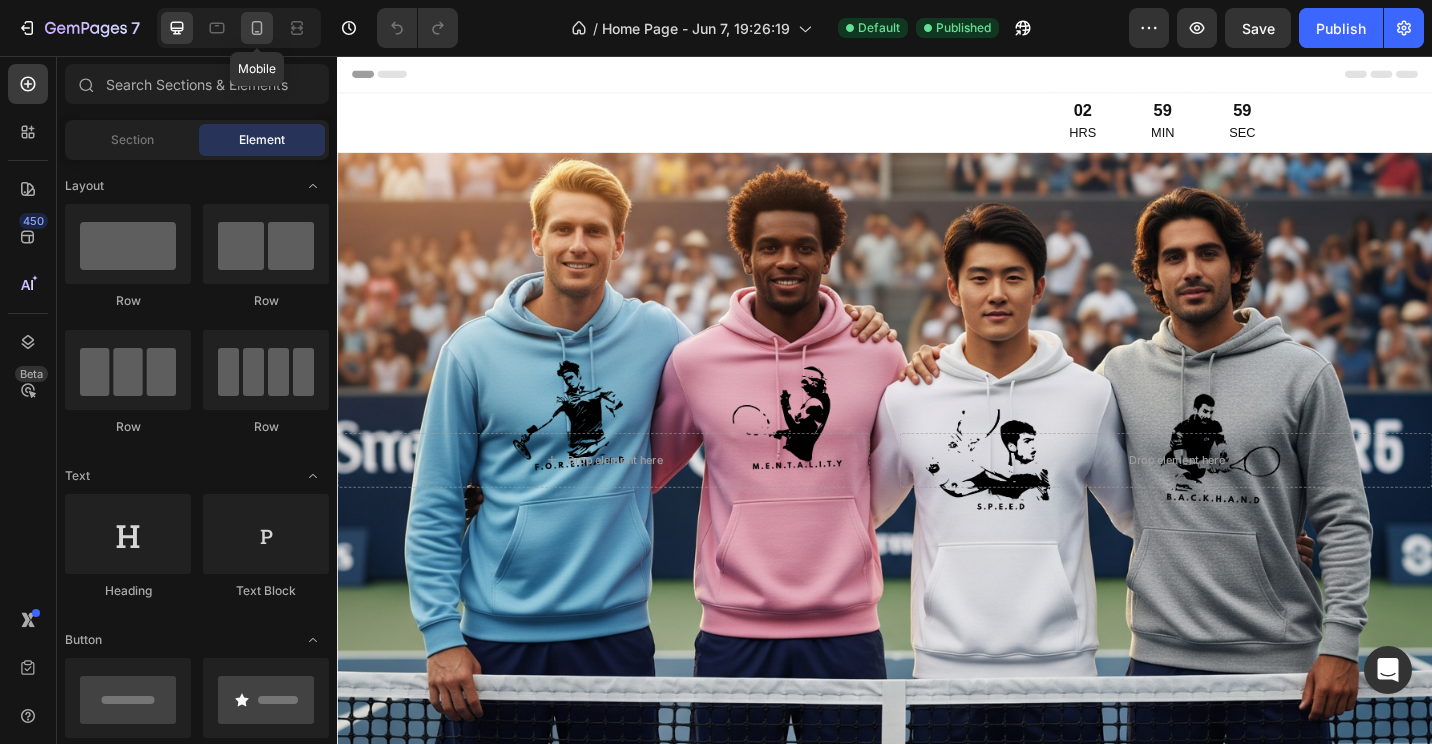 click 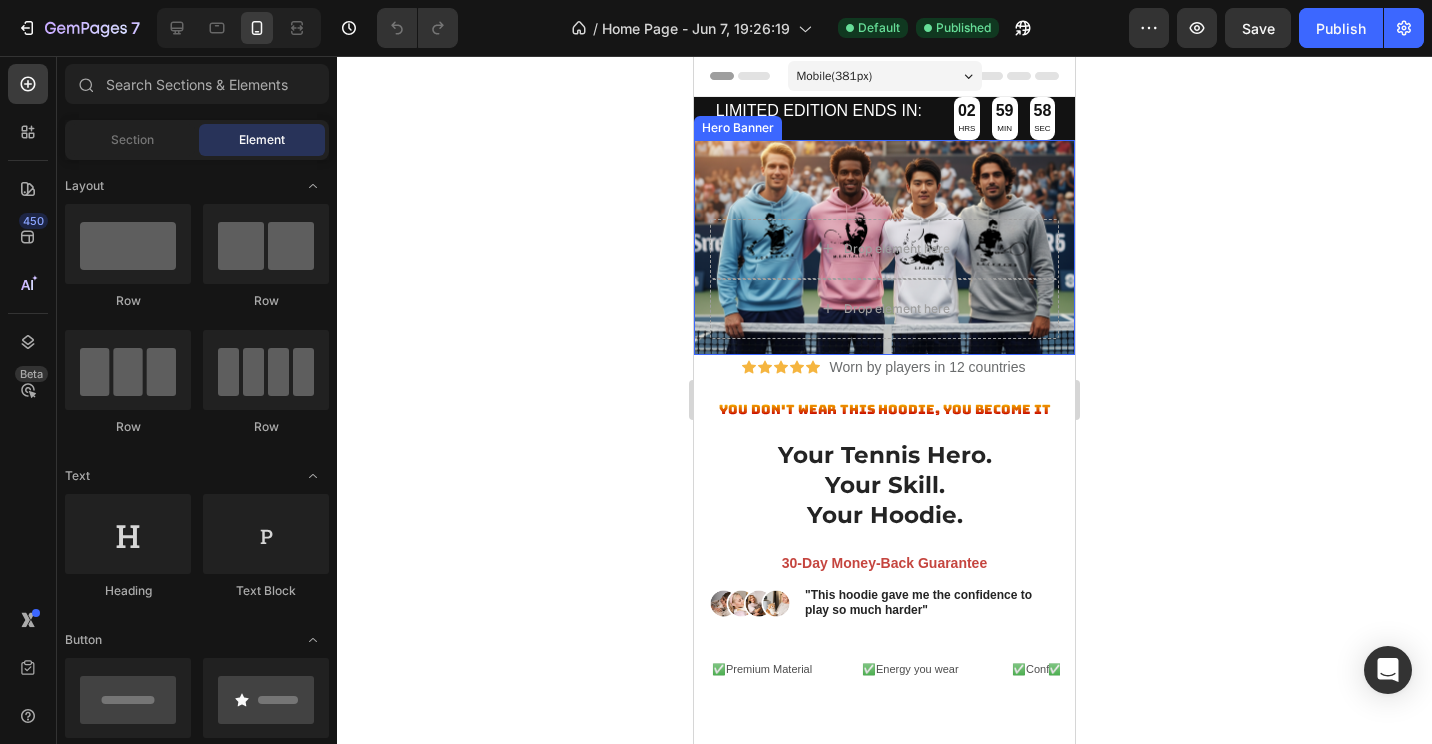 click at bounding box center (884, 247) 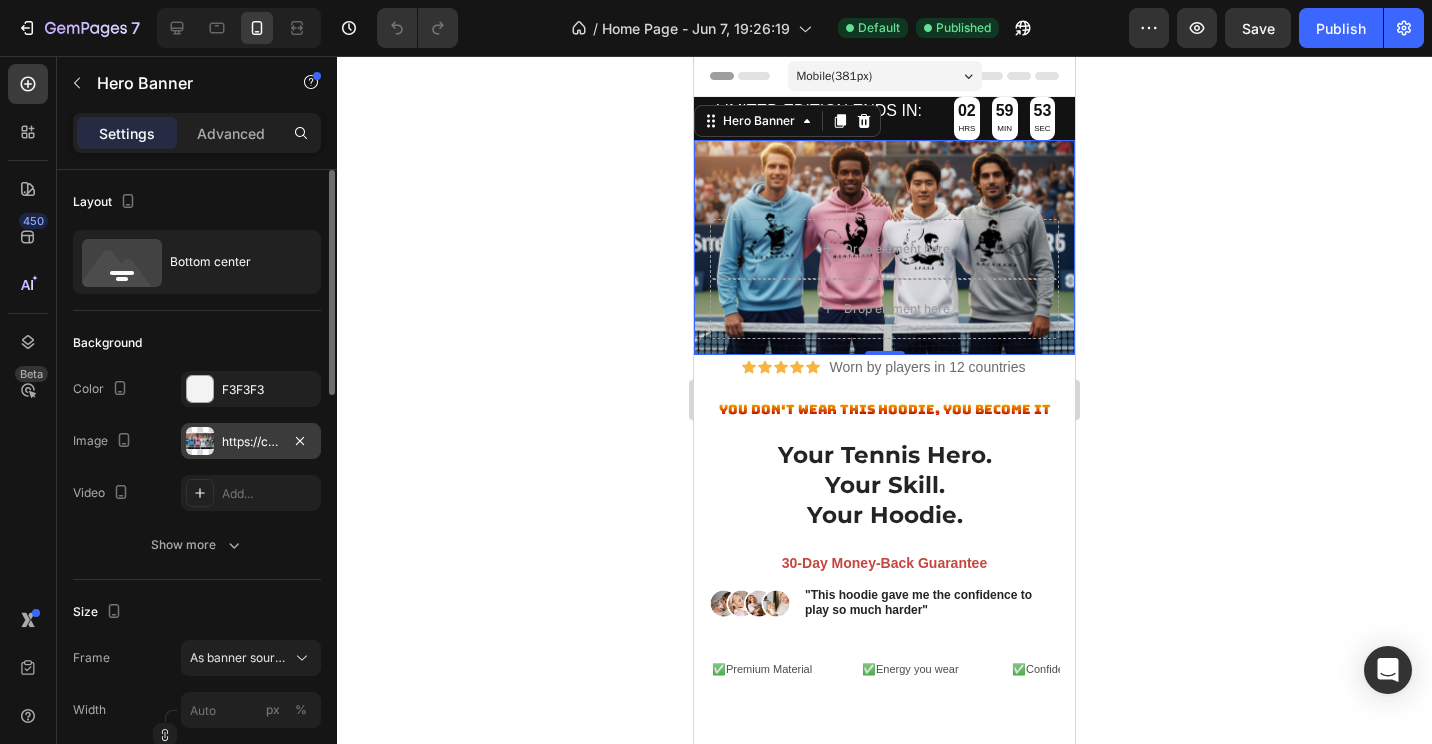 click at bounding box center (200, 441) 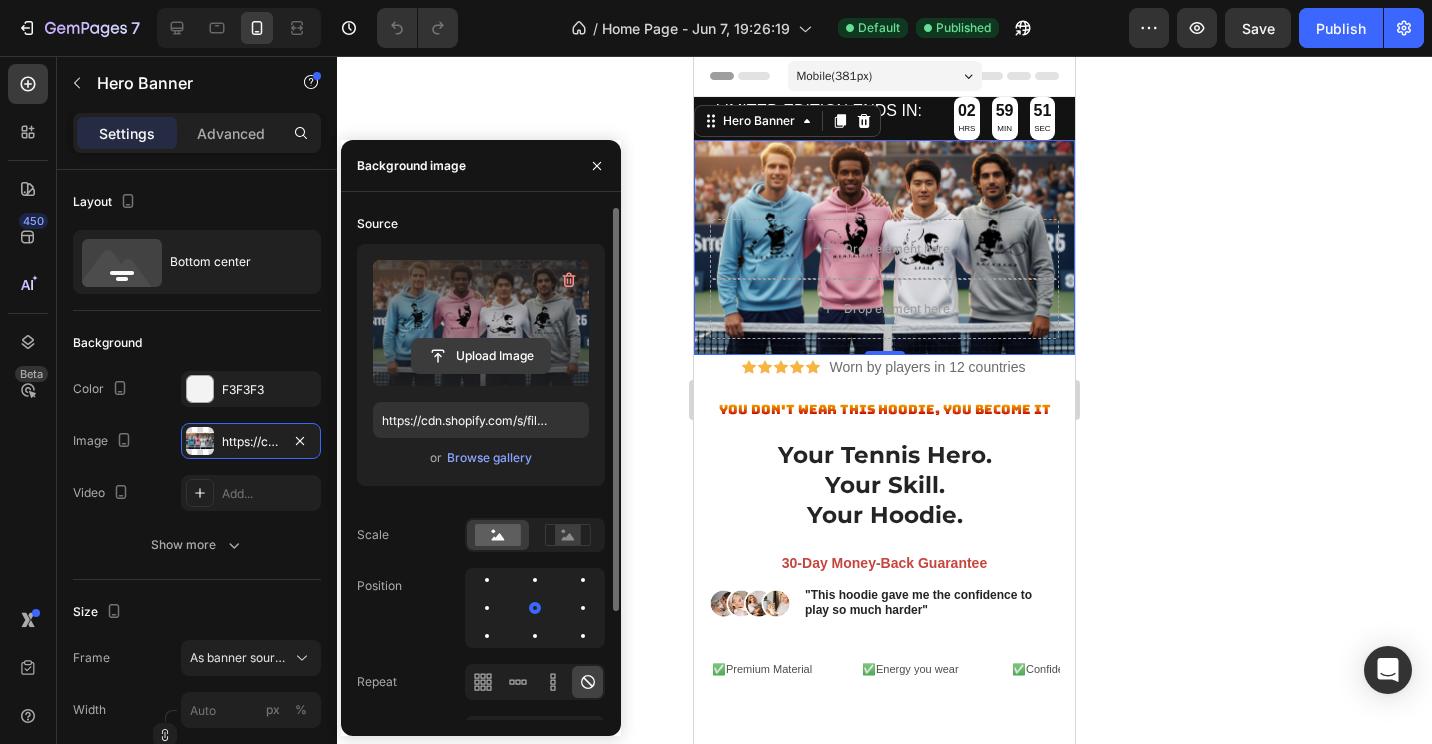 click 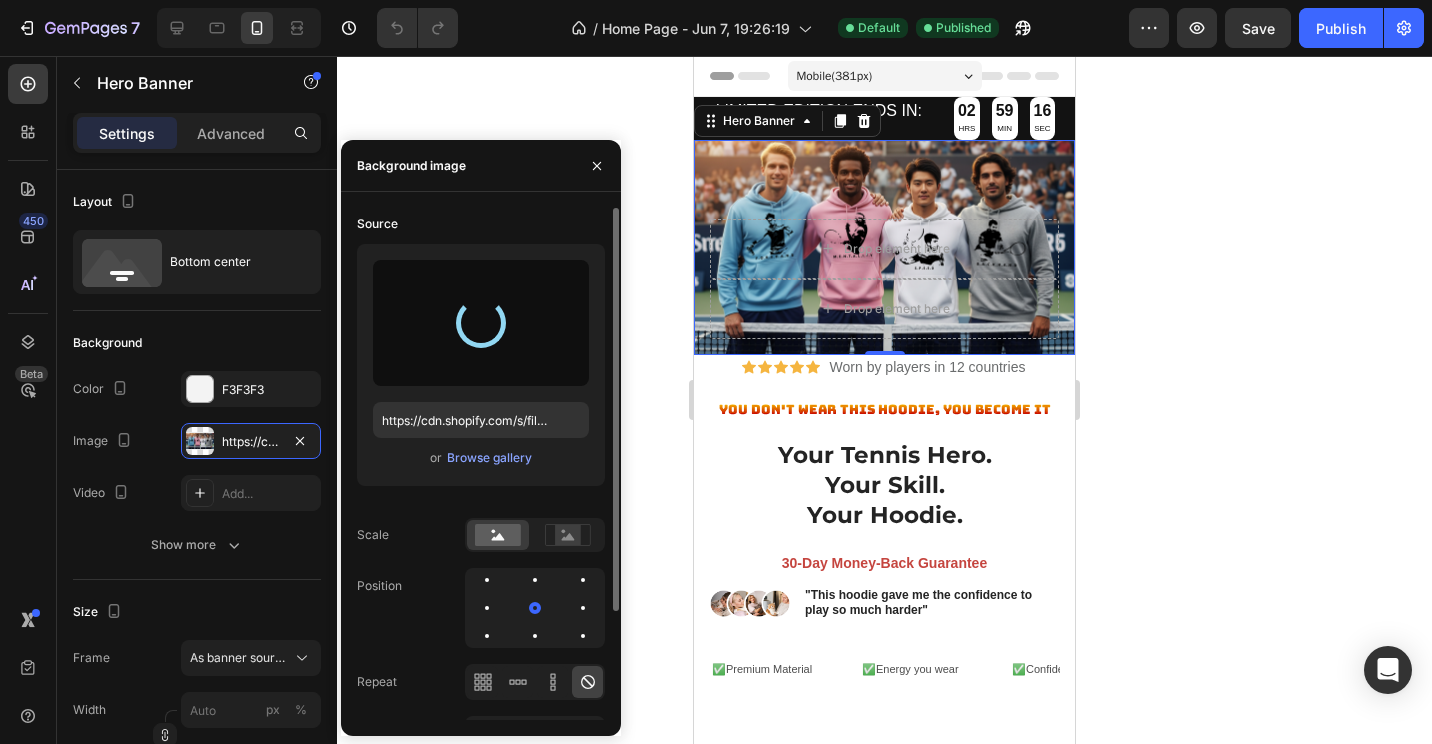 type on "https://cdn.shopify.com/s/files/1/0709/0765/8408/files/gempages_570020413275374816-fe51ce6a-989b-42b9-ad53-e7aadc212494.png" 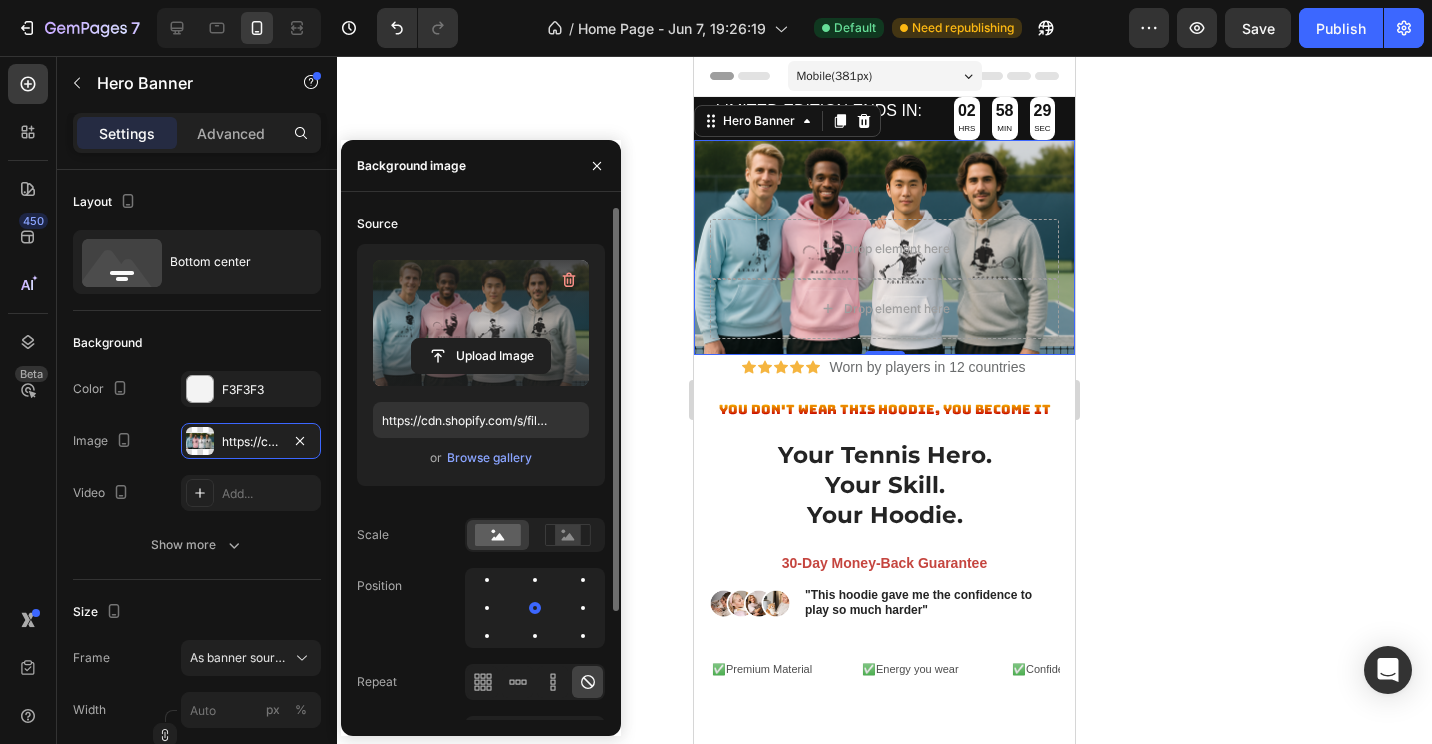 click 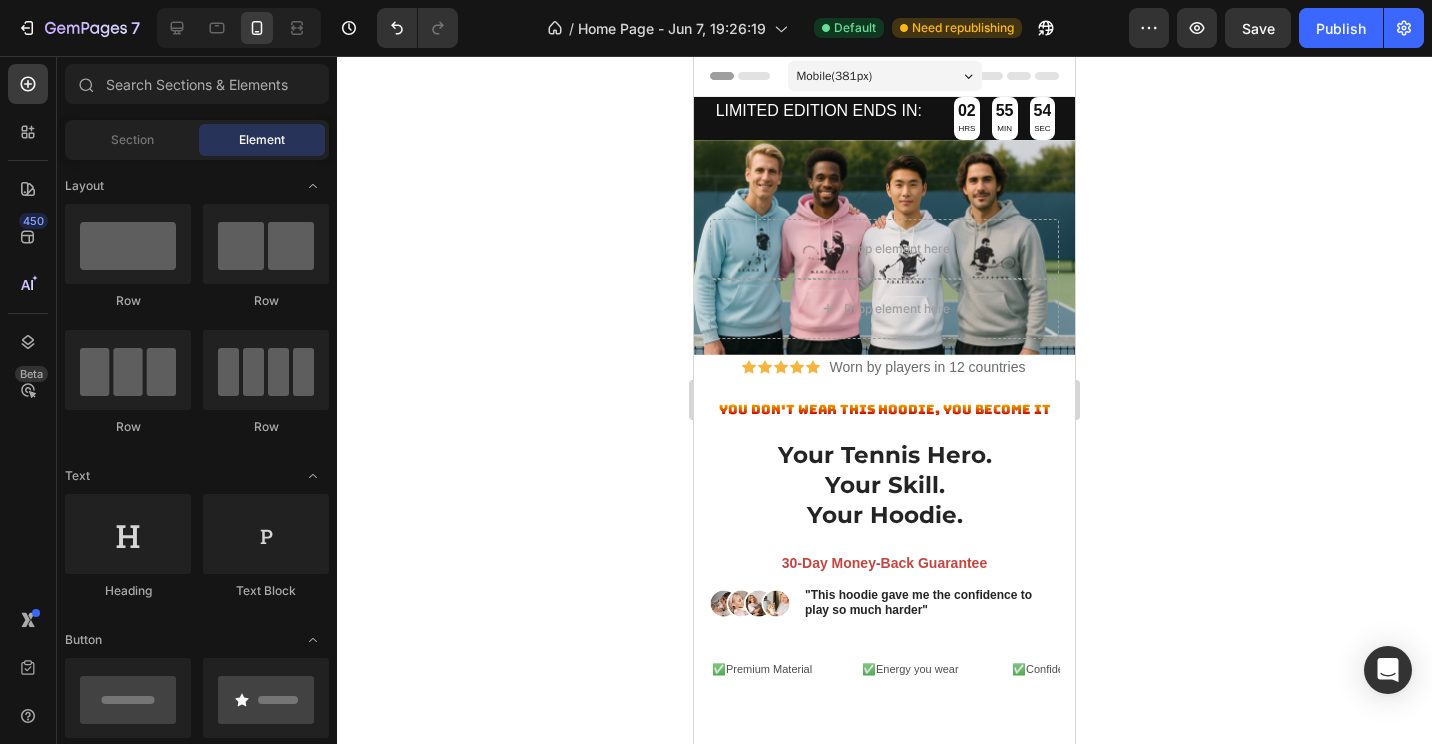 click 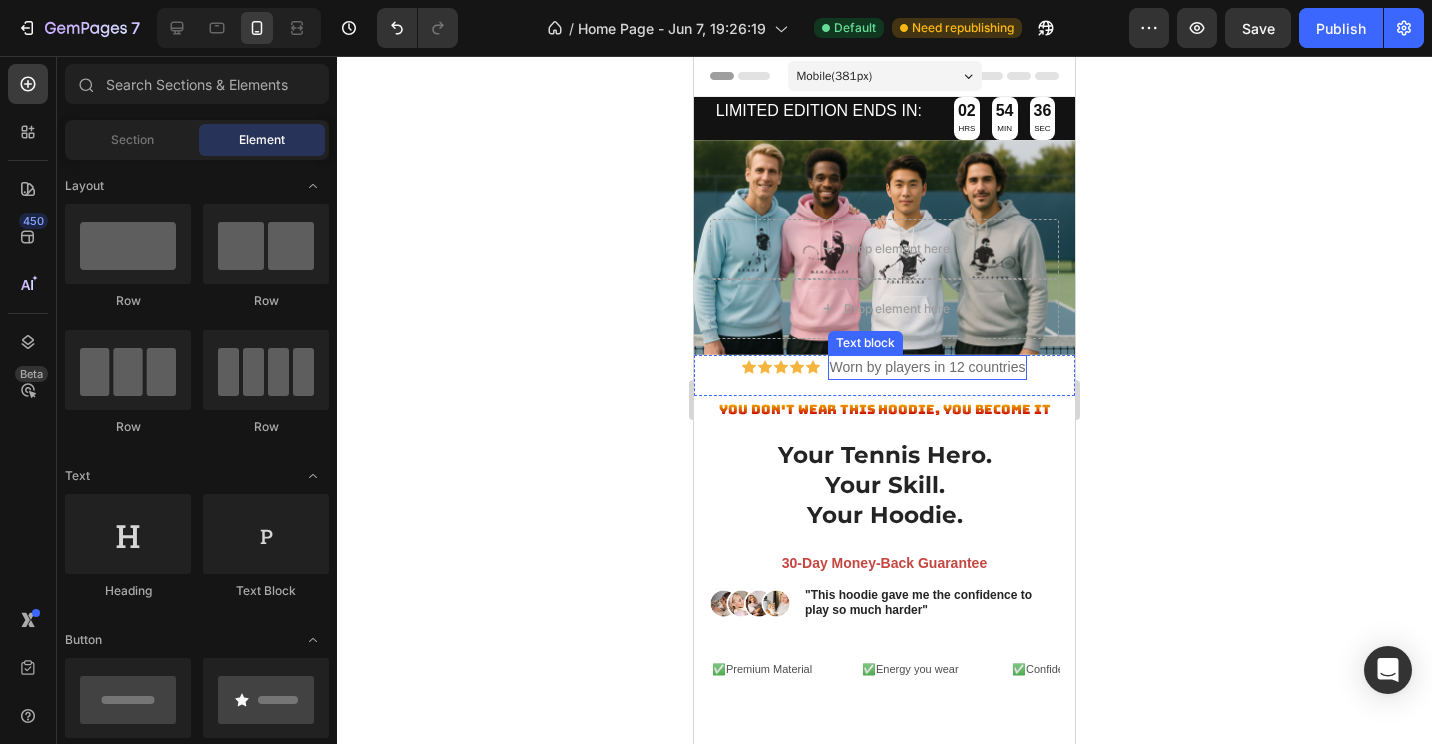 click on "Worn by players in 12 countries" at bounding box center [928, 367] 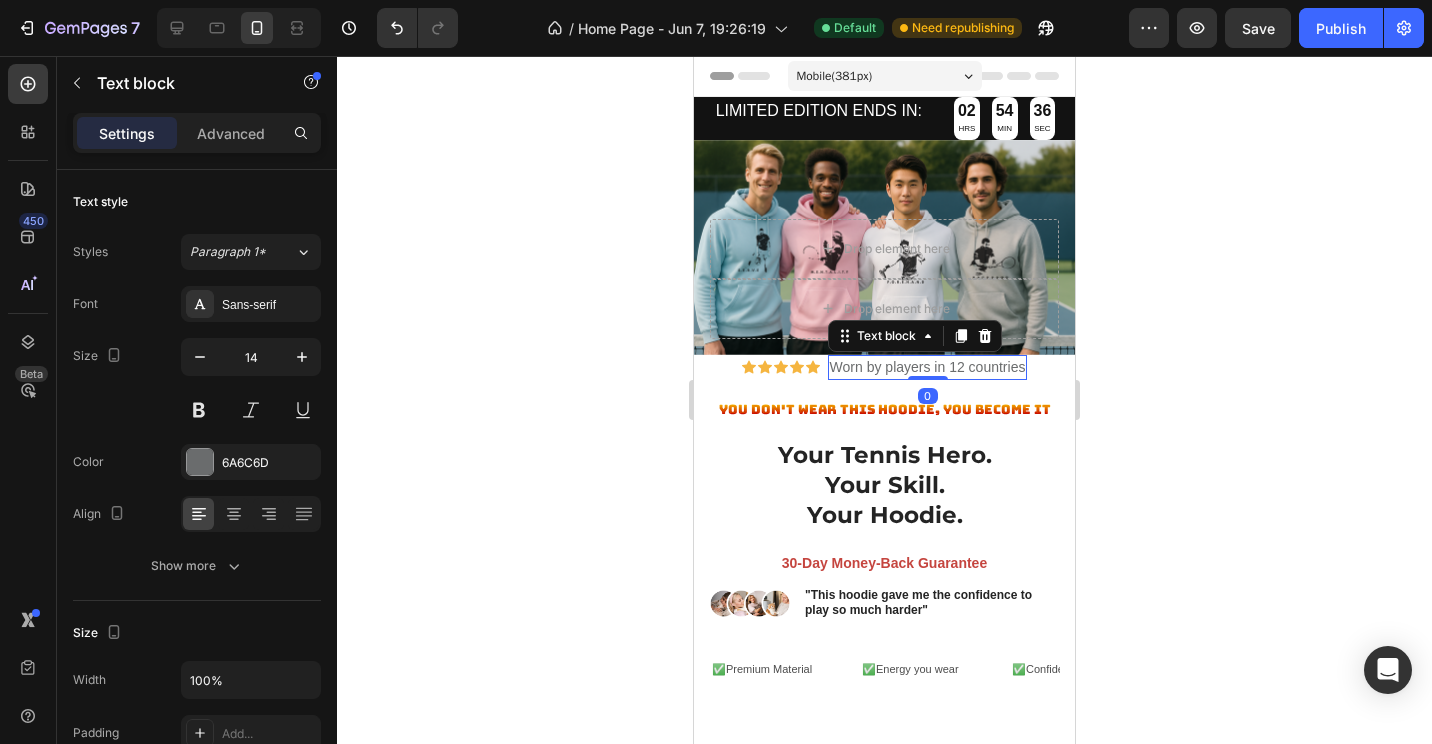 click on "Worn by players in 12 countries" at bounding box center (928, 367) 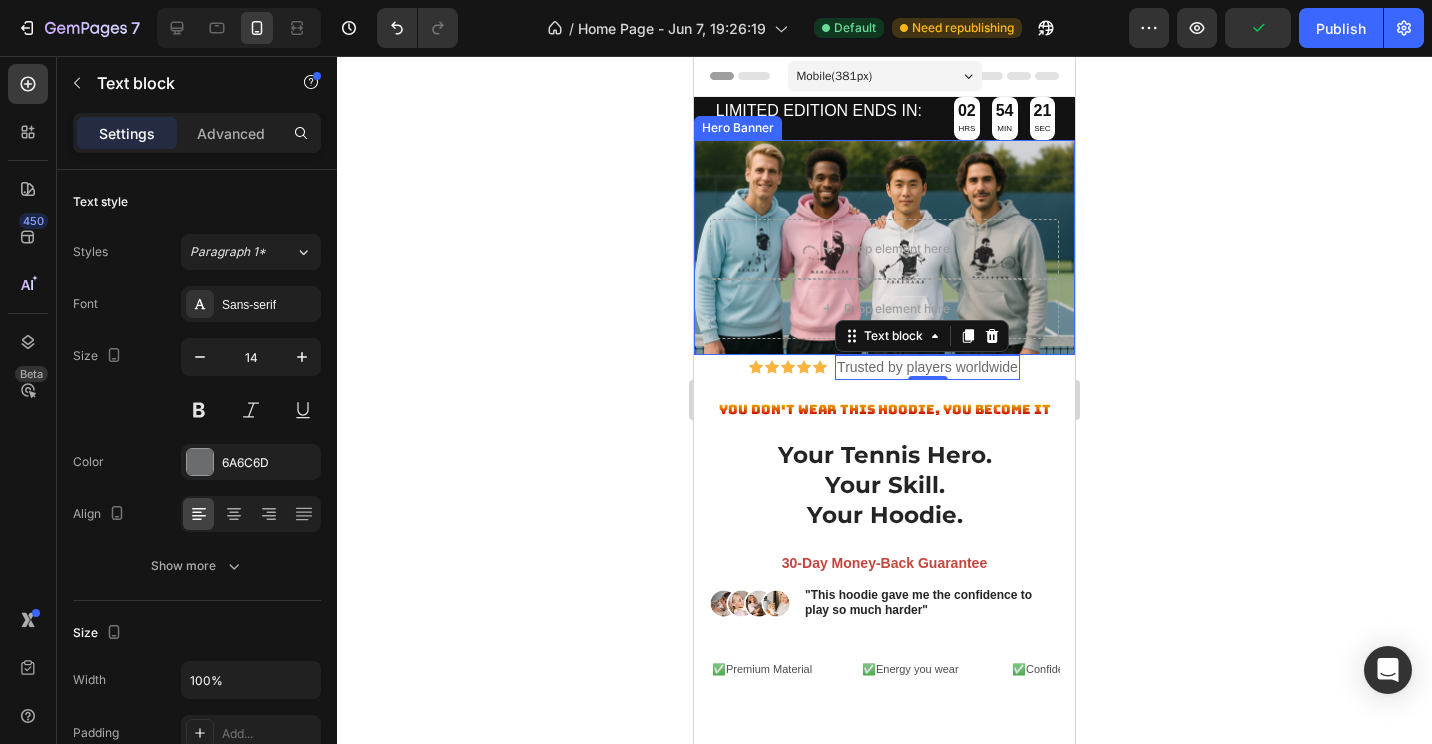 click 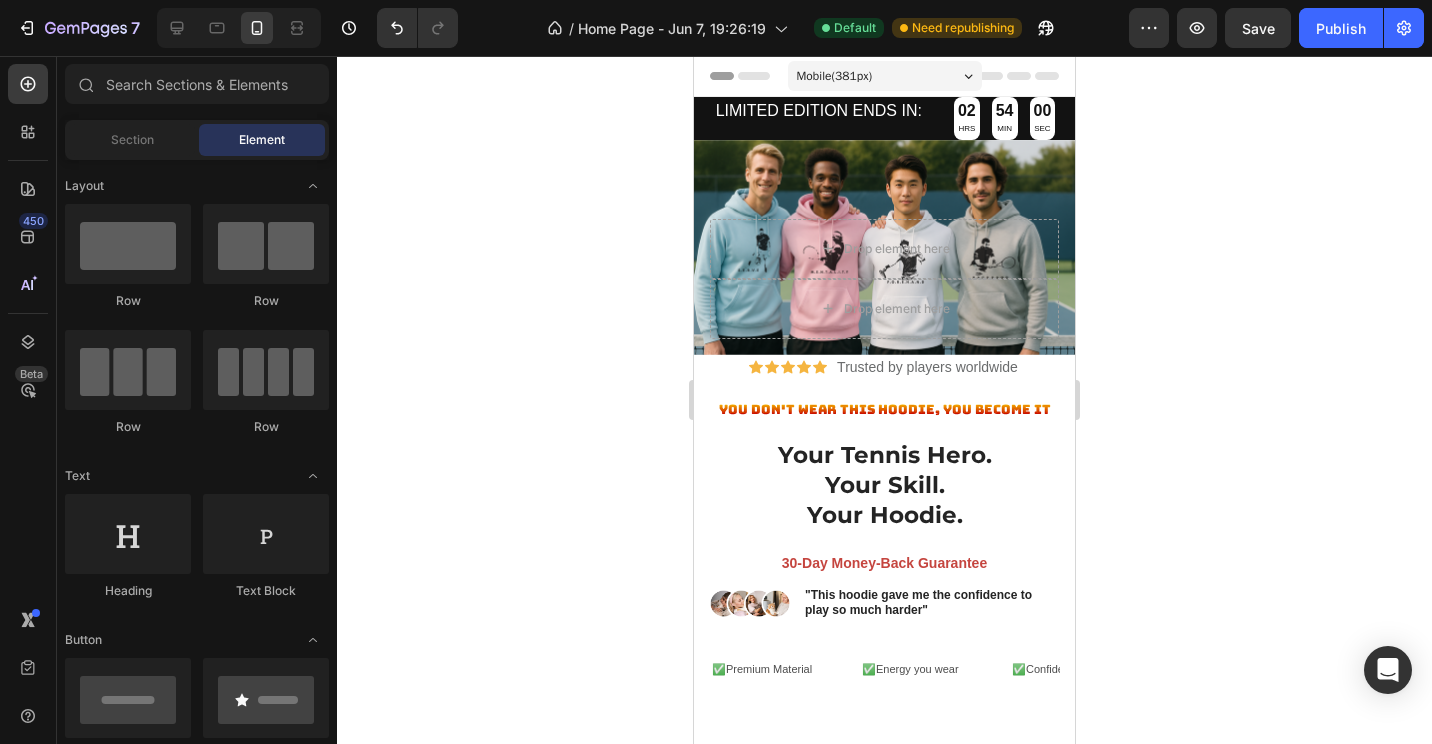 click 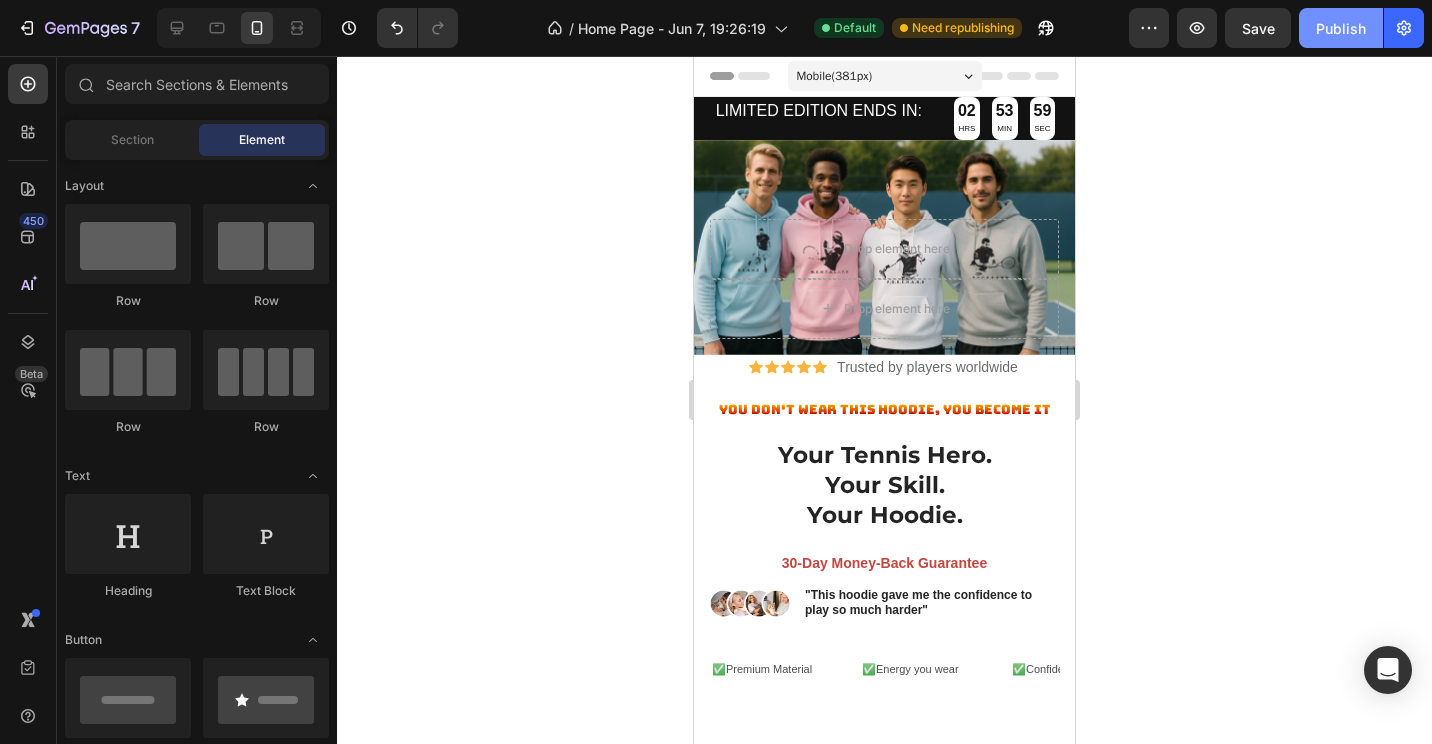 click on "Publish" at bounding box center (1341, 28) 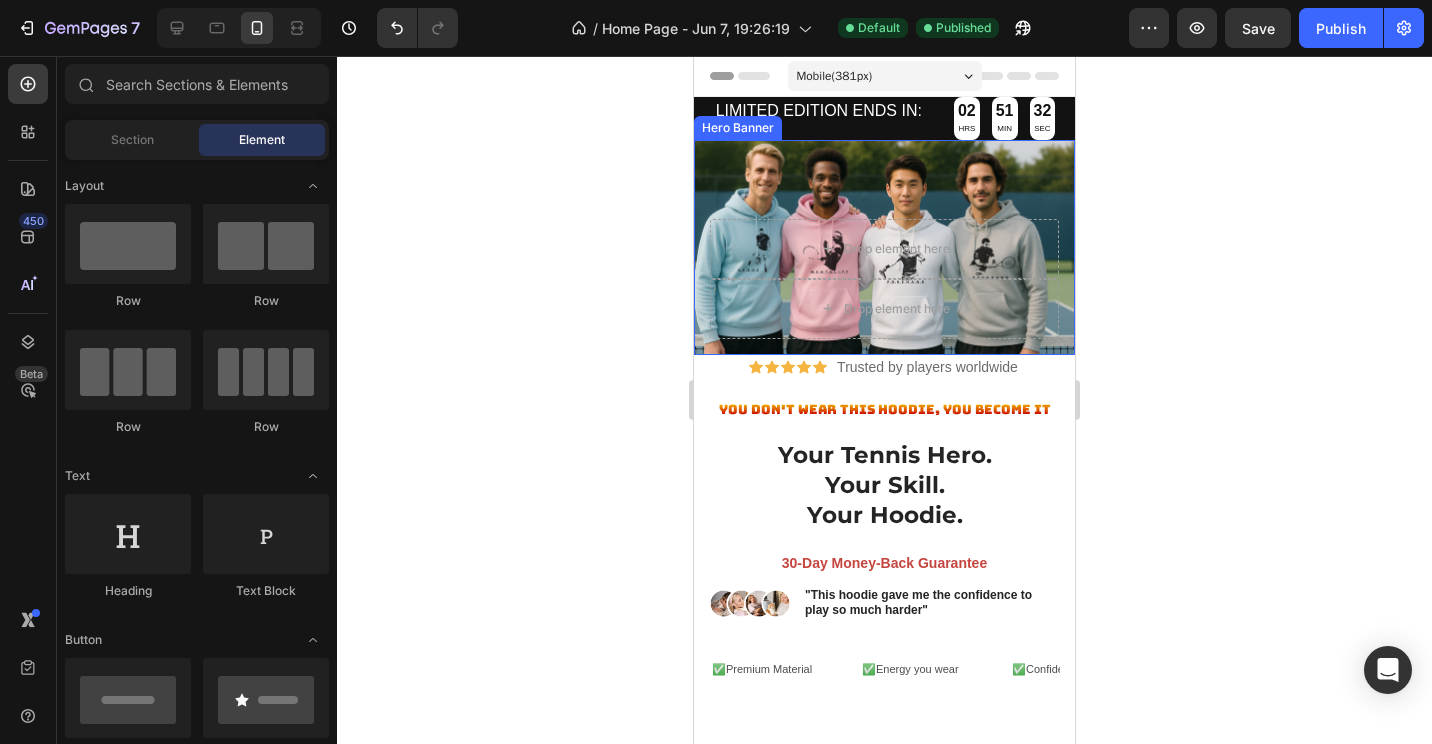 click at bounding box center [884, 247] 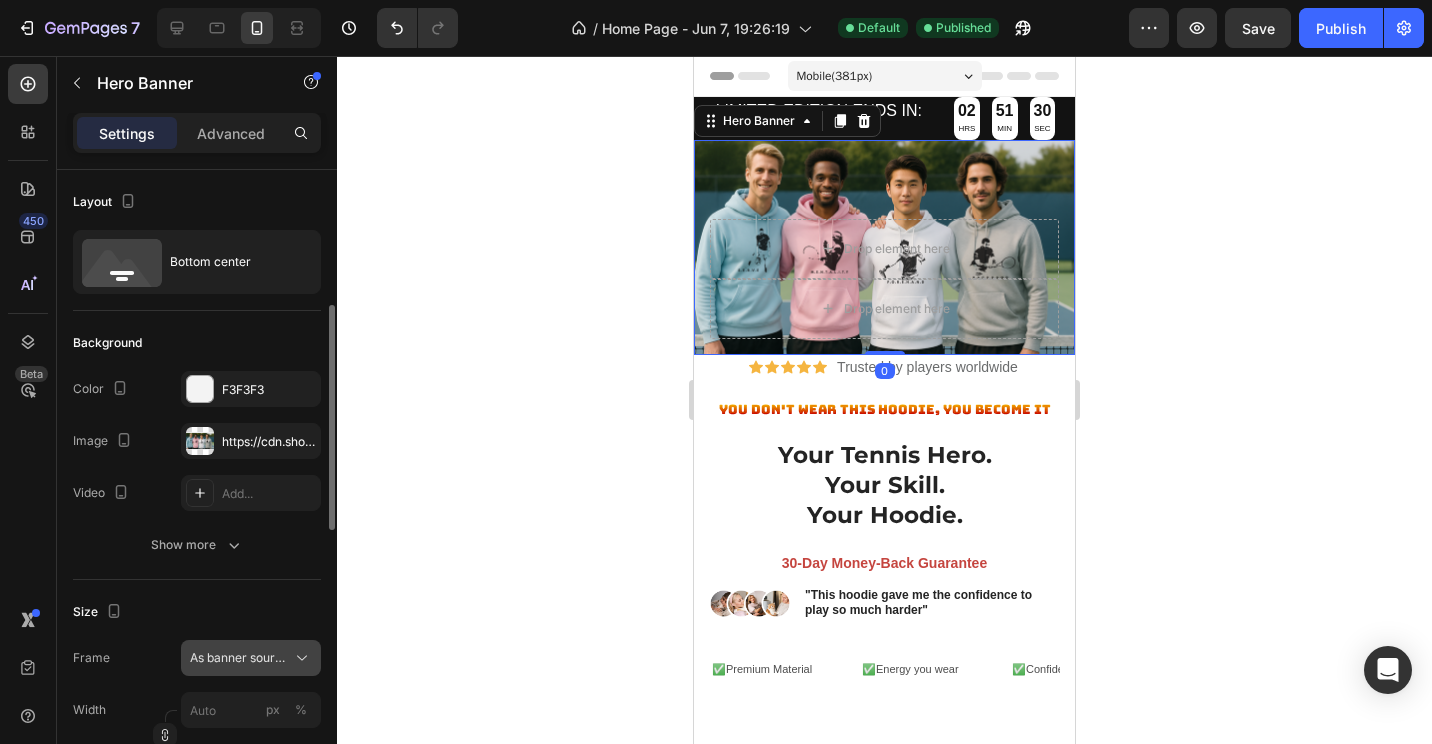 scroll, scrollTop: 100, scrollLeft: 0, axis: vertical 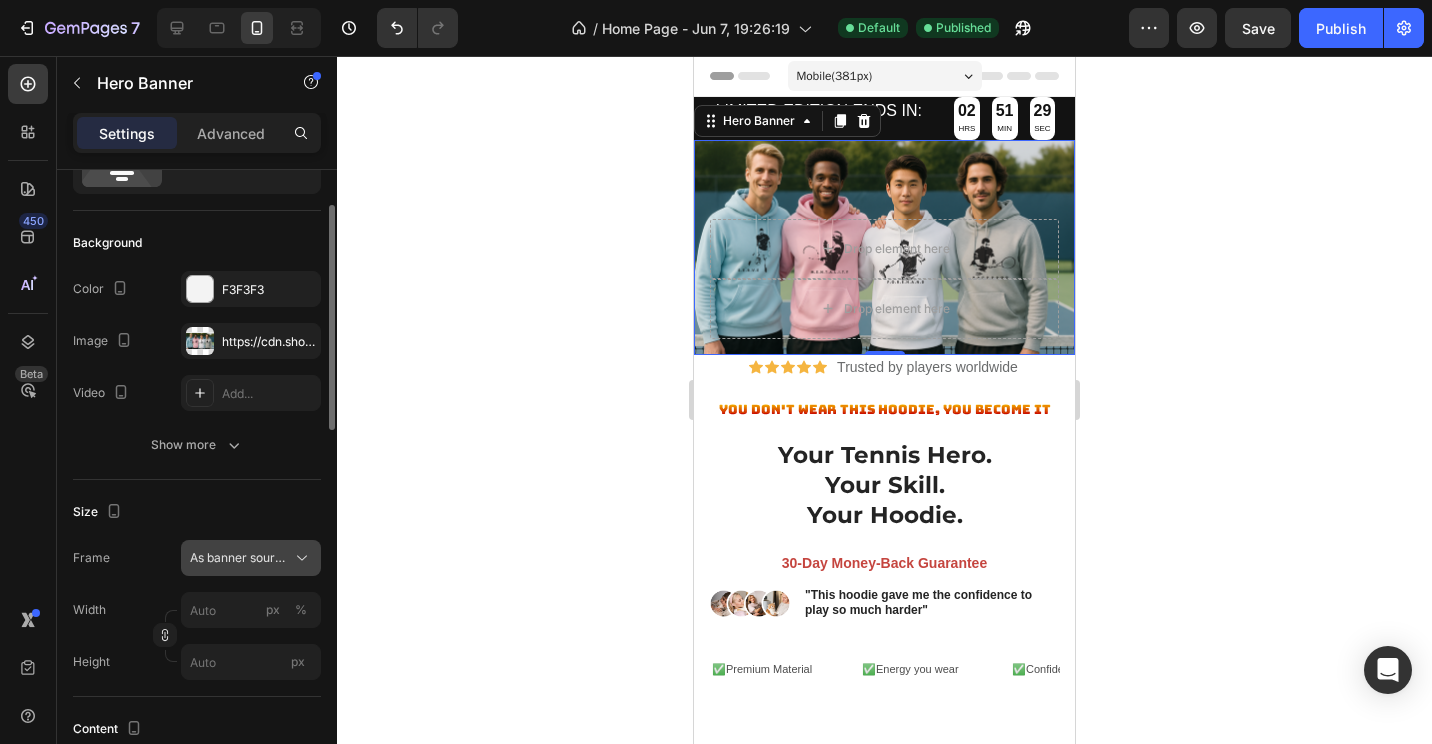 click 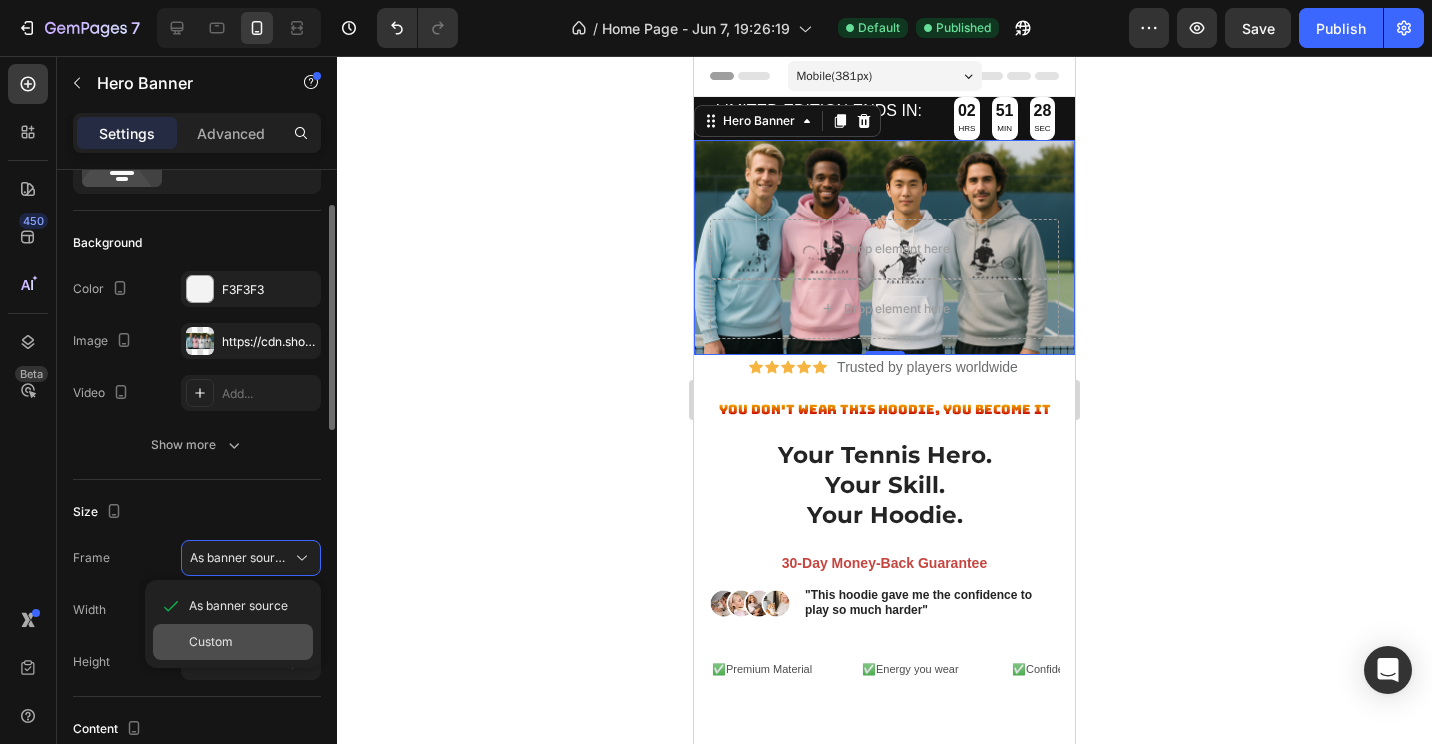 click on "Custom" at bounding box center (247, 642) 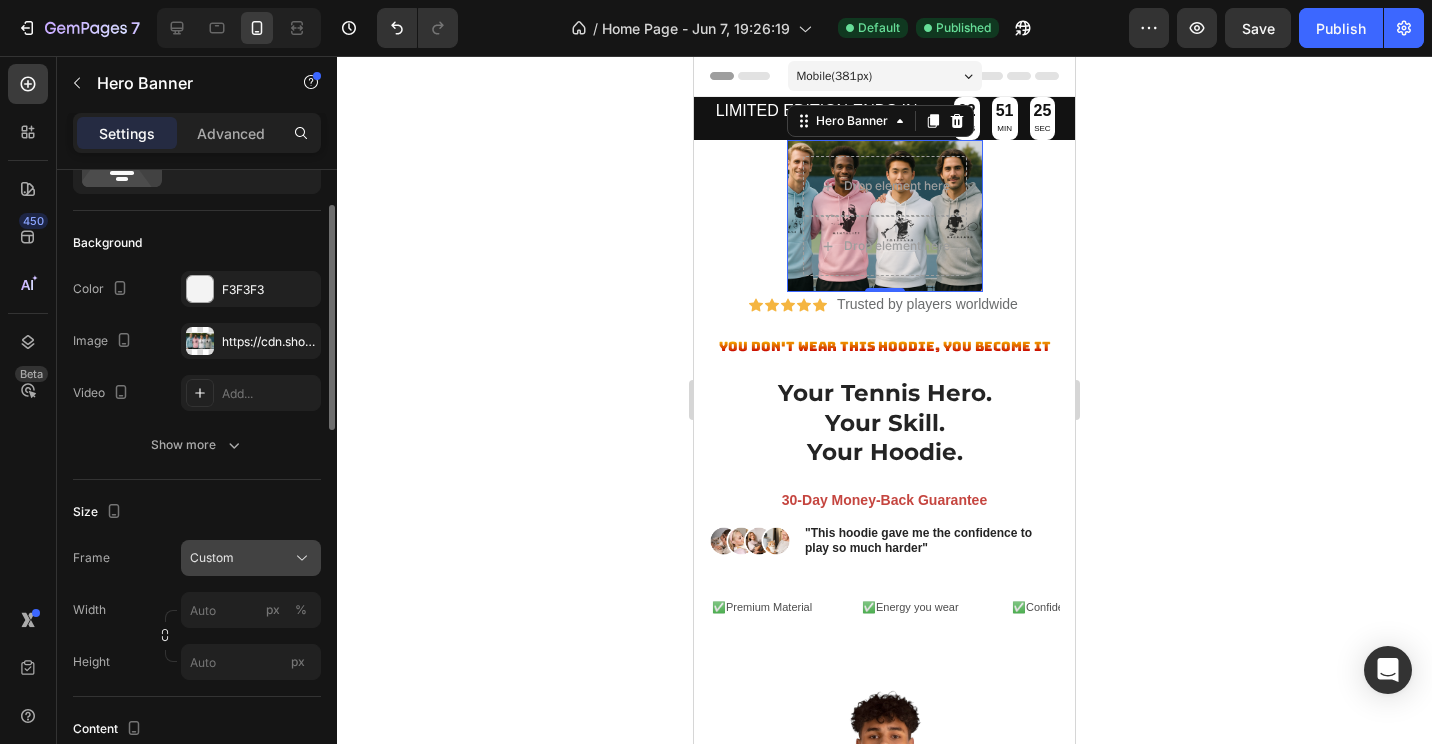 click 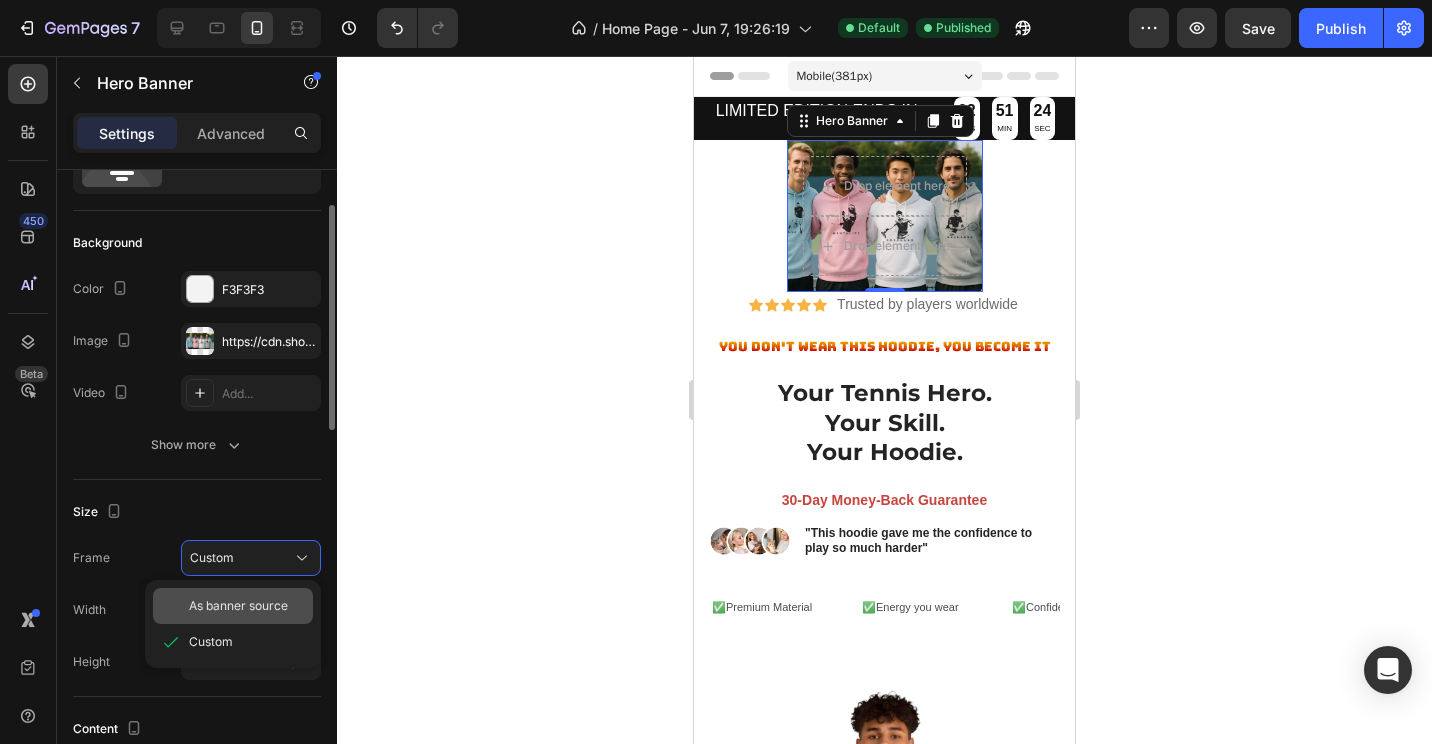 click on "As banner source" at bounding box center (238, 606) 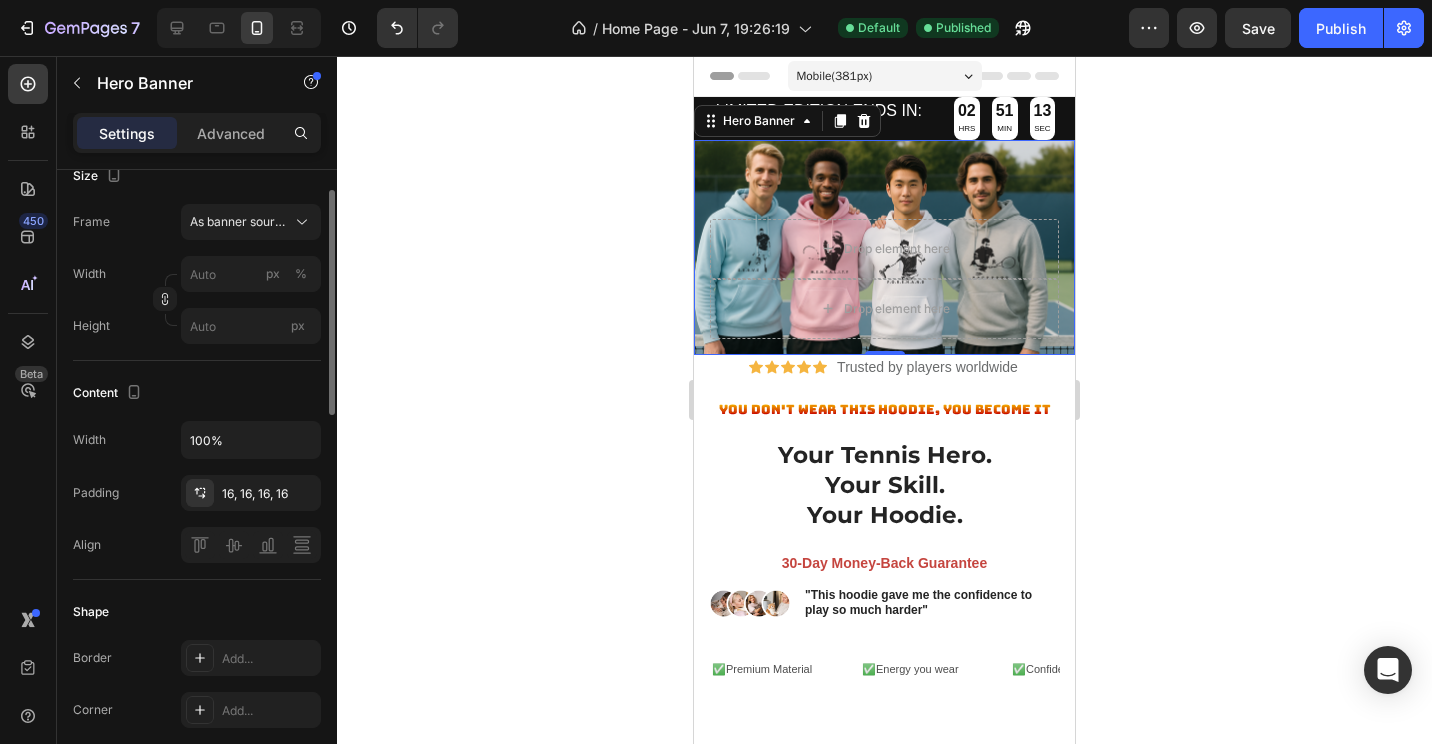scroll, scrollTop: 336, scrollLeft: 0, axis: vertical 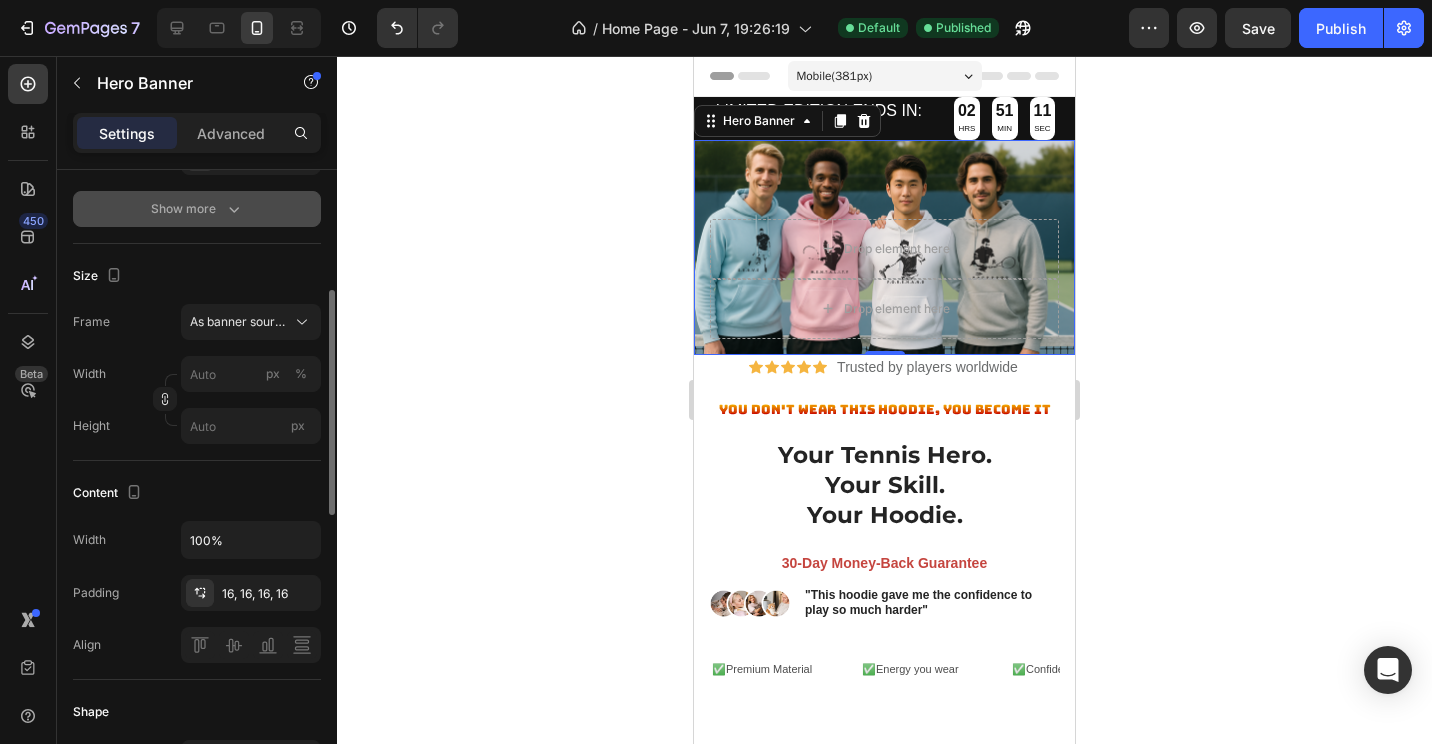 click 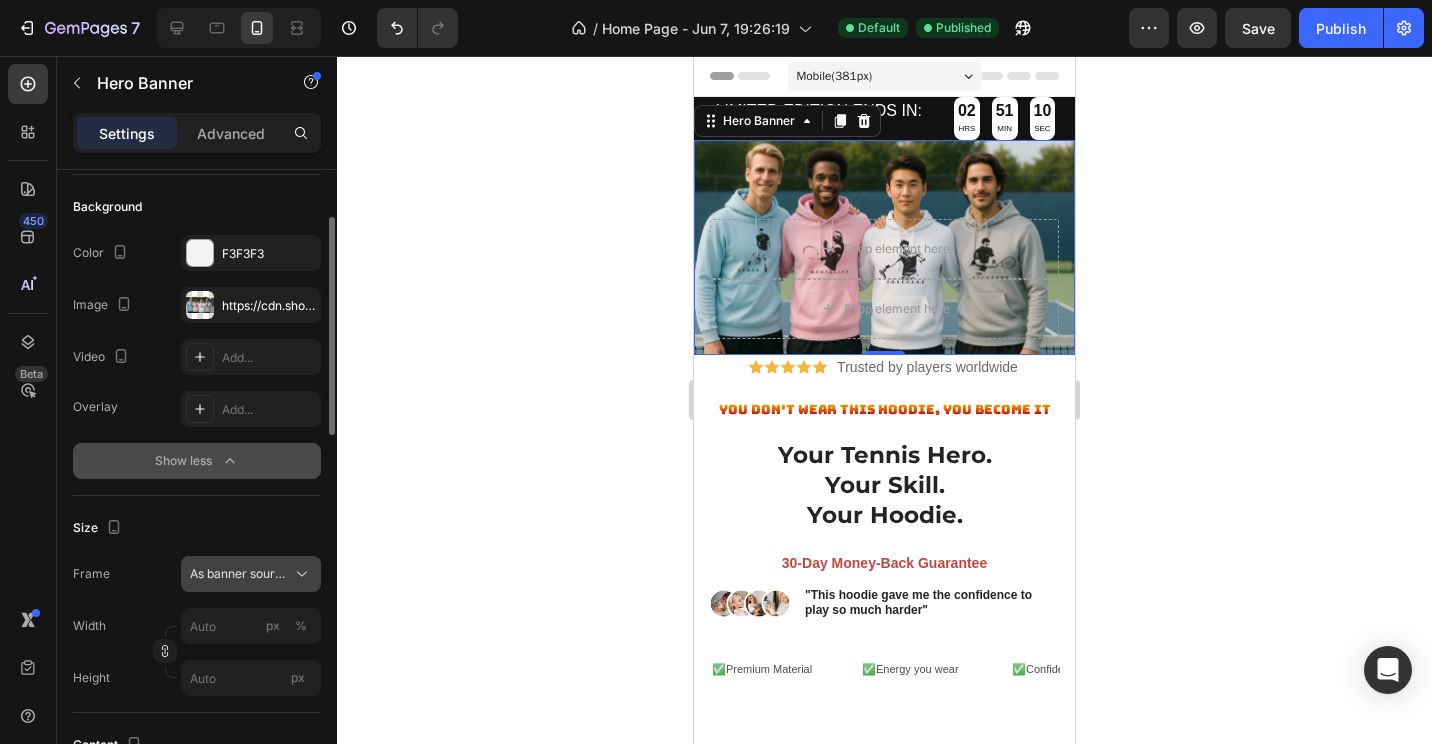 scroll, scrollTop: 0, scrollLeft: 0, axis: both 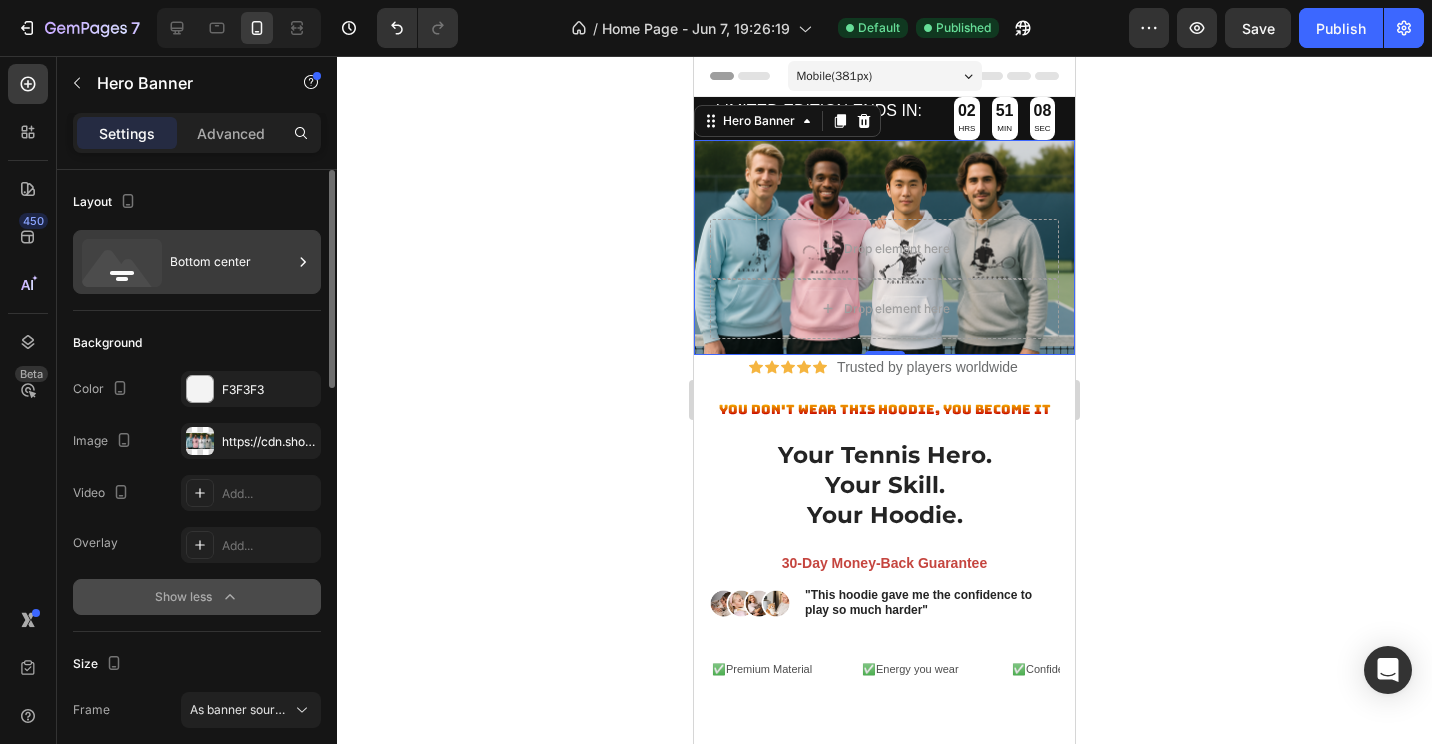 click 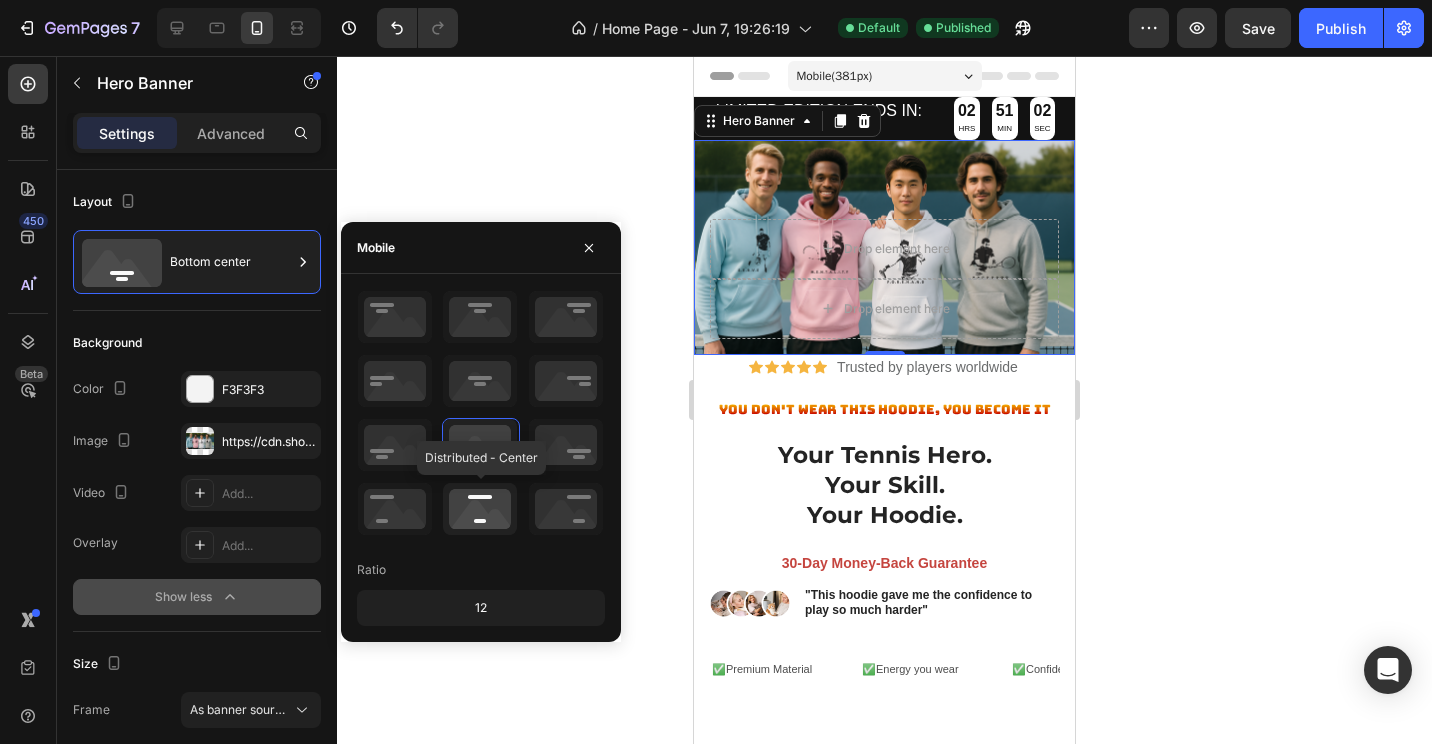 click 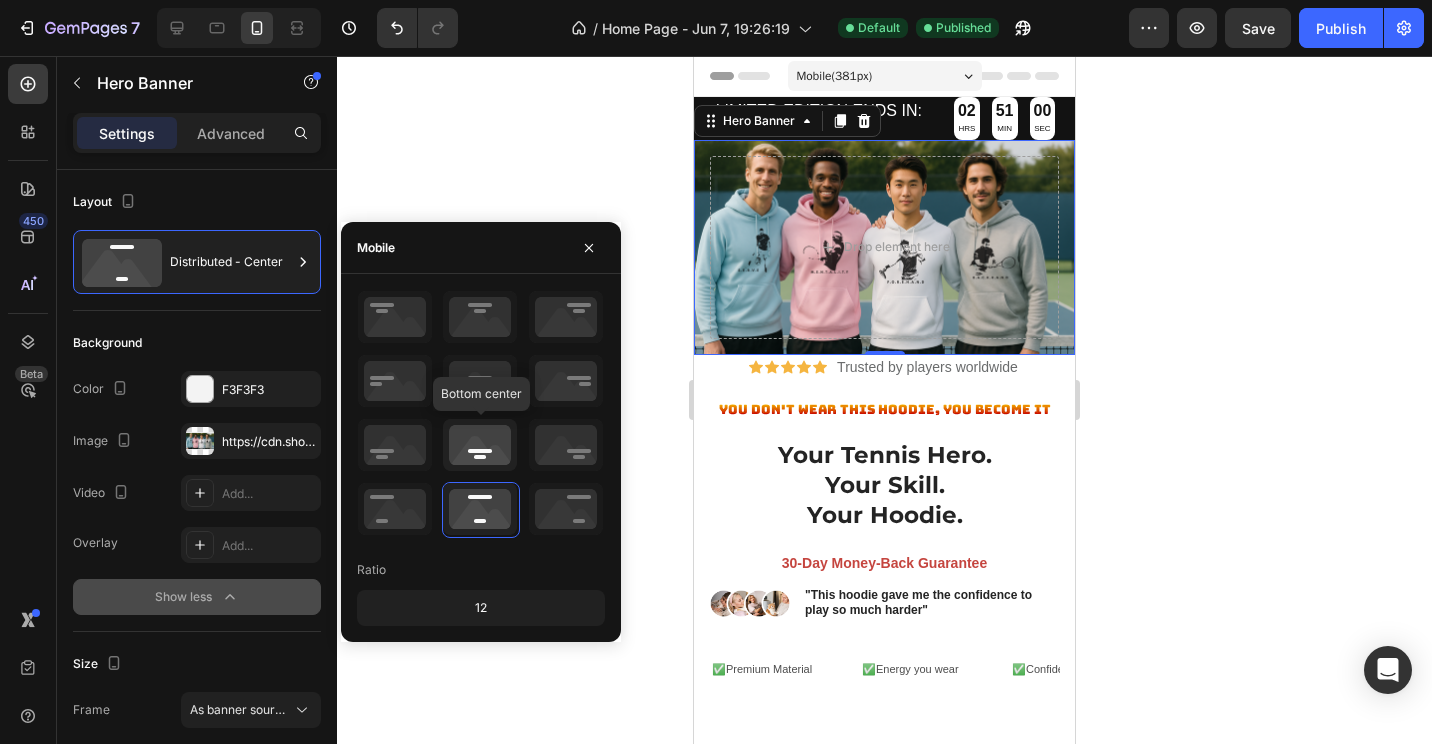 click 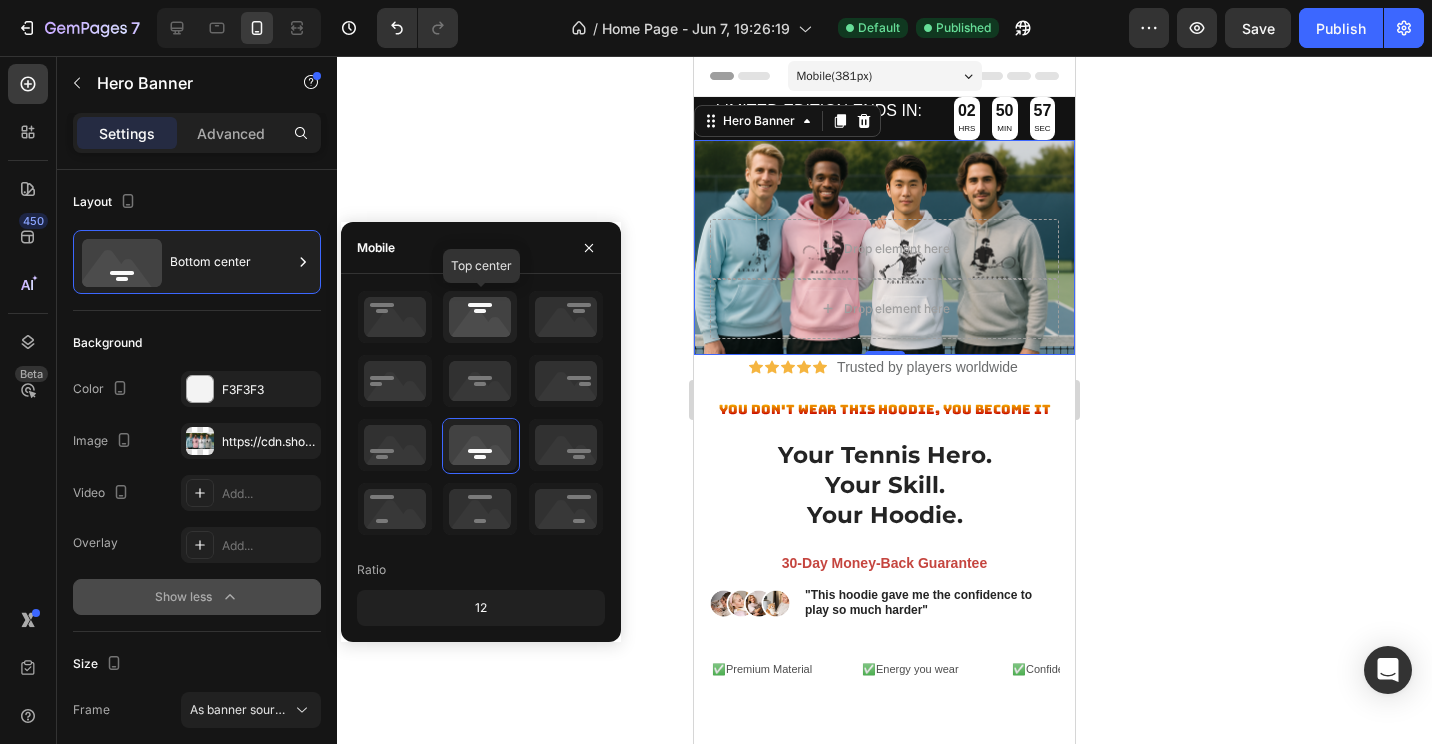 click 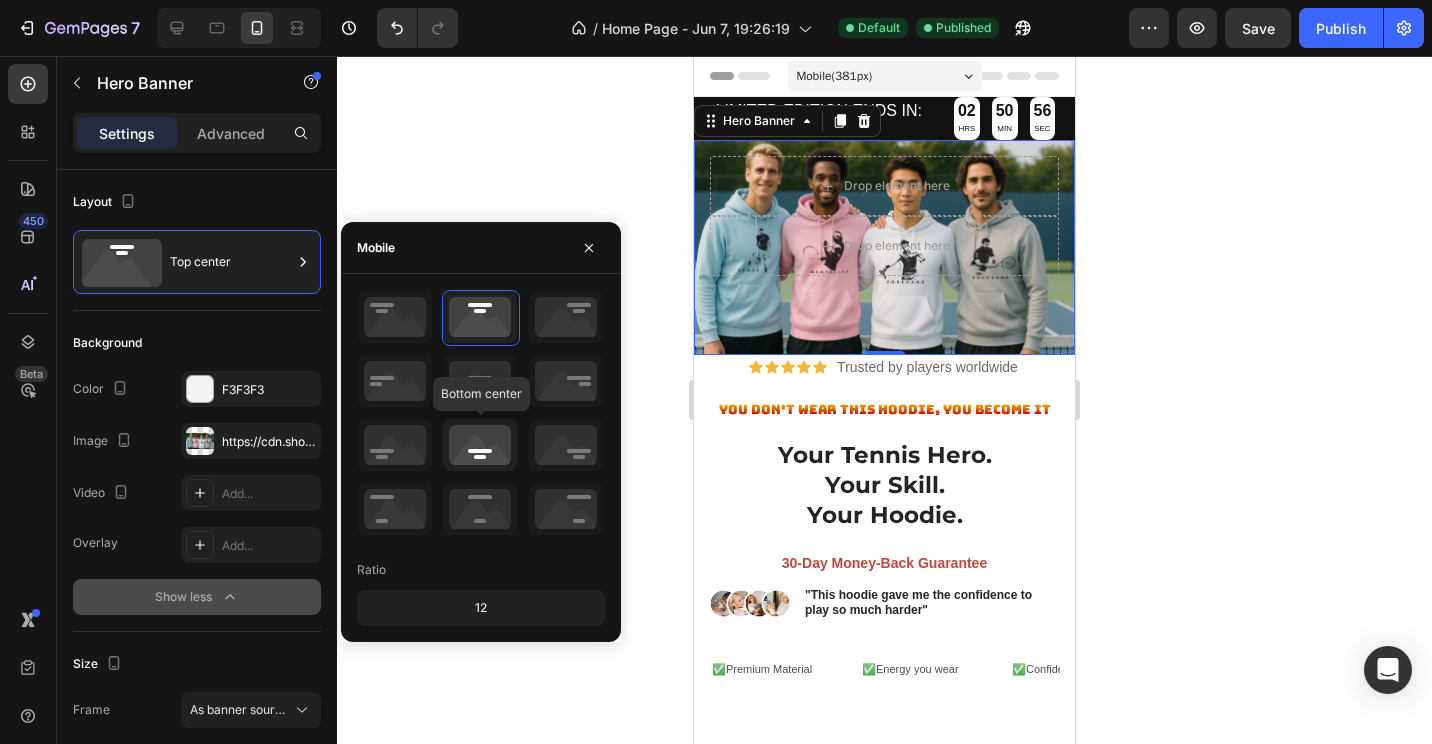 click 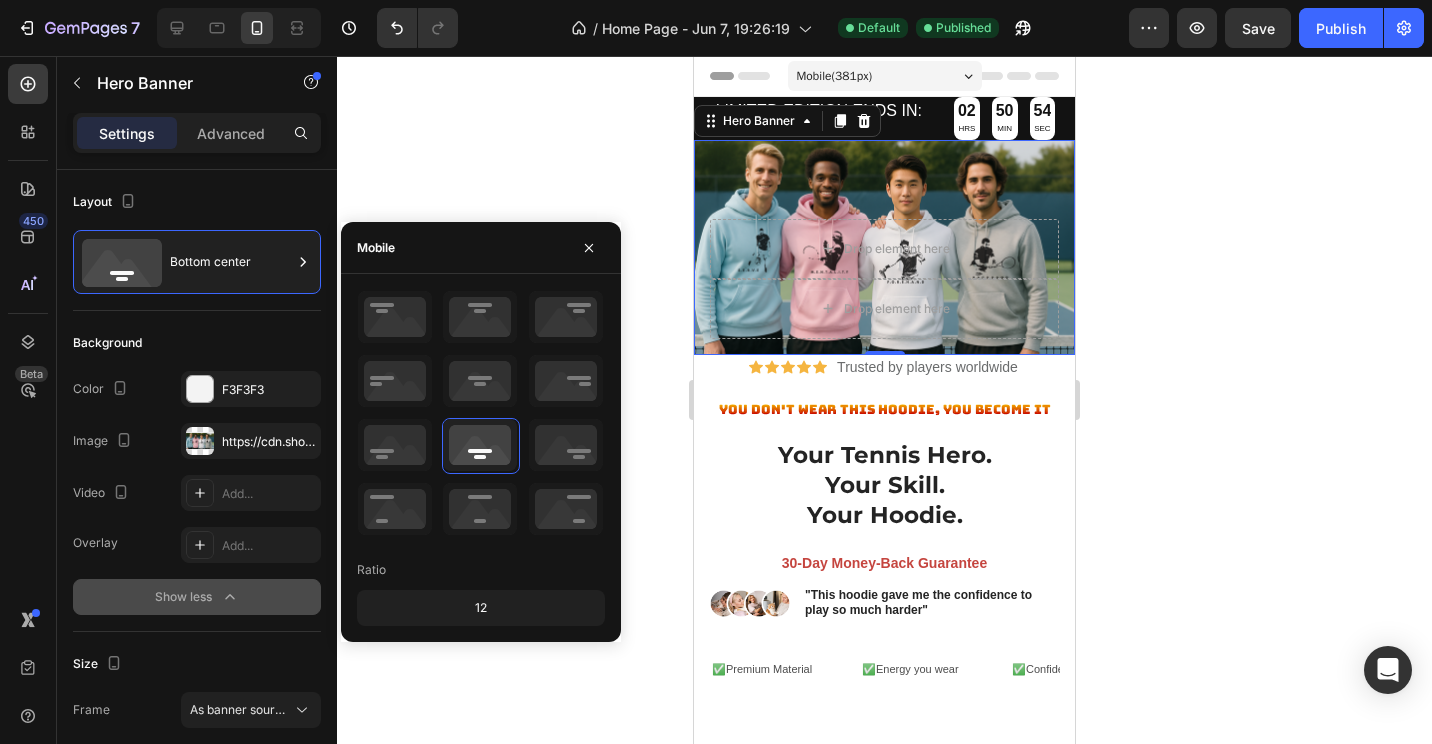 click on "12" 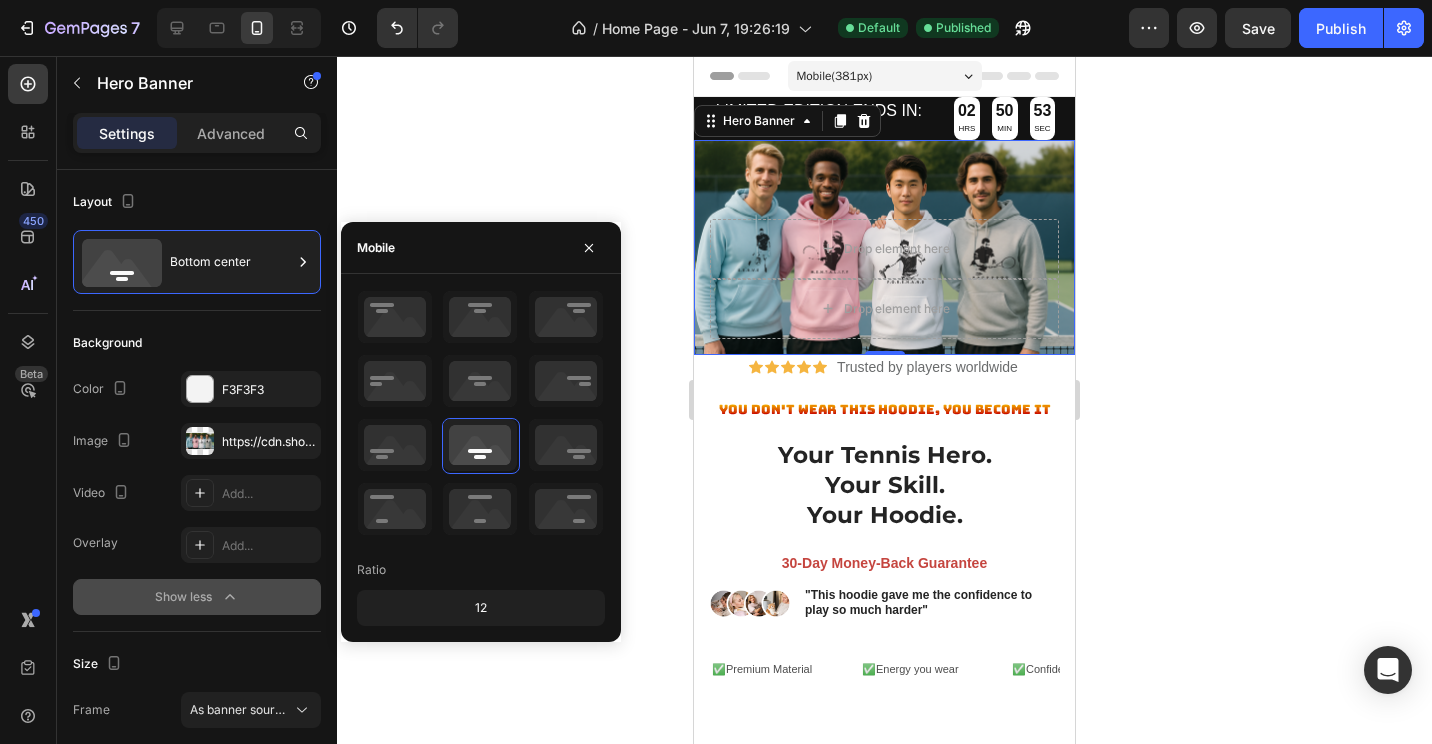 click on "12" 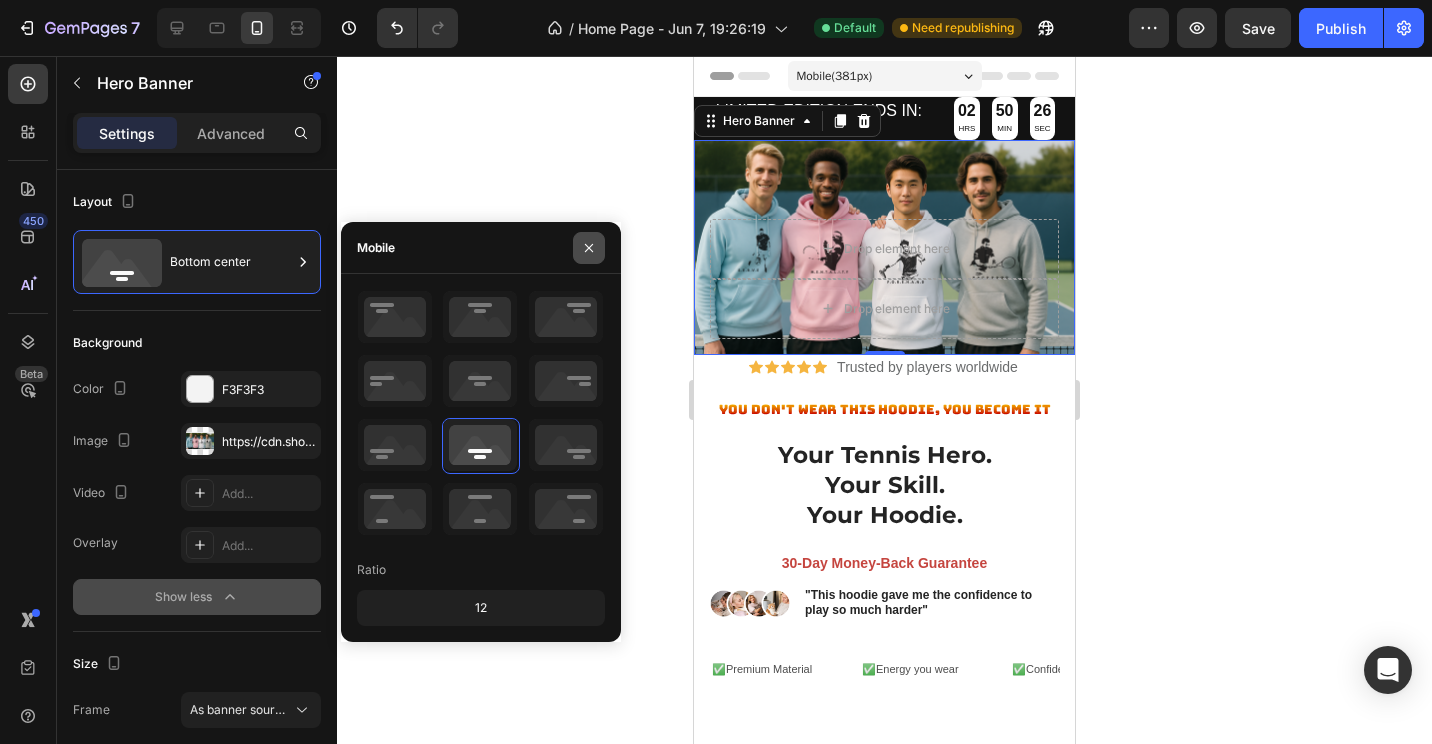 click 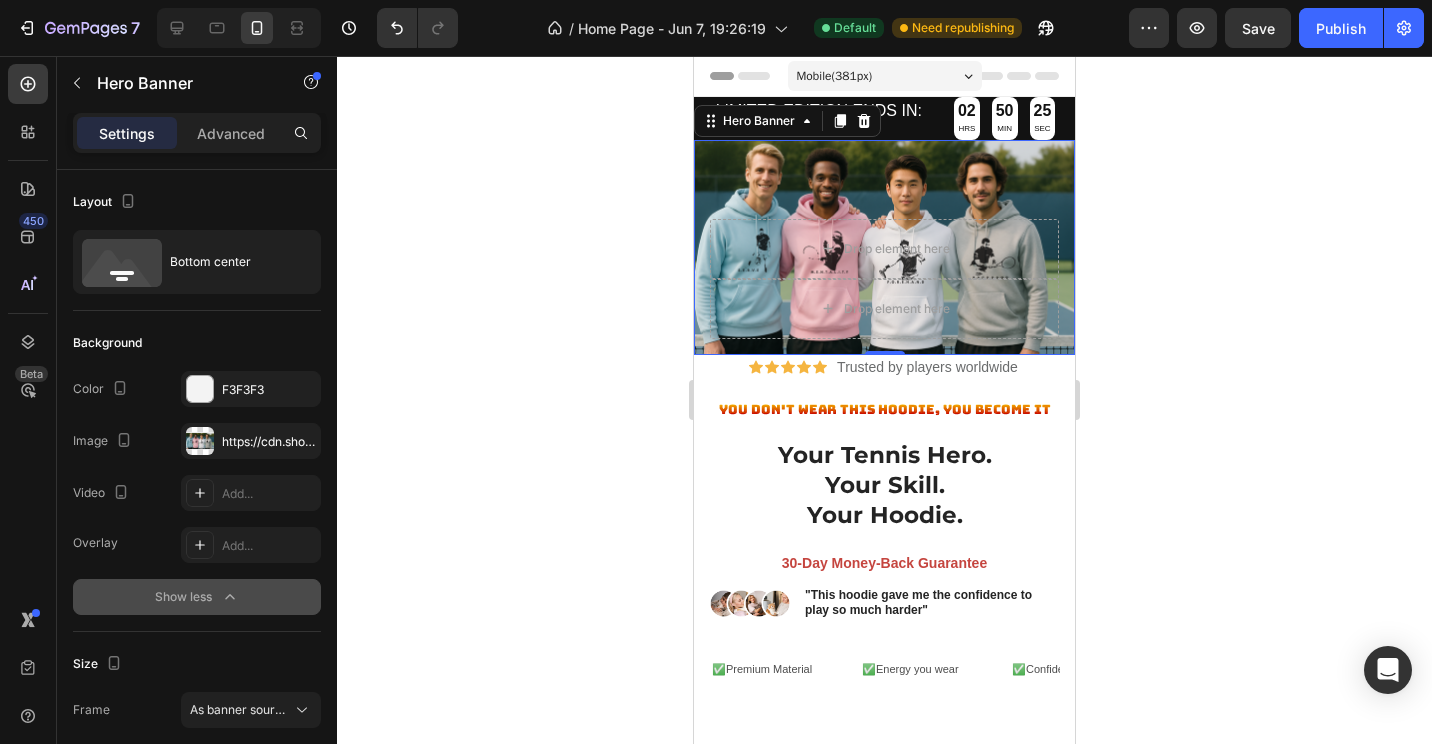 click 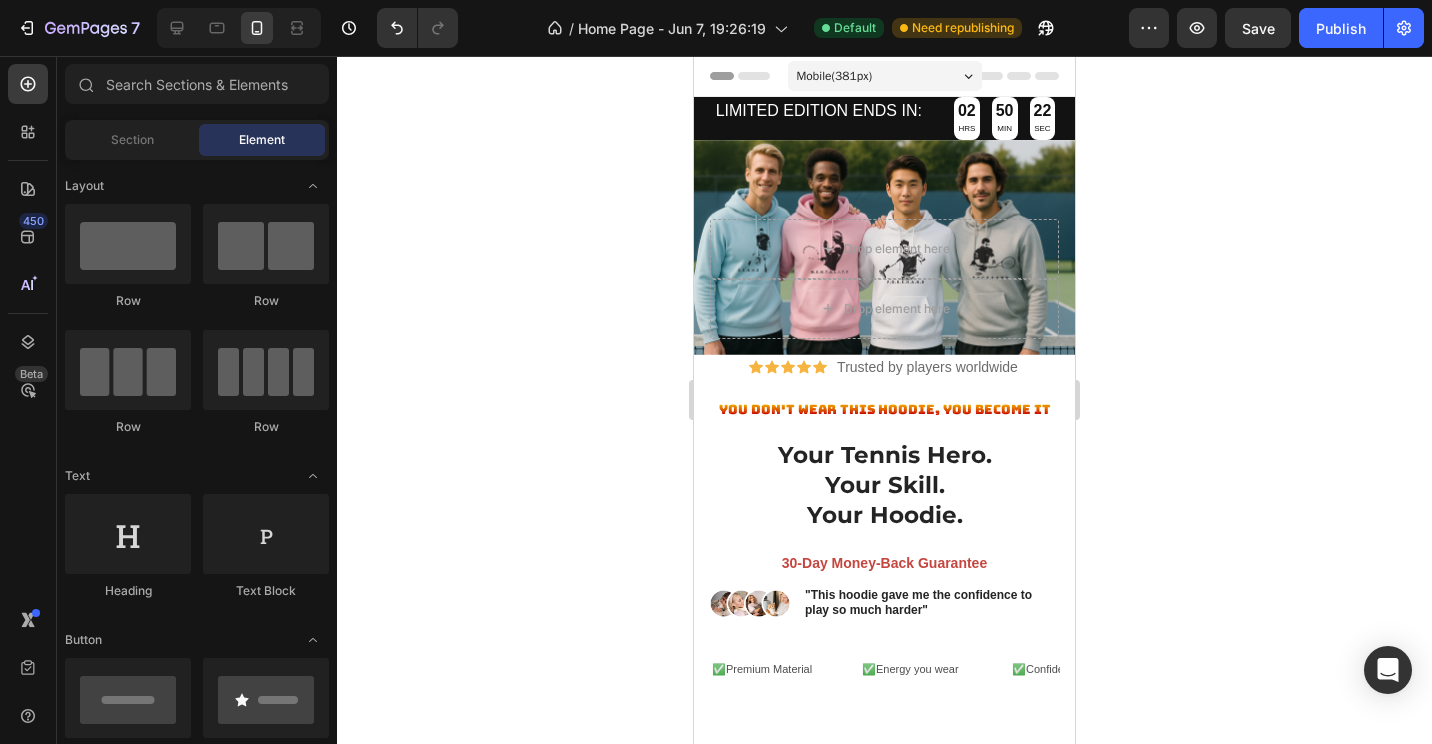 click 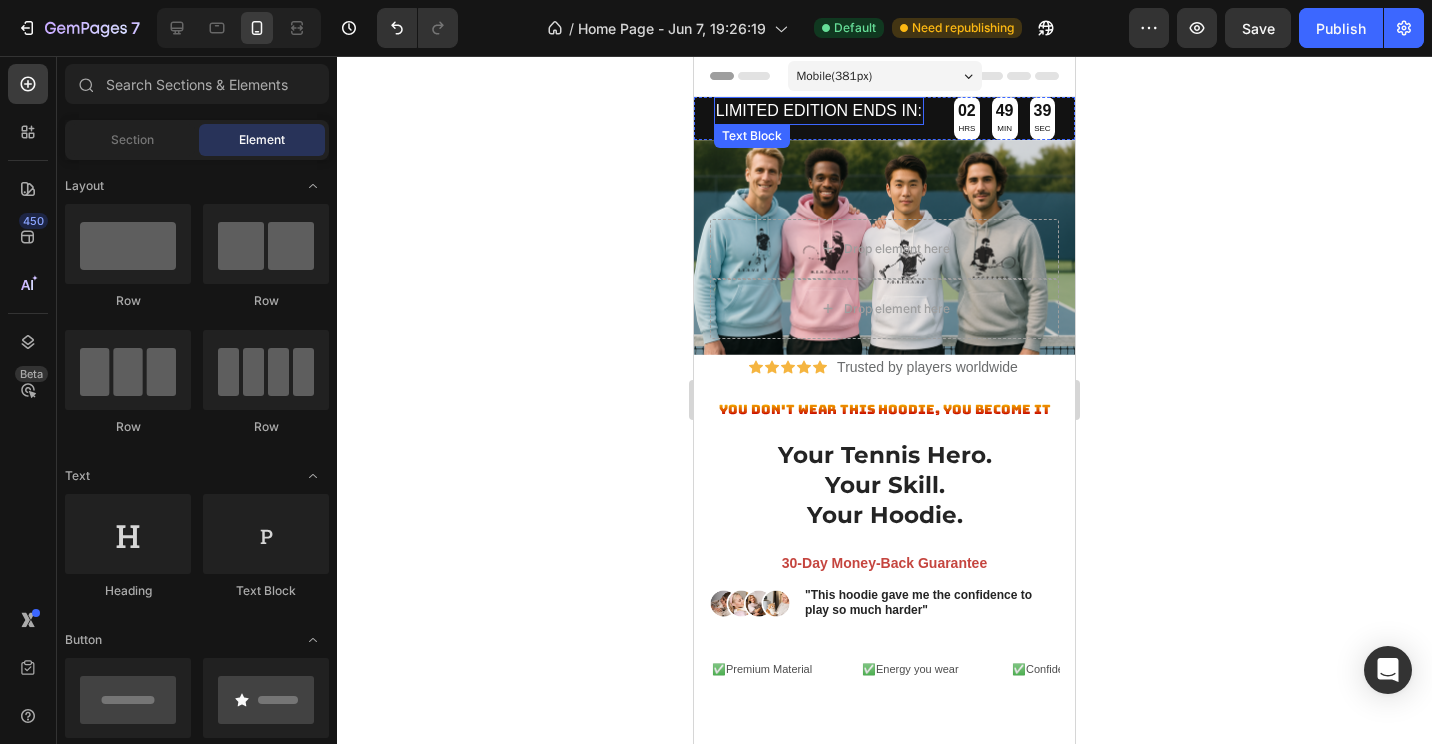 click on "LIMITED EDITION ENDS IN:" at bounding box center [819, 111] 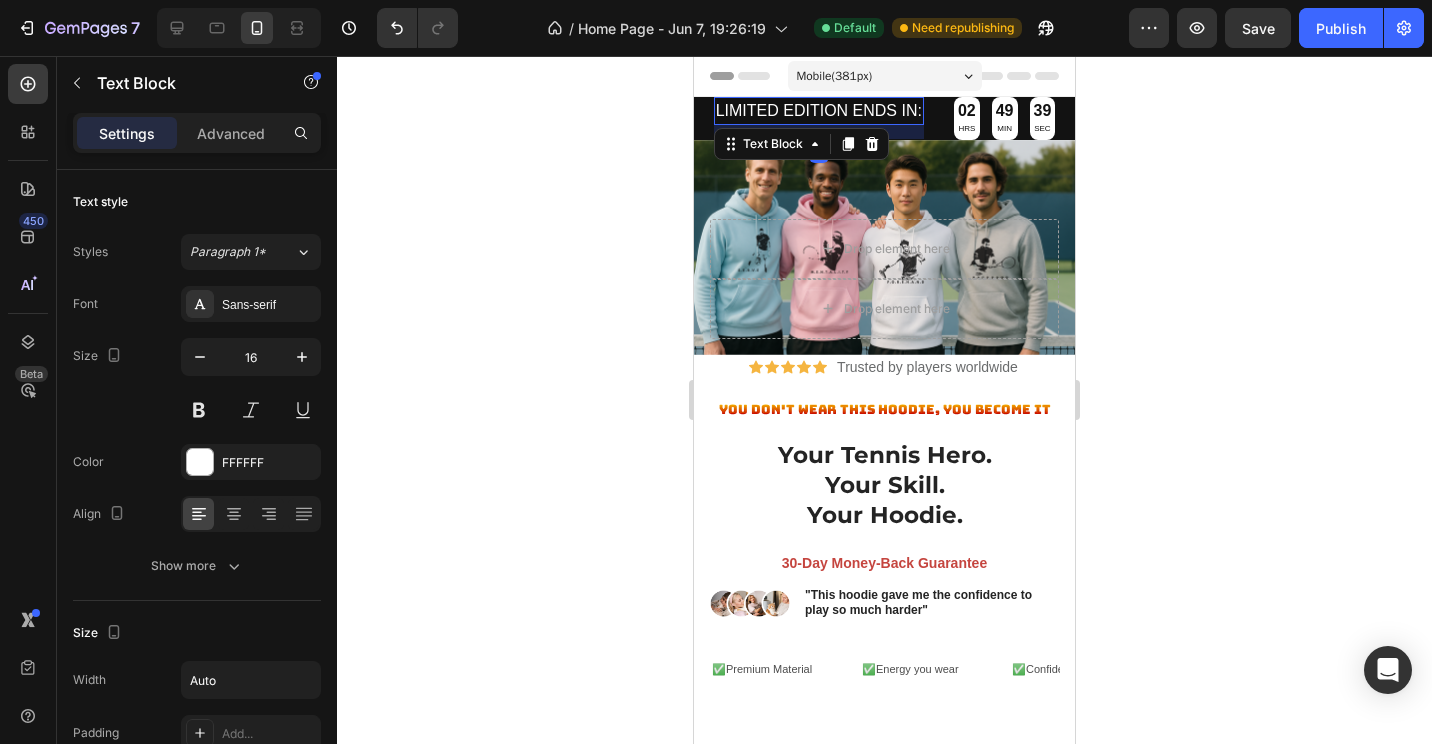 click on "LIMITED EDITION ENDS IN:" at bounding box center (819, 111) 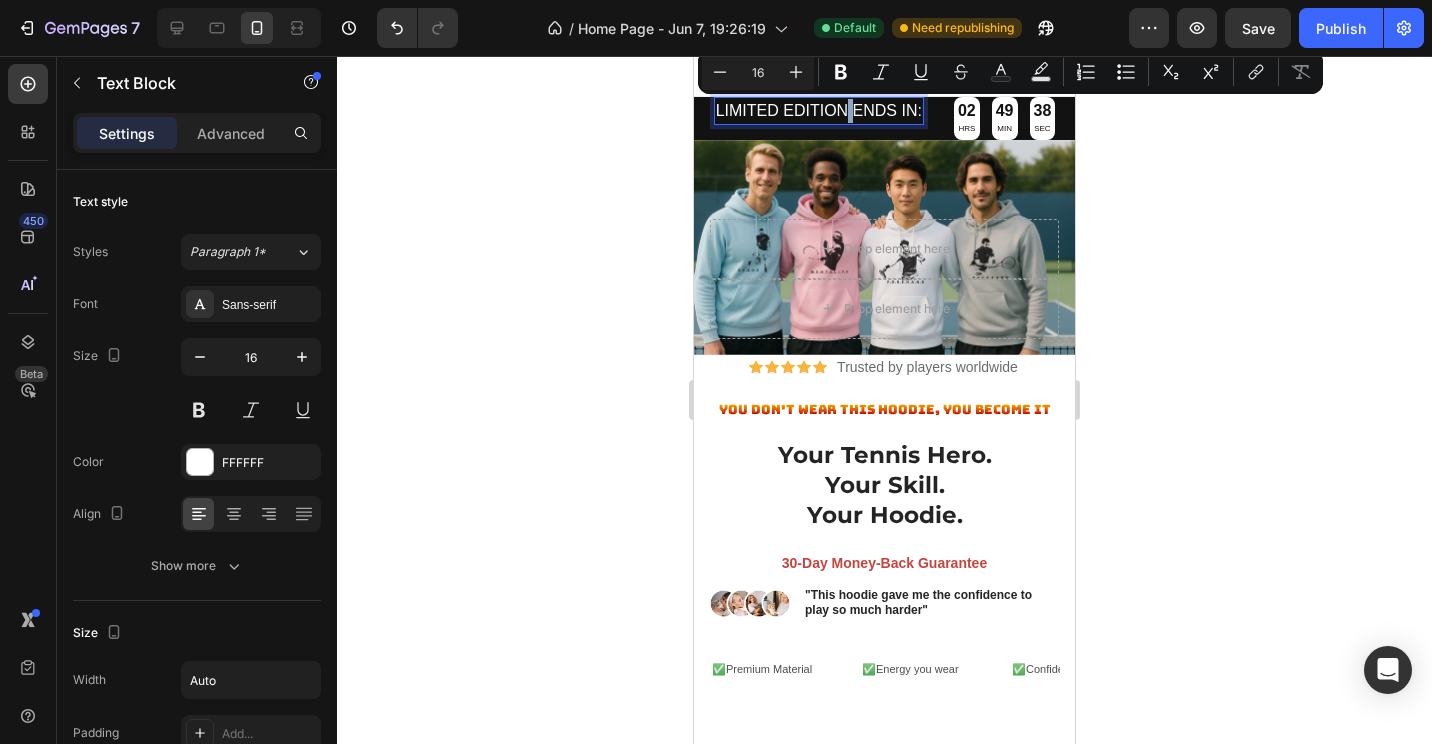 click on "LIMITED EDITION ENDS IN:" at bounding box center (819, 111) 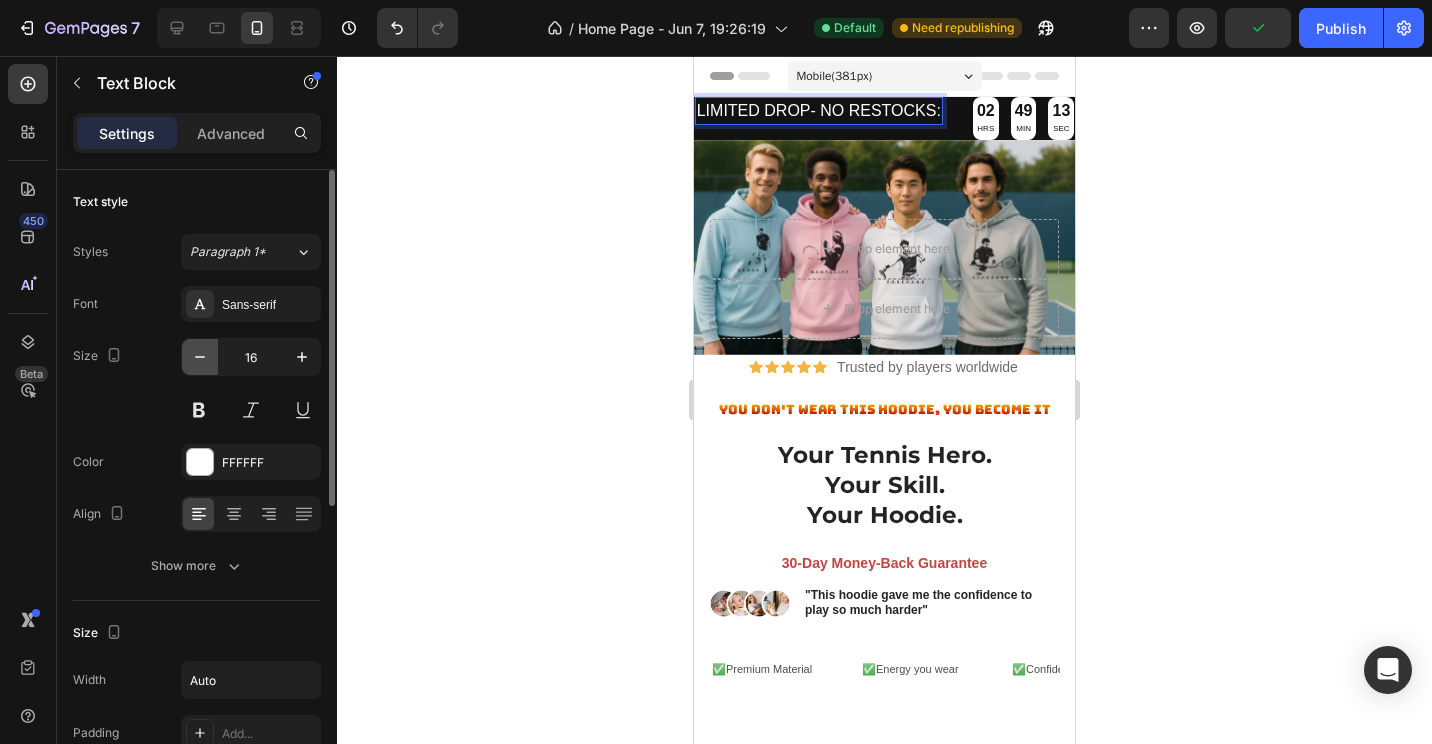 click 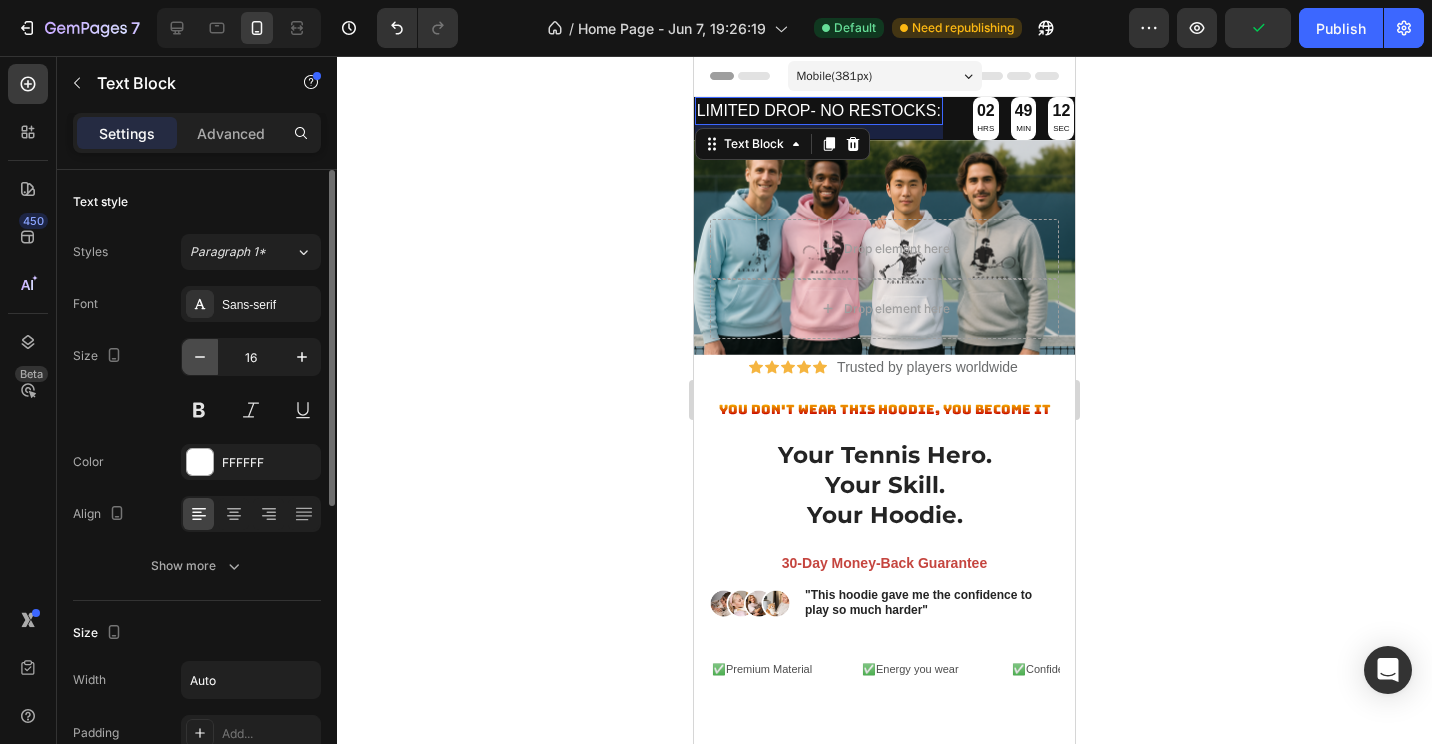 type on "15" 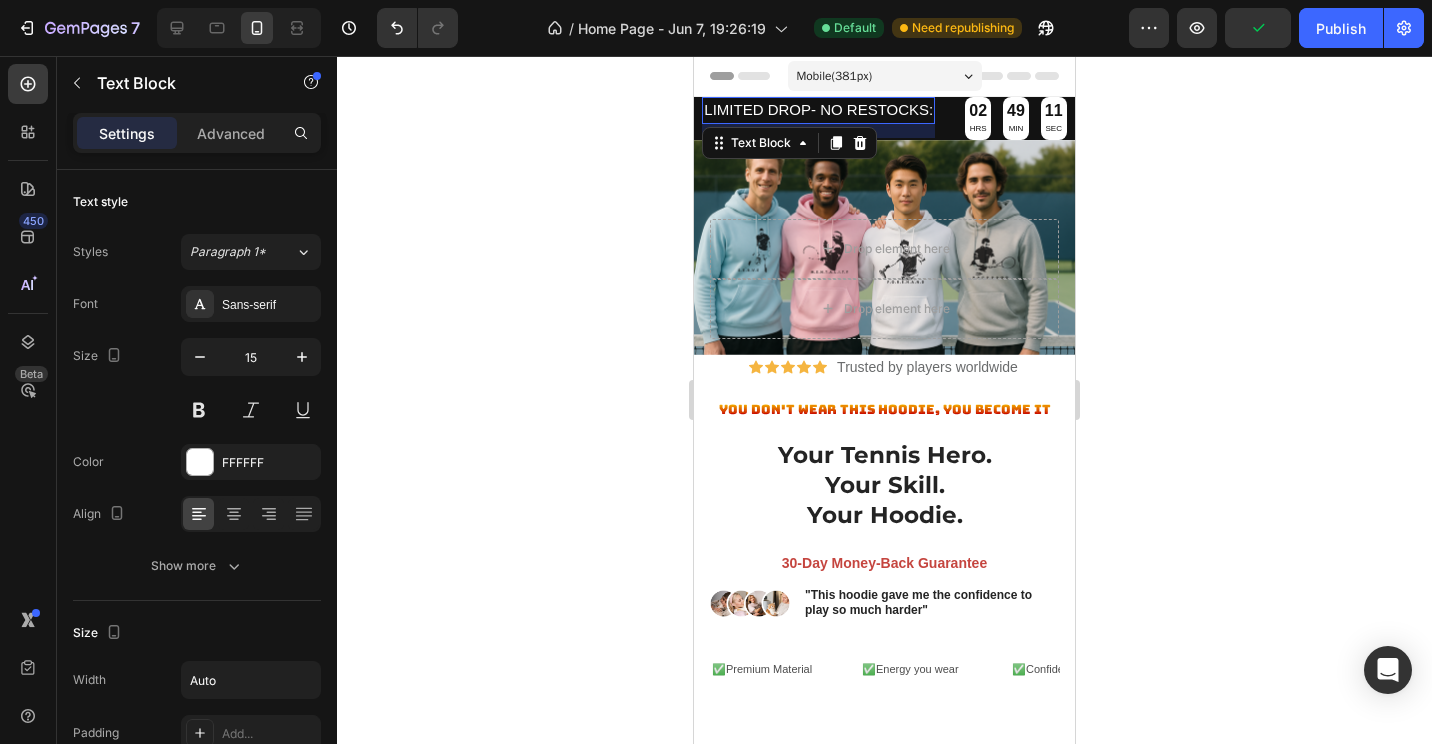 click 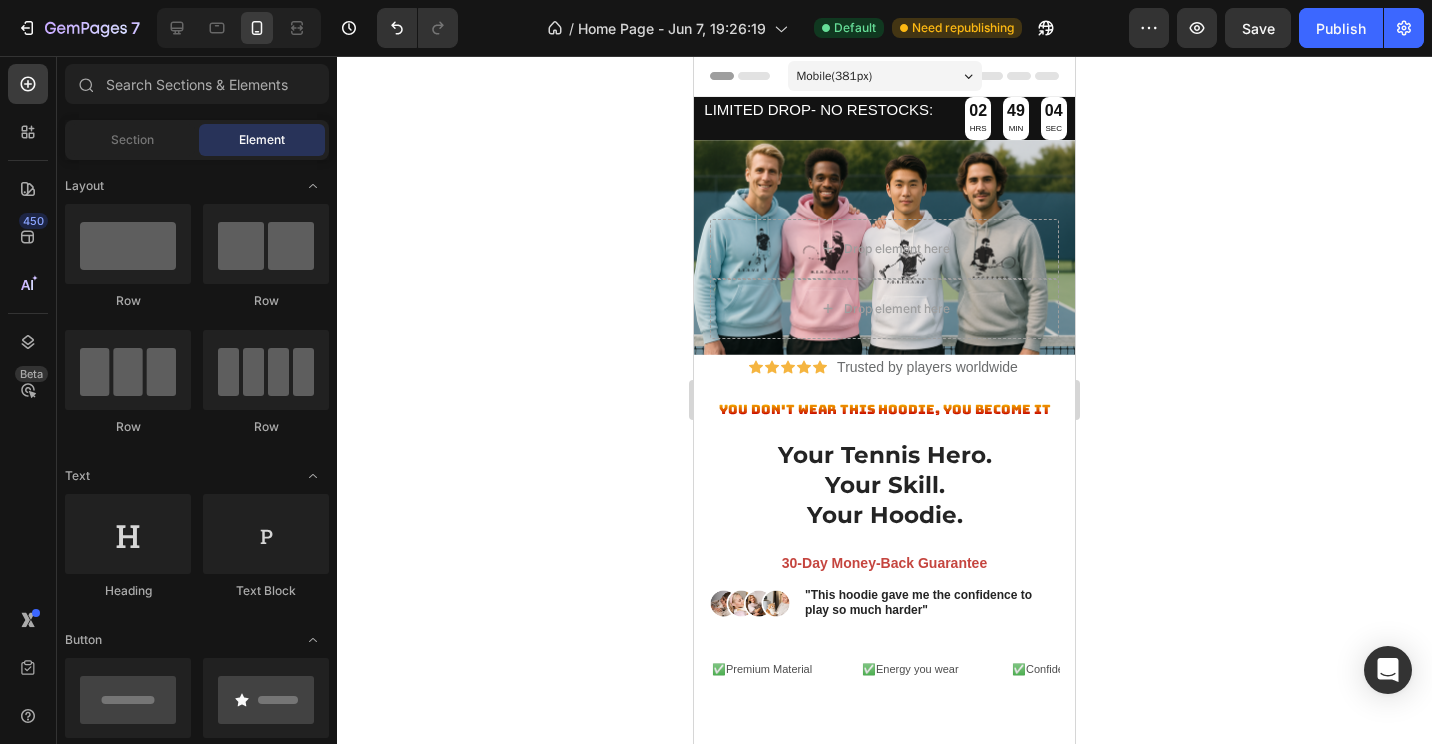 click 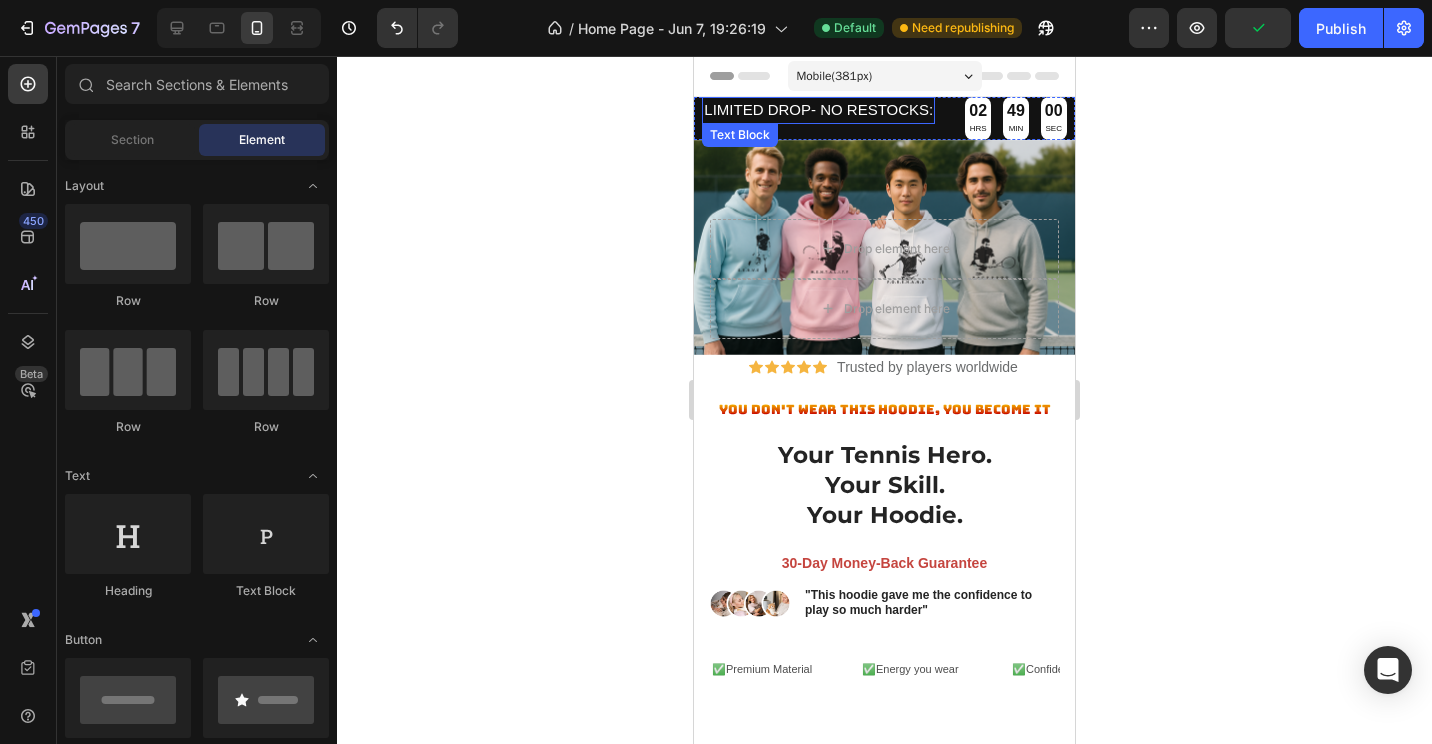 click on "LIMITED DROP- NO RESTOCKS:" at bounding box center (818, 110) 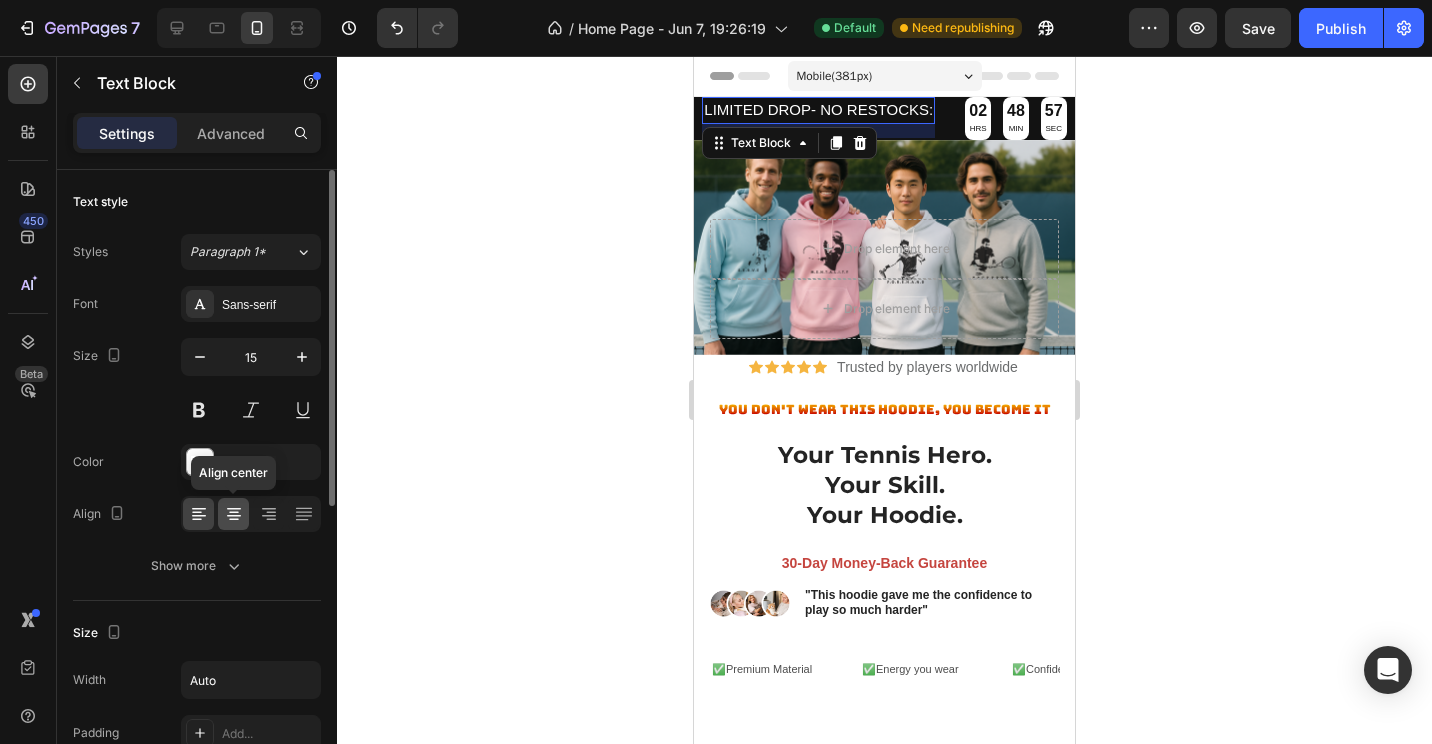 click 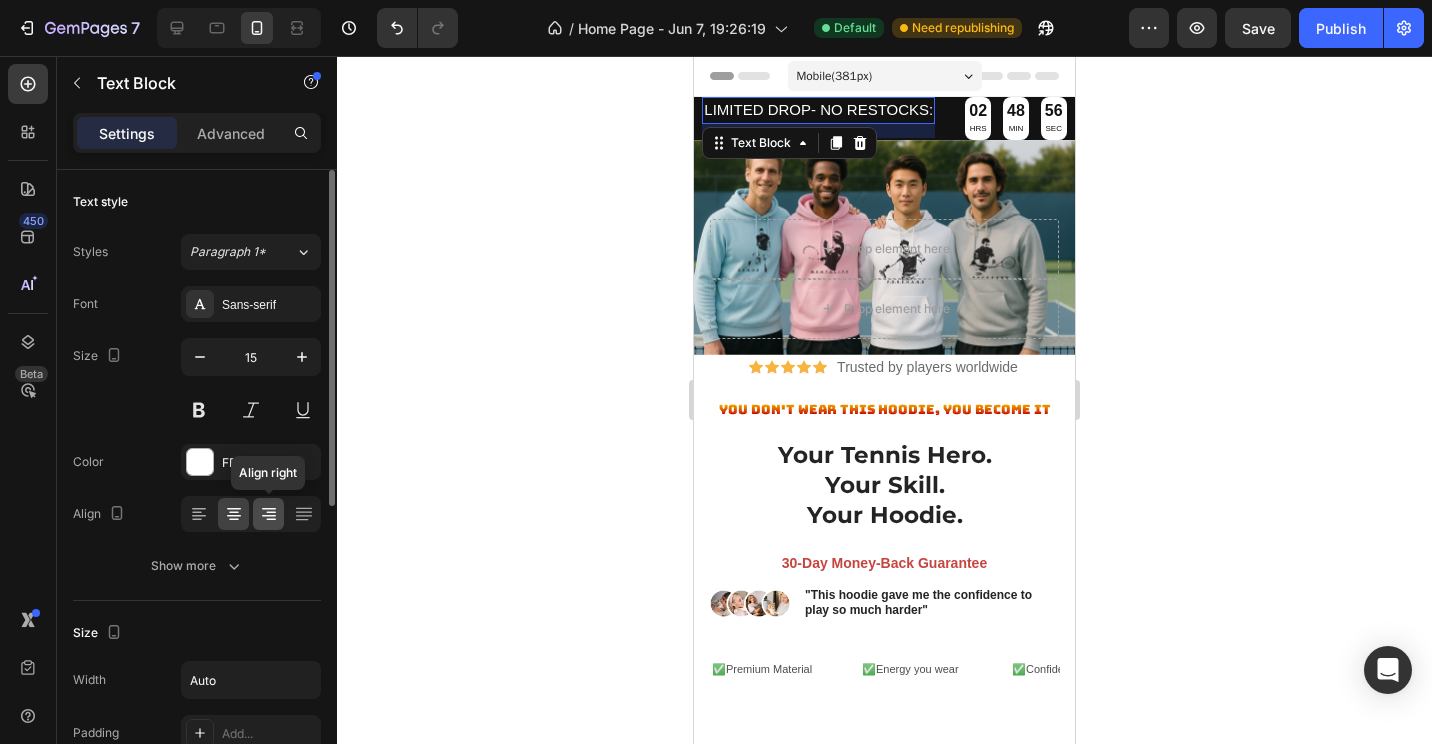 click 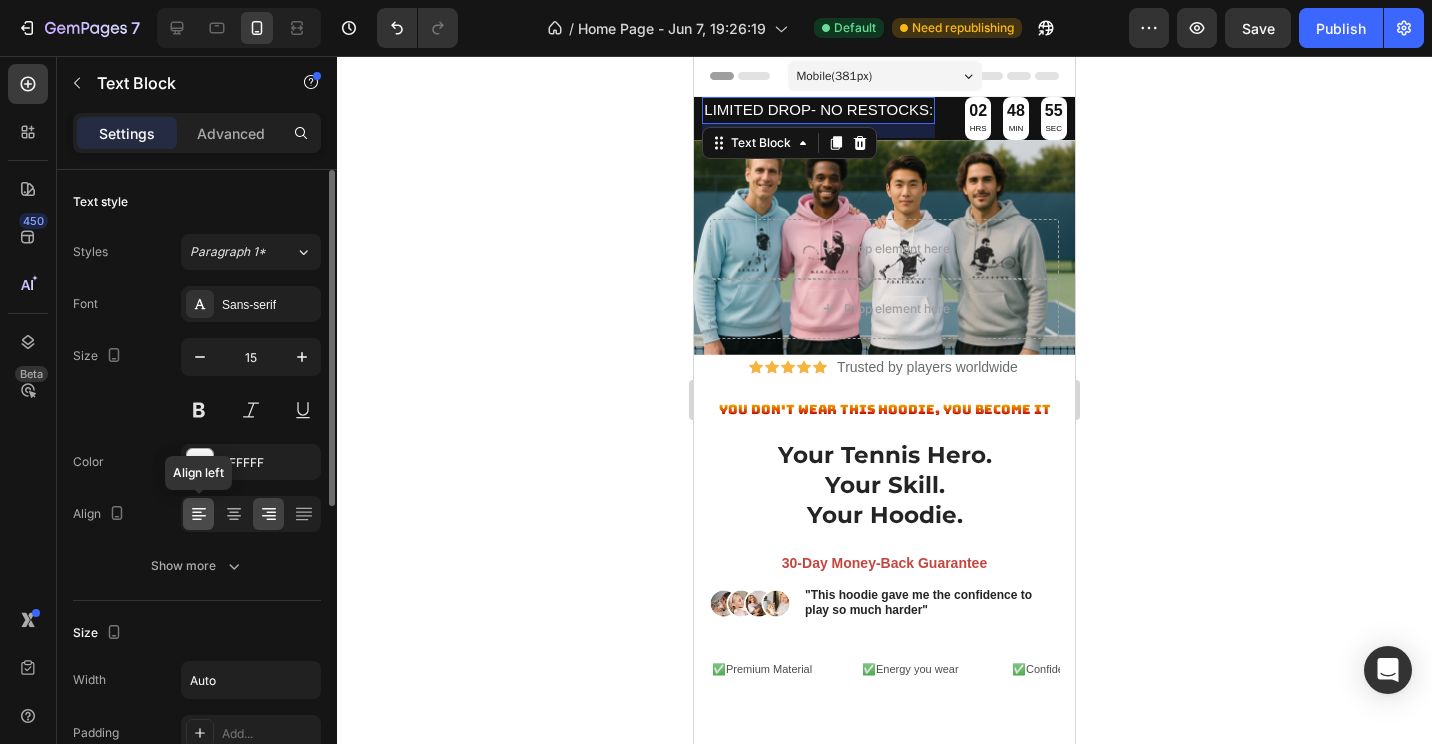 click 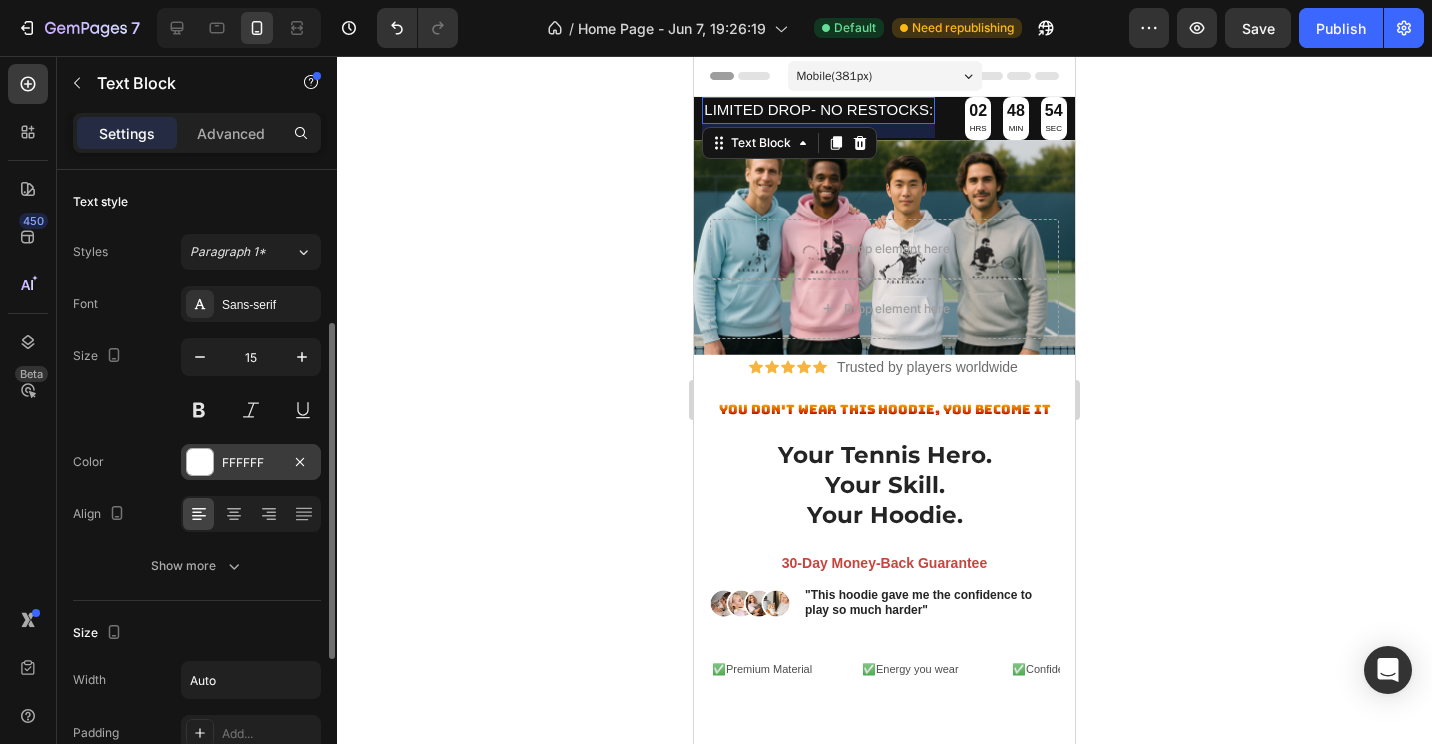 scroll, scrollTop: 100, scrollLeft: 0, axis: vertical 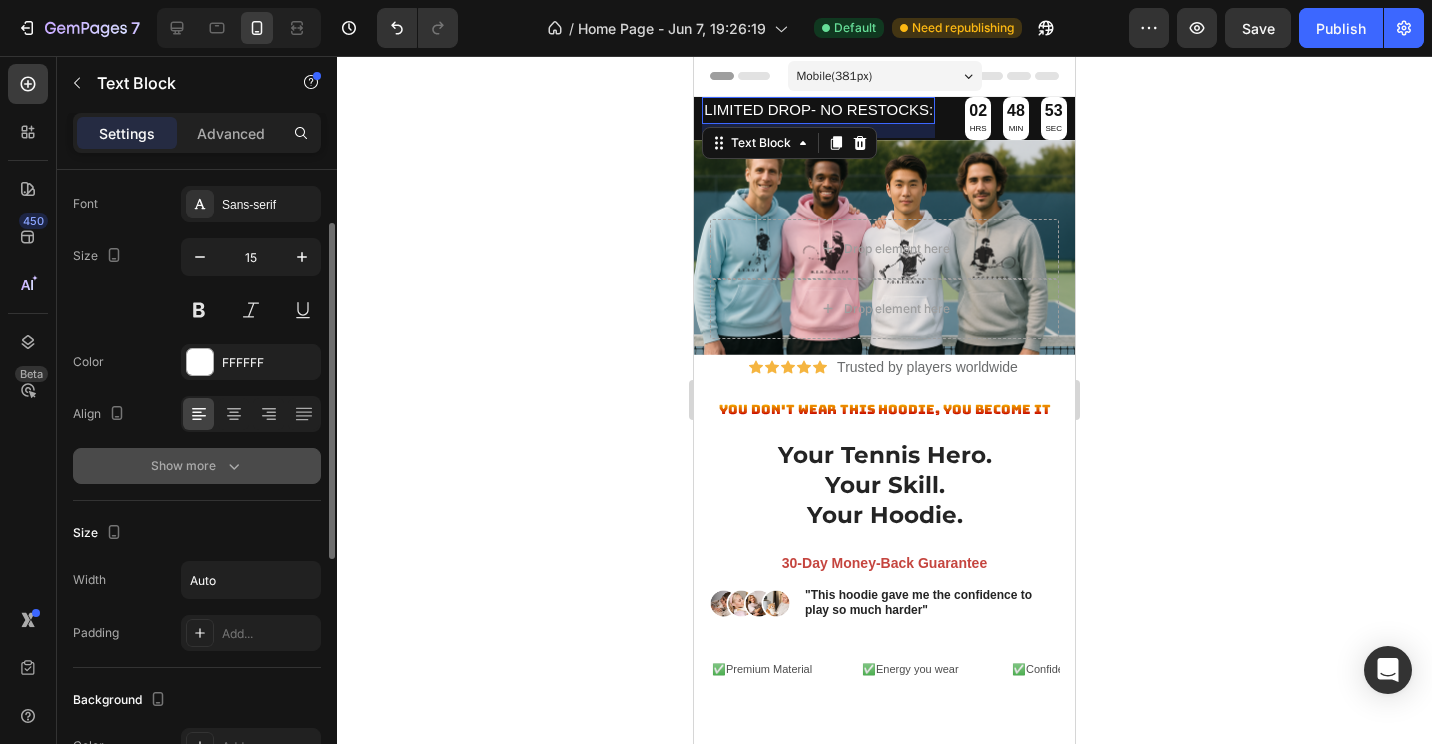 click 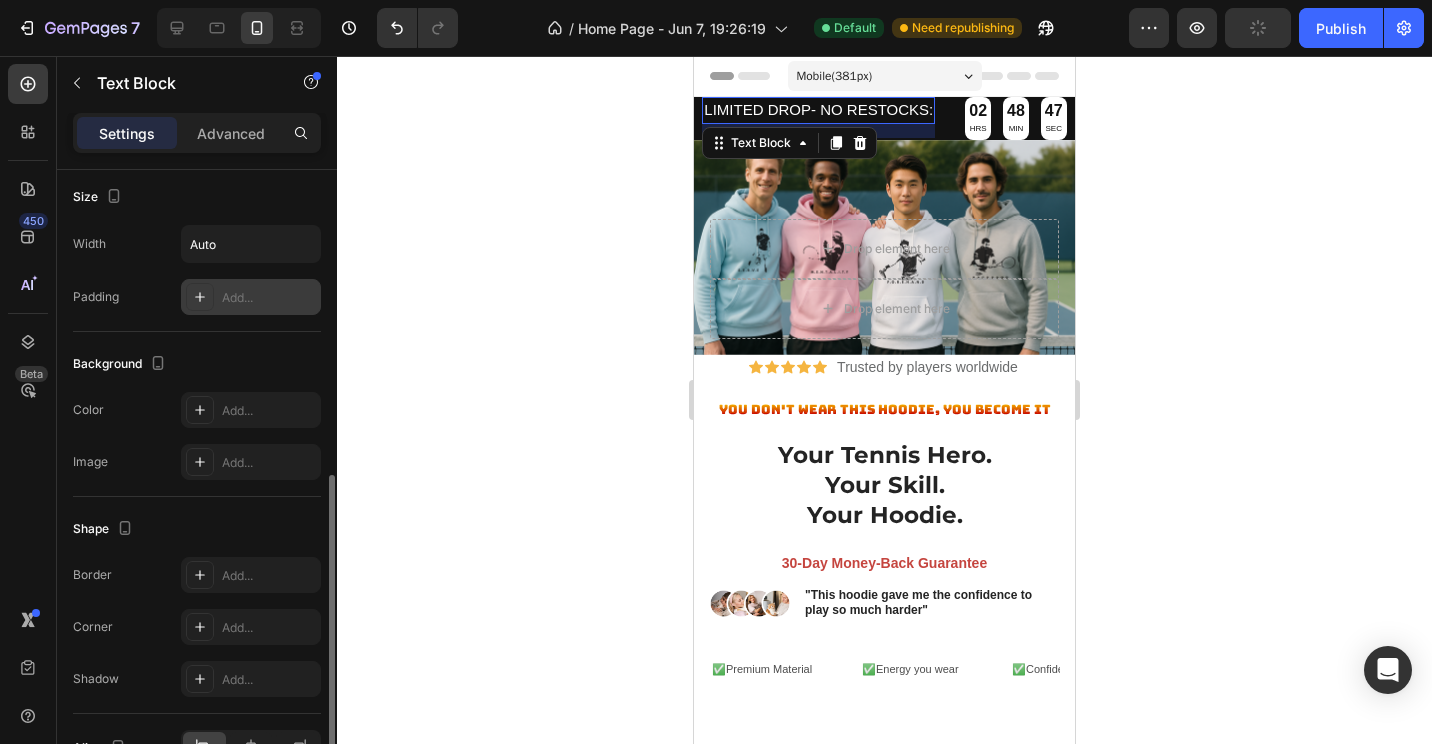 scroll, scrollTop: 800, scrollLeft: 0, axis: vertical 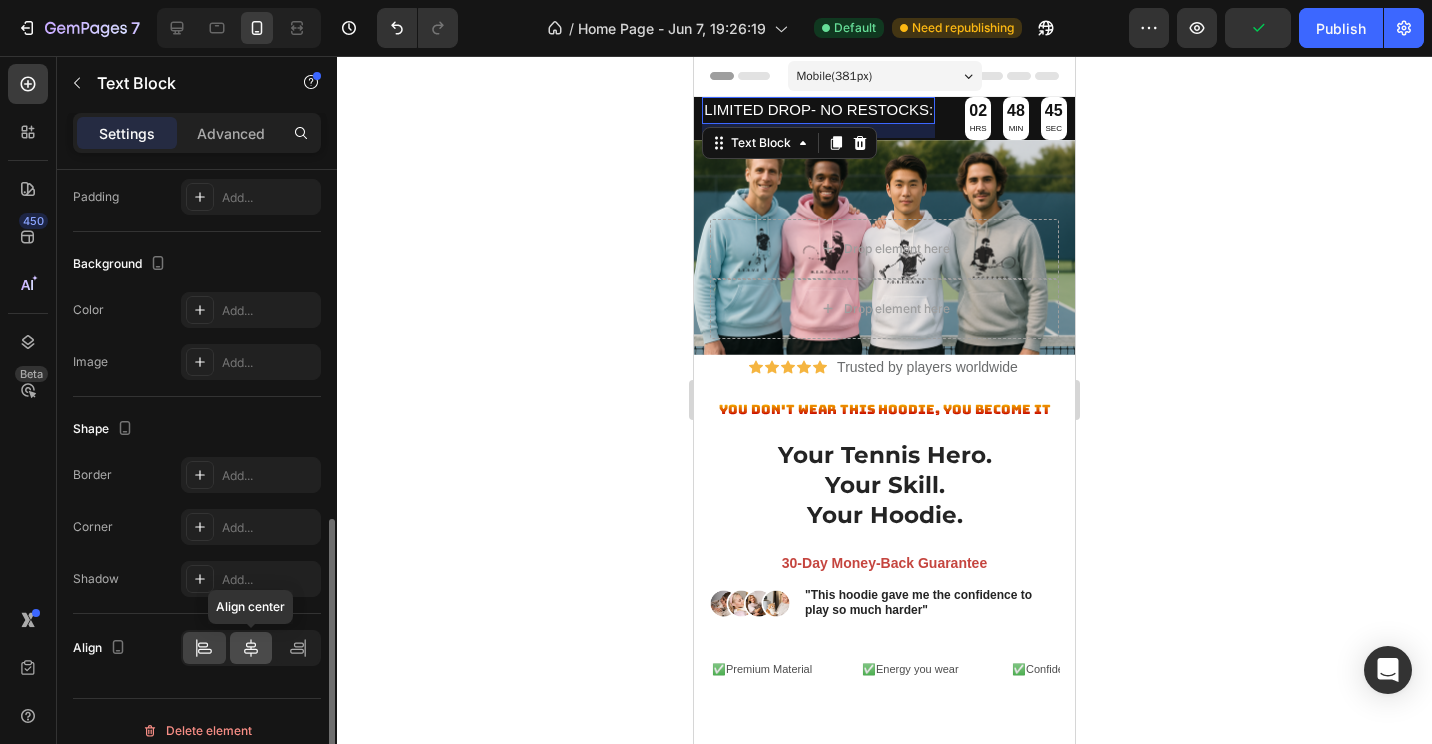 click 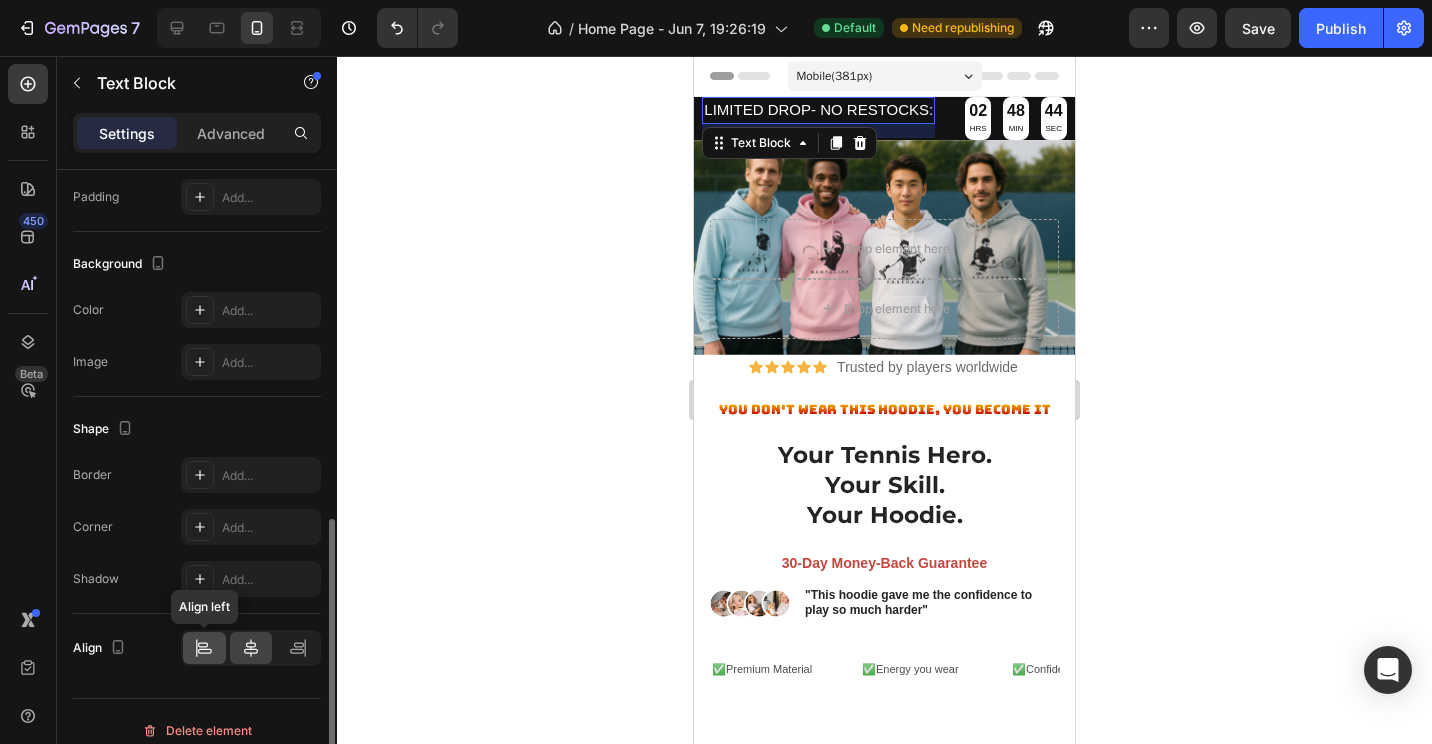 click 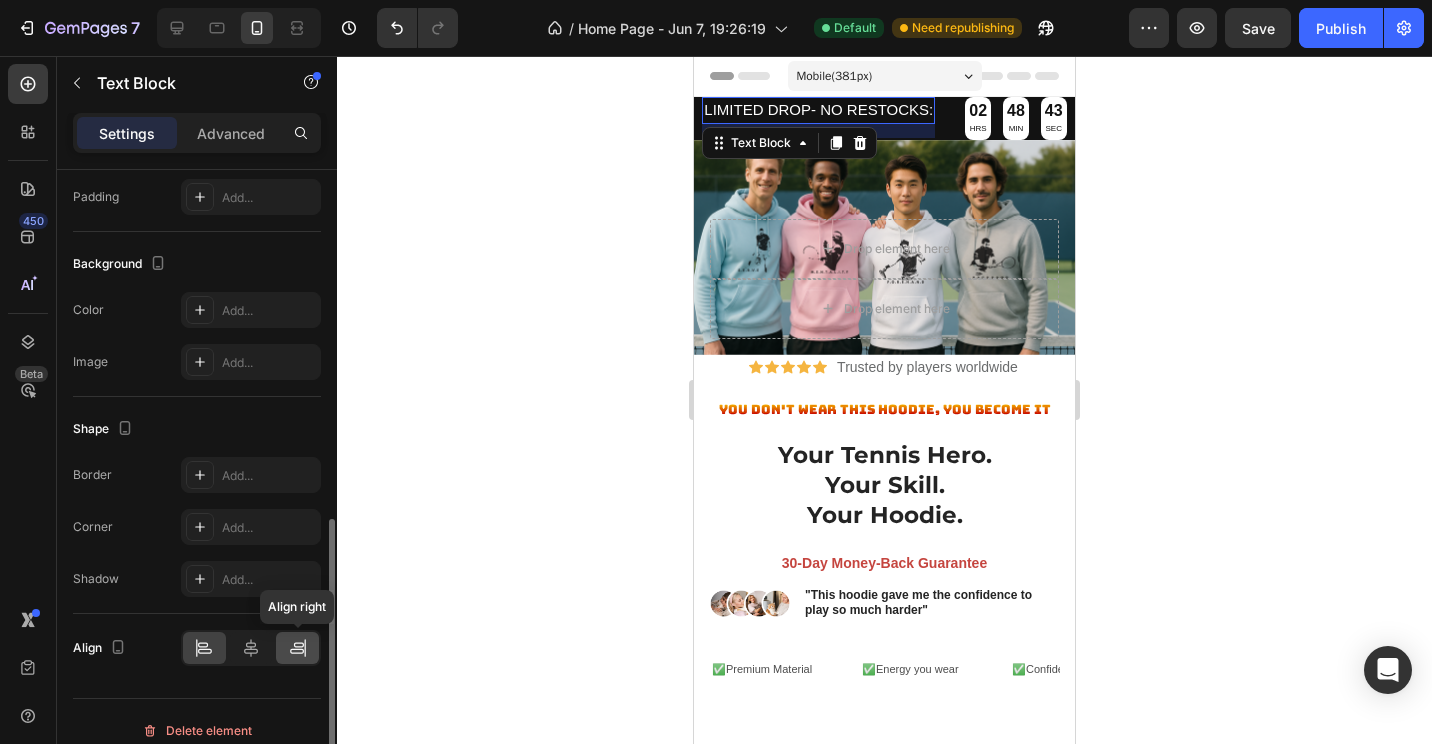 click 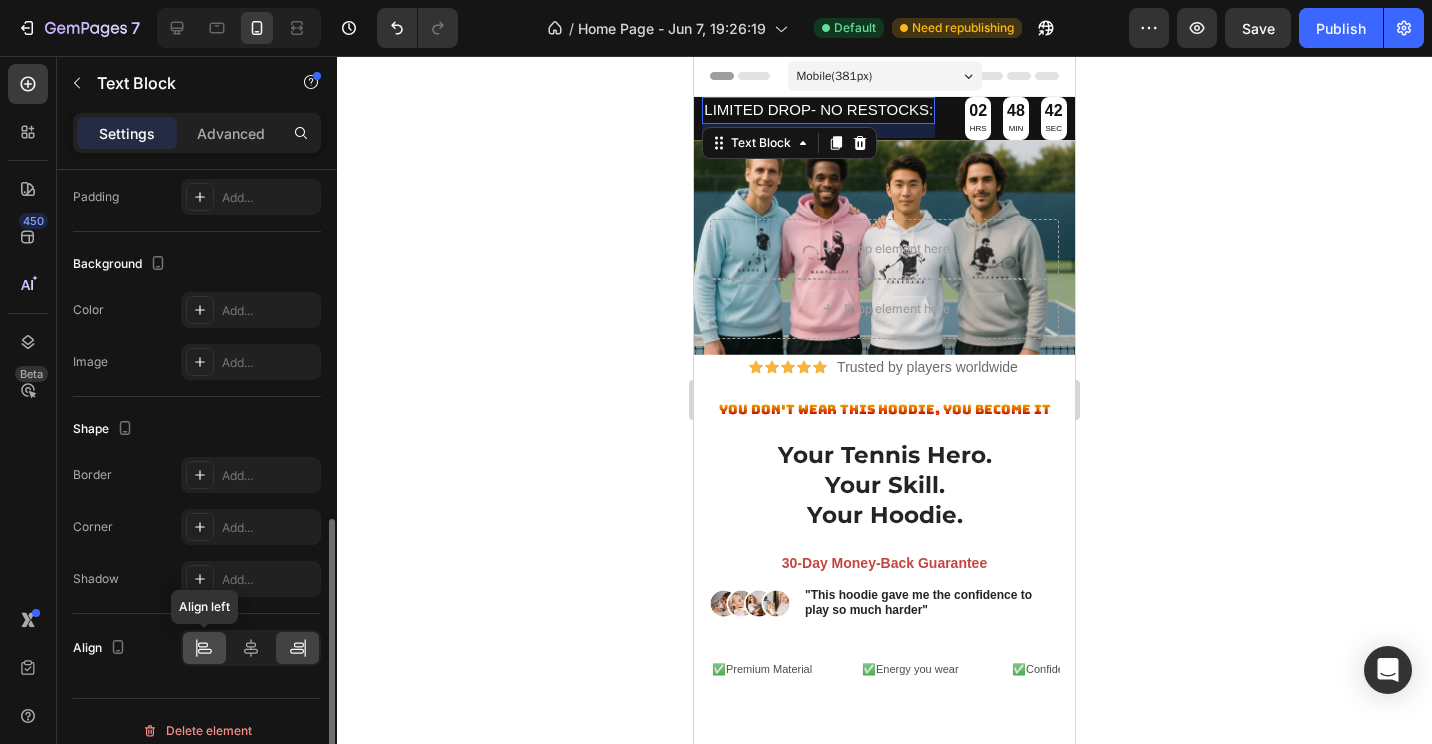 click 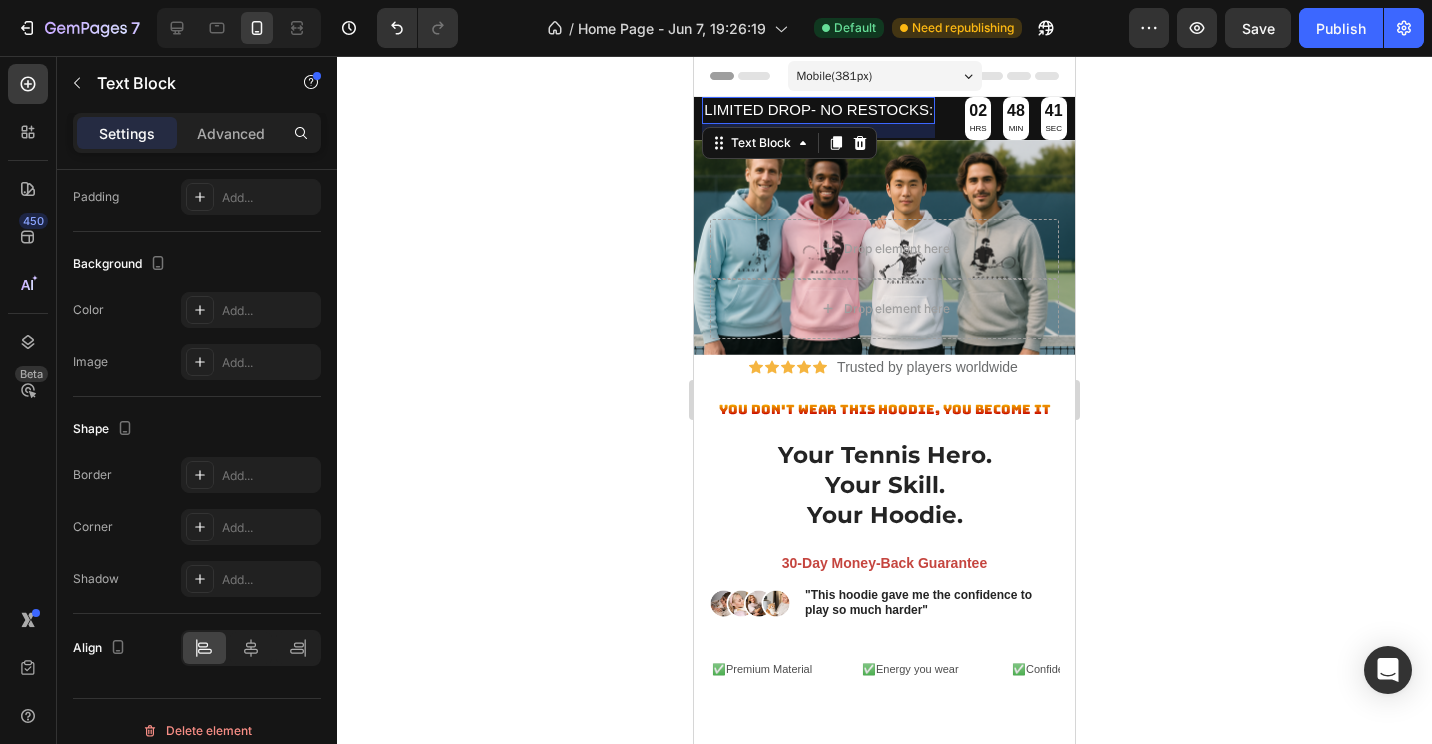 click 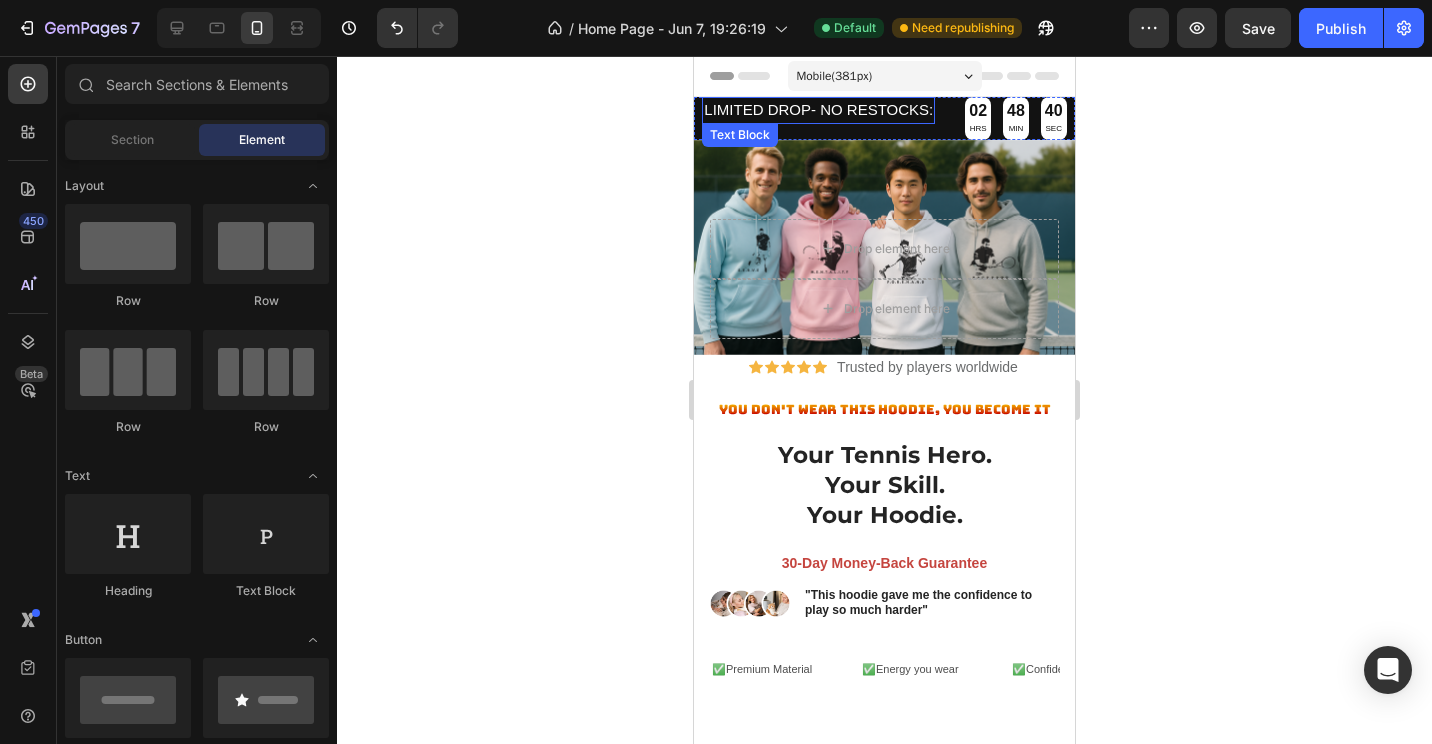 click on "LIMITED DROP- NO RESTOCKS:" at bounding box center [818, 110] 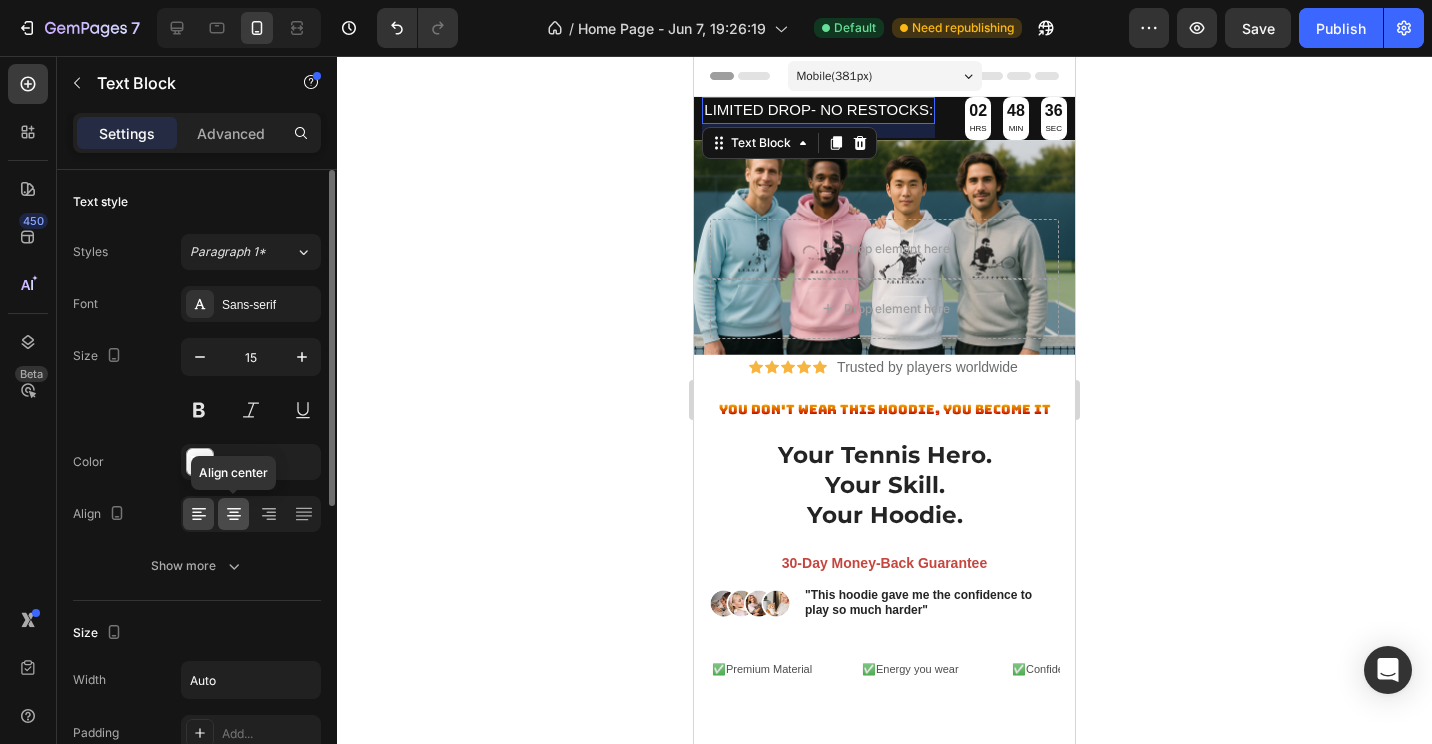 click 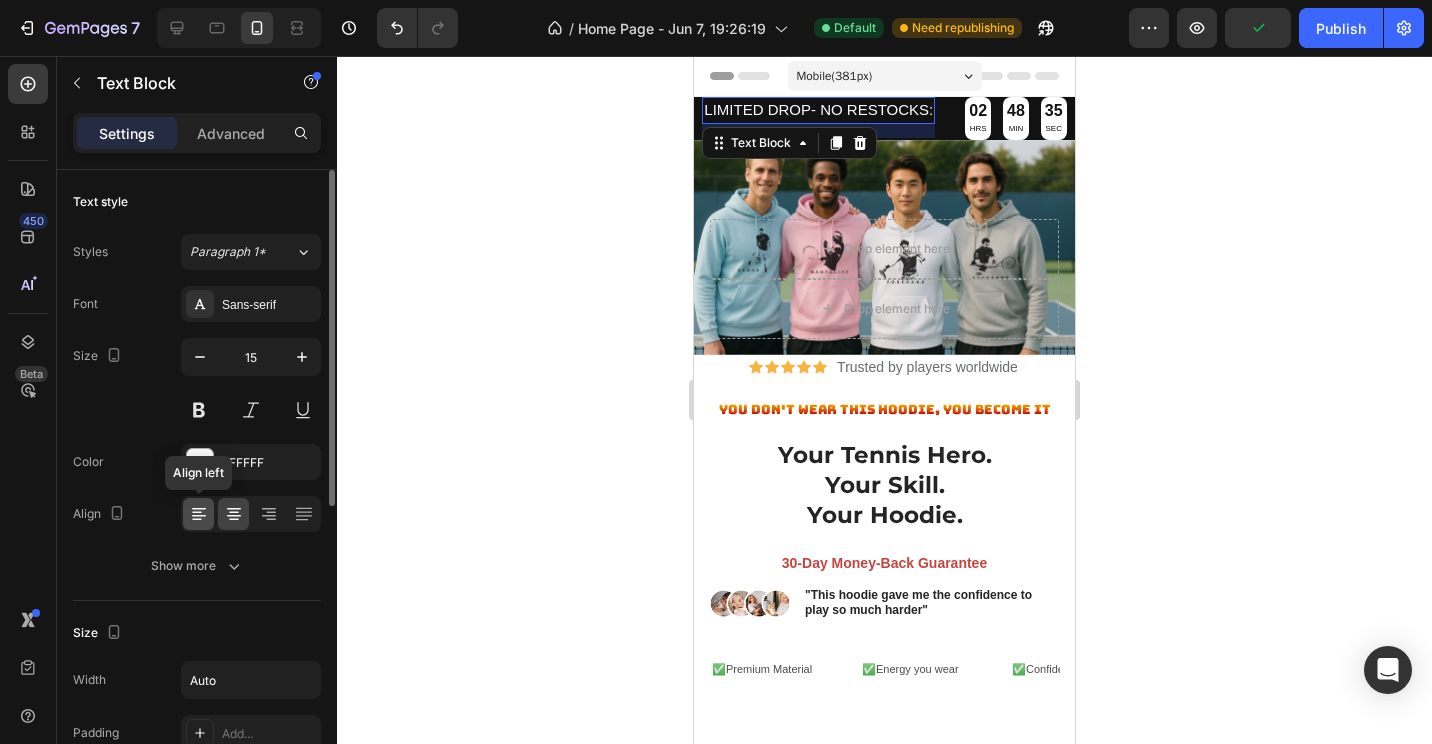 click 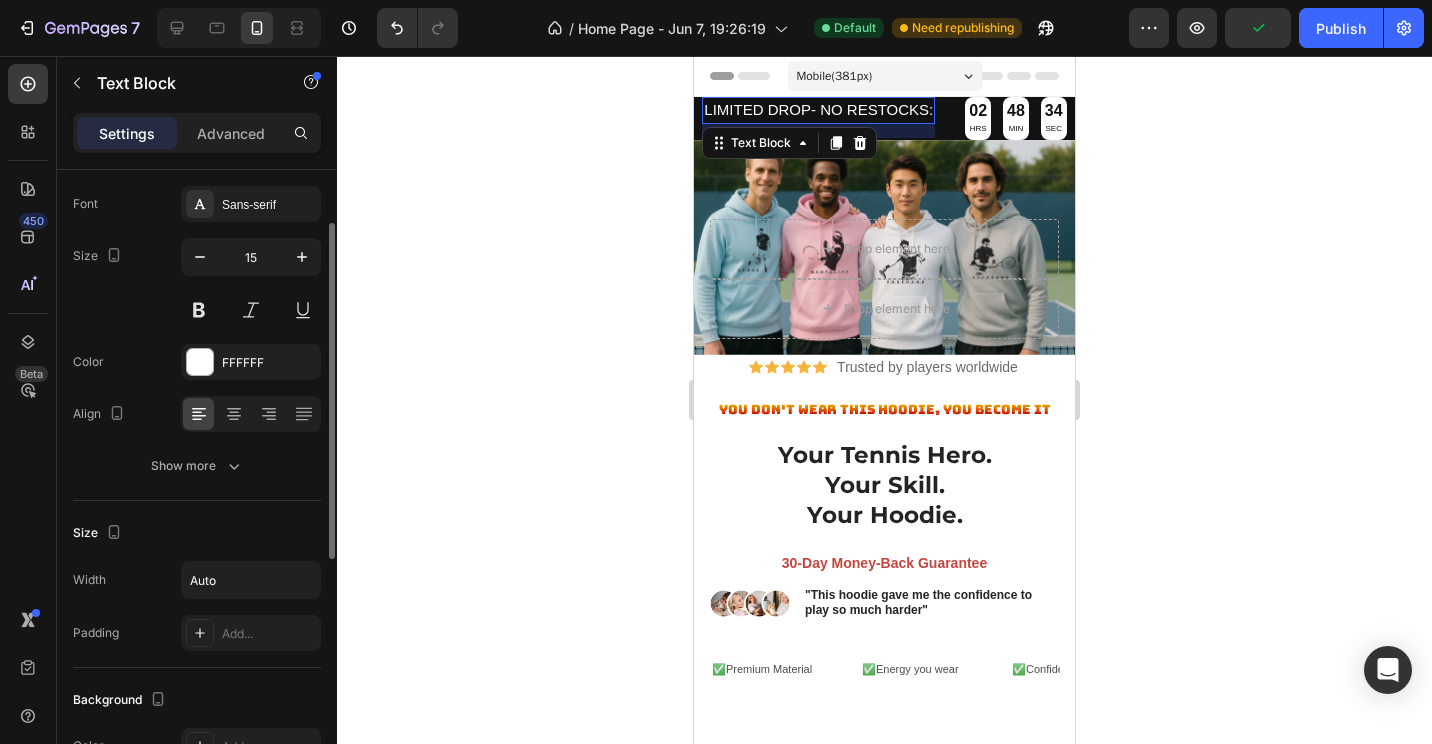 scroll, scrollTop: 200, scrollLeft: 0, axis: vertical 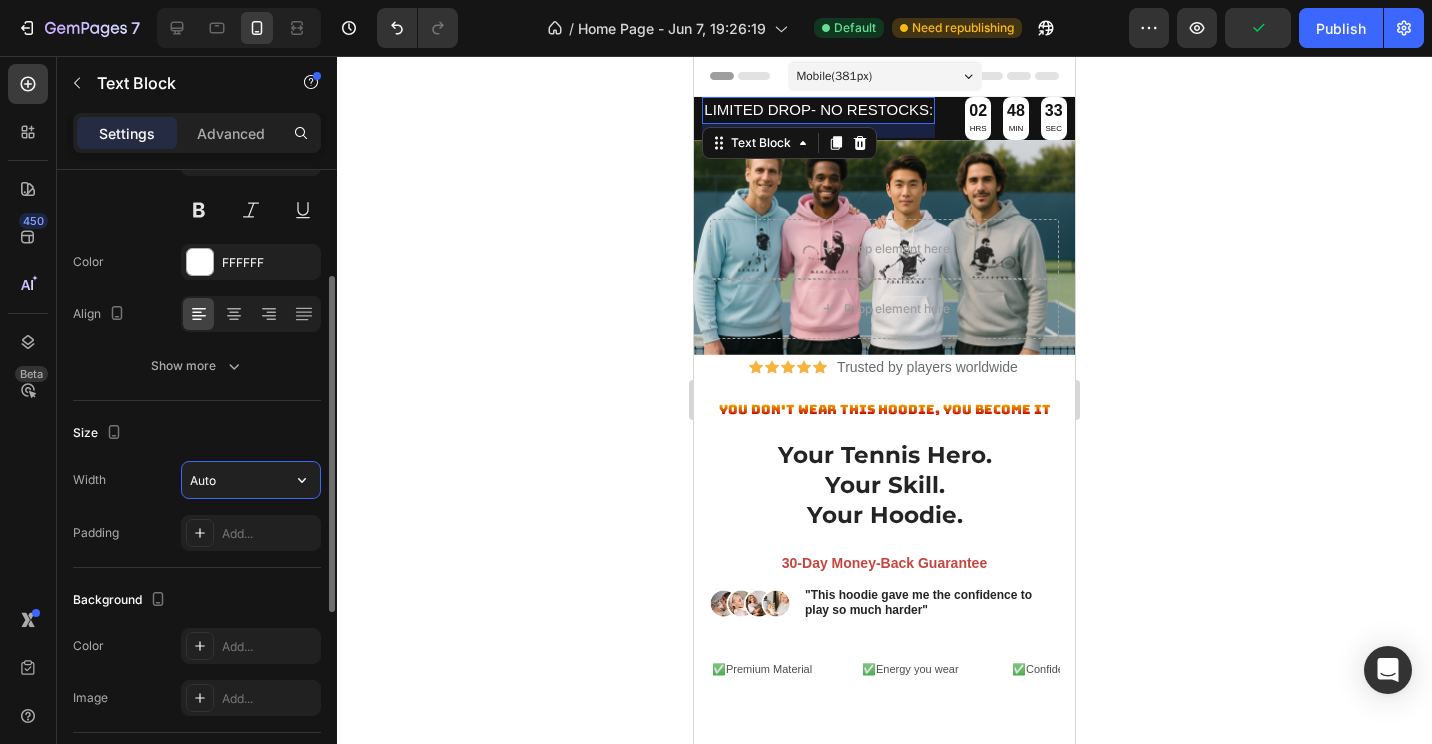 click on "Auto" at bounding box center [251, 480] 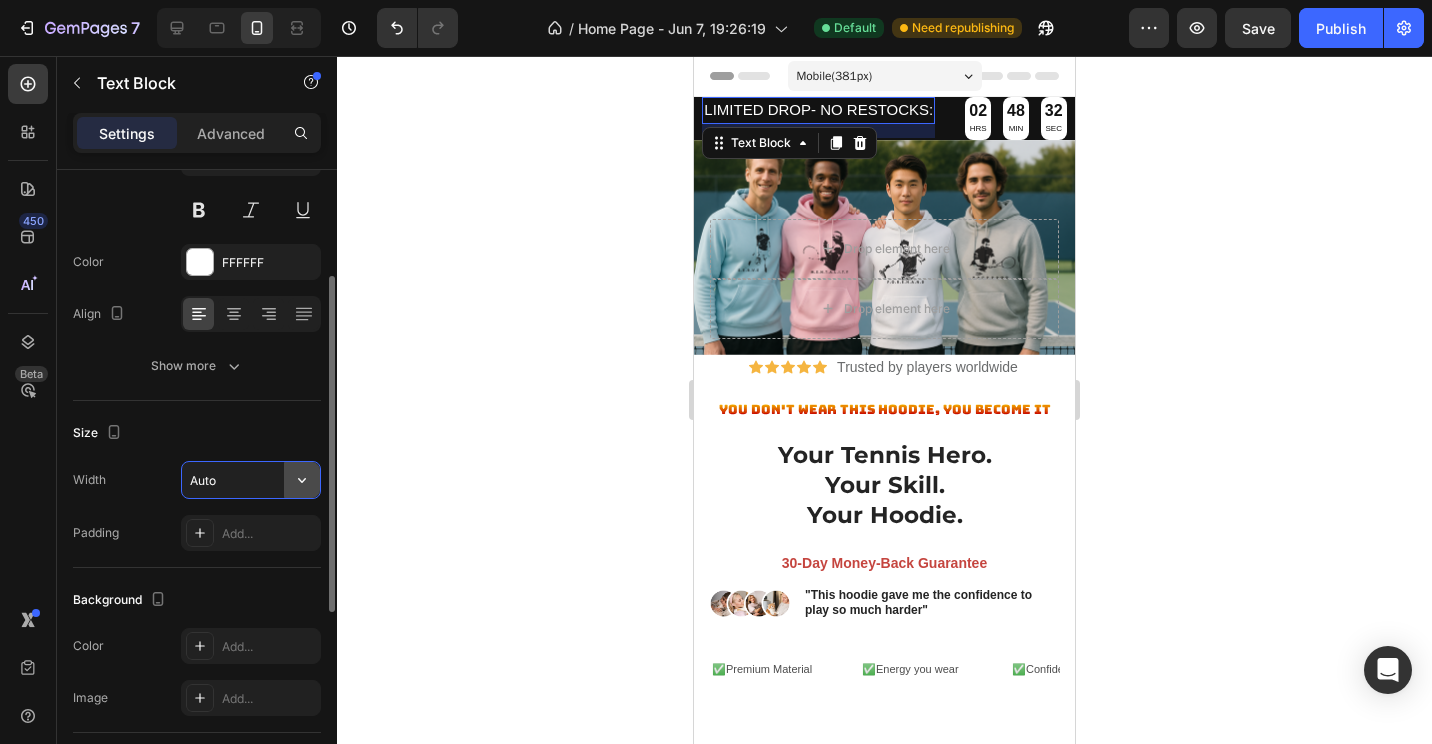 click 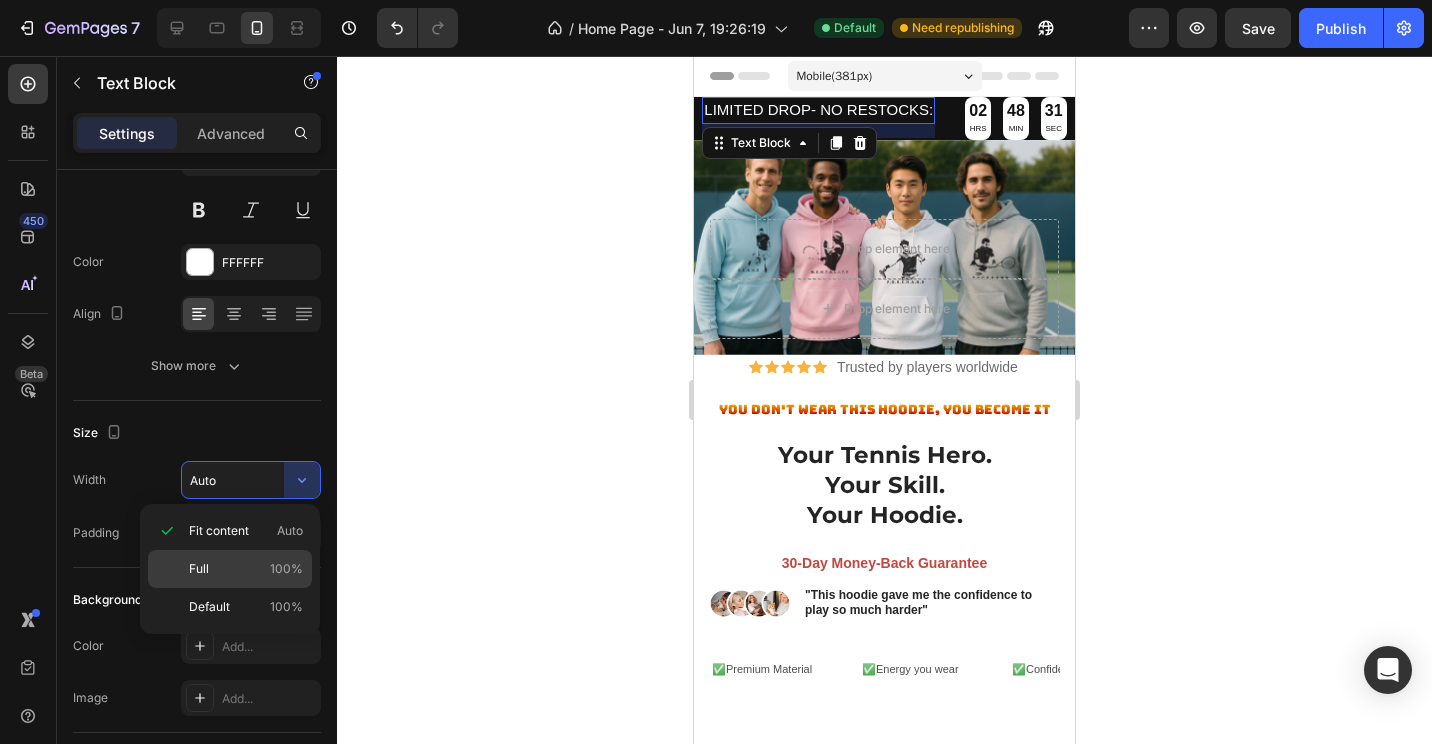 click on "Full 100%" at bounding box center [246, 569] 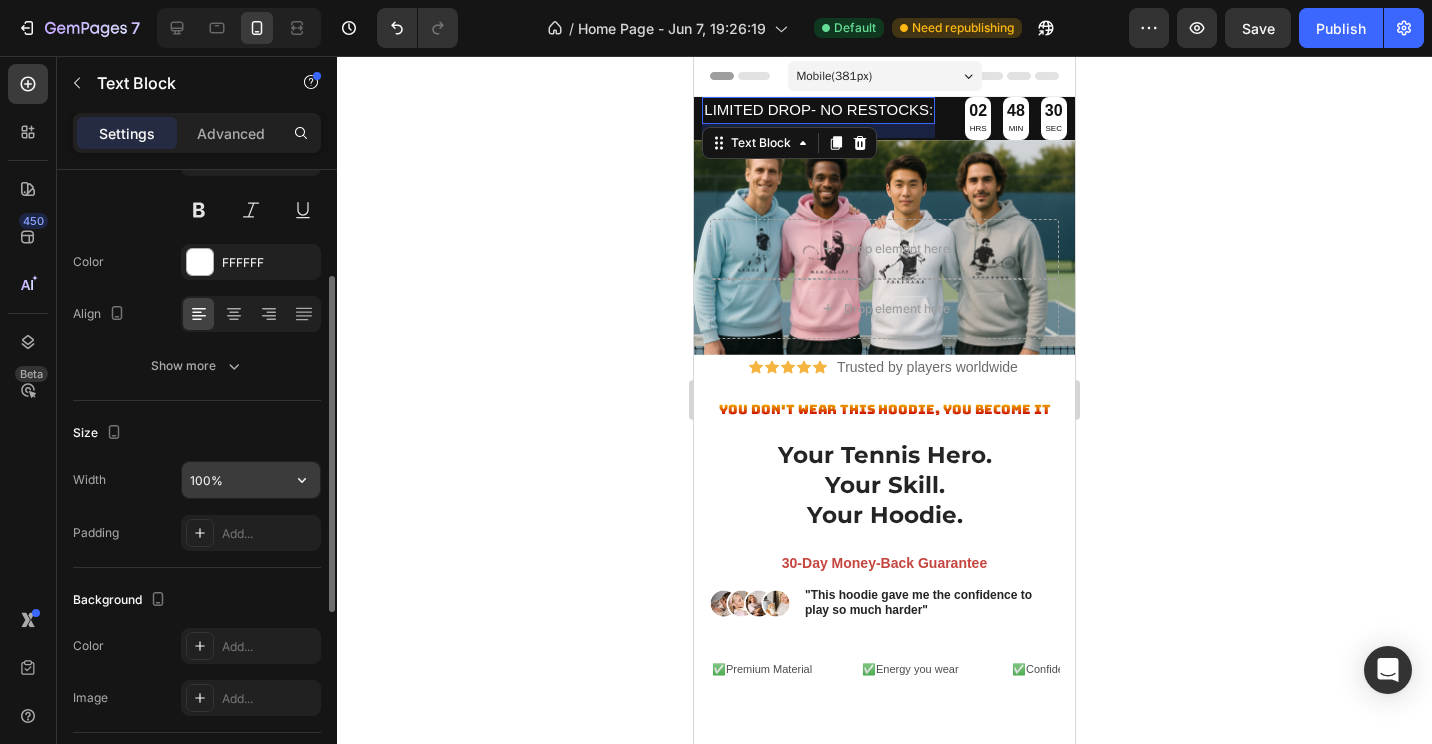click on "100%" at bounding box center (251, 480) 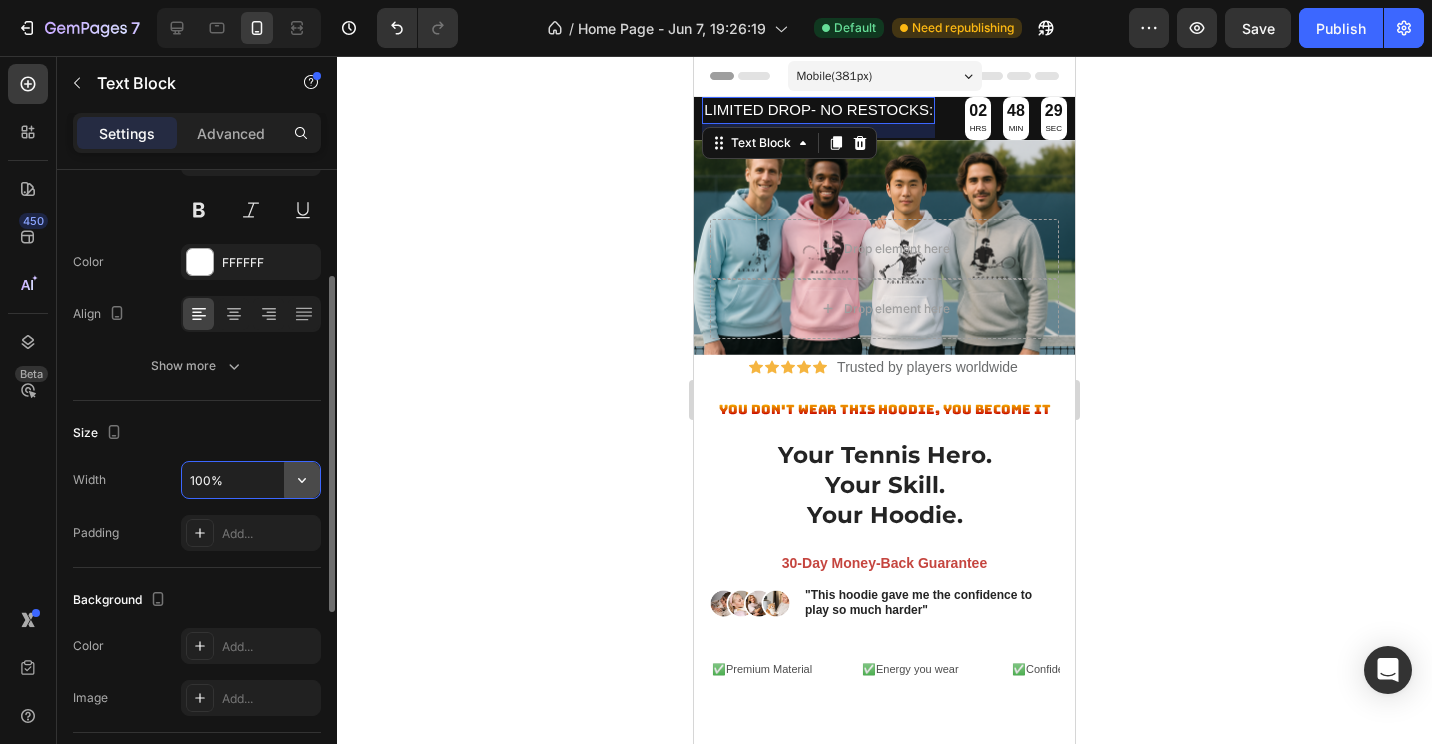 click 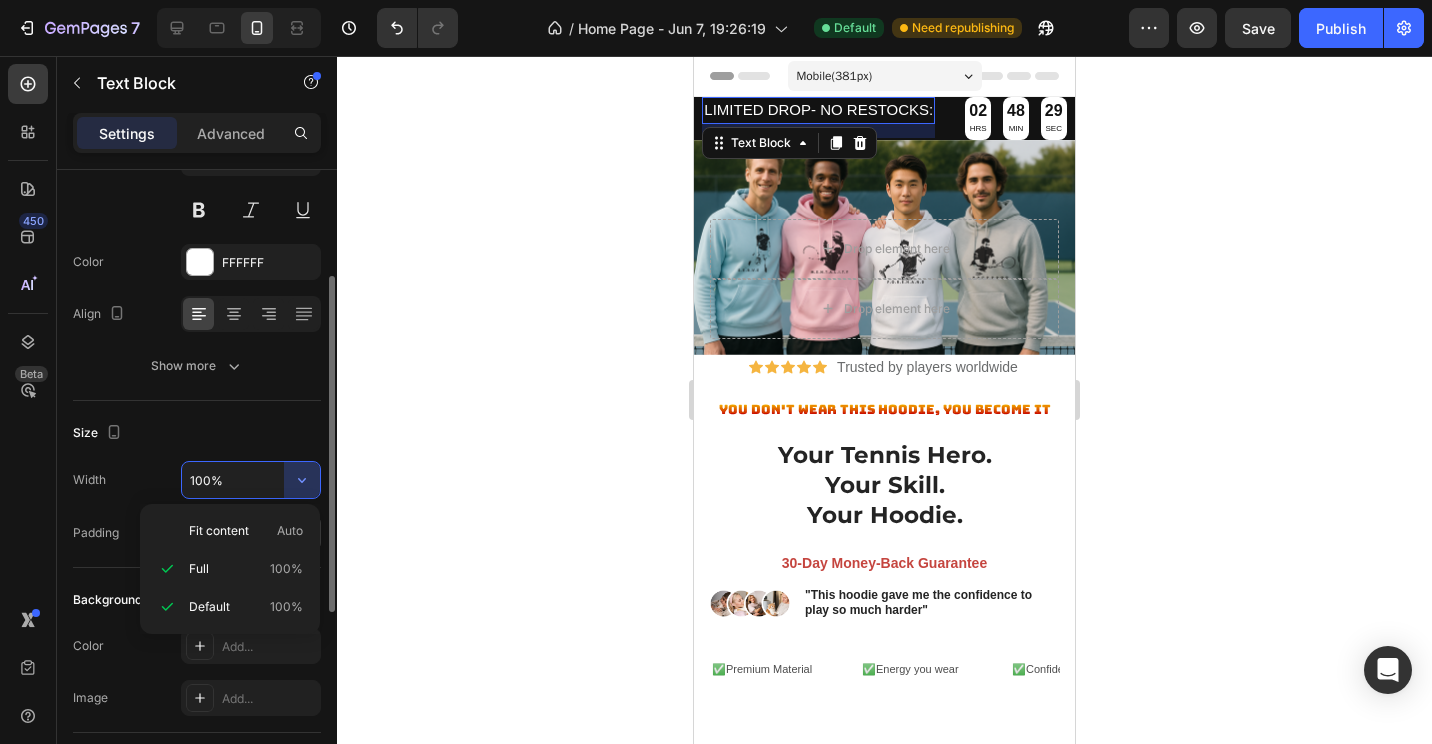click on "Fit content Auto" 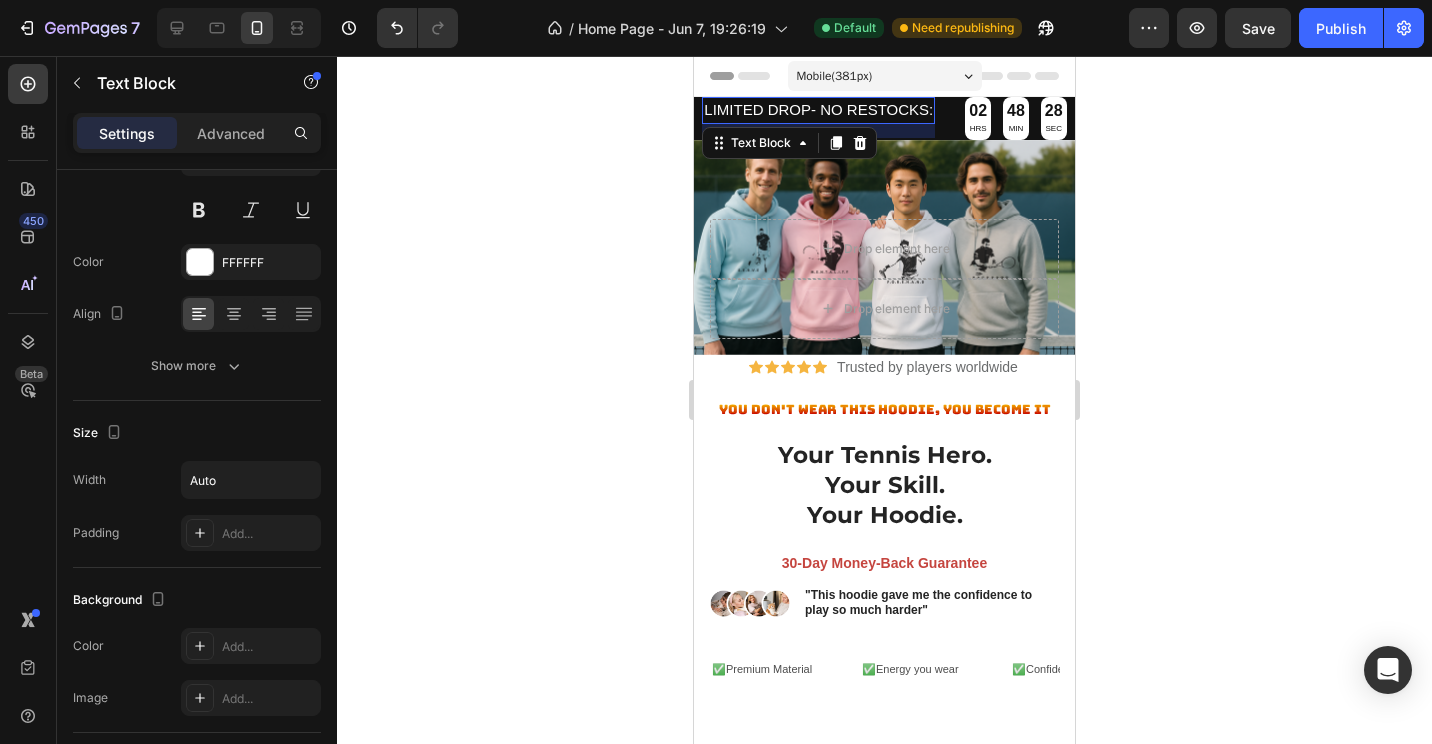click 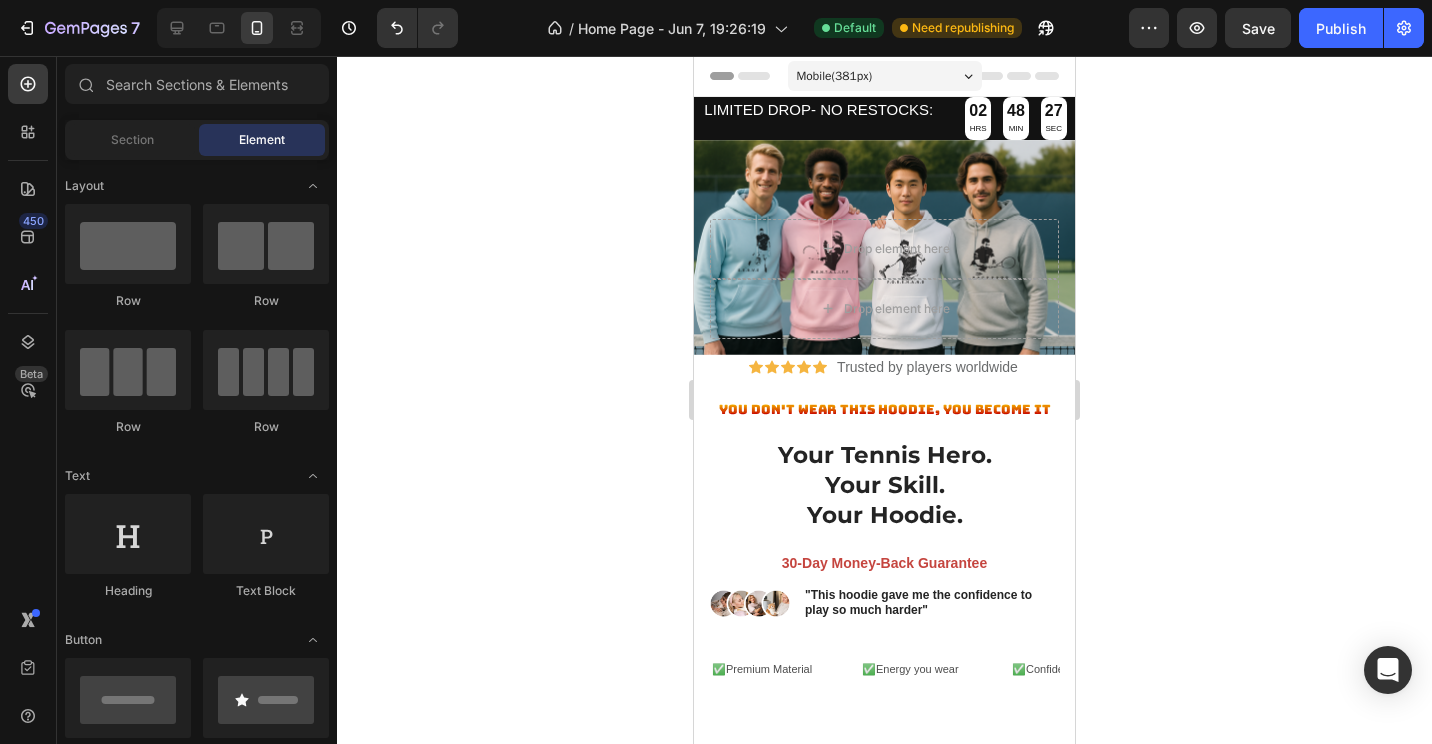click 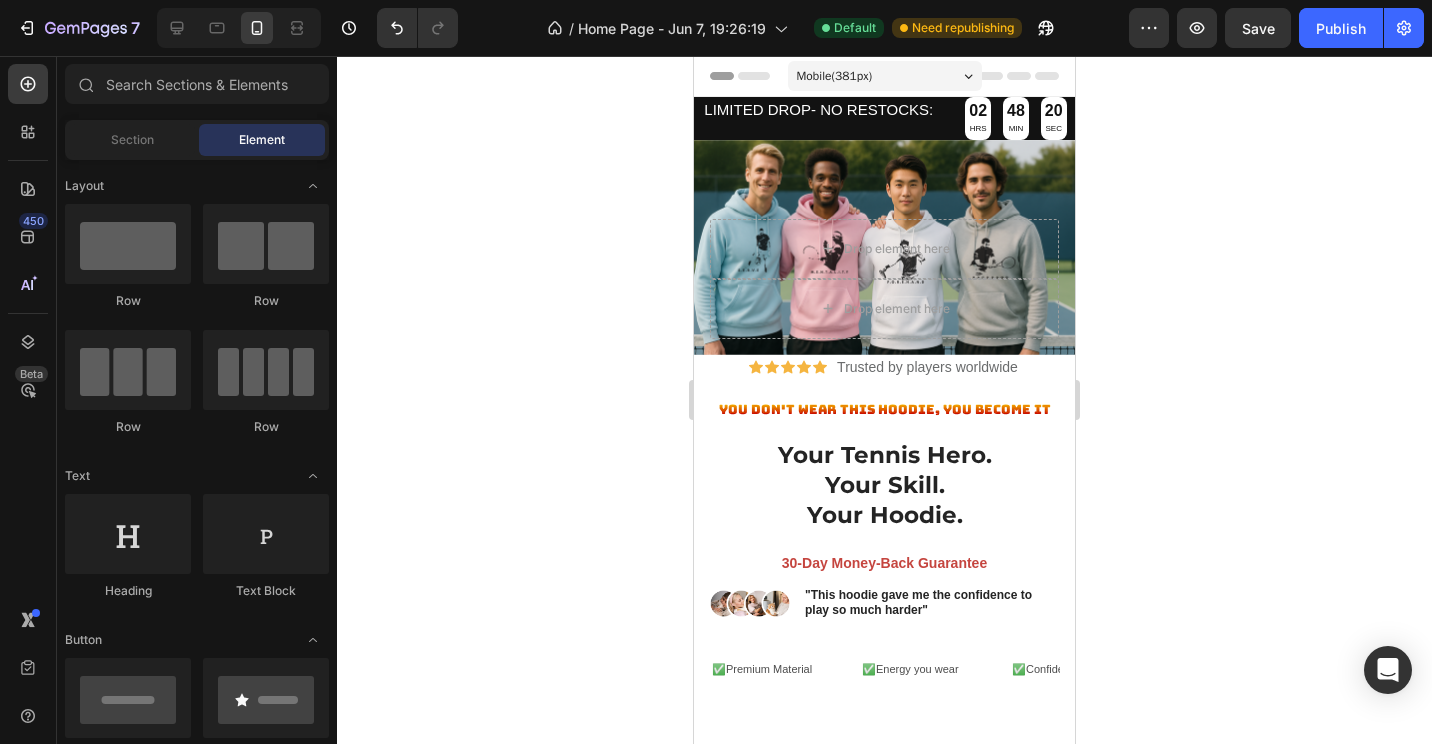 click 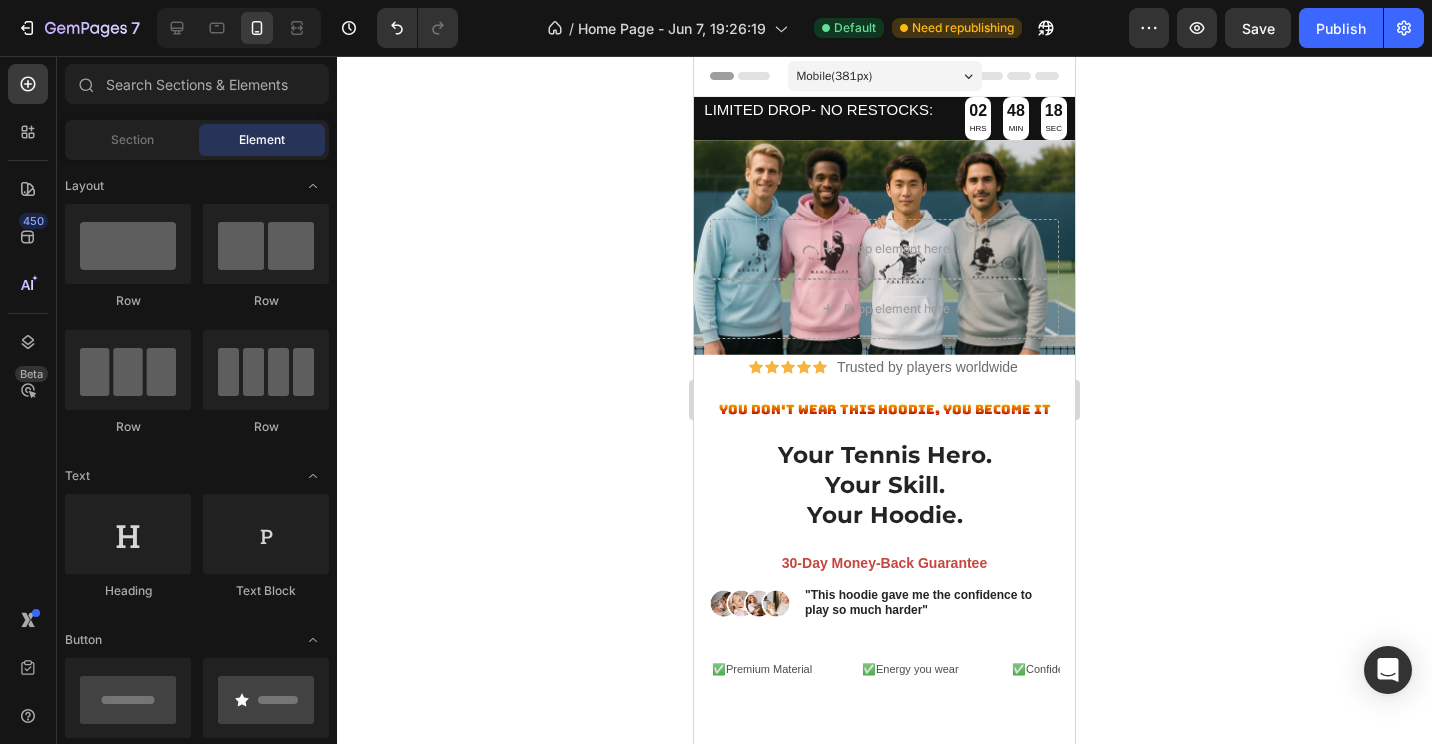 click 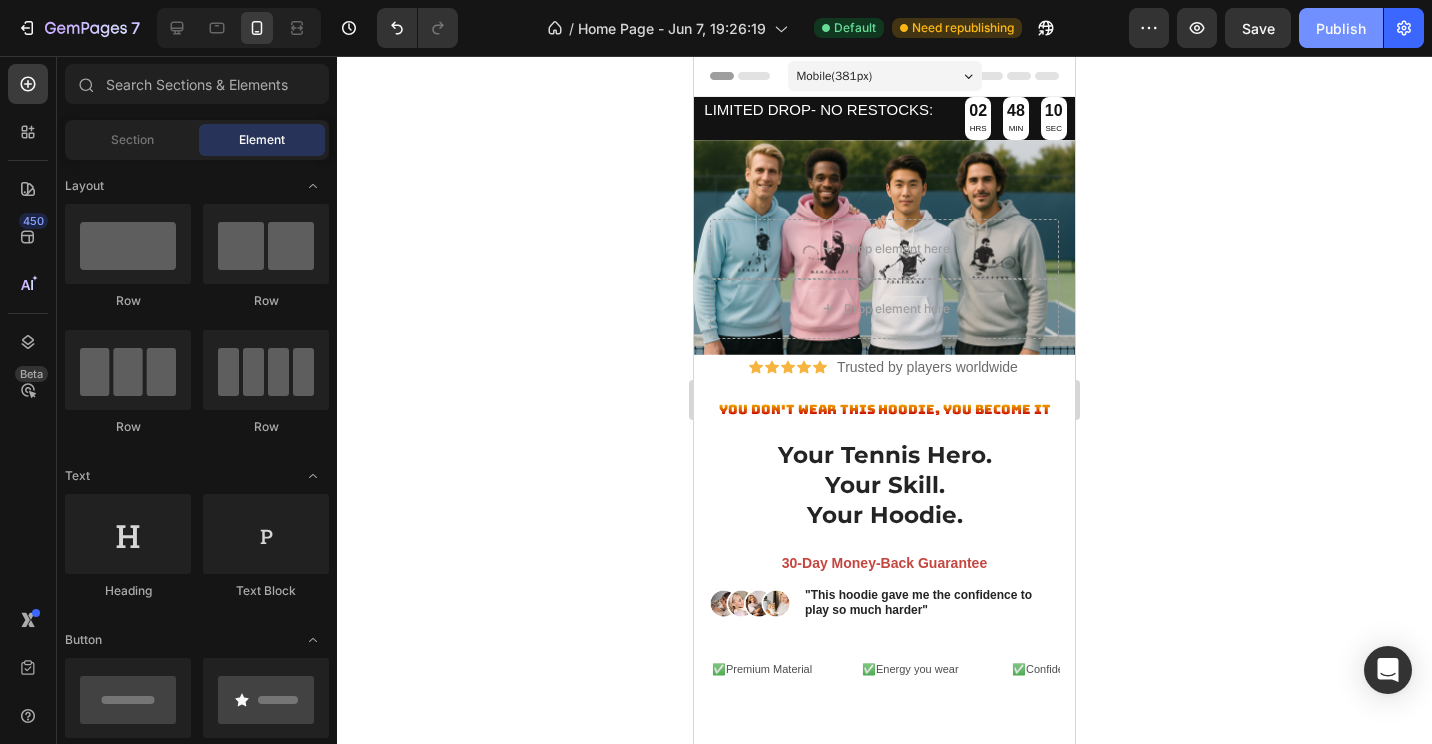 click on "Publish" at bounding box center (1341, 28) 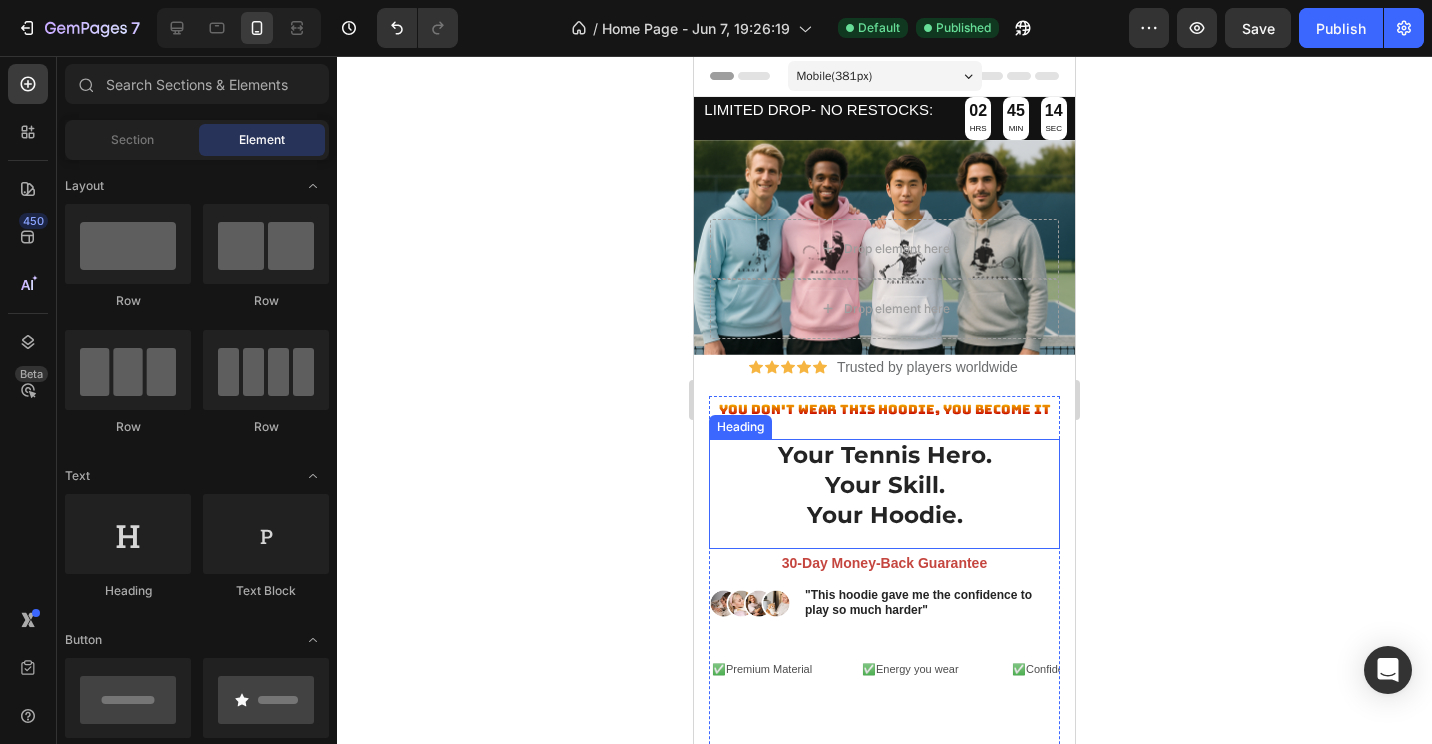 click on "Your Tennis Hero.  Your Skill.  Your Hoodie." at bounding box center [884, 486] 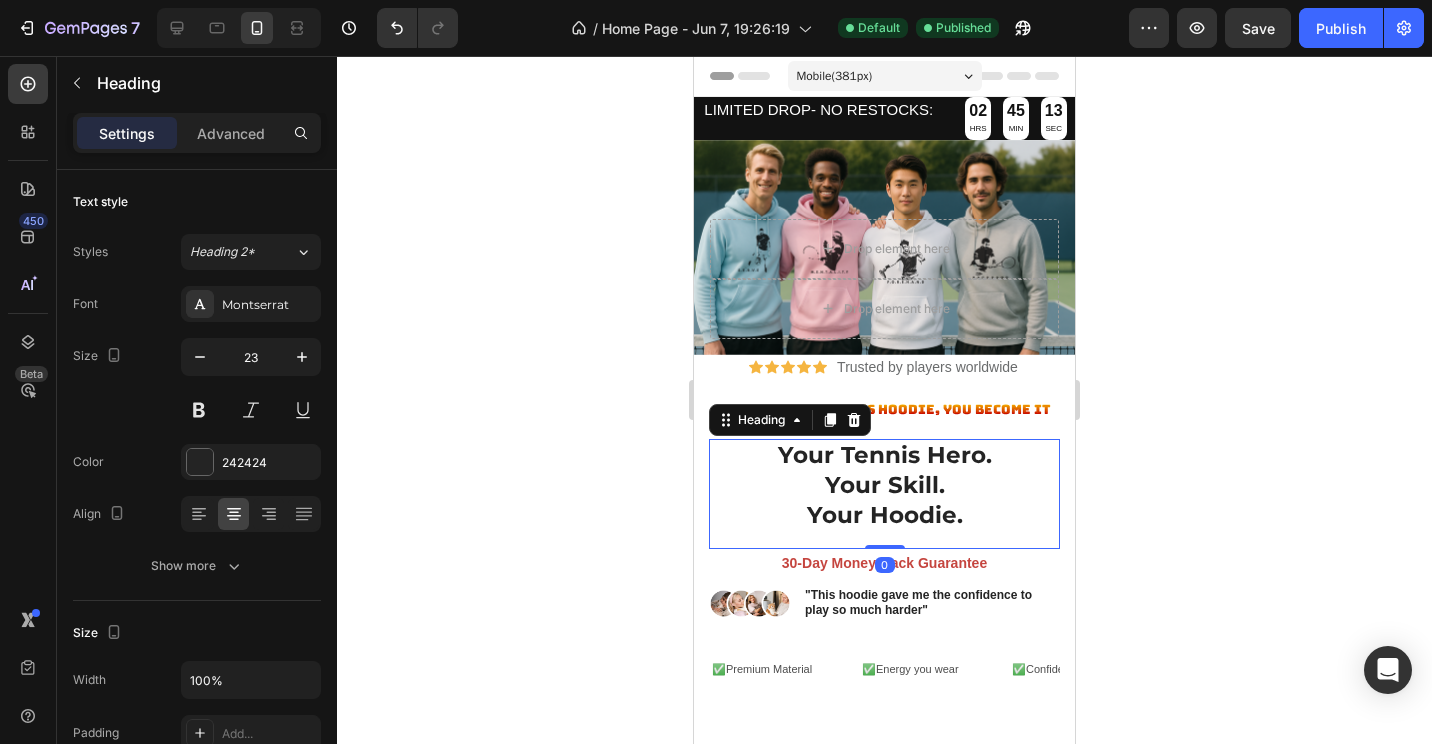 click on "Your Tennis Hero.  Your Skill.  Your Hoodie." at bounding box center (884, 486) 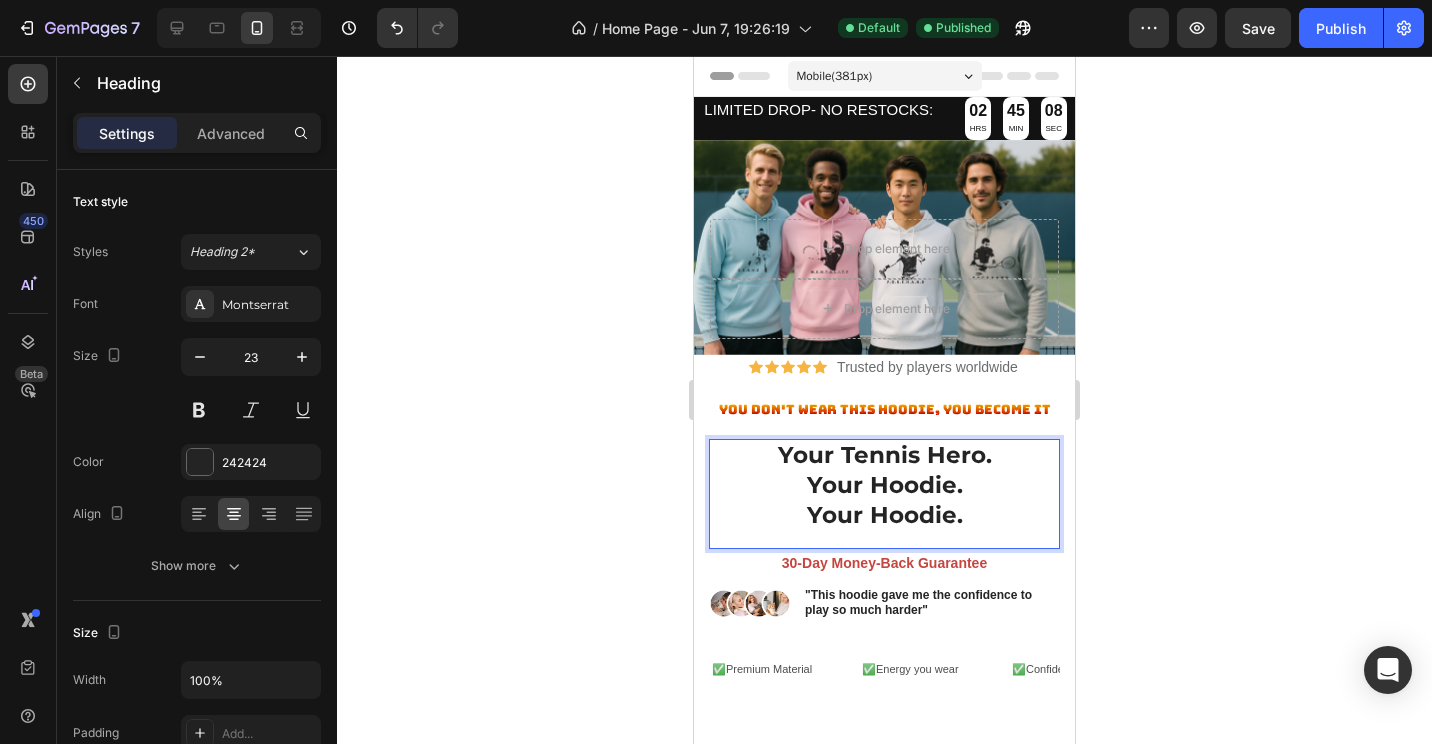 click on "Your Tennis Hero.  Your Hoodie.  Your Hoodie." at bounding box center [884, 486] 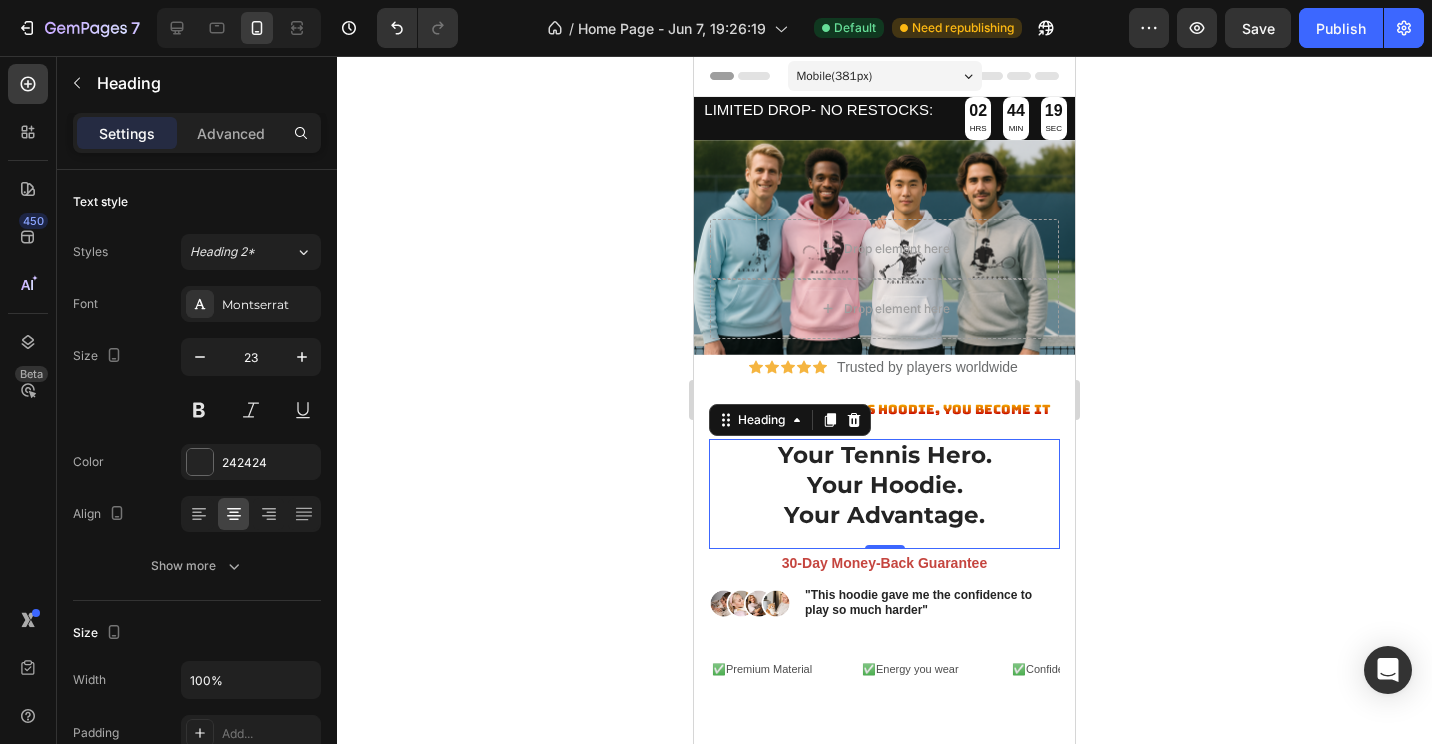 click 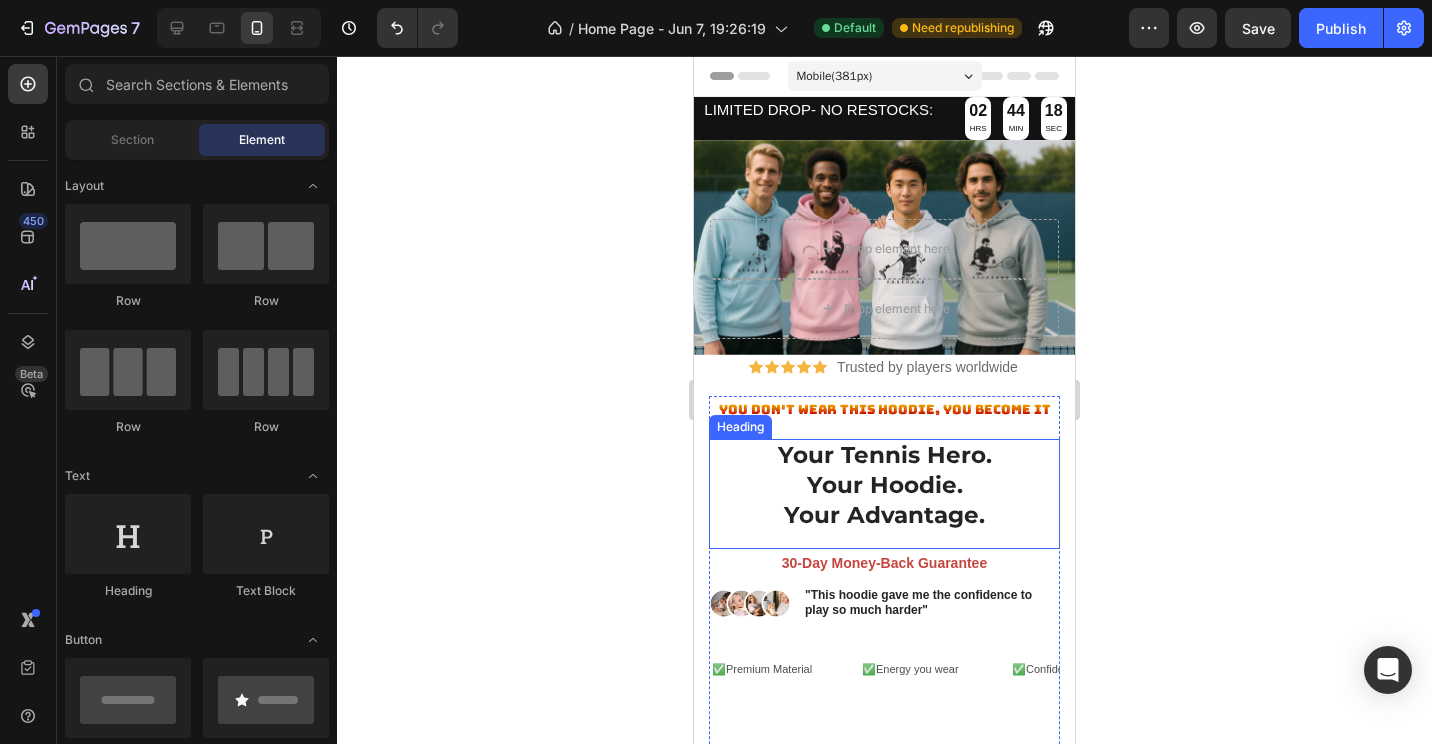 click on "Your Tennis Hero.  Your Hoodie.  Your Advantage." at bounding box center (884, 486) 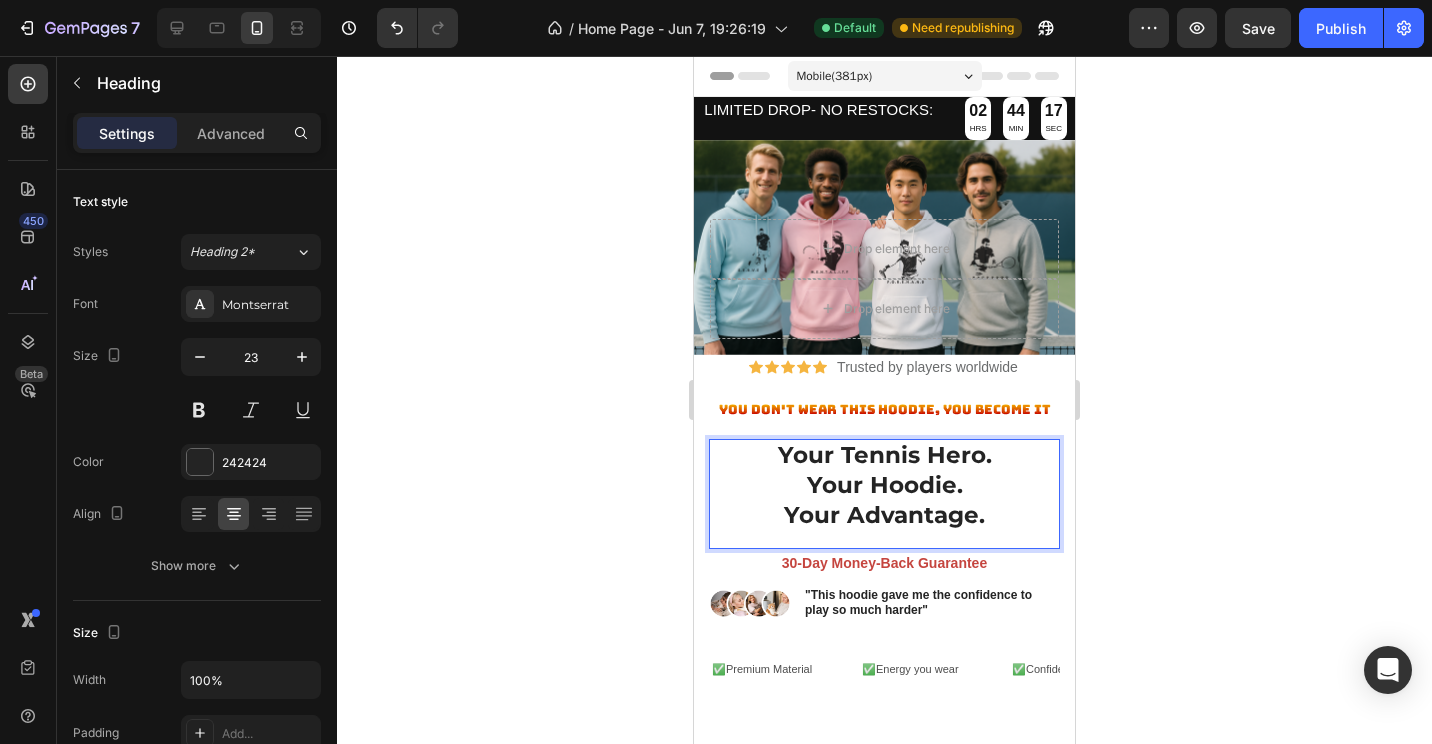 click on "Your Tennis Hero.  Your Hoodie.  Your Advantage." at bounding box center (884, 486) 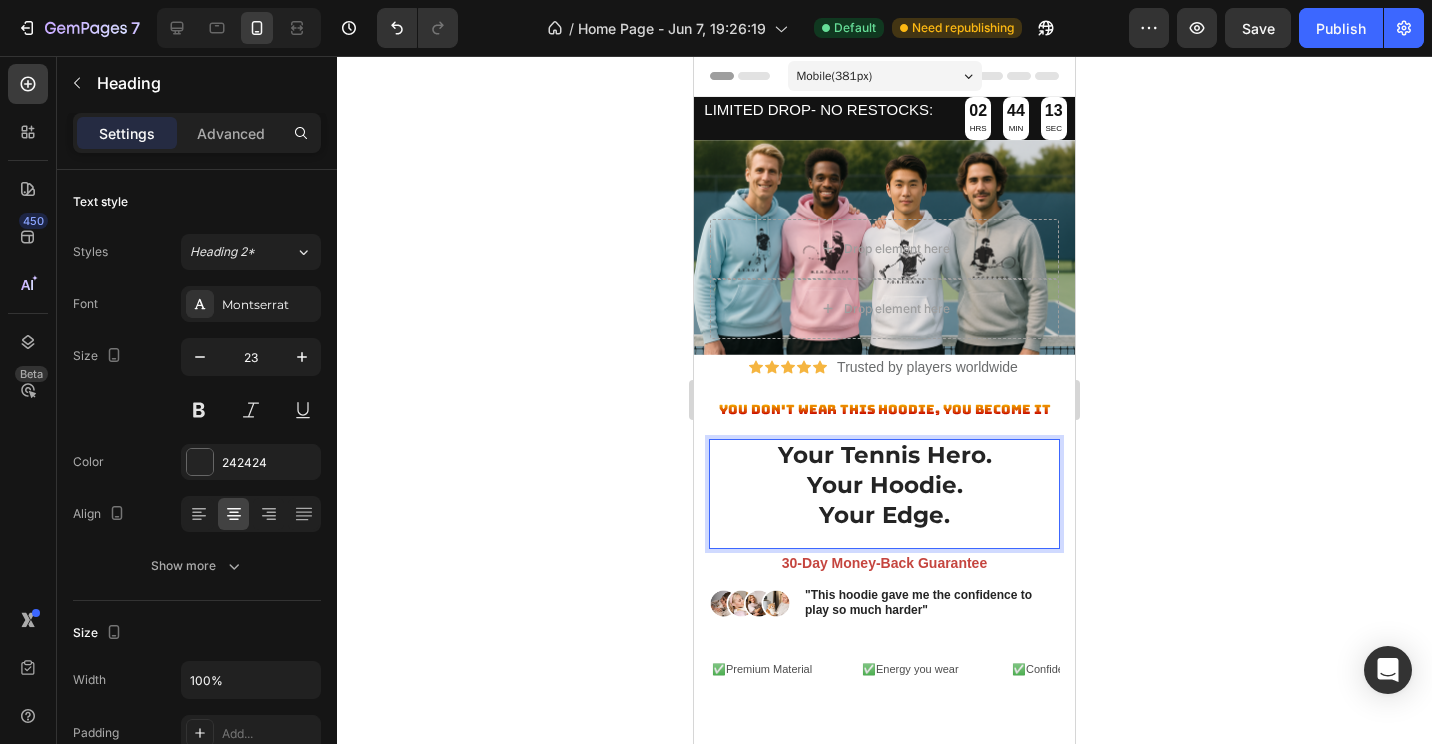 click 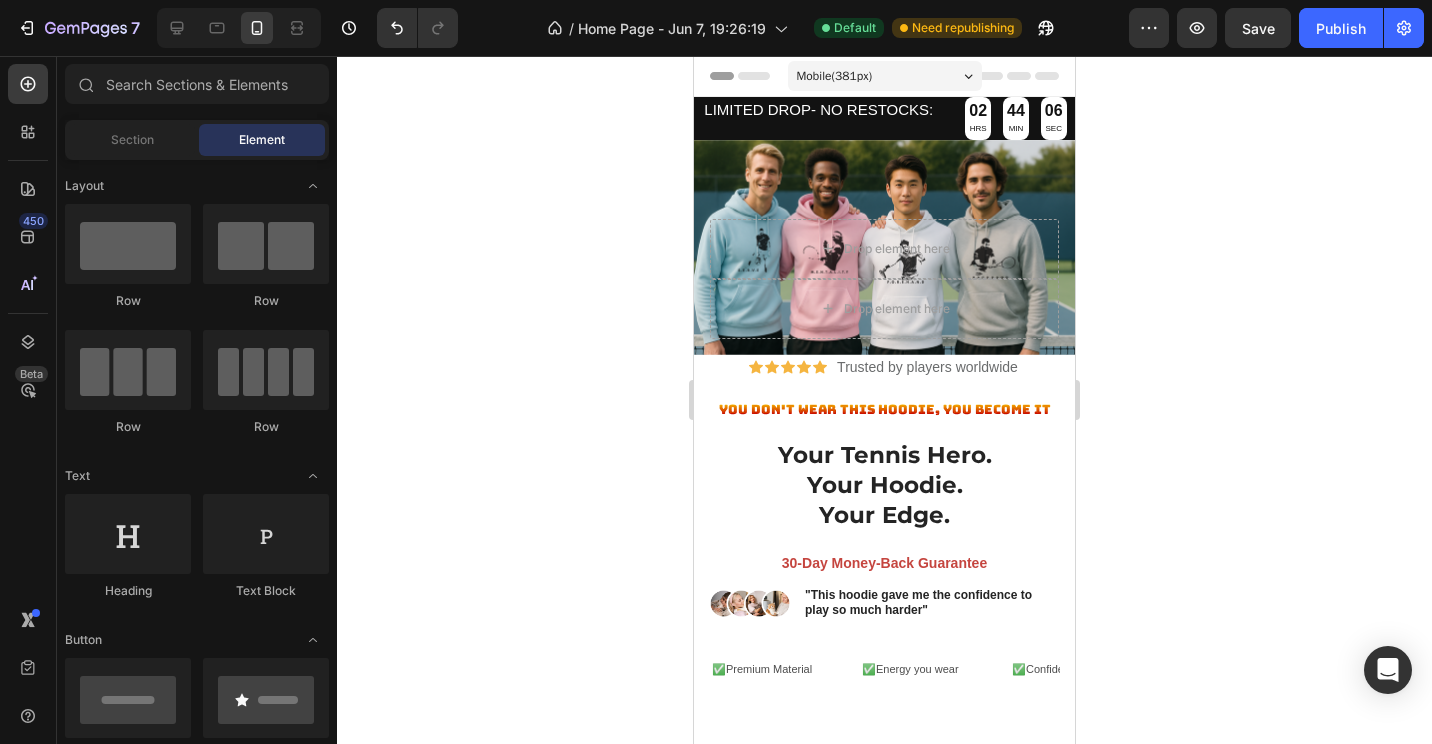 click 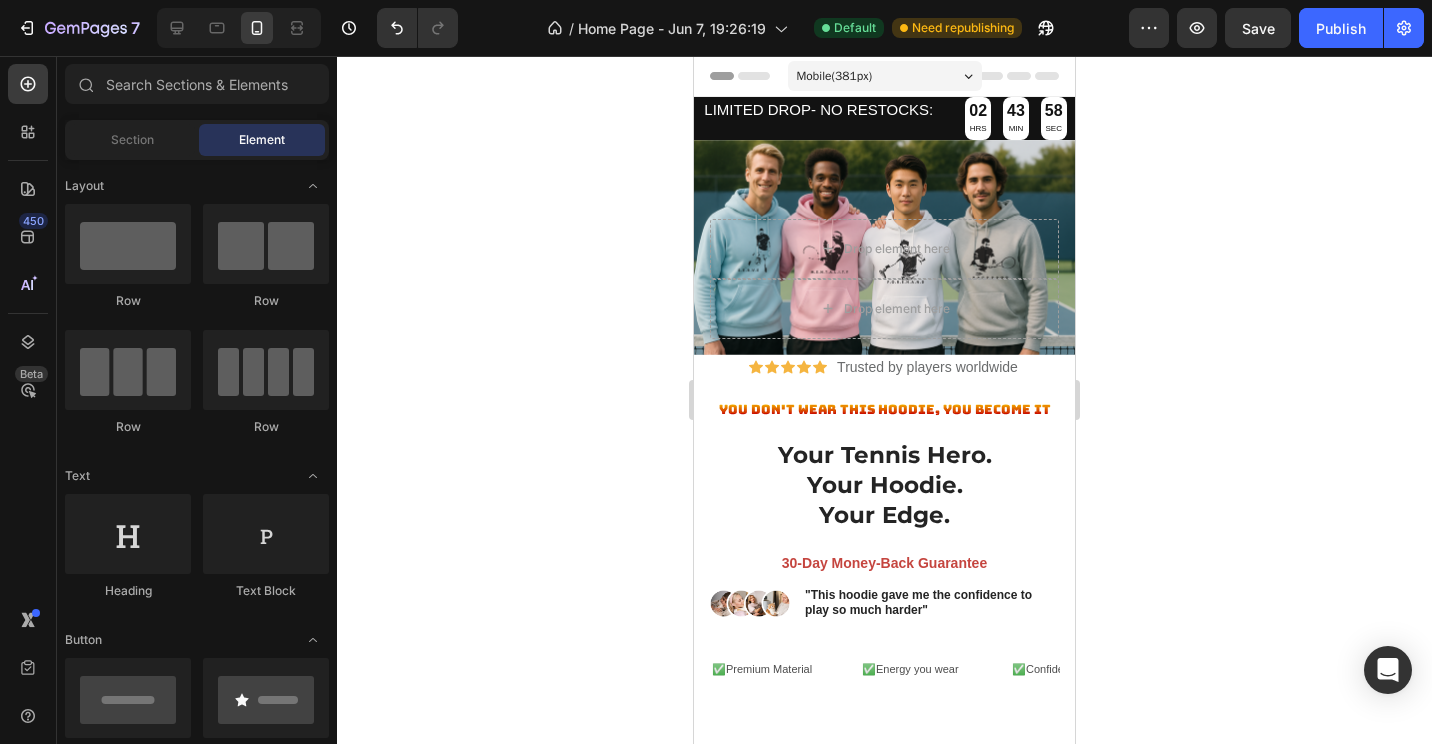click 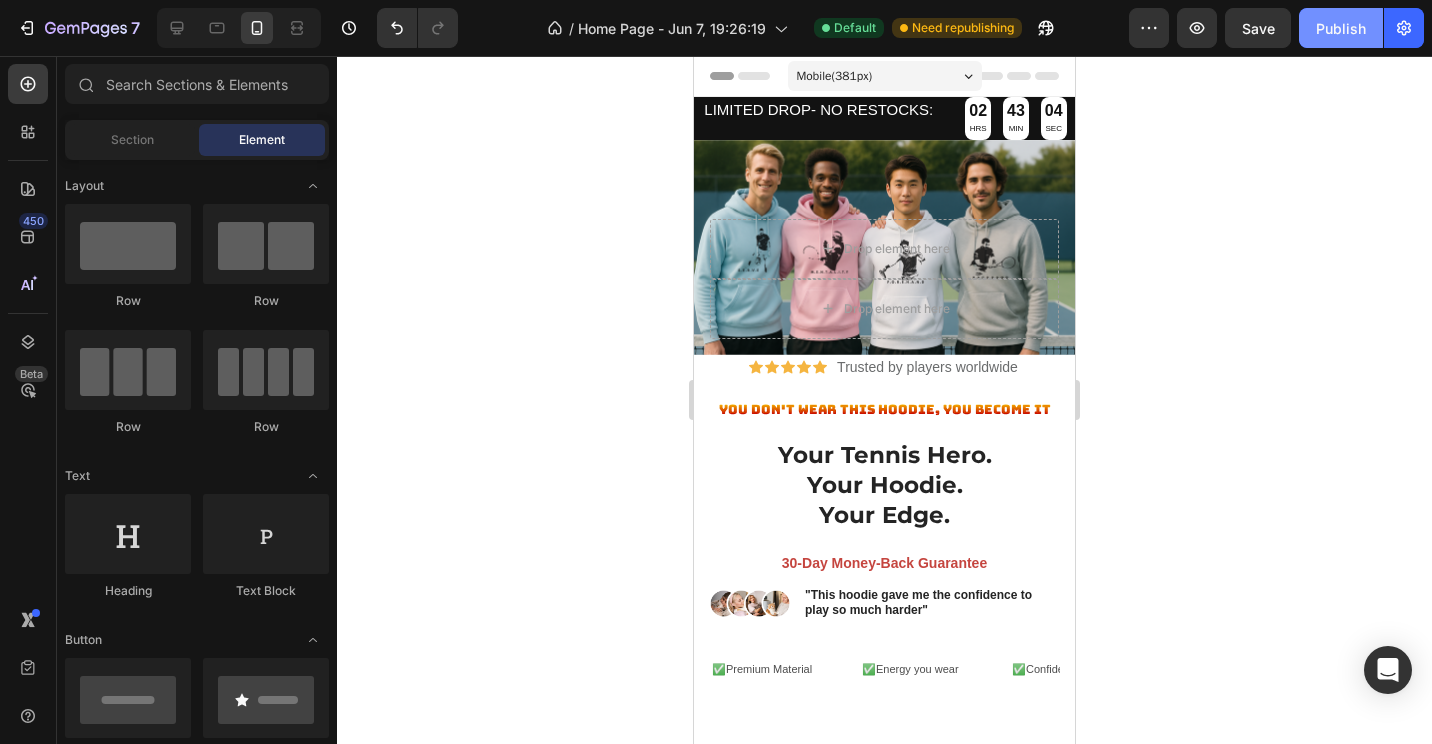 click on "Publish" at bounding box center (1341, 28) 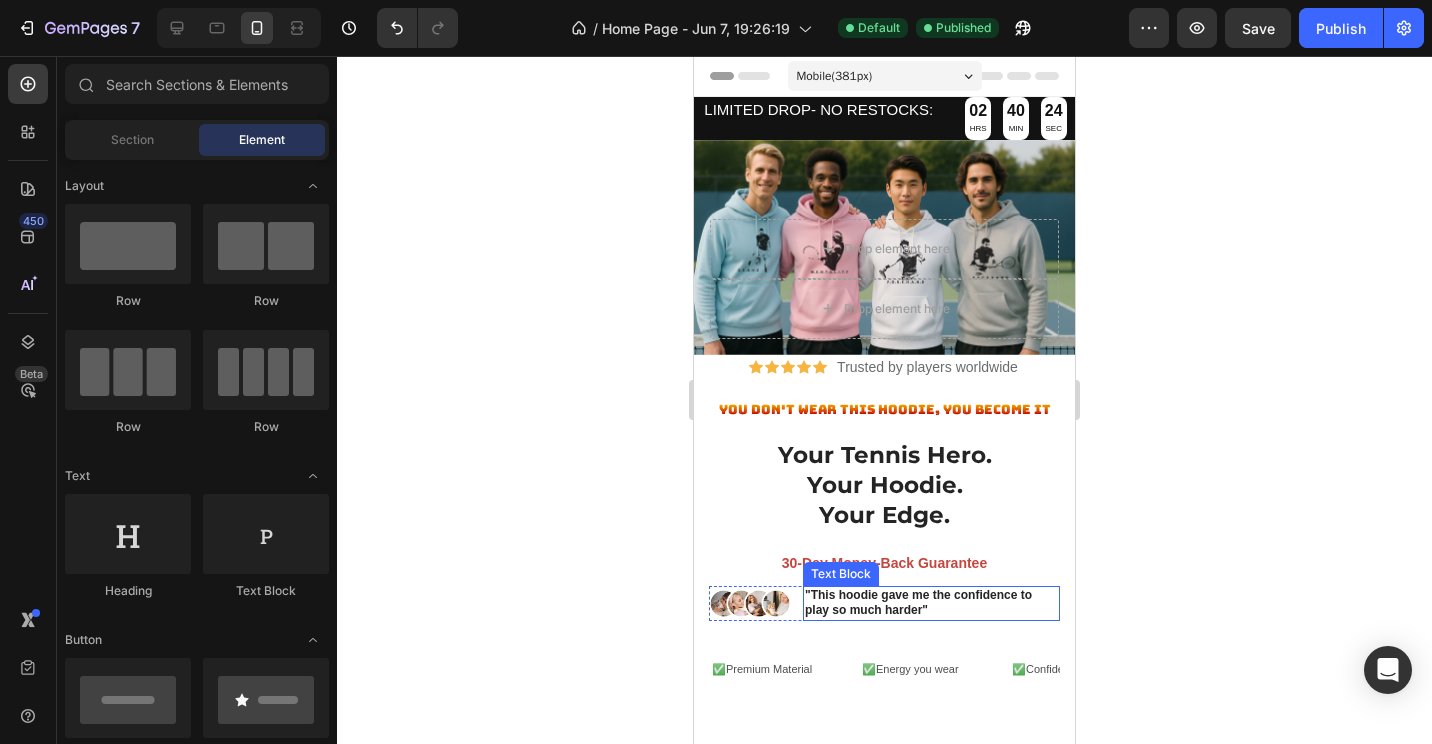 click on ""This hoodie gave me the confidence to play so much harder"" at bounding box center [931, 603] 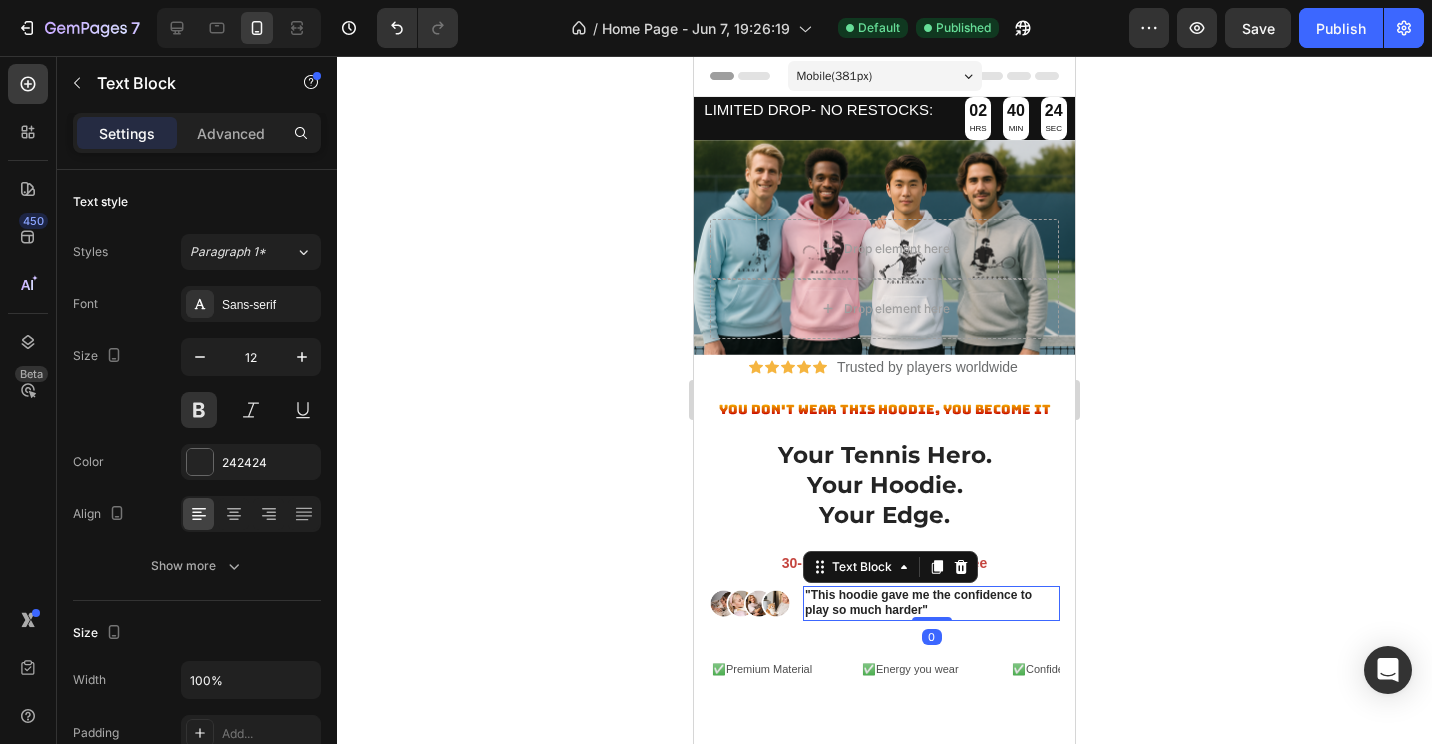 click on ""This hoodie gave me the confidence to play so much harder"" at bounding box center (931, 603) 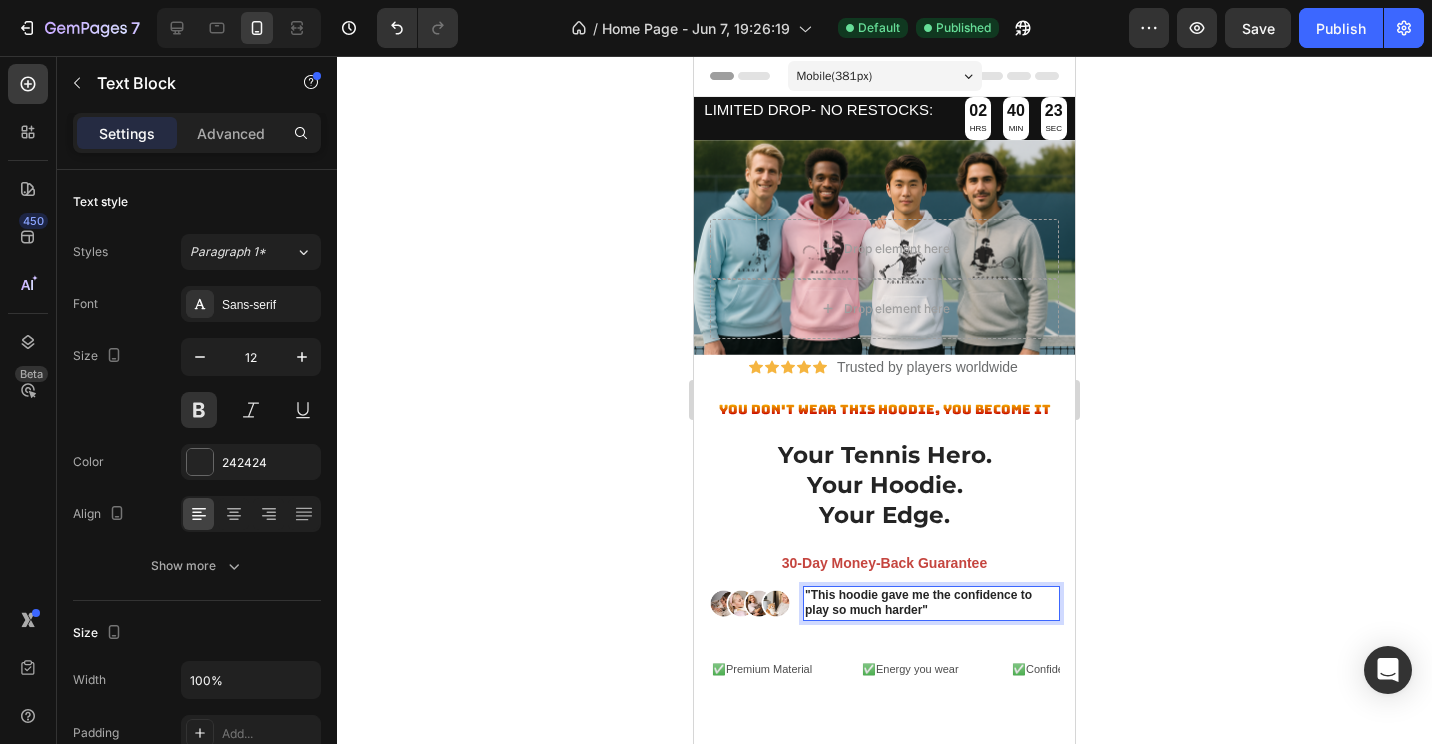 click on ""This hoodie gave me the confidence to play so much harder"" at bounding box center (931, 603) 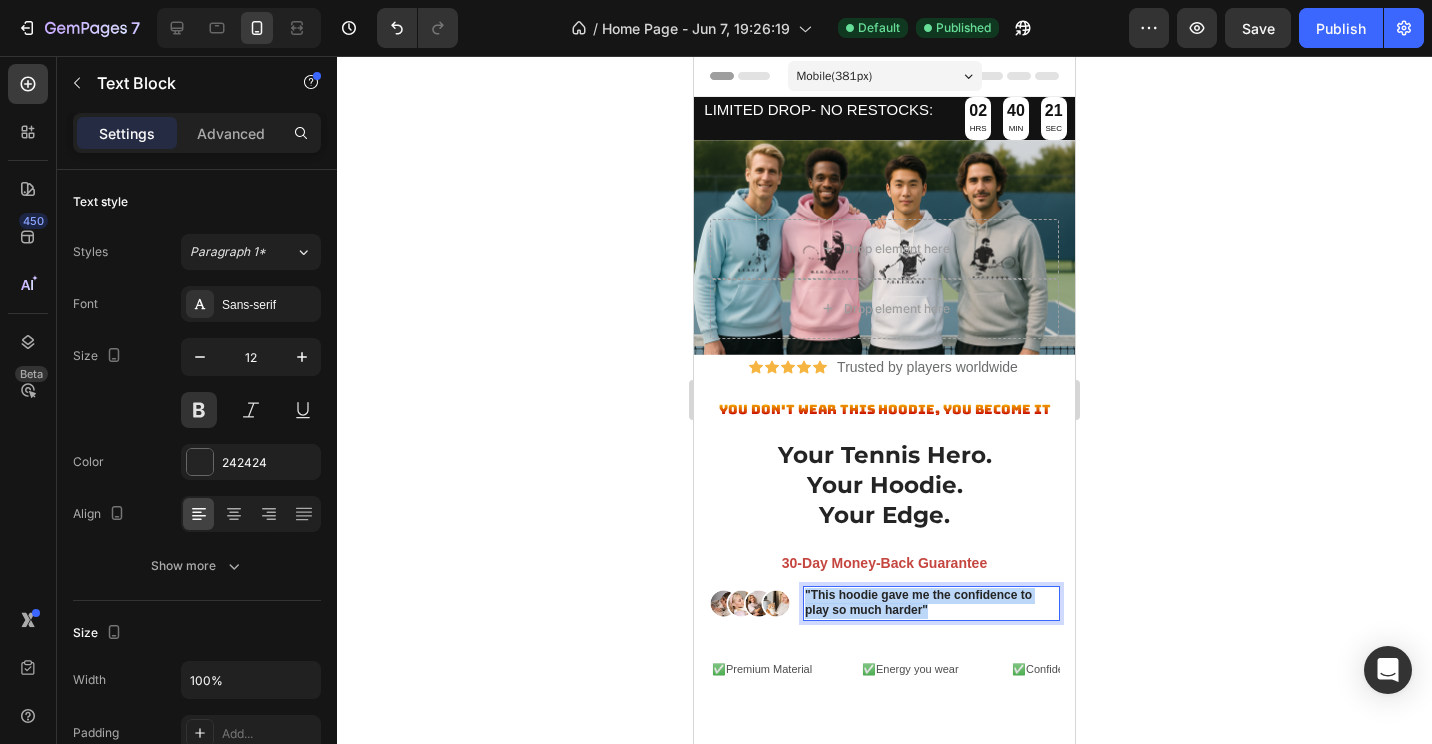 drag, startPoint x: 936, startPoint y: 602, endPoint x: 805, endPoint y: 588, distance: 131.74597 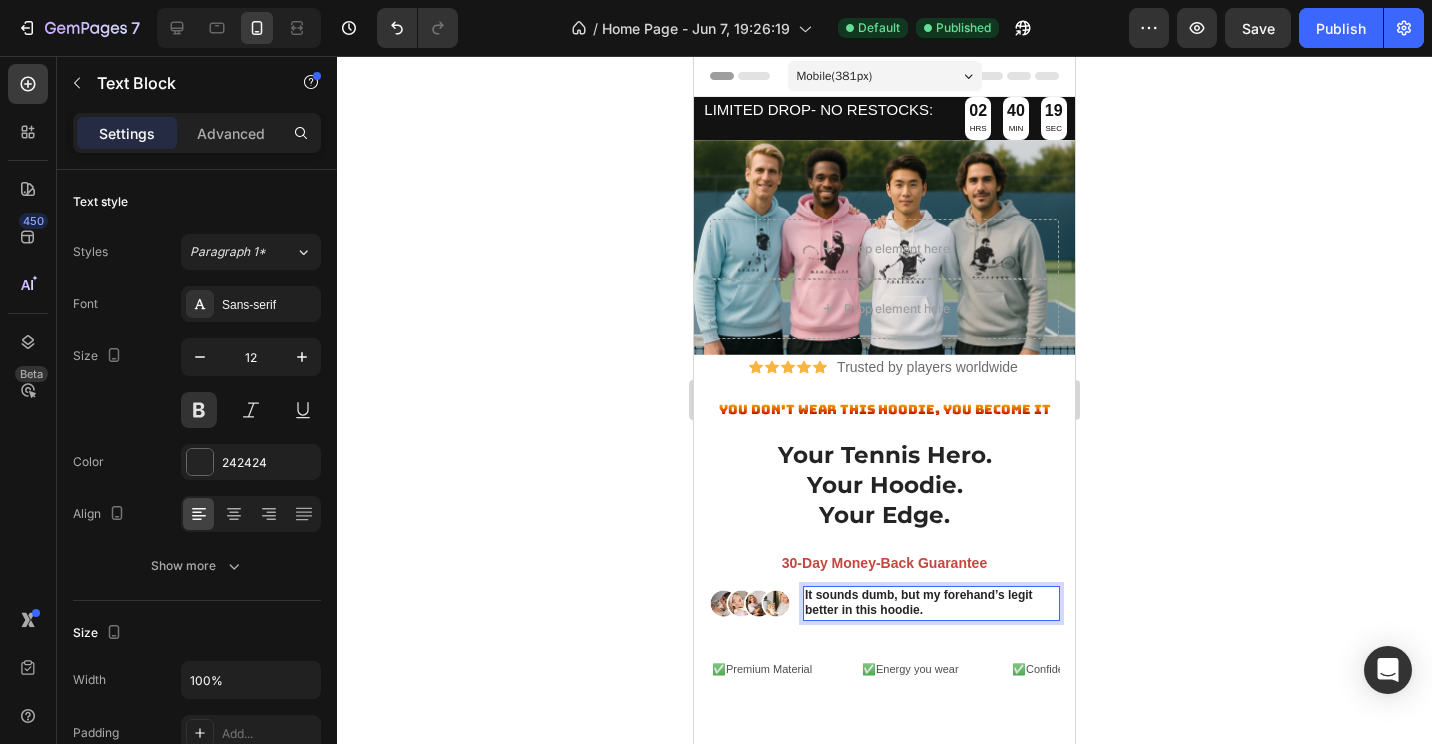 click on "It sounds dumb, but my forehand’s legit better in this hoodie." at bounding box center [931, 603] 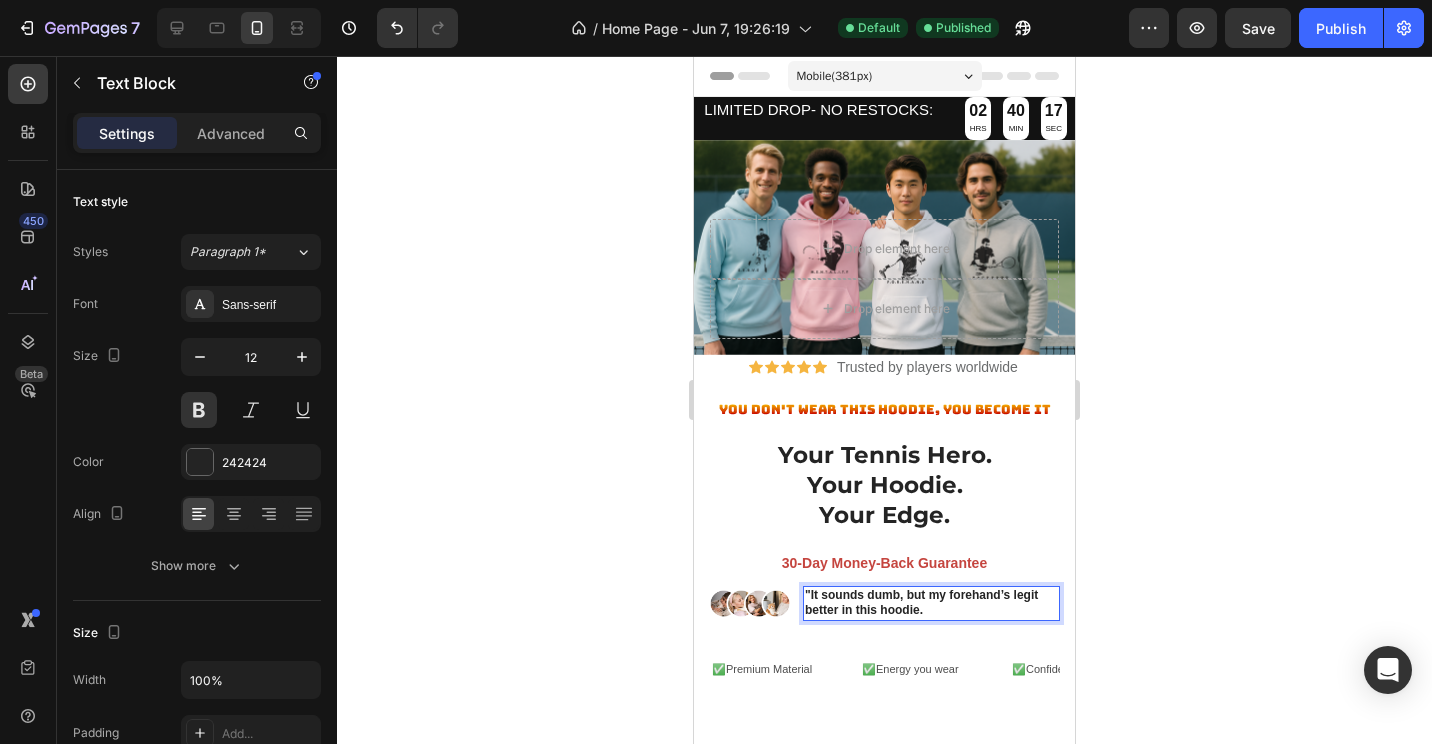 click on ""It sounds dumb, but my forehand’s legit better in this hoodie." at bounding box center [931, 603] 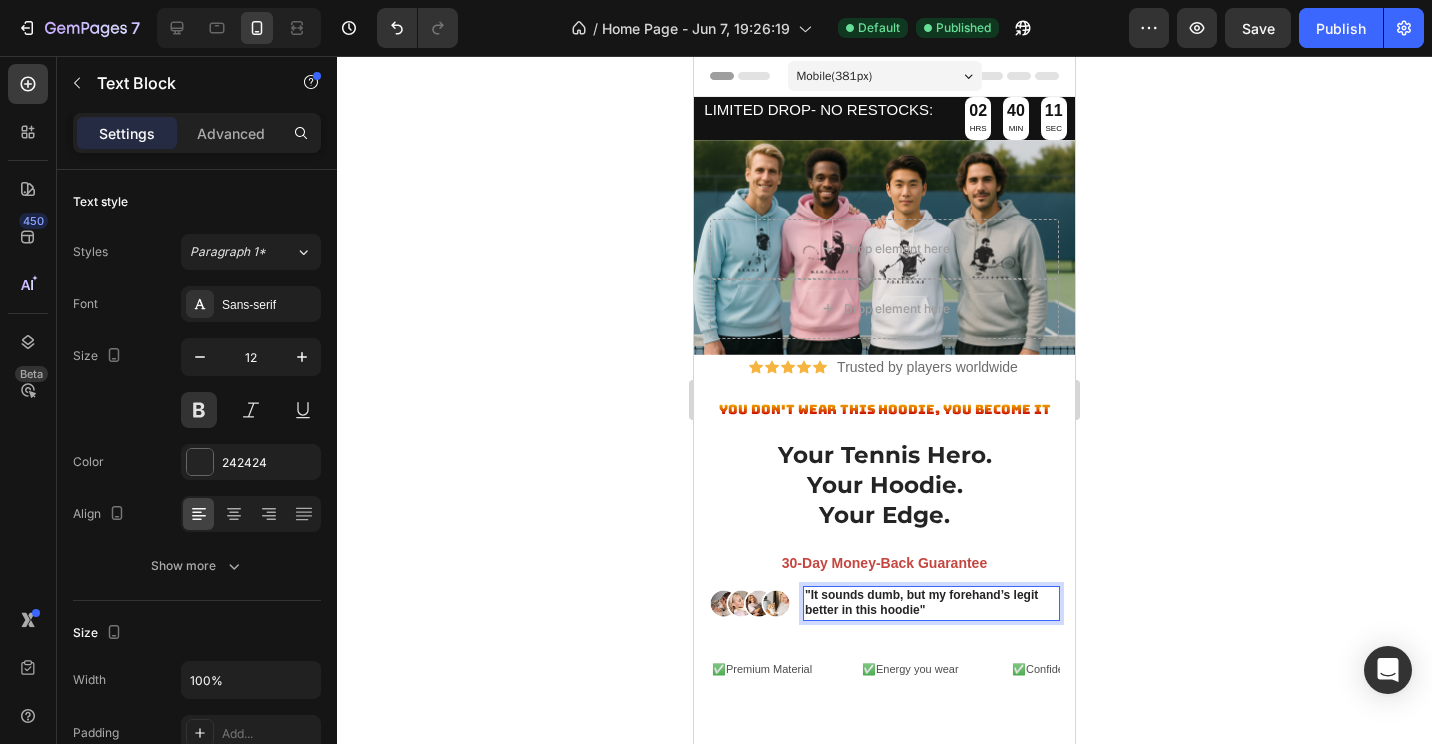 click 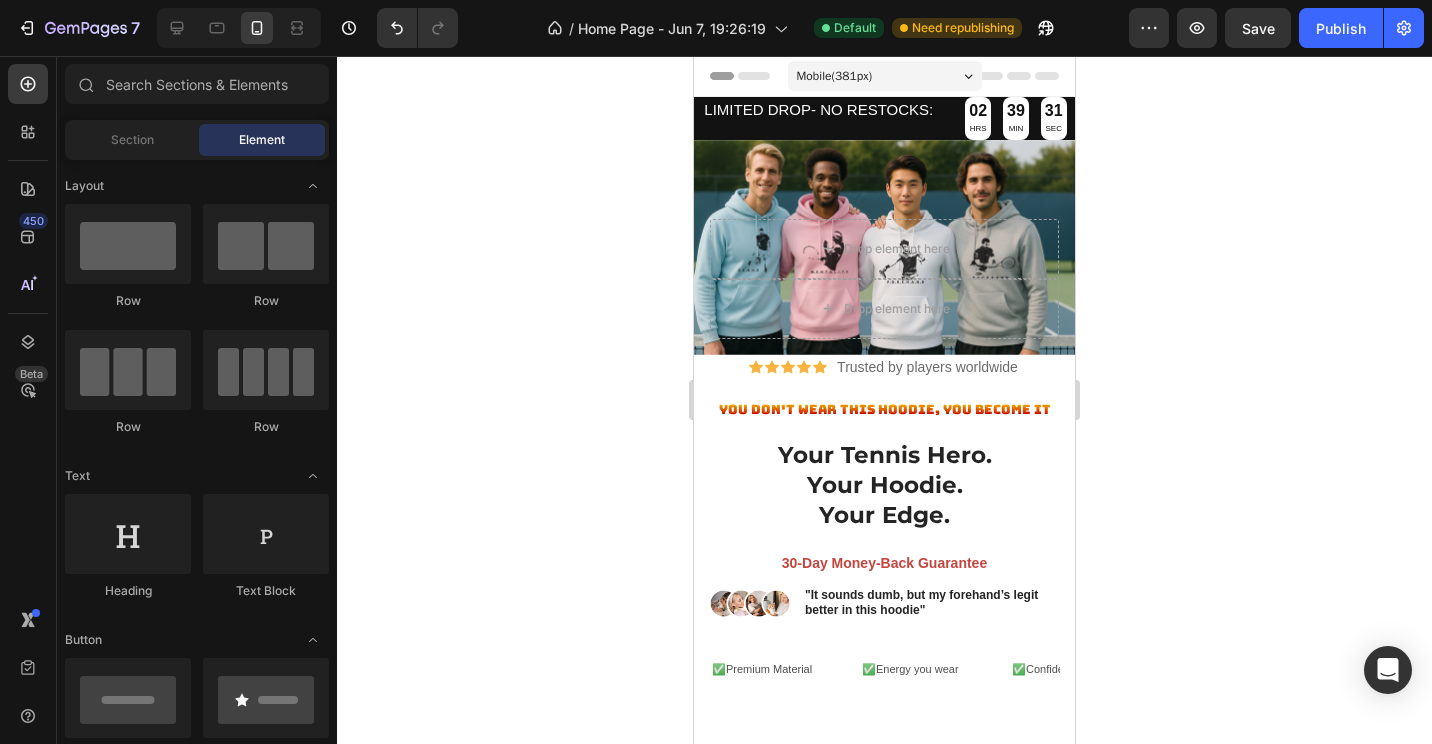 click 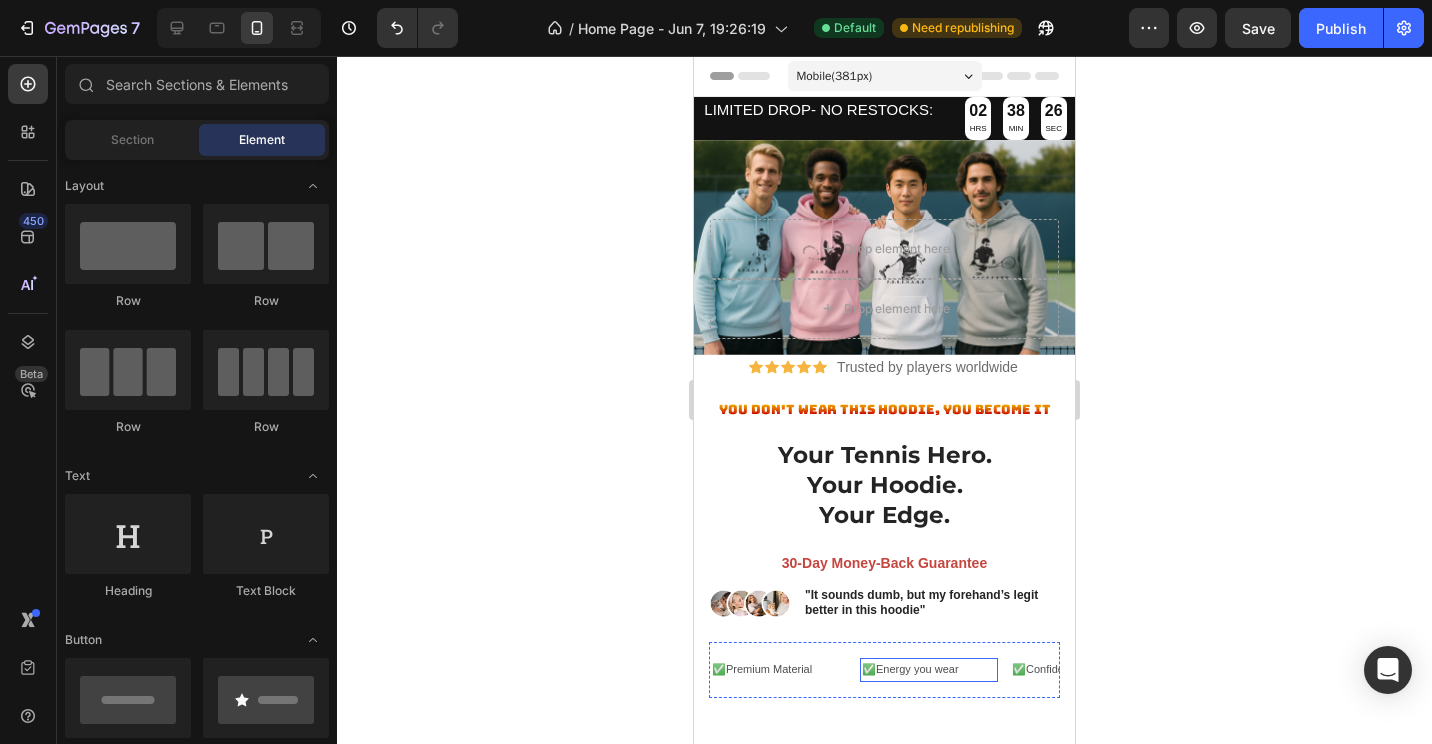 click on "✅Energy you wear" at bounding box center [929, 670] 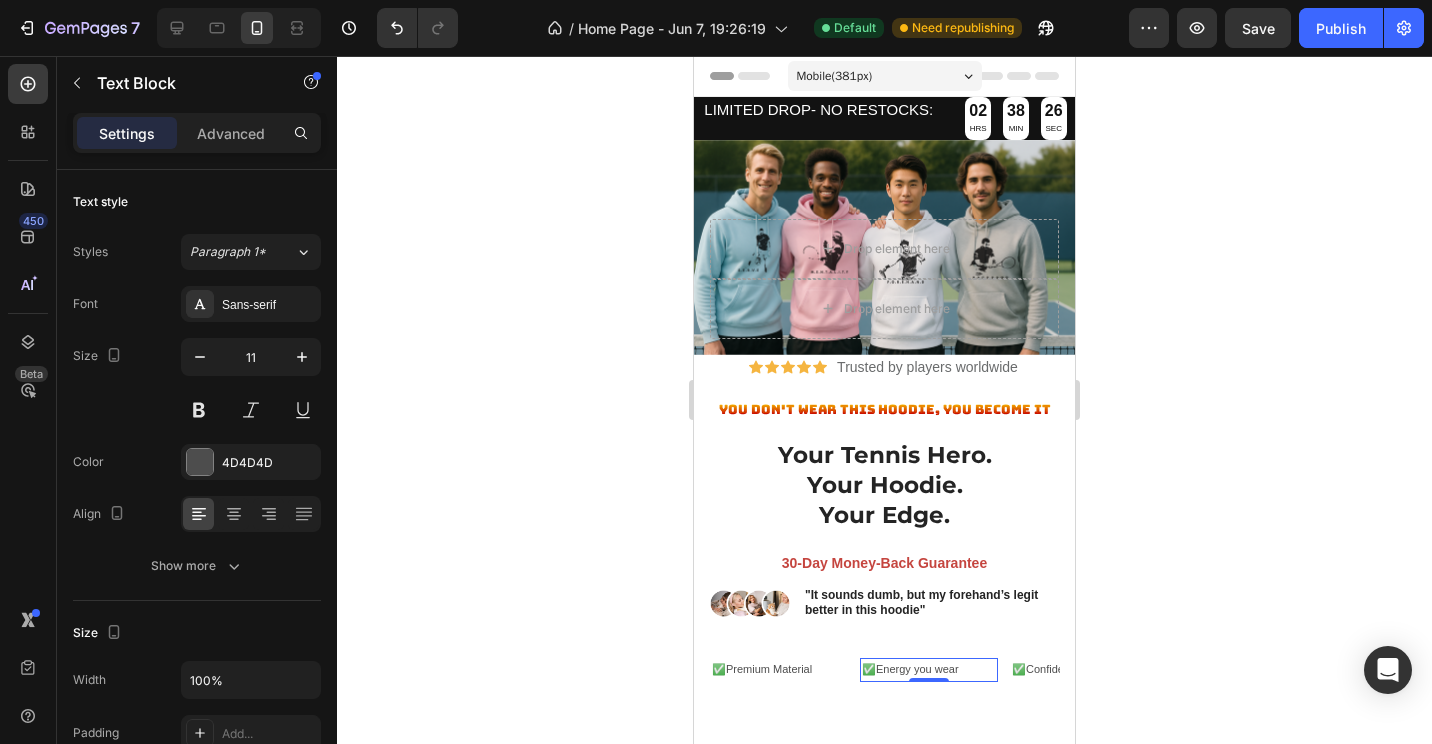 click on "✅Energy you wear" at bounding box center [929, 670] 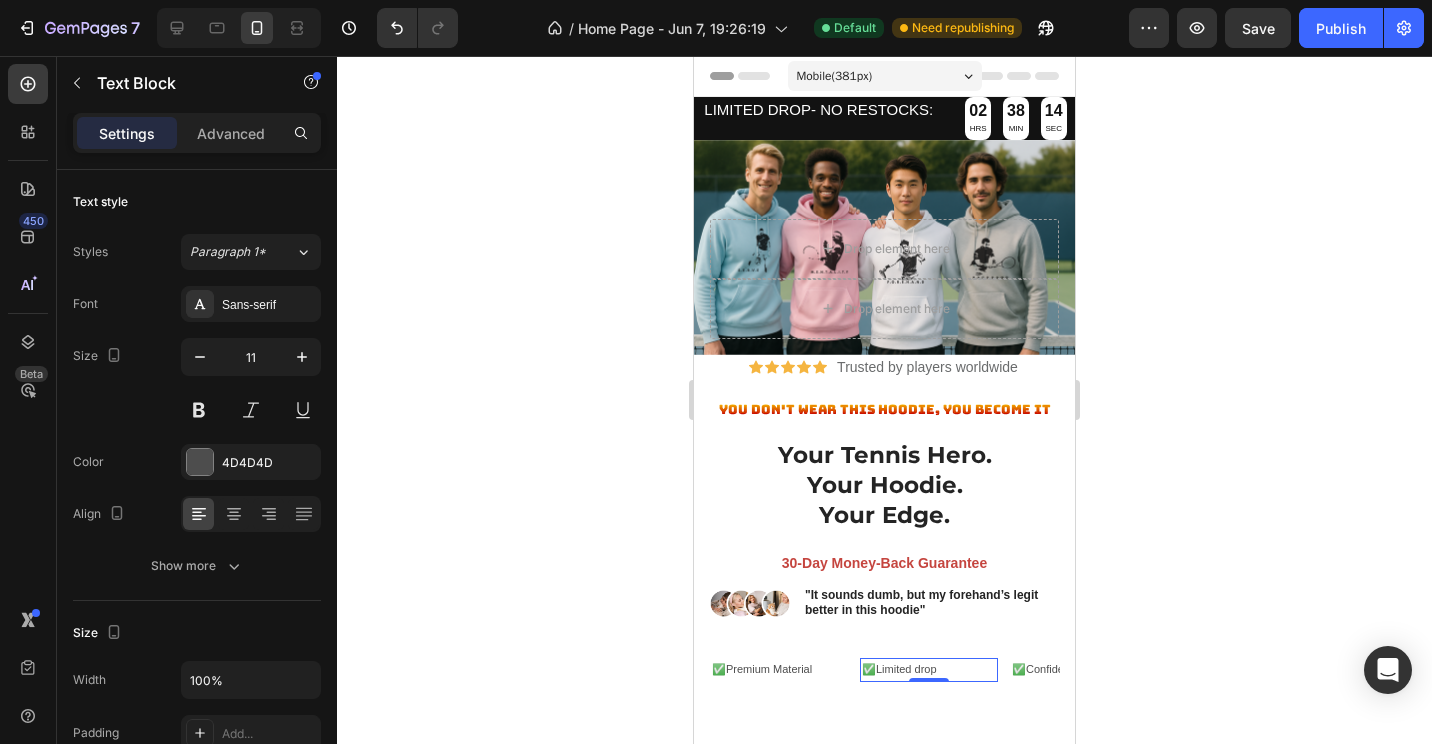 click 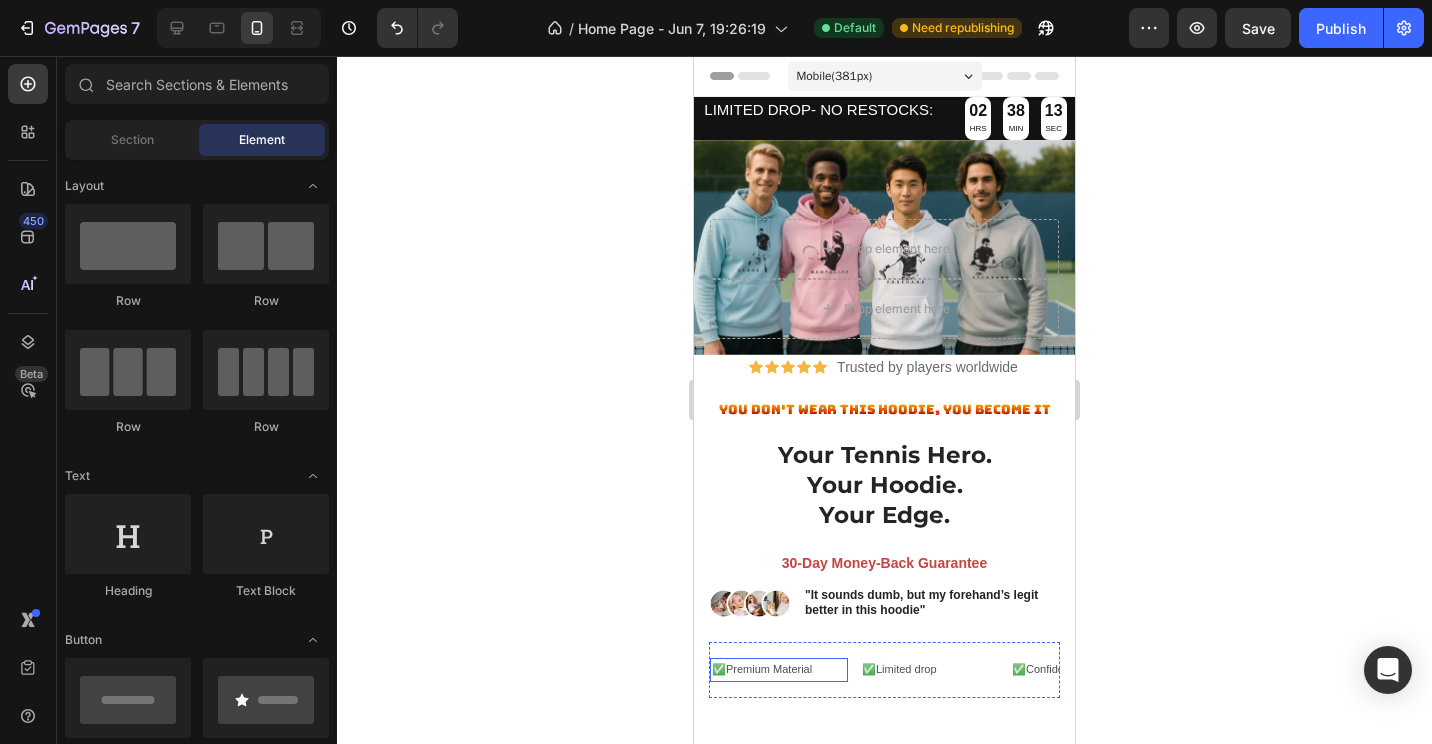 click on "✅Premium Material" at bounding box center [779, 670] 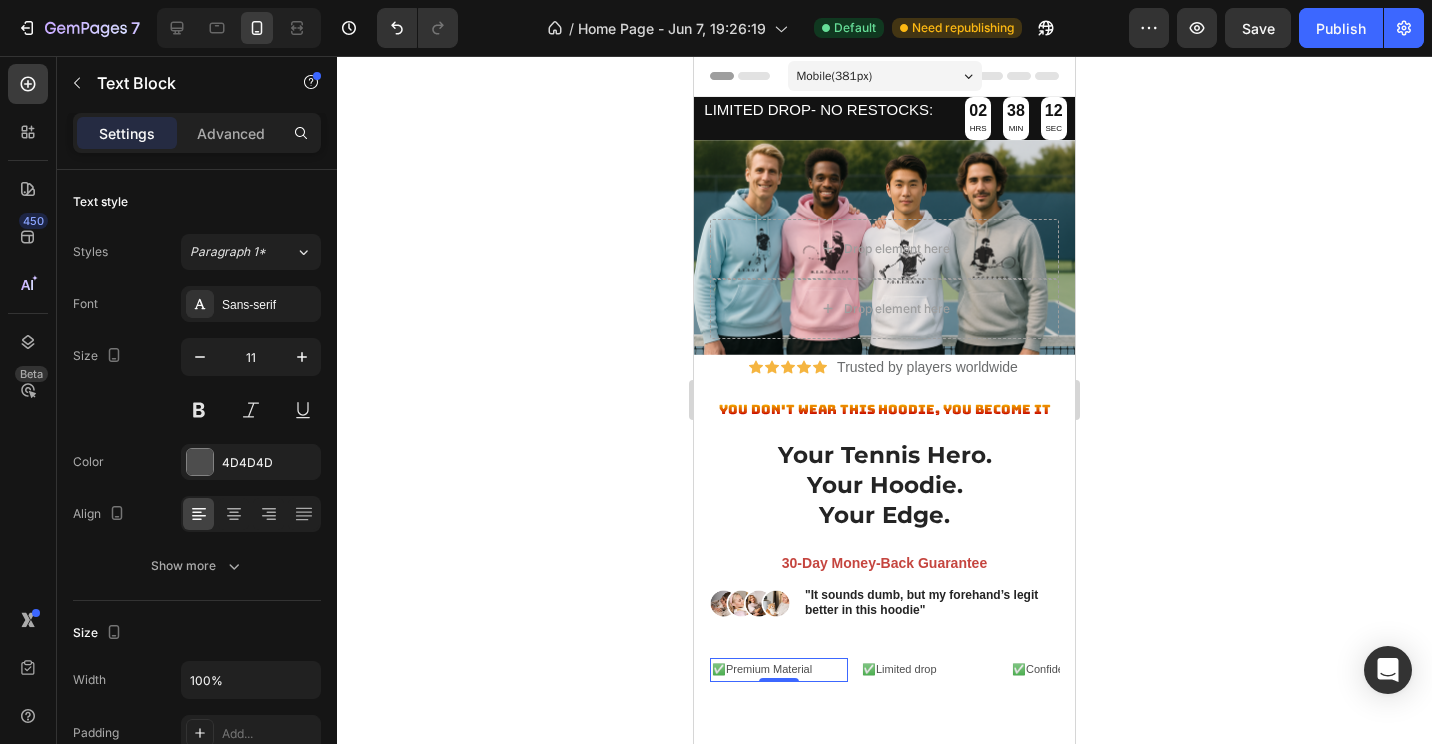 click on "✅Premium Material" at bounding box center [779, 670] 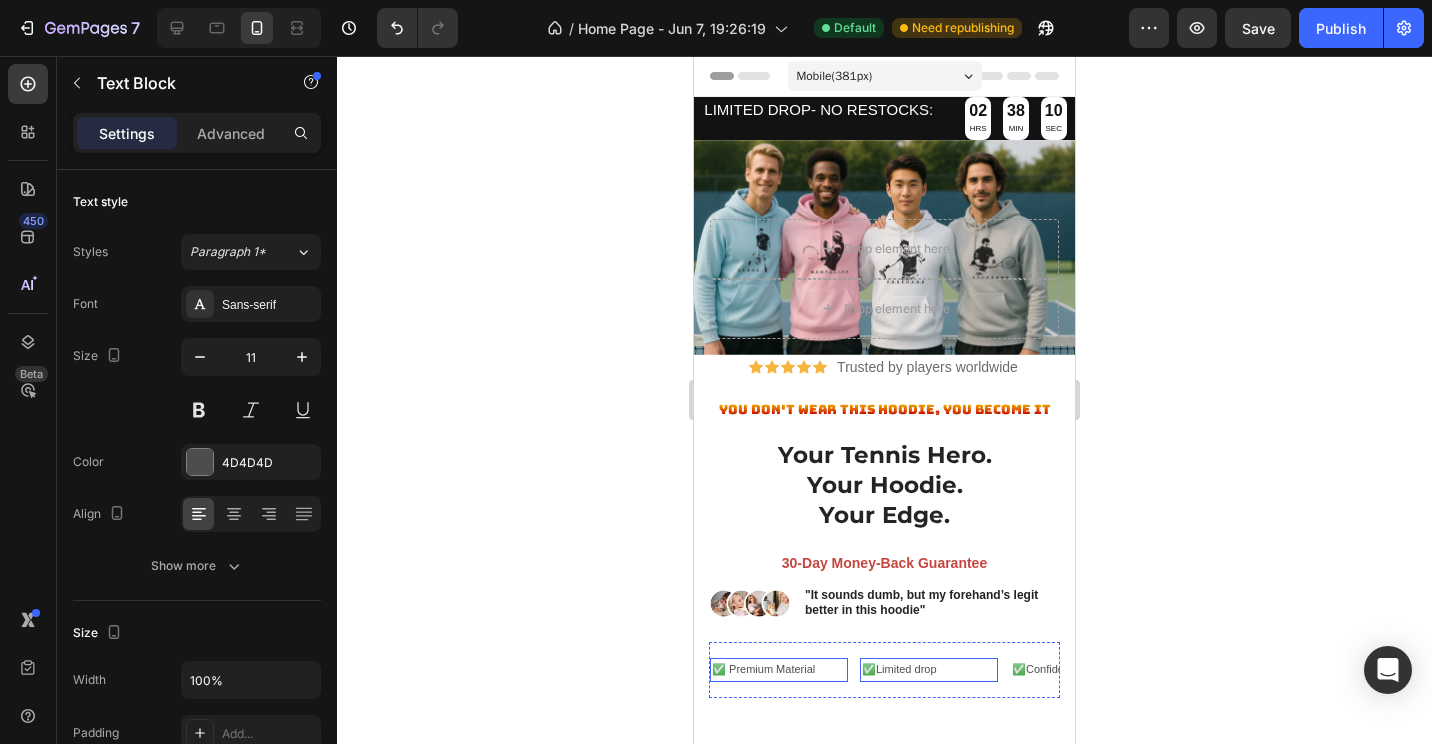 click on "✅Limited drop" at bounding box center (929, 670) 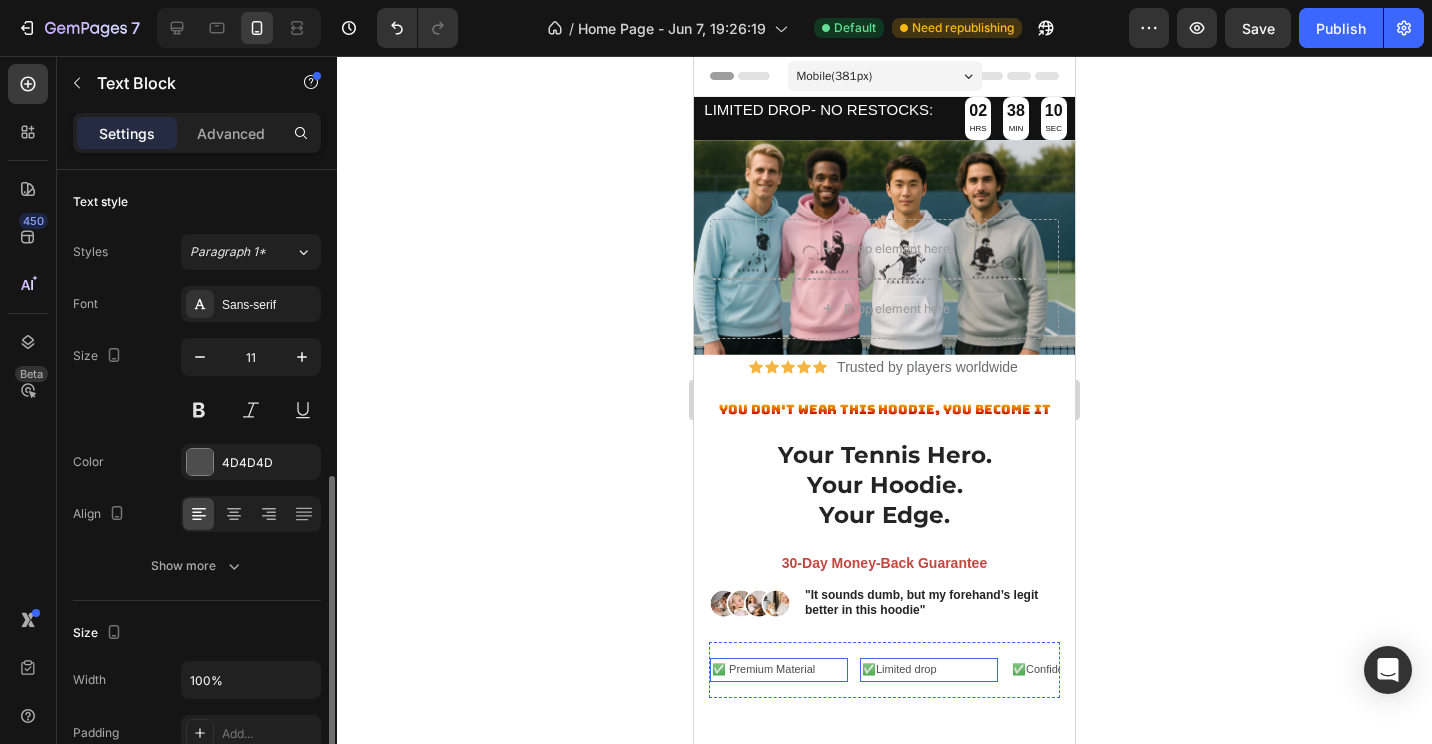 scroll, scrollTop: 200, scrollLeft: 0, axis: vertical 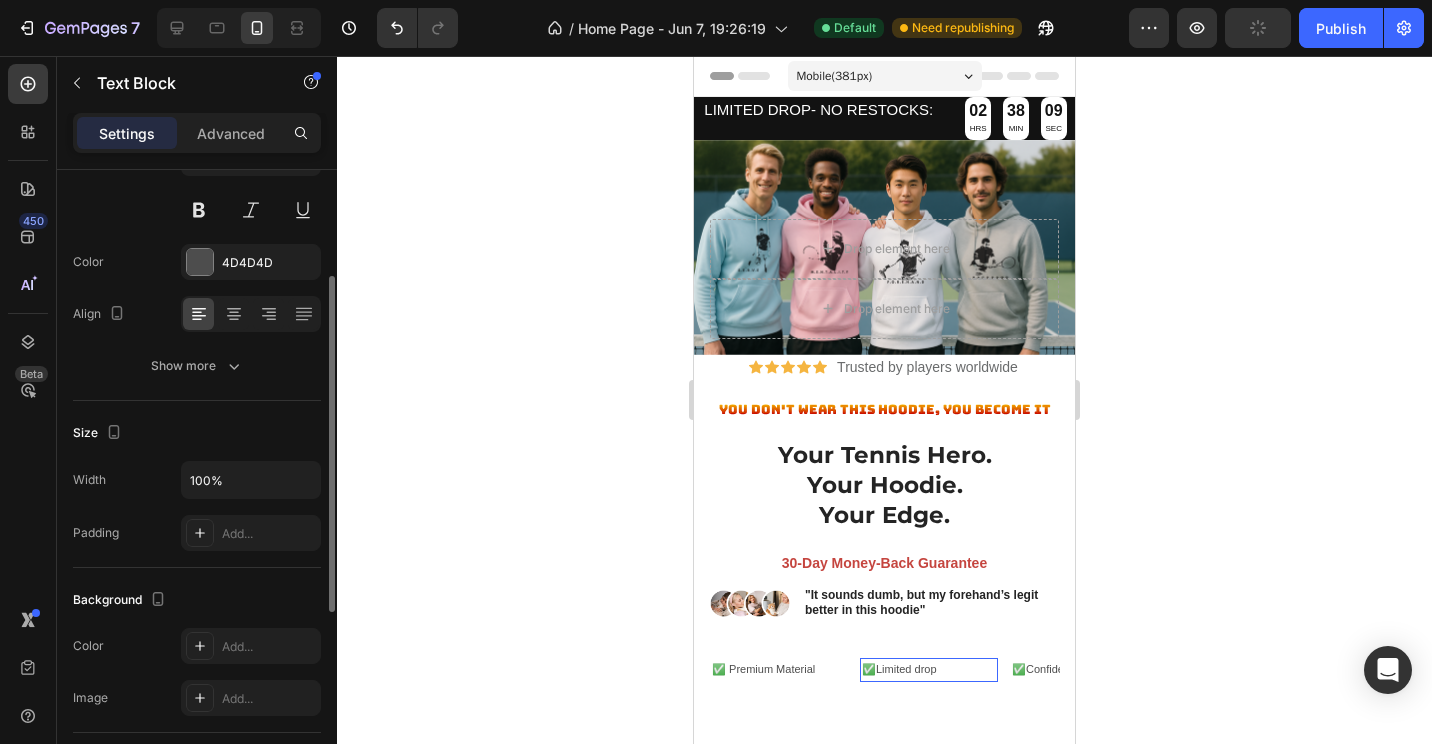 click on "✅Limited drop" at bounding box center [929, 670] 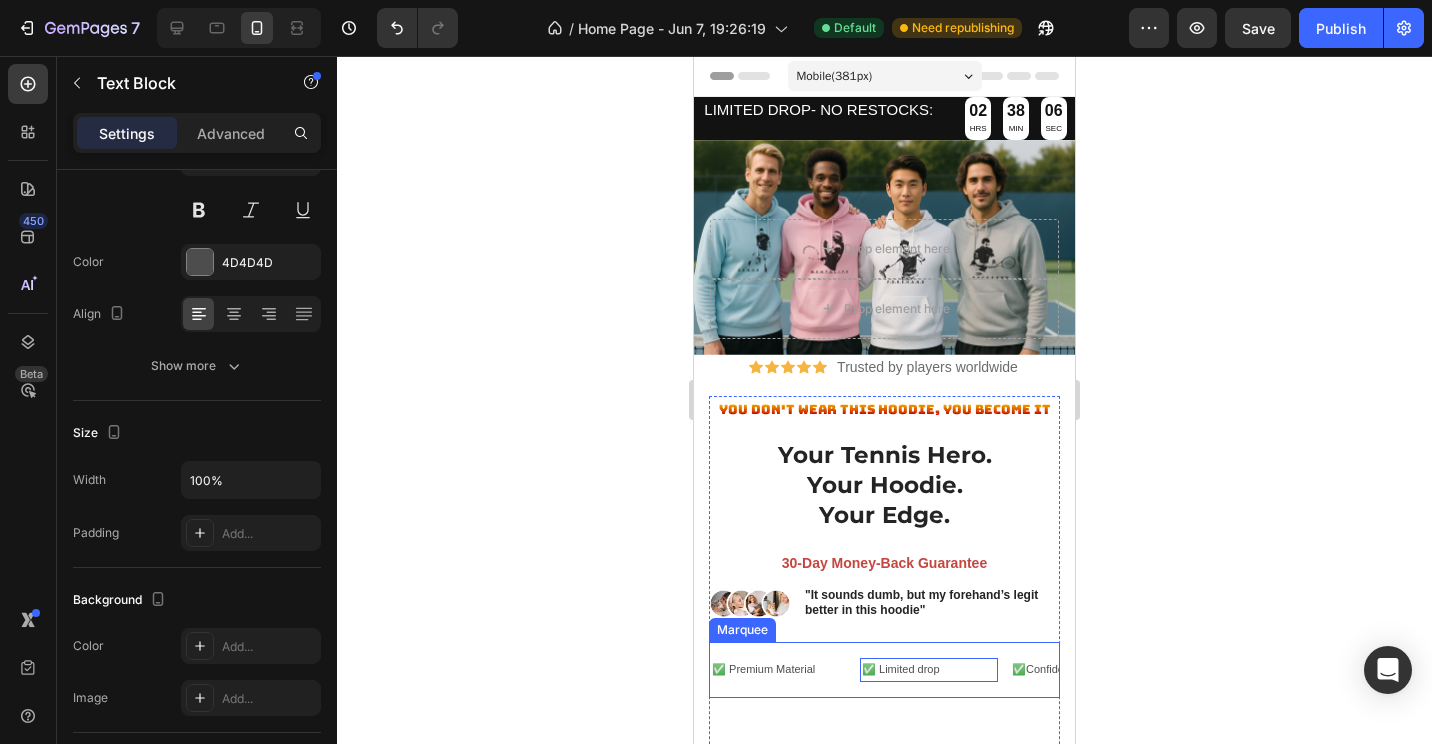 click on "Marquee" at bounding box center (742, 630) 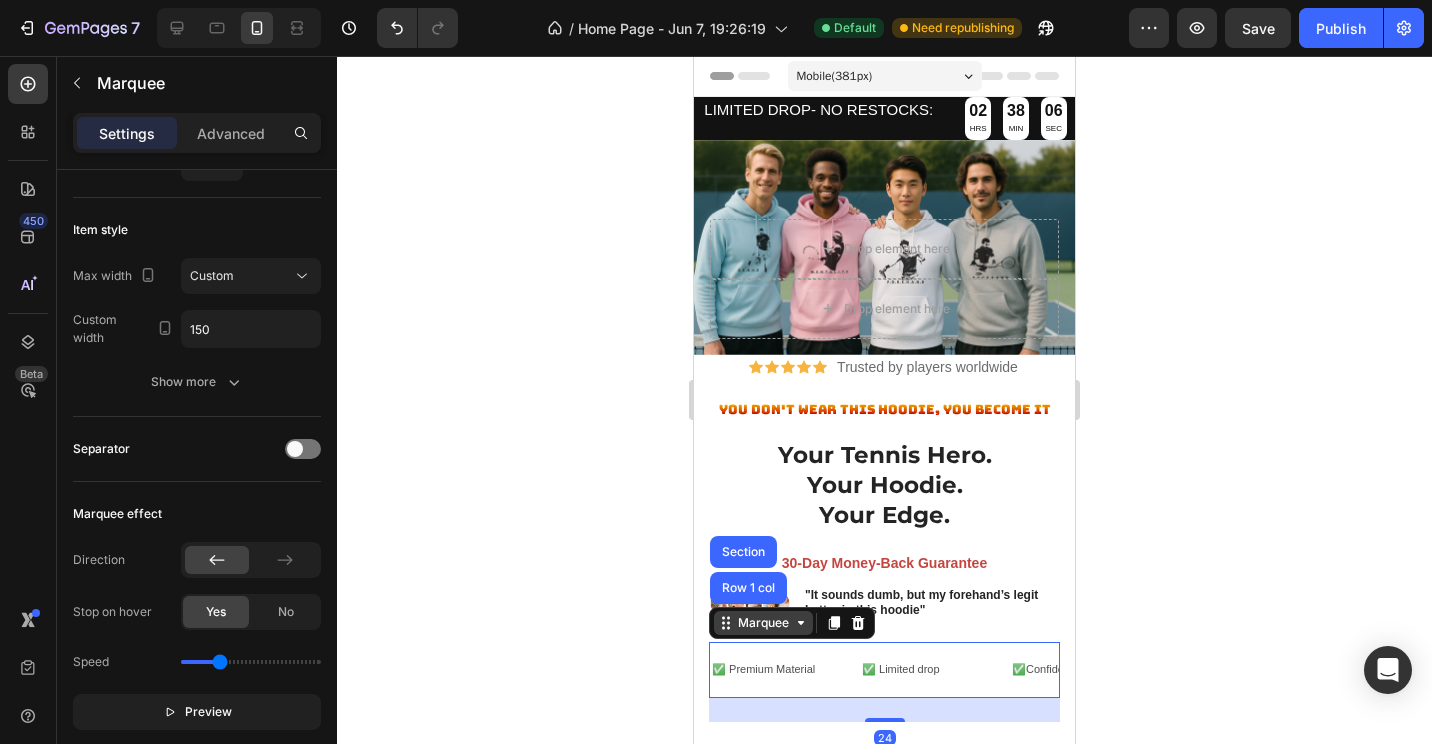 scroll, scrollTop: 0, scrollLeft: 0, axis: both 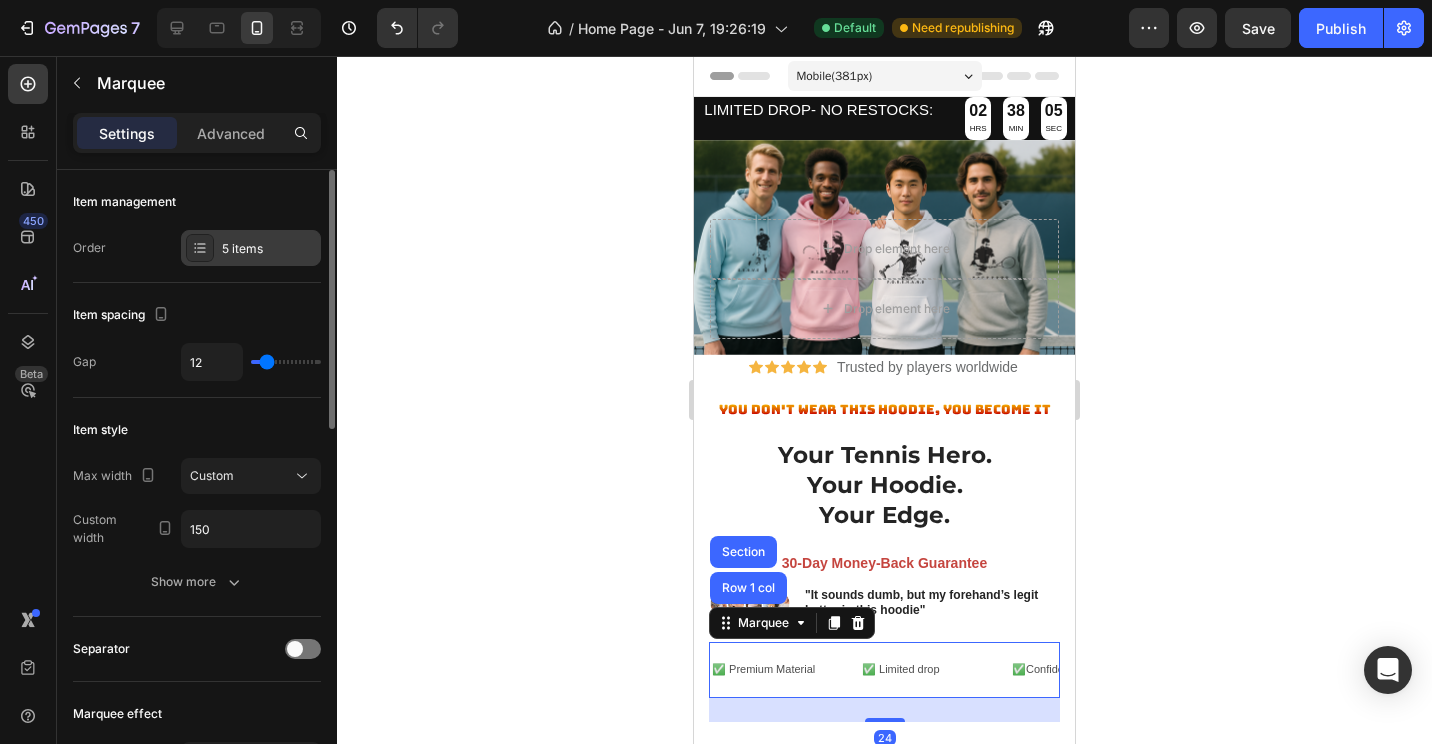 click on "5 items" at bounding box center [251, 248] 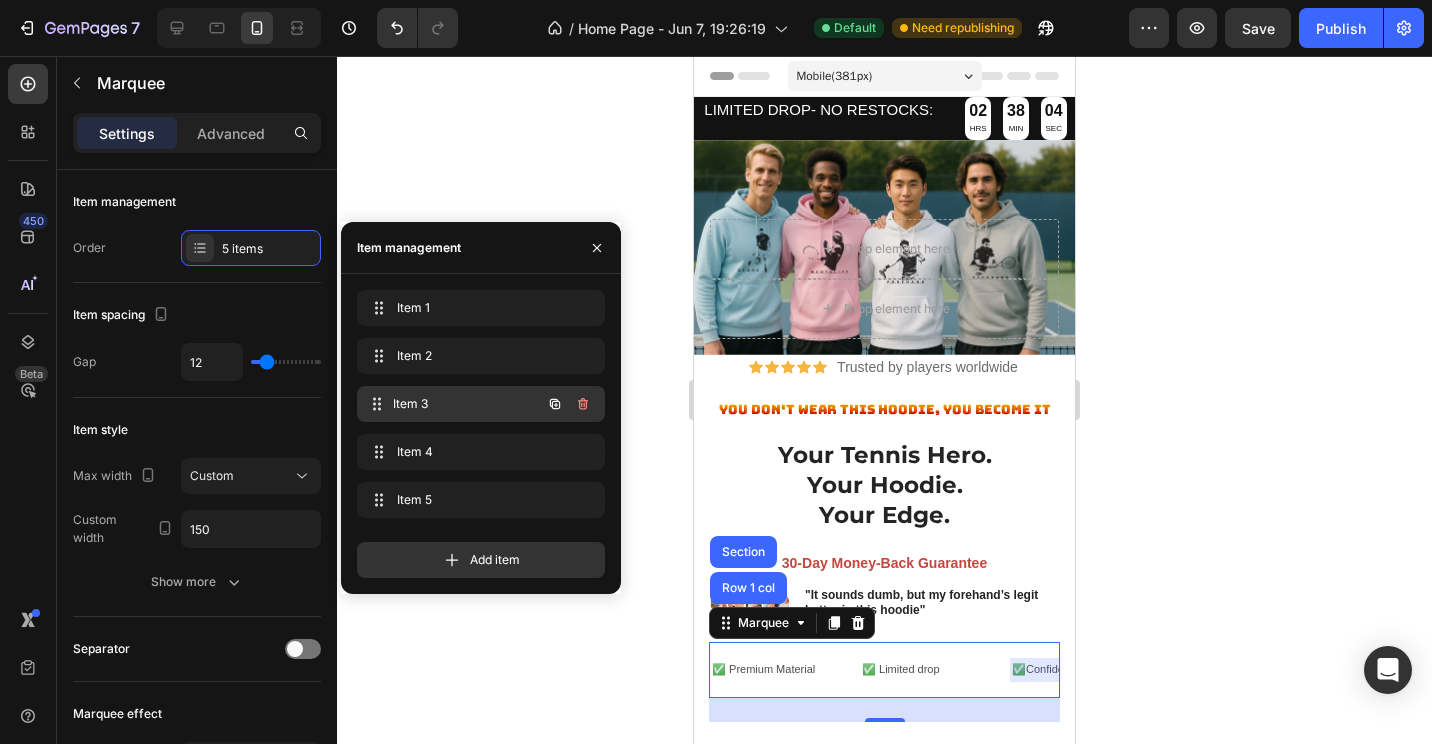 click on "Item 3" at bounding box center [467, 404] 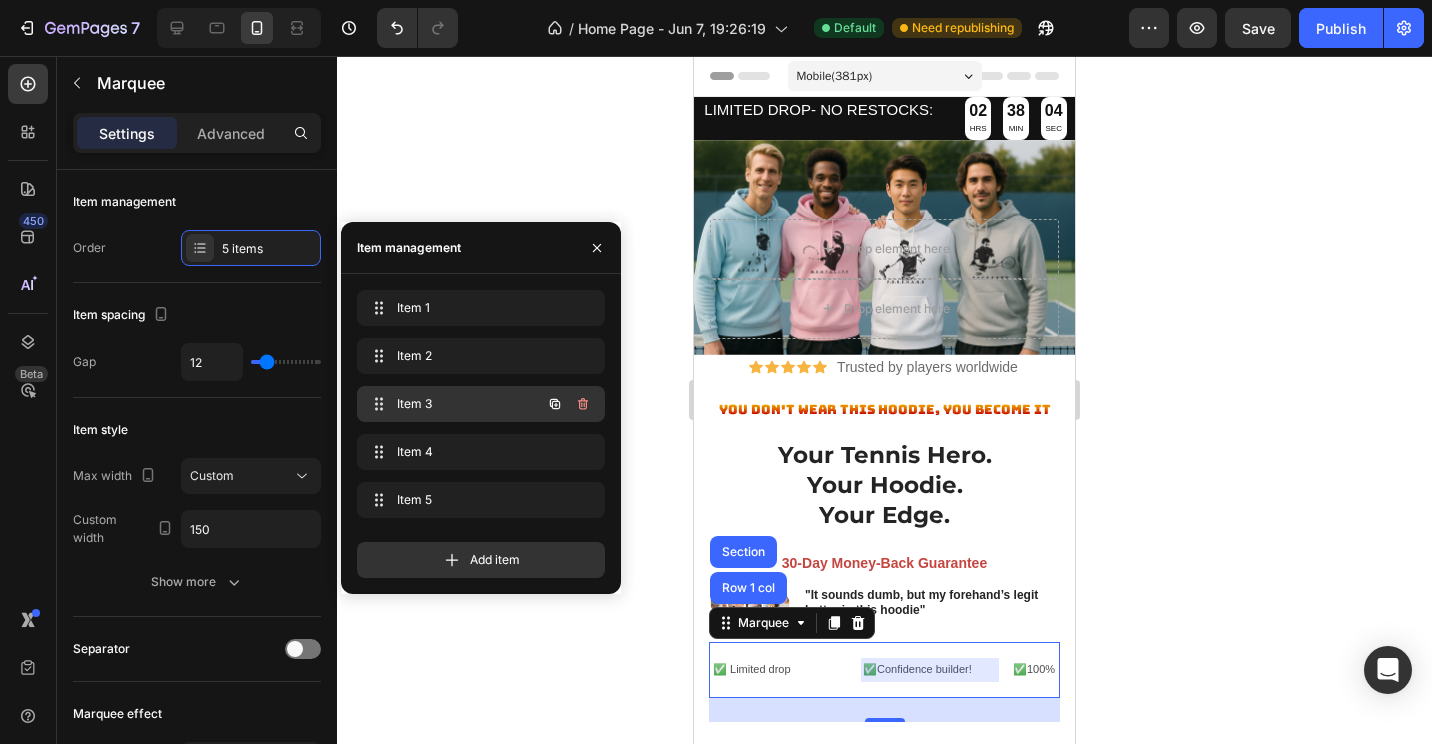 scroll, scrollTop: 0, scrollLeft: 202, axis: horizontal 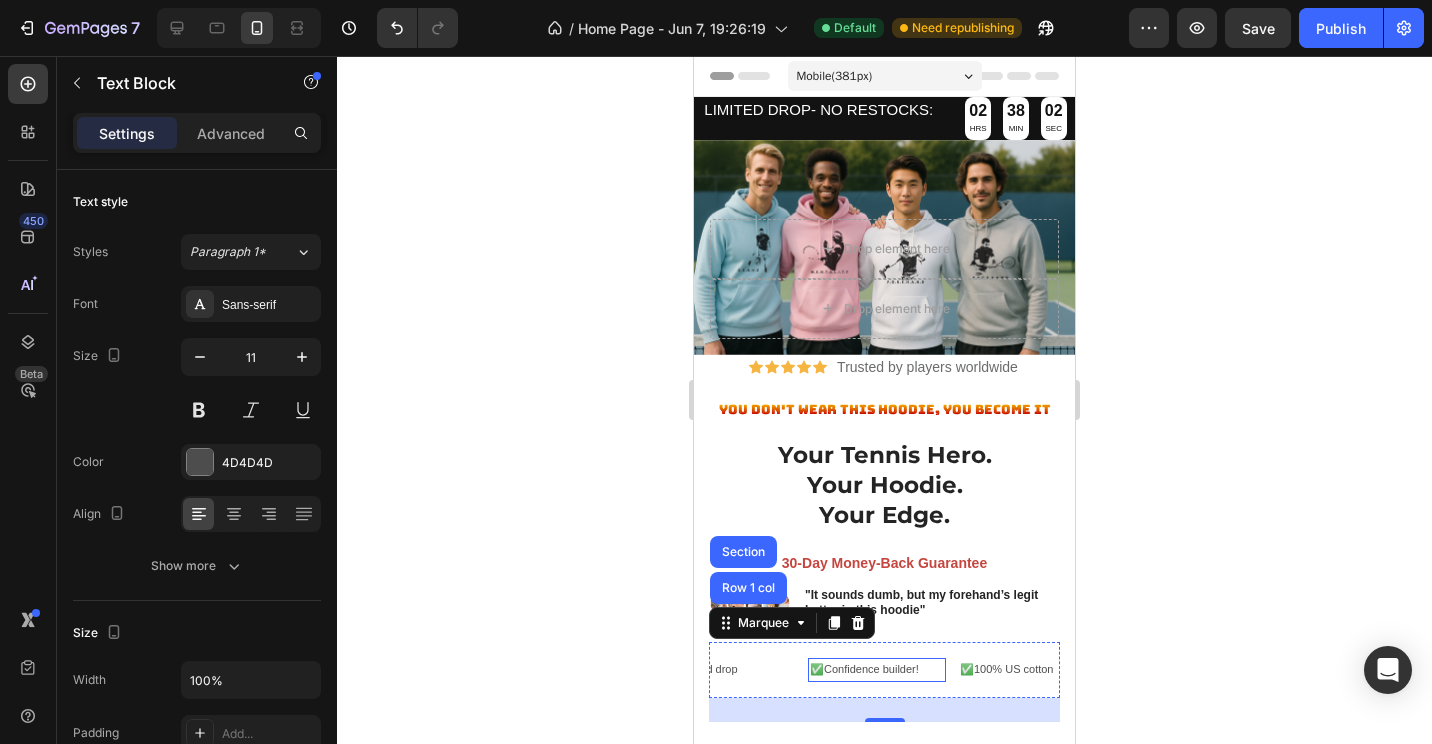 click on "✅Confidence builder!" at bounding box center [877, 670] 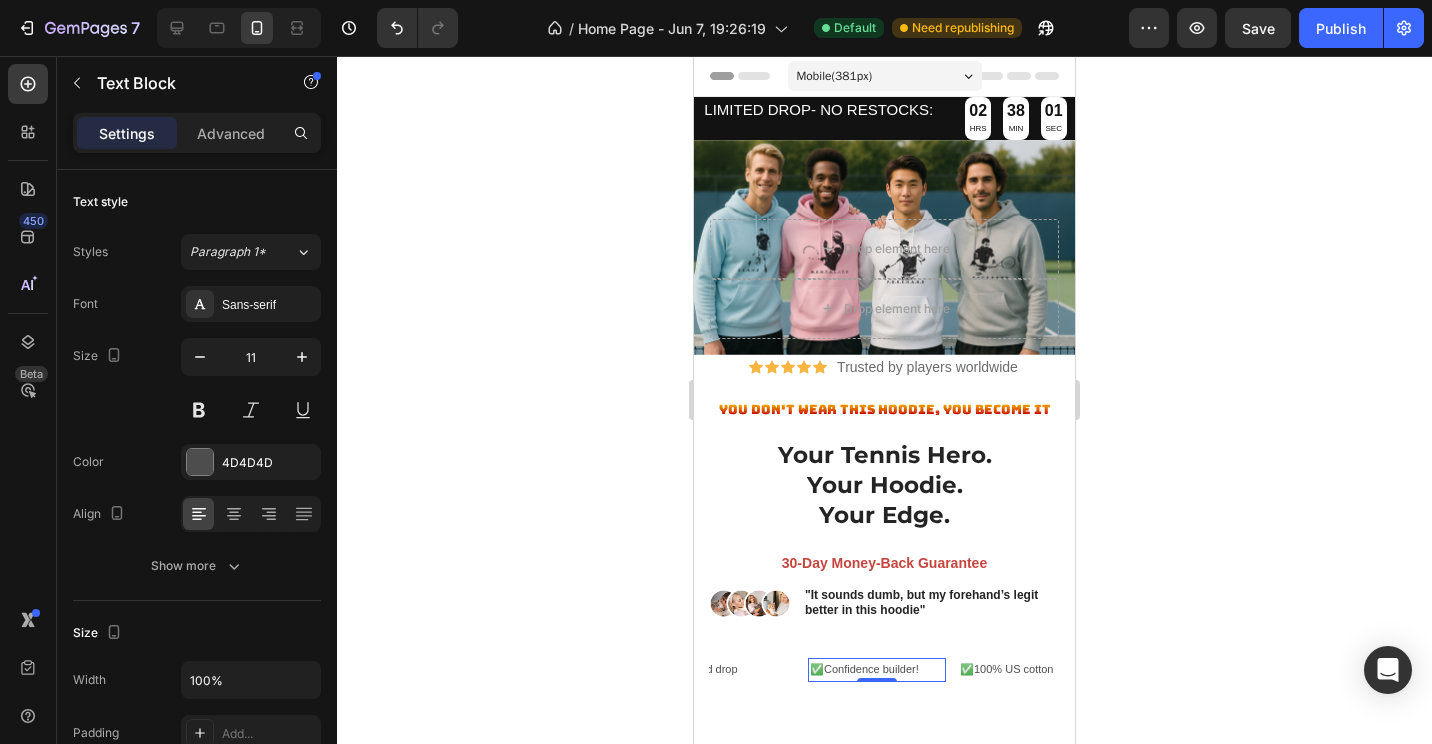 click on "✅Confidence builder!" at bounding box center [877, 670] 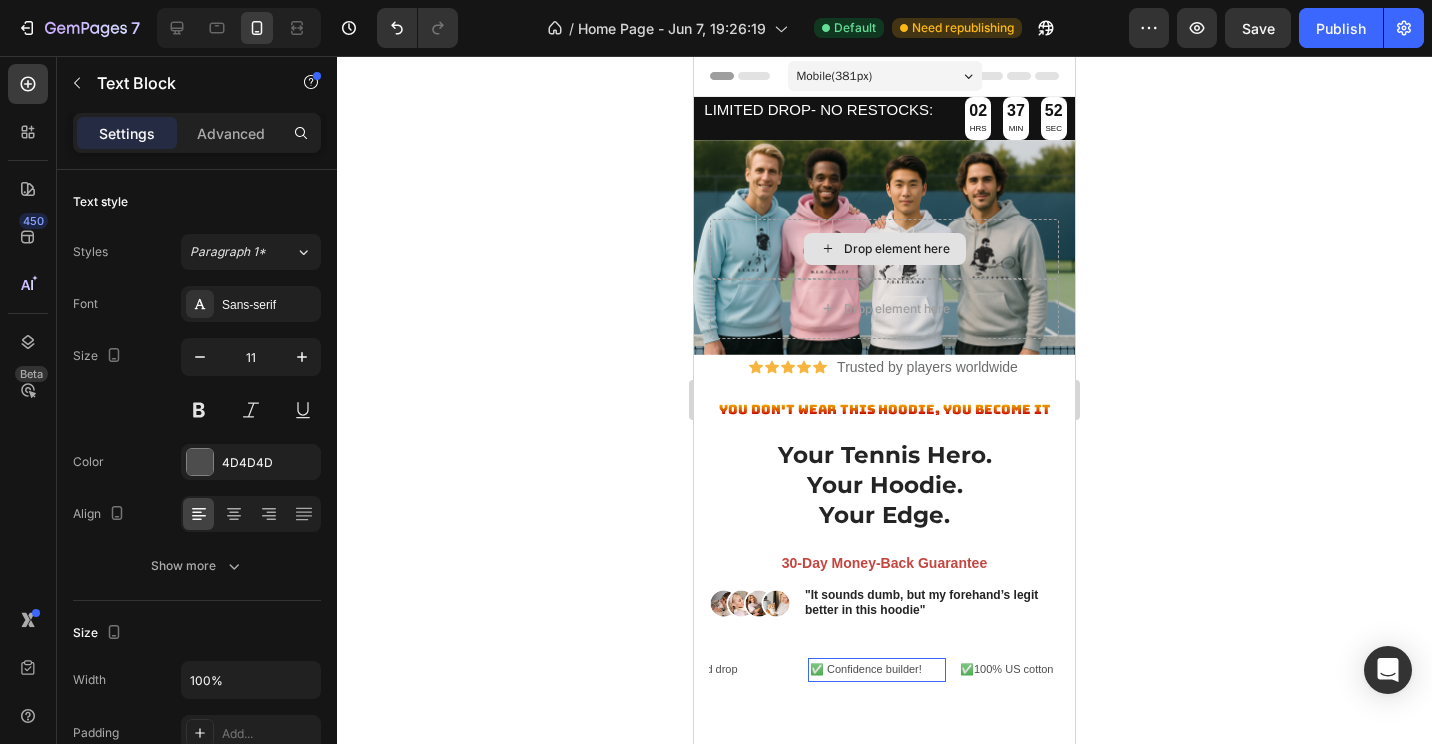 click on "✅ Confidence builder!" at bounding box center [877, 670] 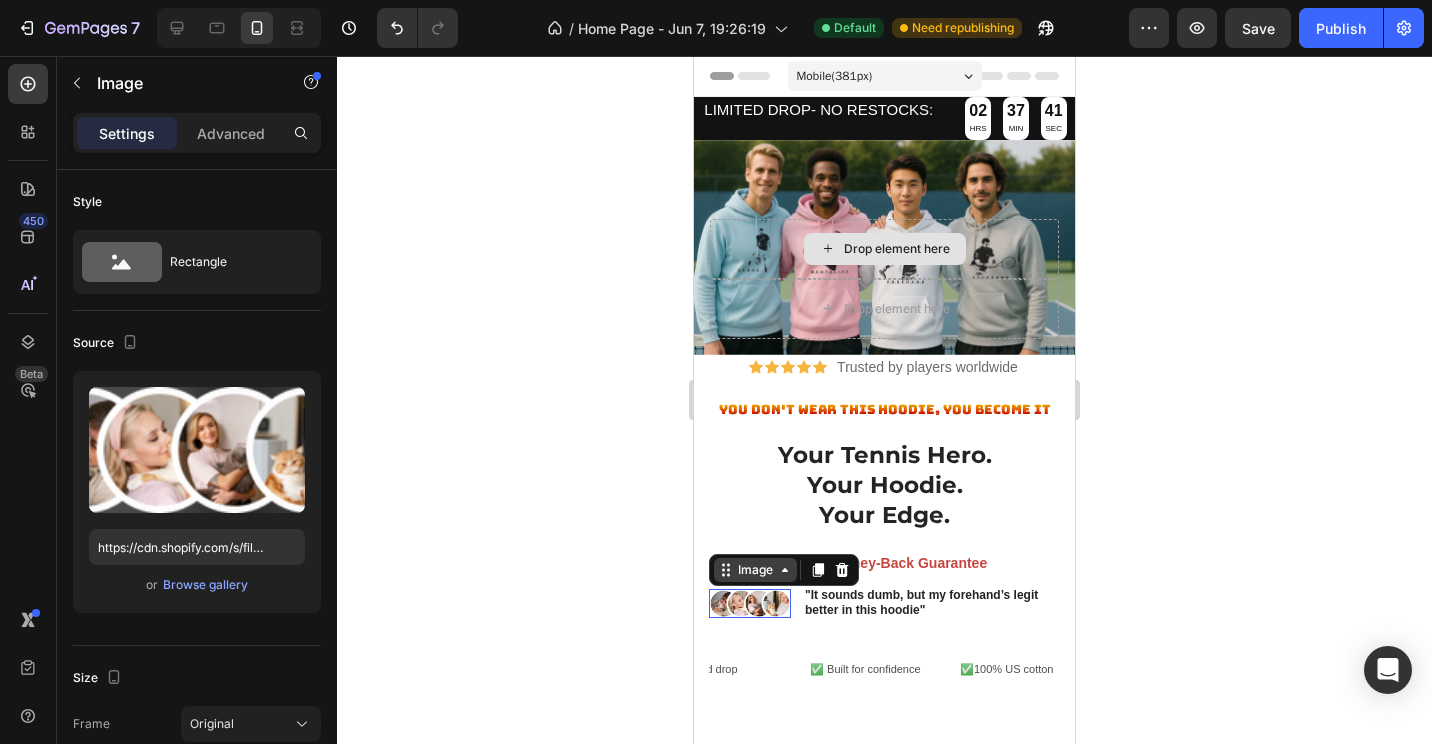 click on "Image" at bounding box center [784, 570] 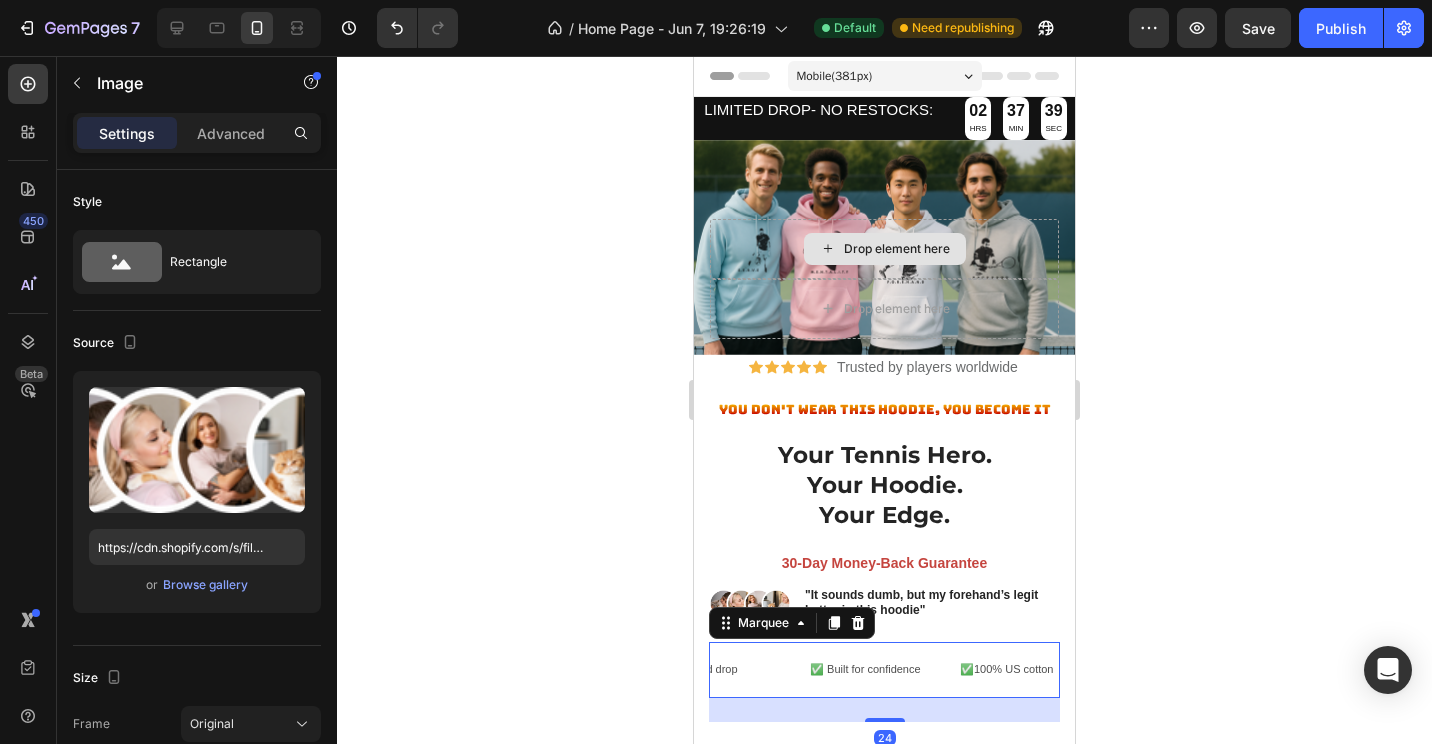 click on "✅ Premium Material Text Block ✅ Limited drop Text Block ✅ Built for confidence Text Block ✅100% US cotton Text Block  ✅Perfect for day/night Text Block ✅ Premium Material Text Block ✅ Limited drop Text Block ✅ Built for confidence Text Block ✅100% US cotton Text Block  ✅Perfect for day/night Text Block Marquee   24" at bounding box center [884, 670] 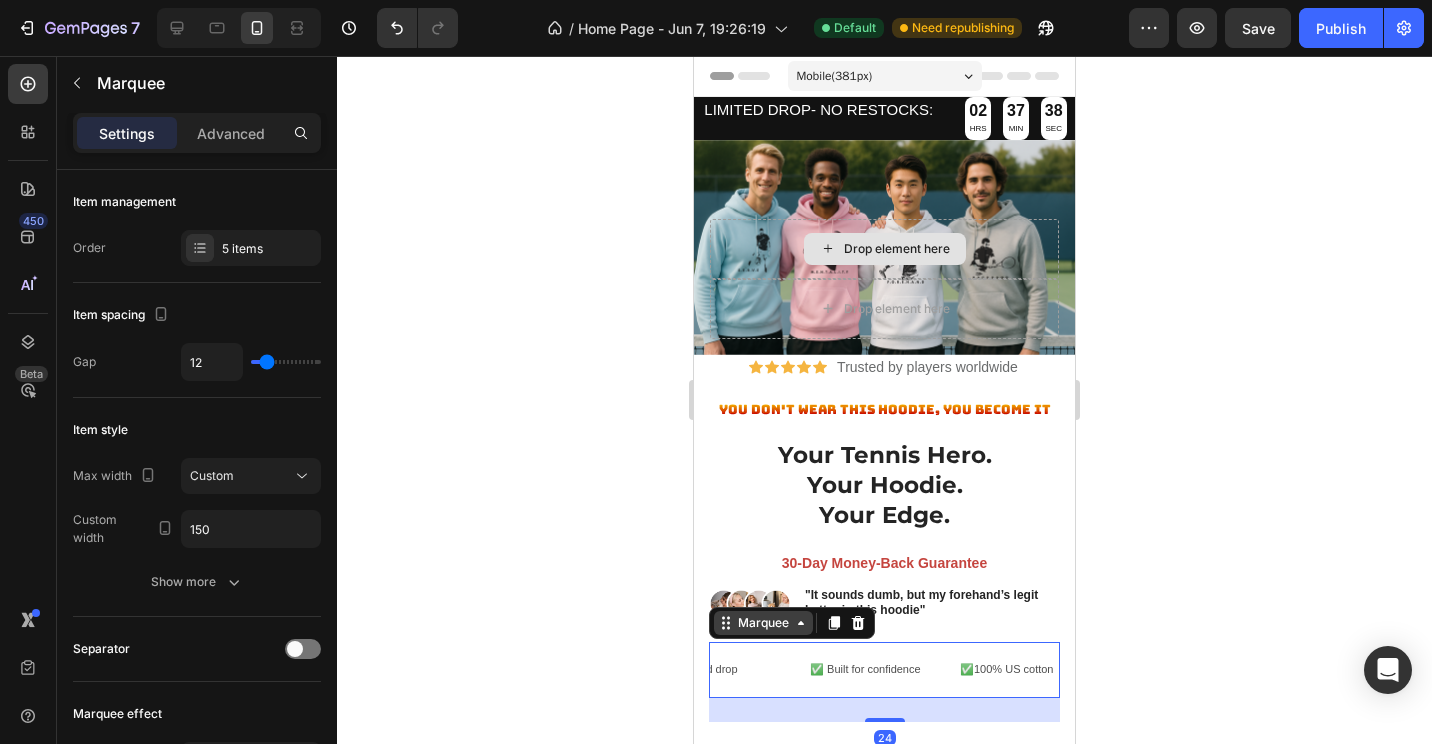 click on "Marquee" at bounding box center [763, 623] 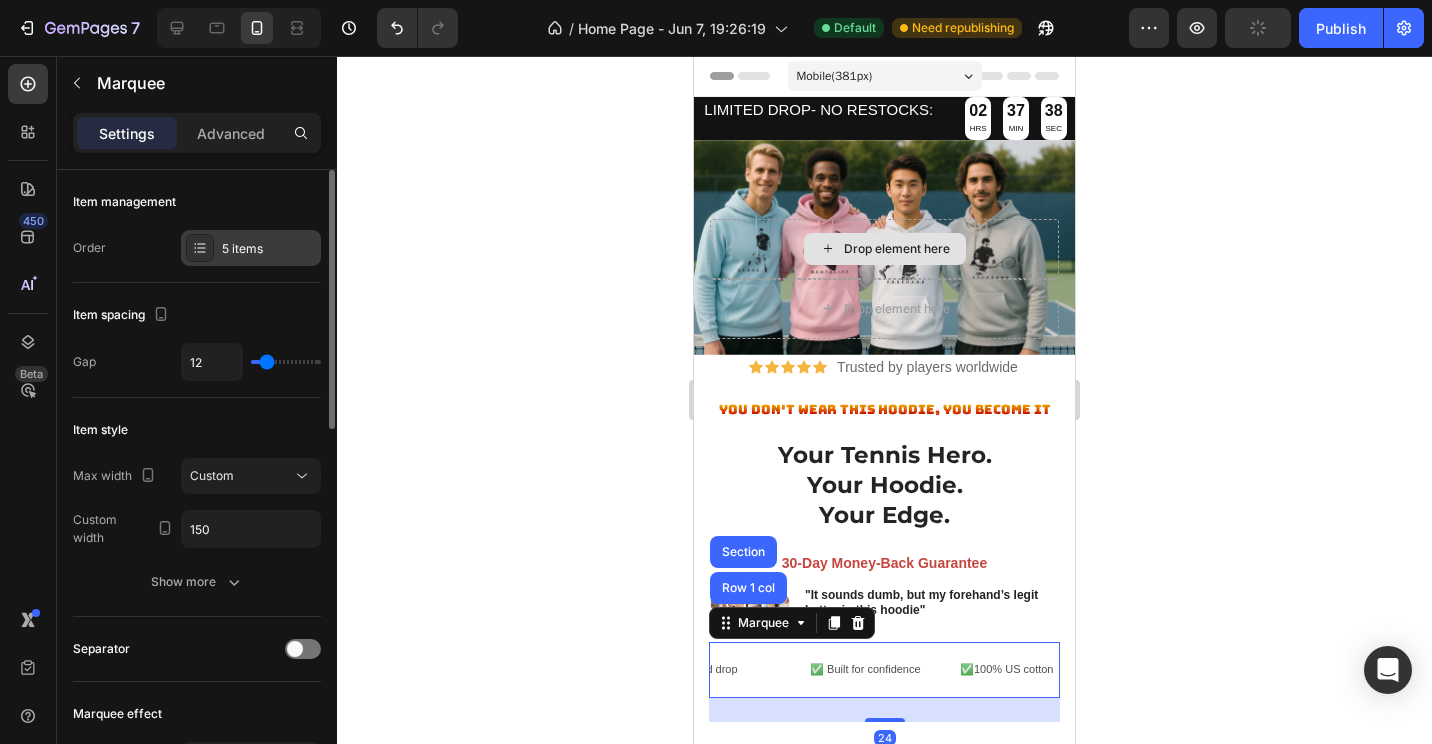 click on "5 items" at bounding box center (251, 248) 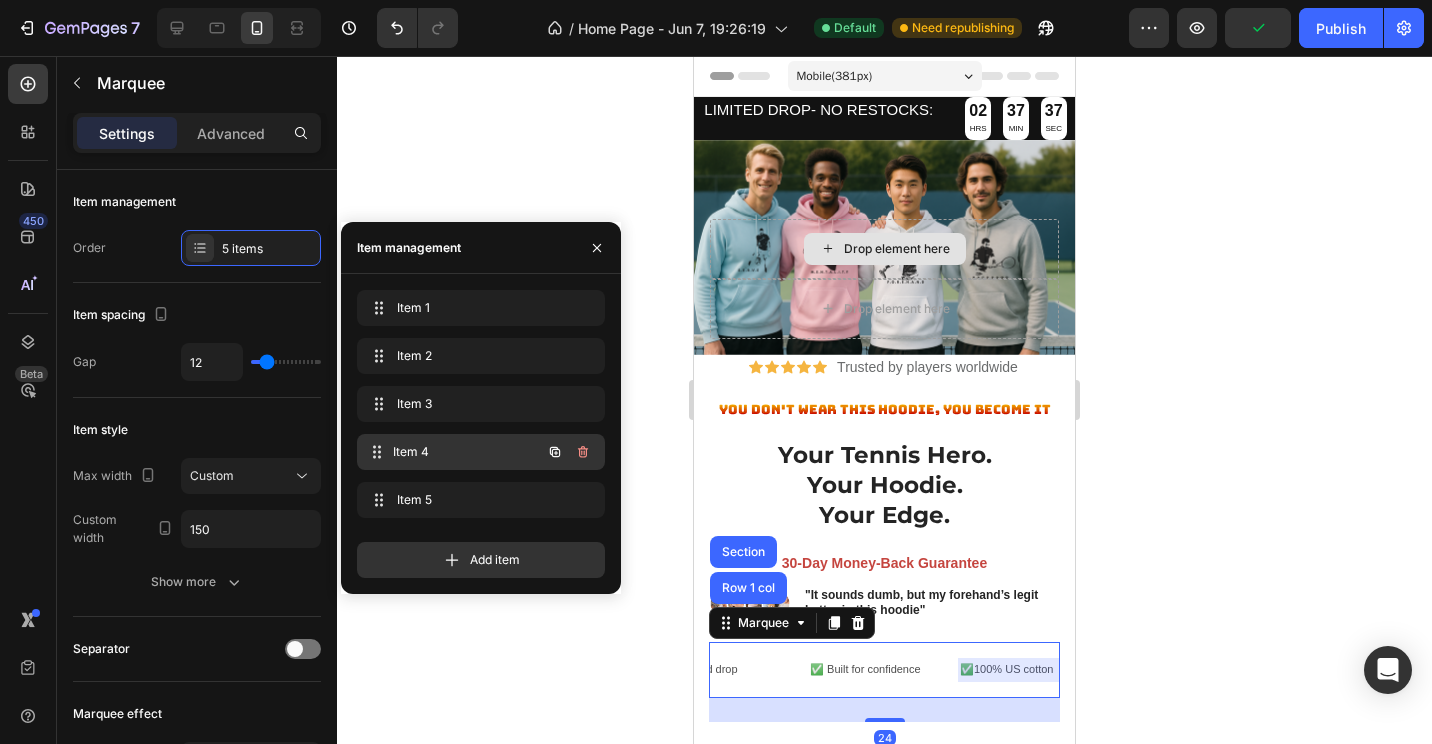 click on "Item 4" at bounding box center (467, 452) 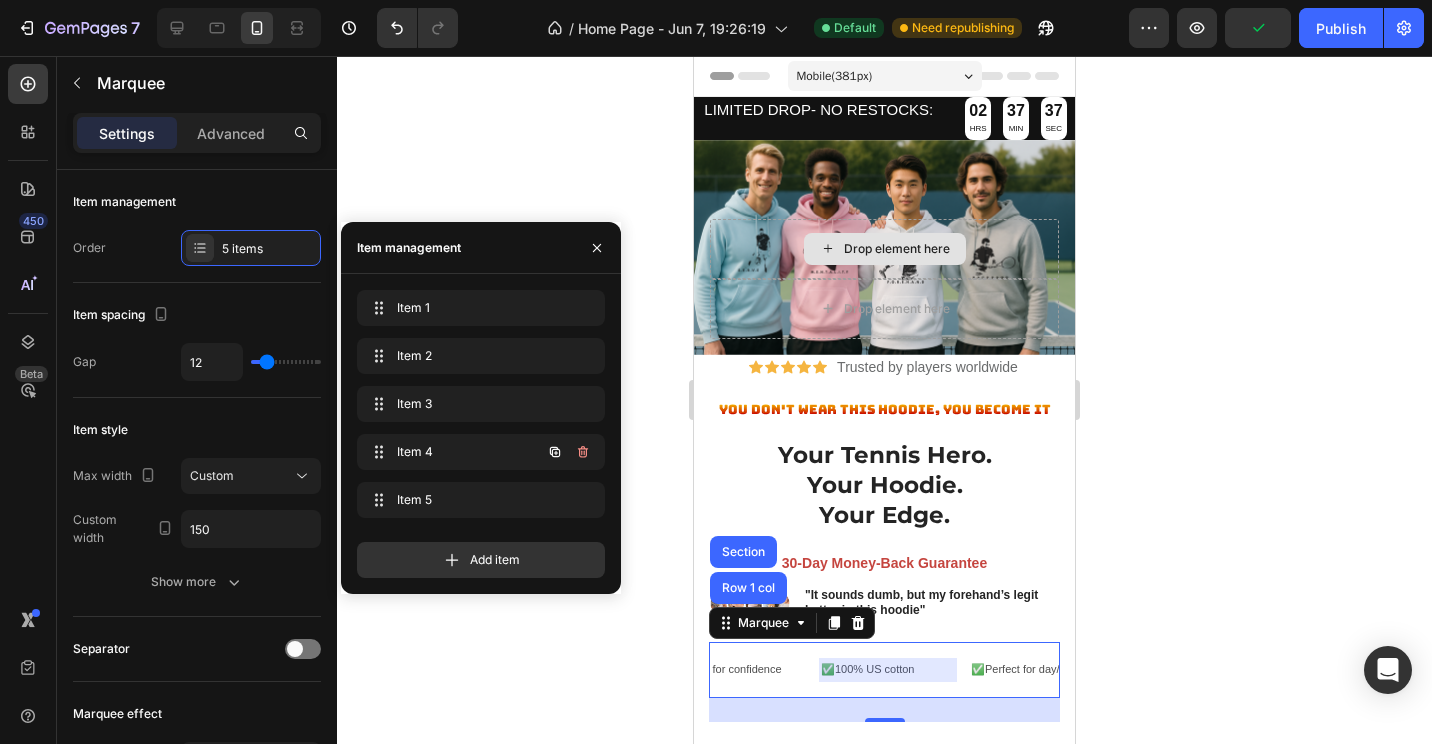 scroll, scrollTop: 0, scrollLeft: 352, axis: horizontal 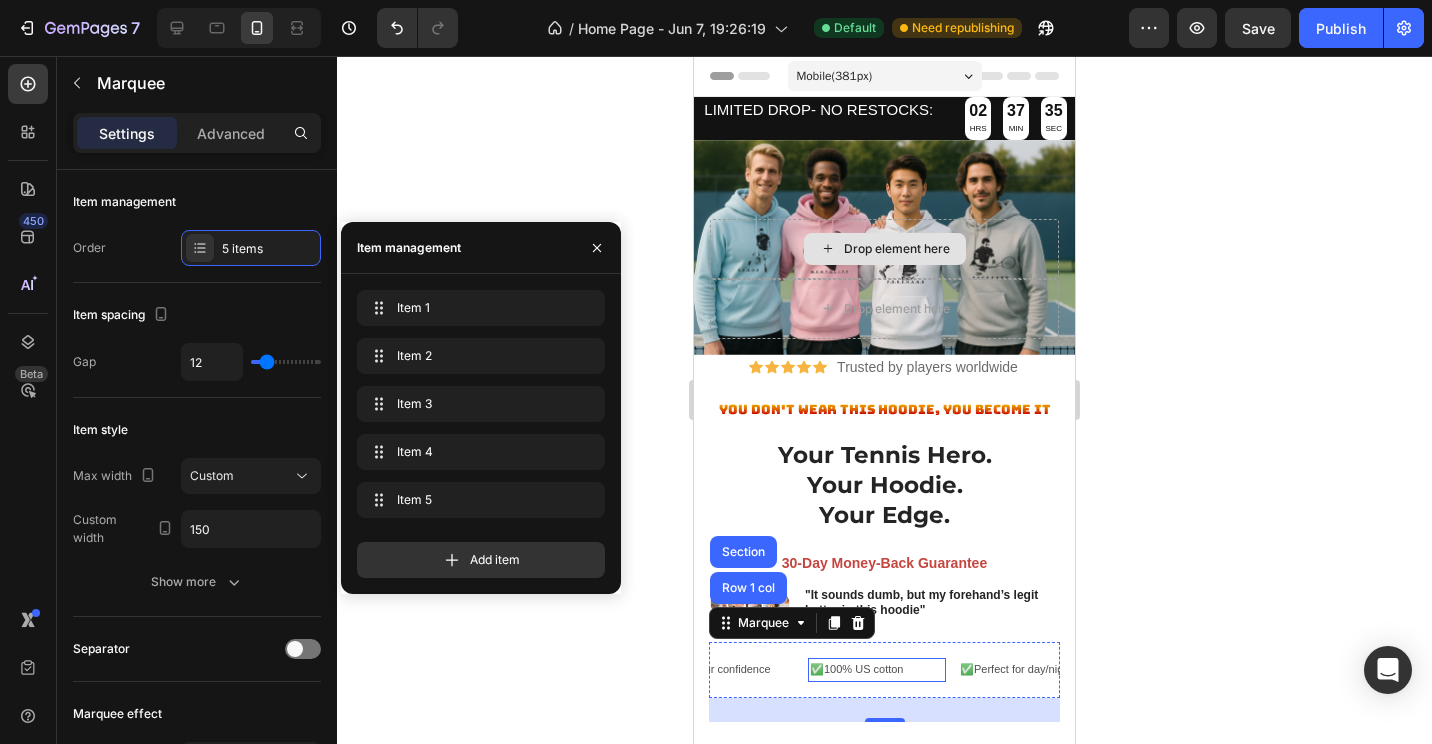 click on "✅100% US cotton" at bounding box center [877, 670] 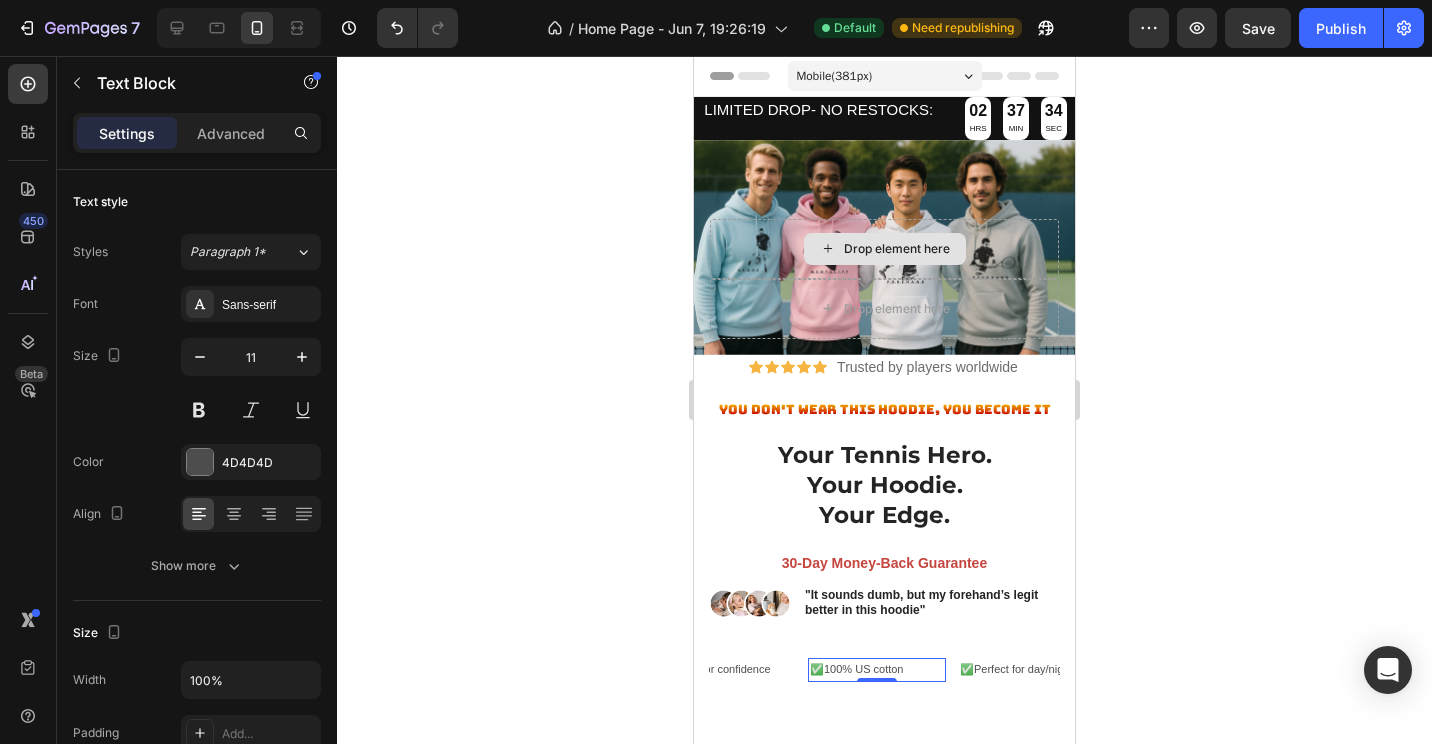 click on "✅100% US cotton" at bounding box center [877, 670] 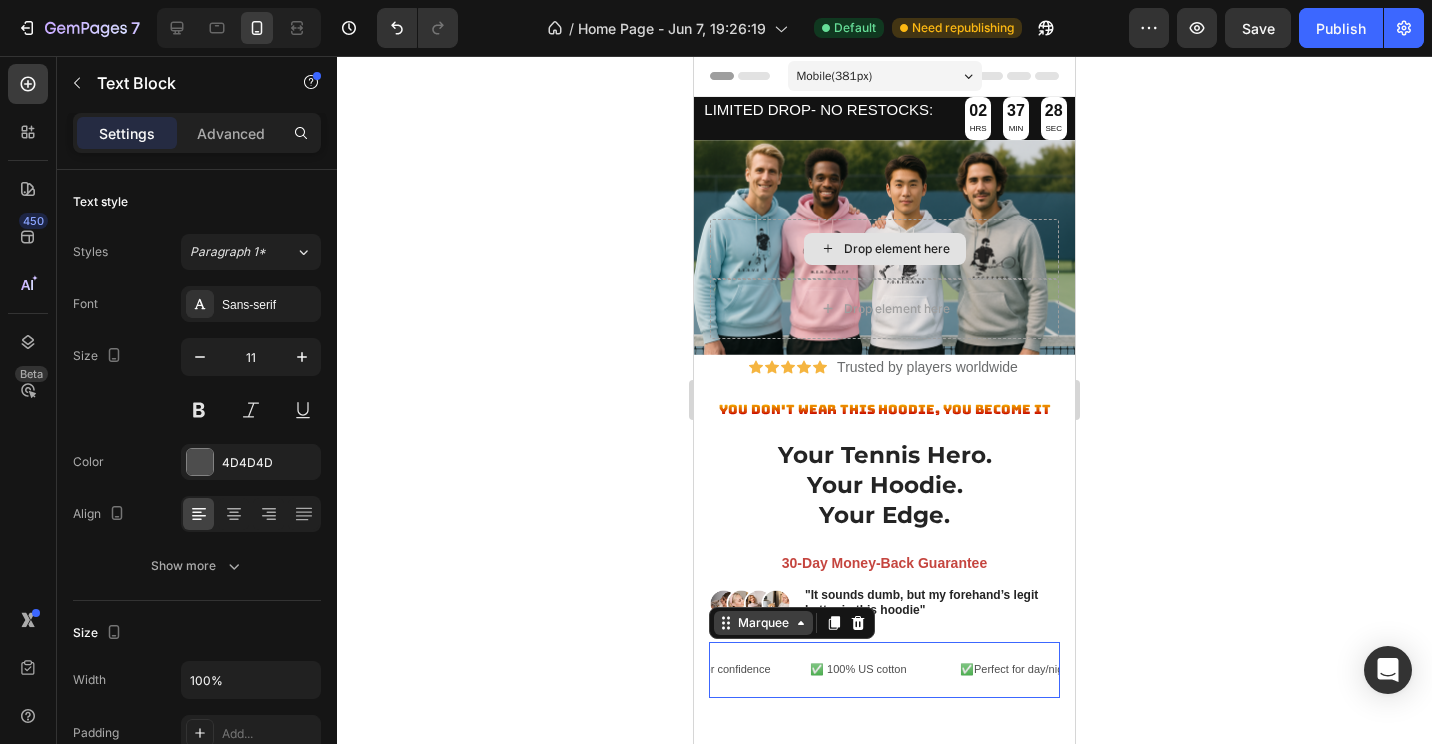 click on "Marquee" at bounding box center (792, 623) 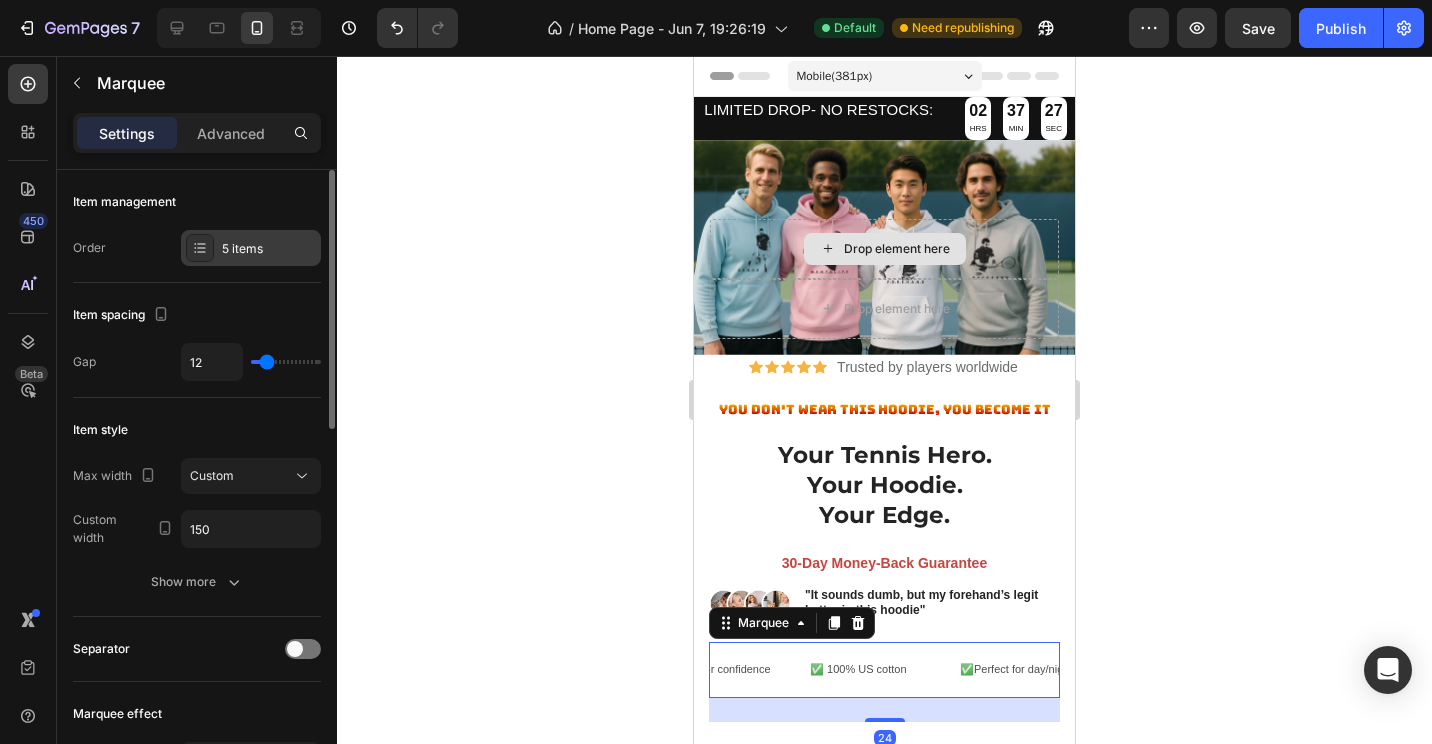 click on "5 items" at bounding box center [269, 249] 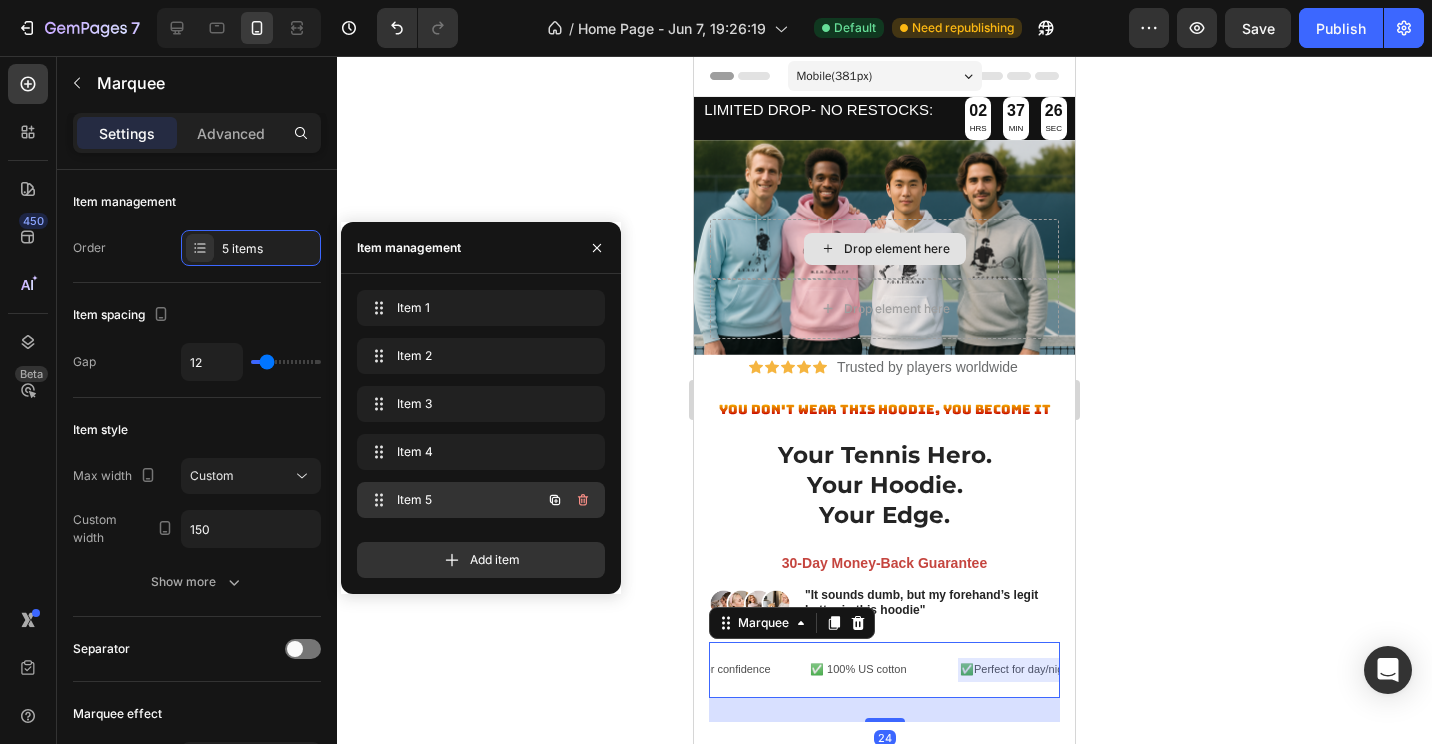 click on "Item 5" at bounding box center (453, 500) 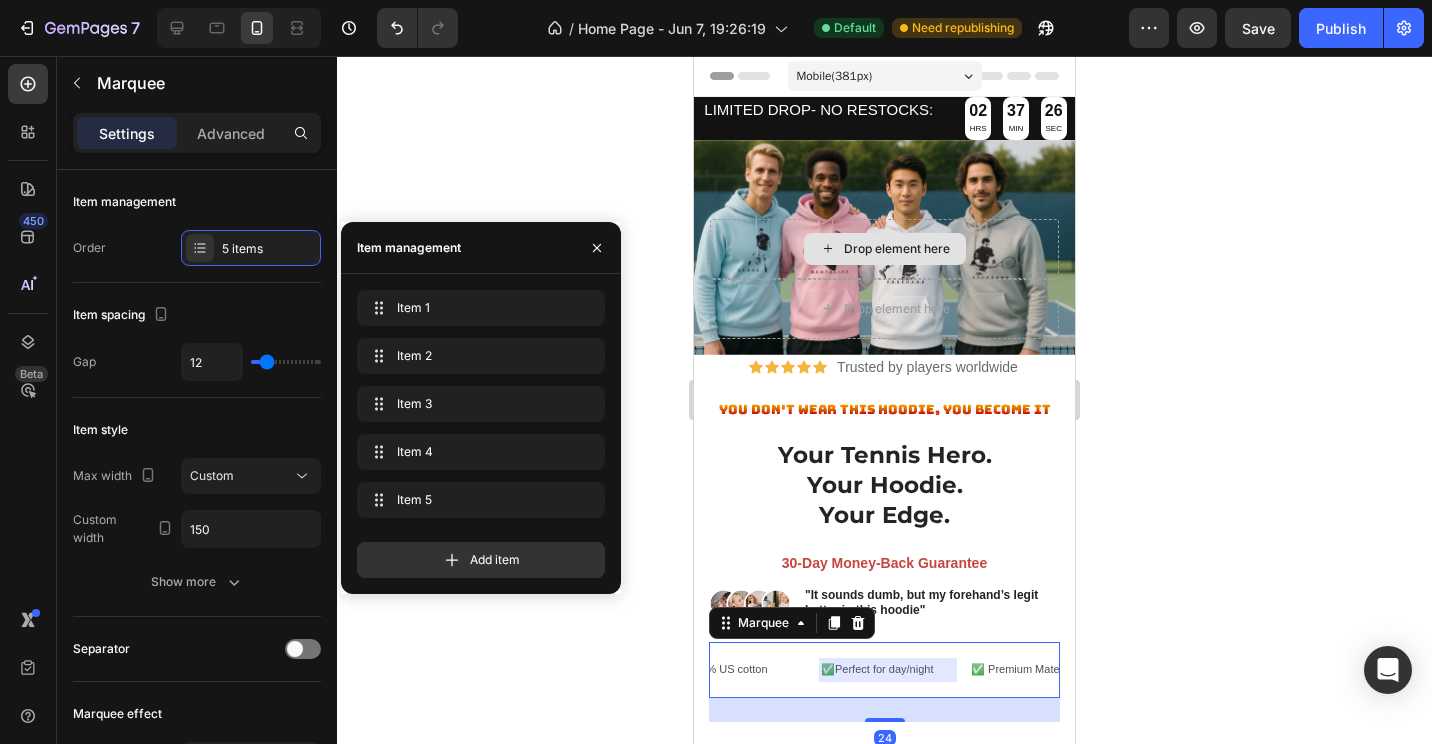 scroll, scrollTop: 0, scrollLeft: 502, axis: horizontal 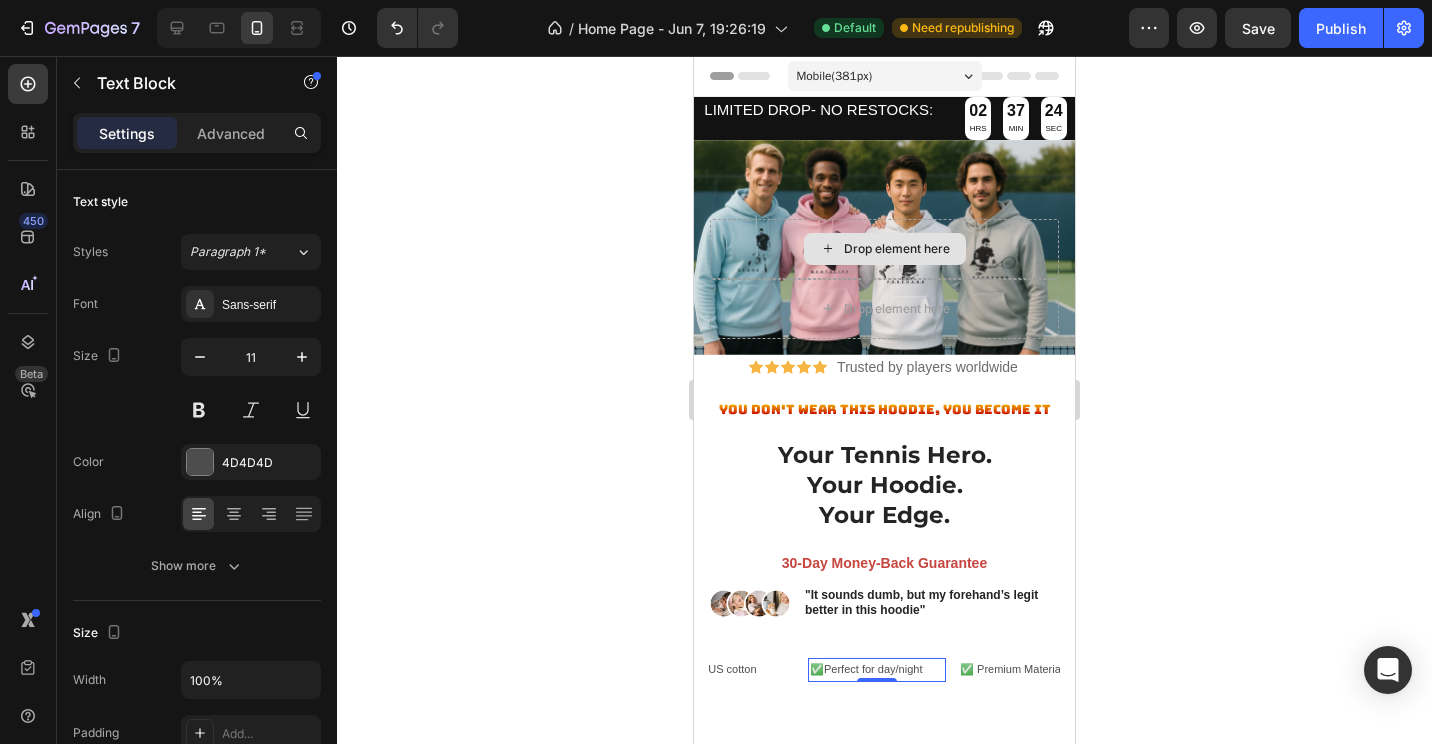 click on "✅Perfect for day/night" at bounding box center [877, 670] 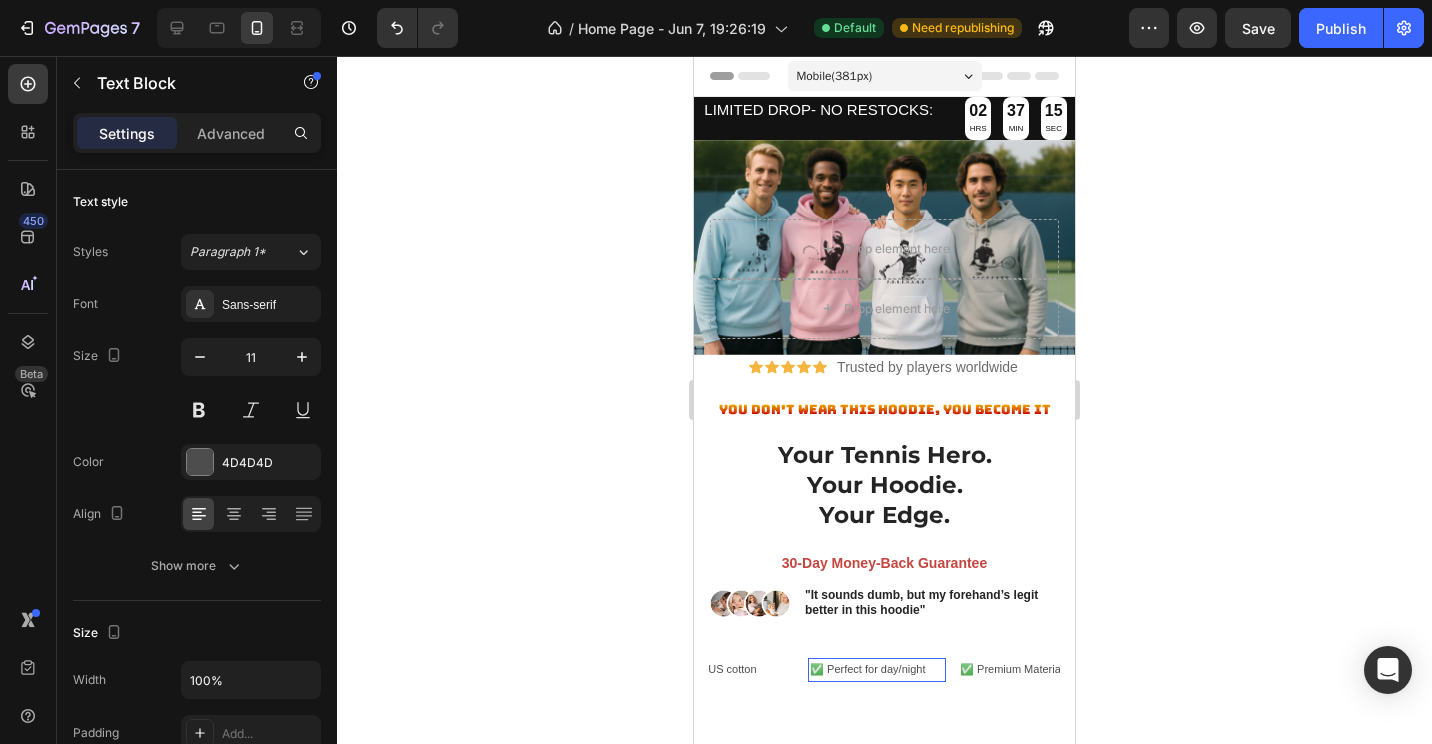 click 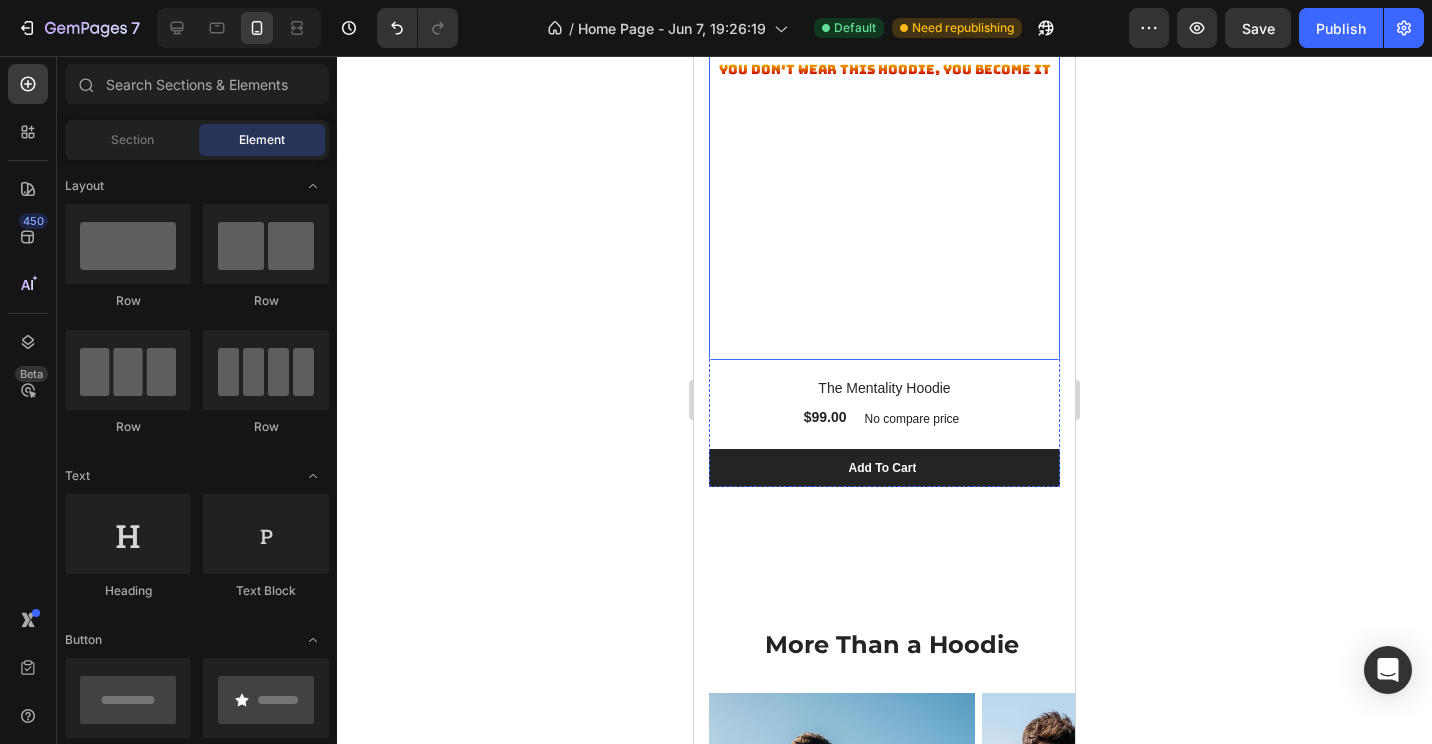scroll, scrollTop: 3000, scrollLeft: 0, axis: vertical 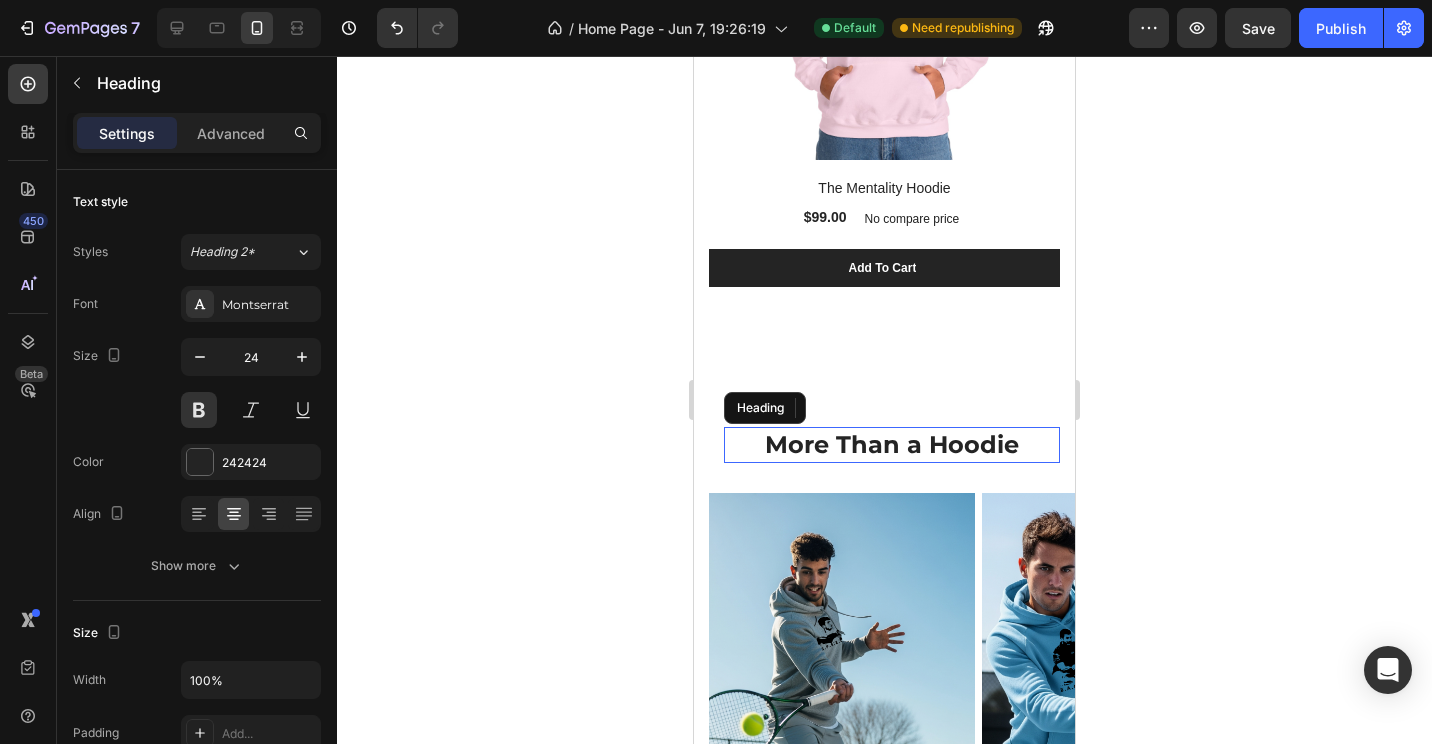click on "More Than a Hoodie" at bounding box center [892, 444] 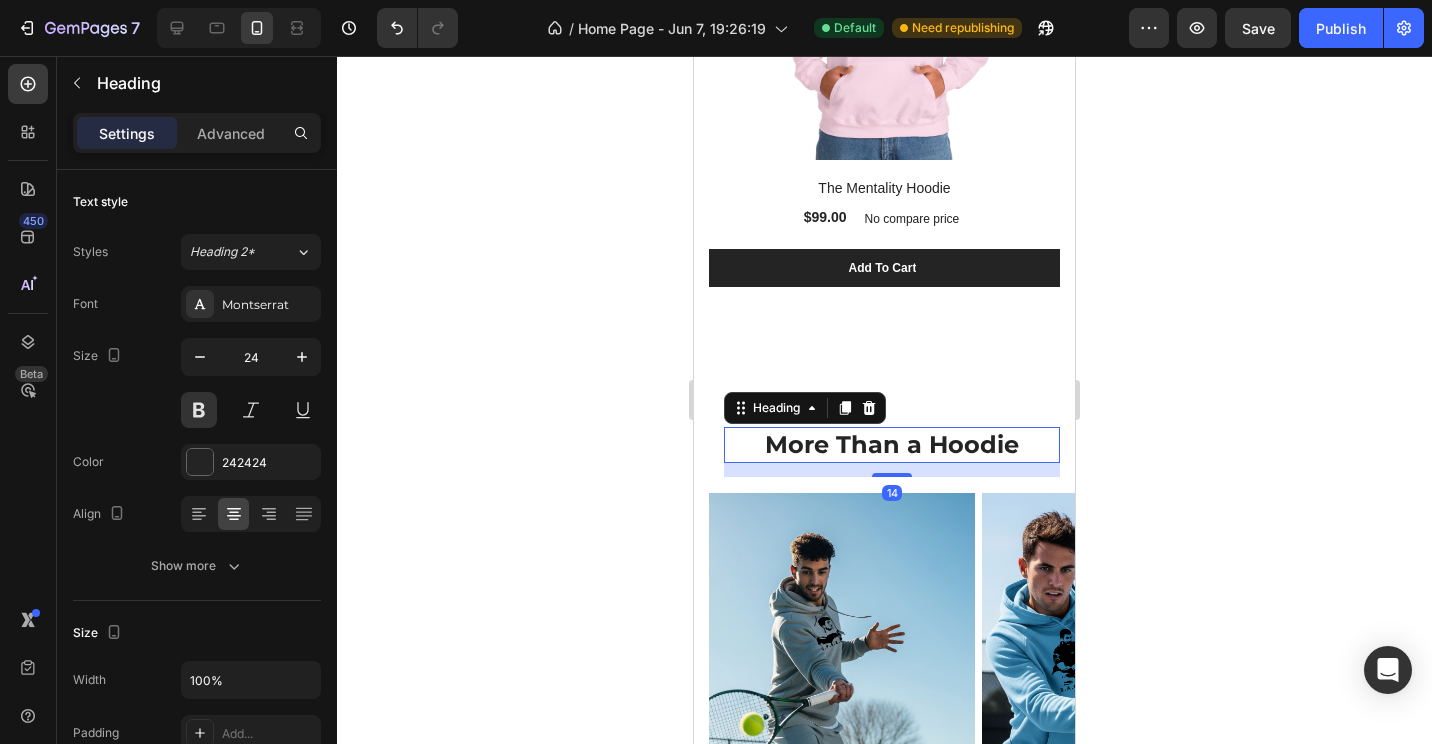click on "More Than a Hoodie" at bounding box center (892, 444) 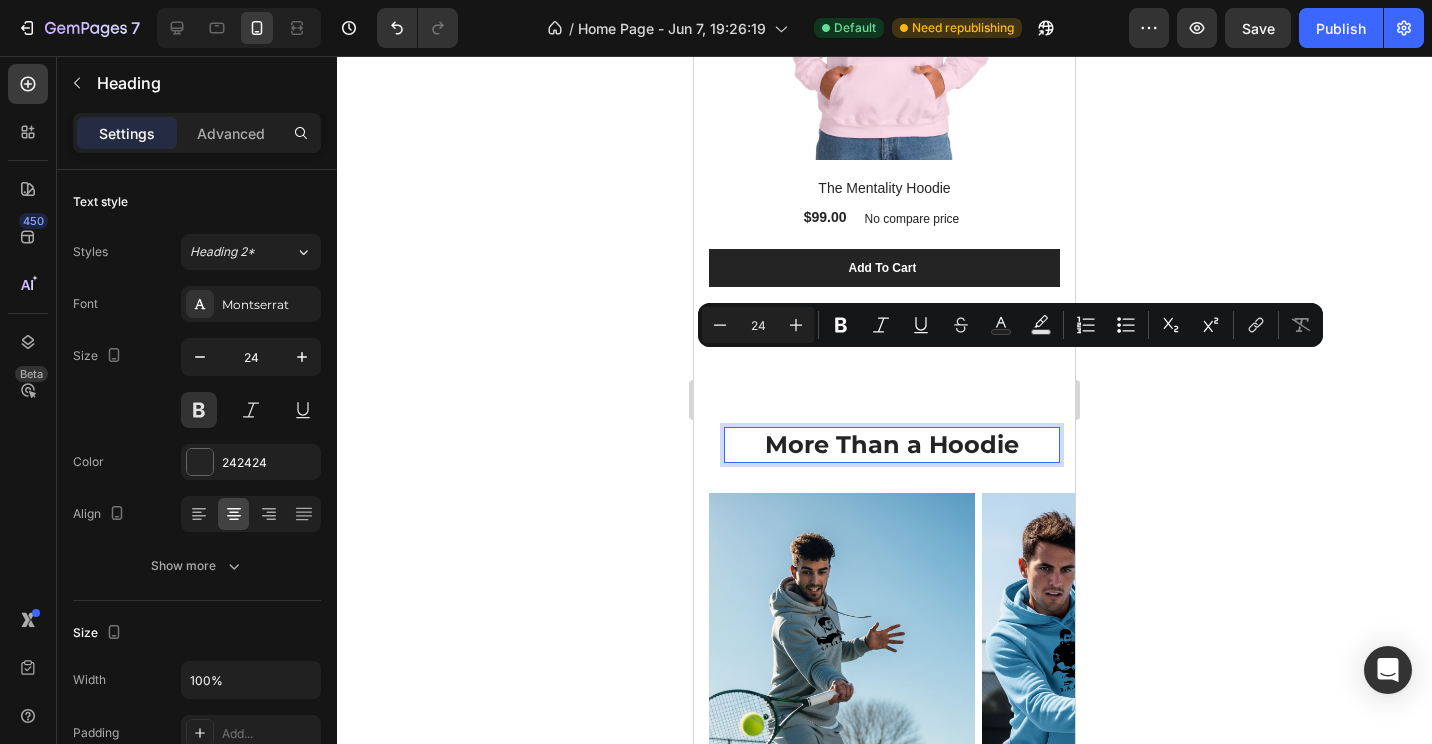 click on "More Than a Hoodie" at bounding box center (892, 444) 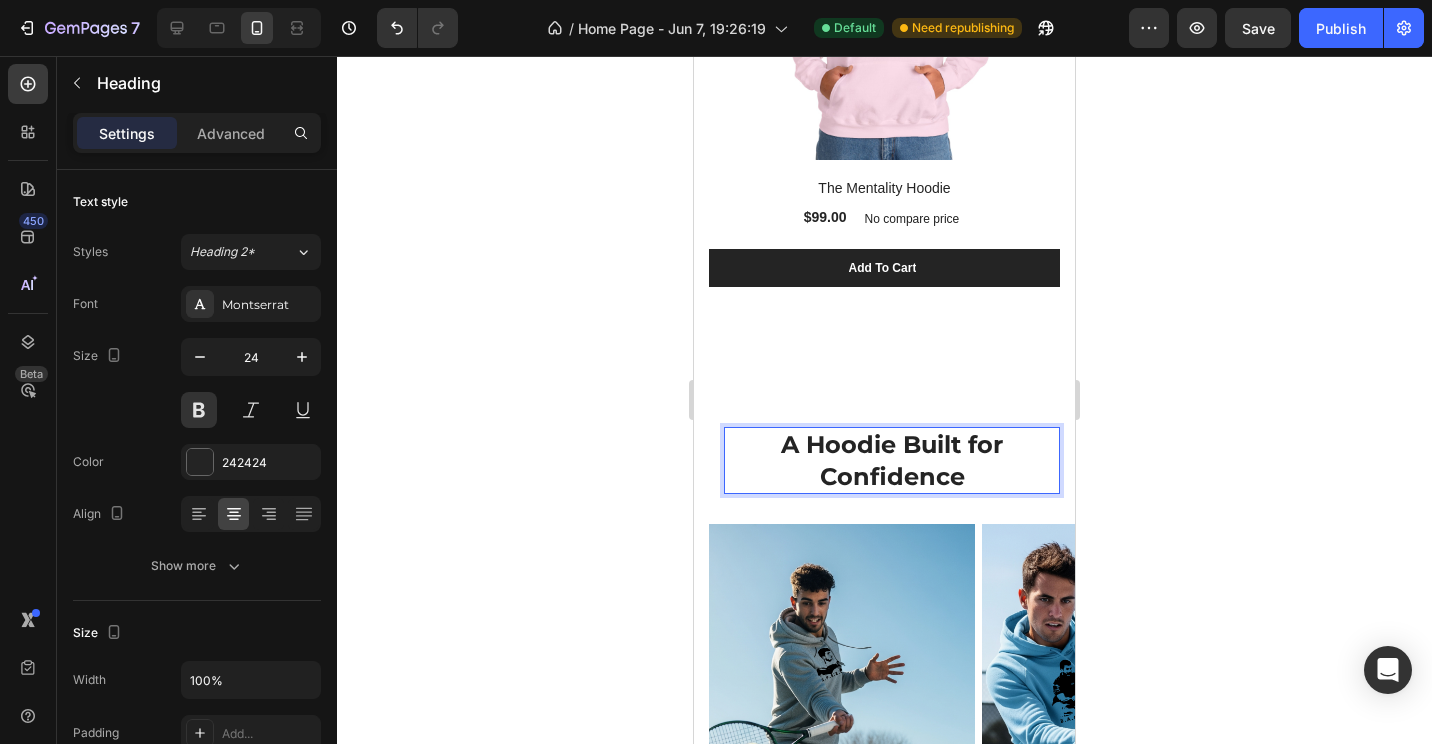 click 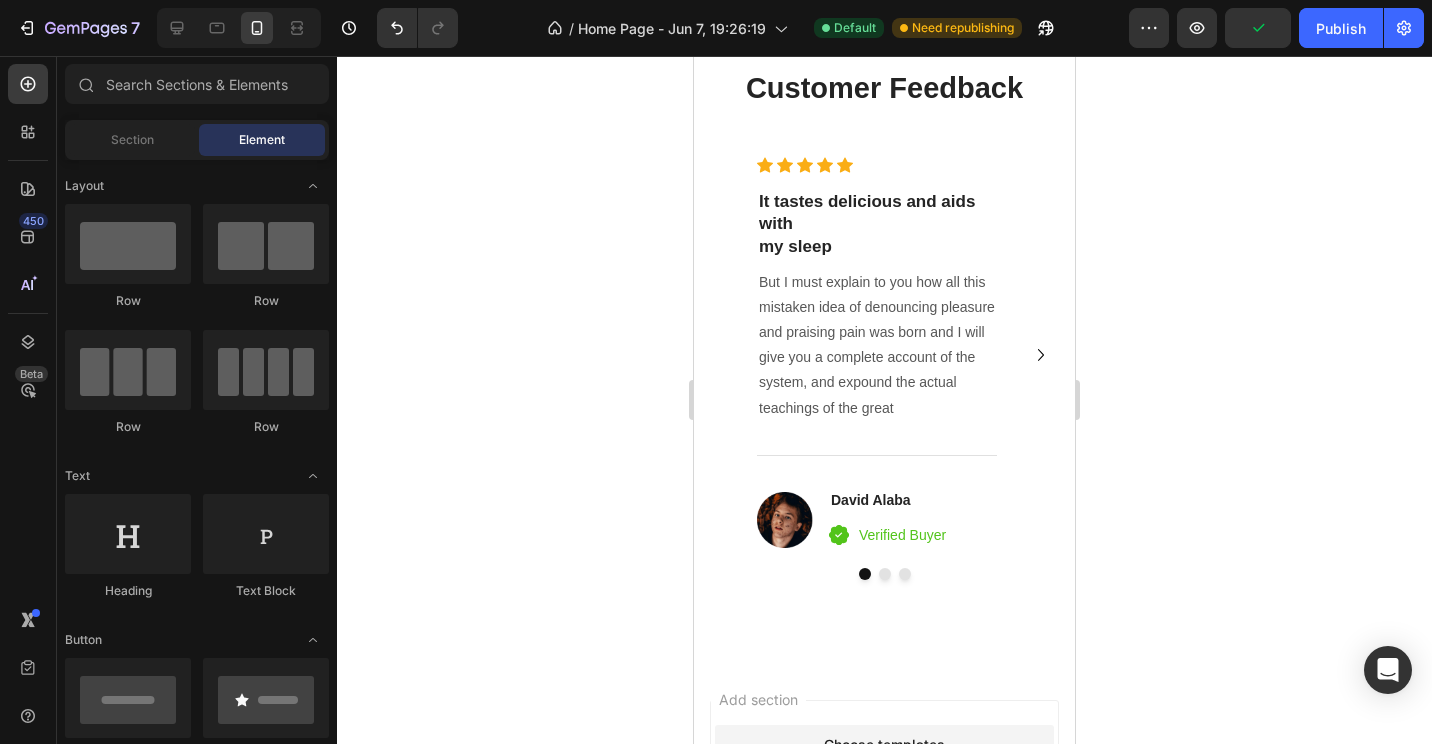 scroll, scrollTop: 6300, scrollLeft: 0, axis: vertical 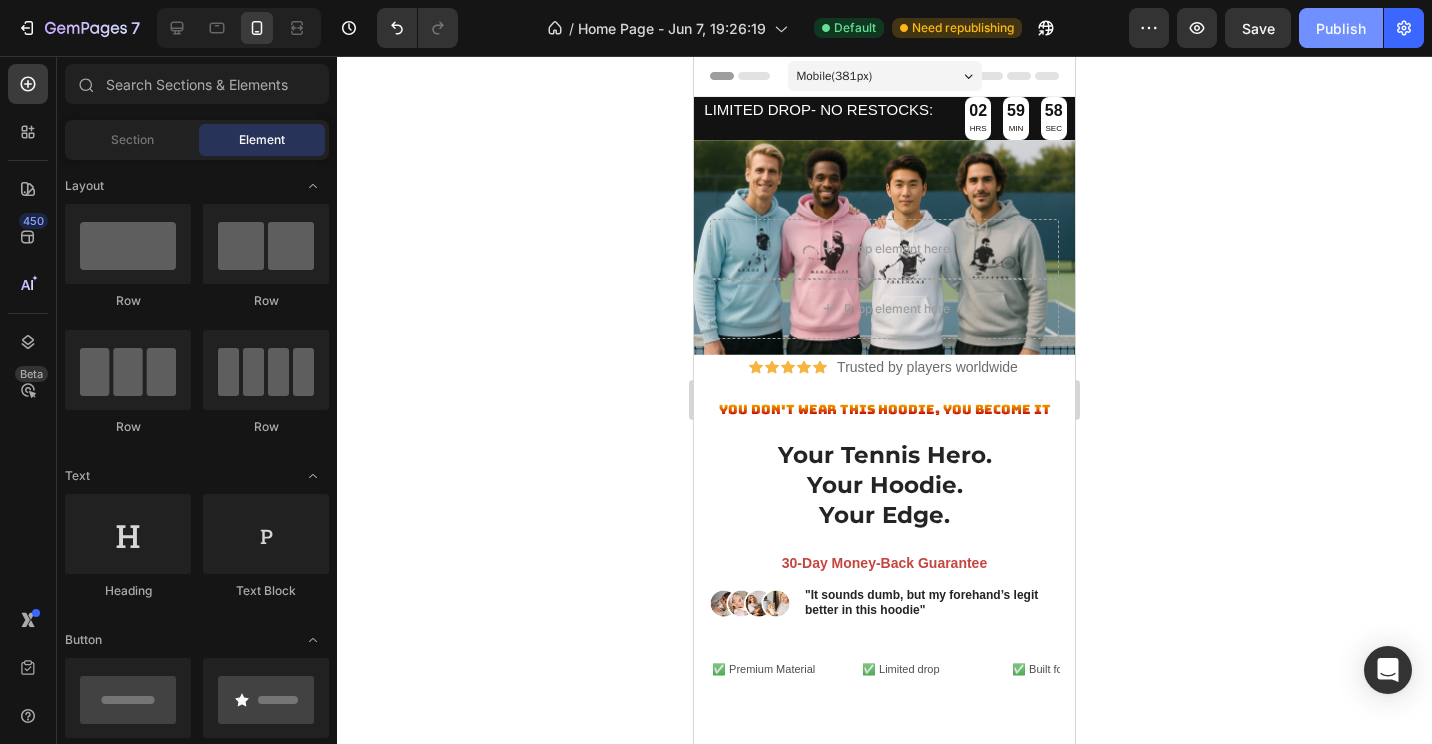 click on "Publish" at bounding box center [1341, 28] 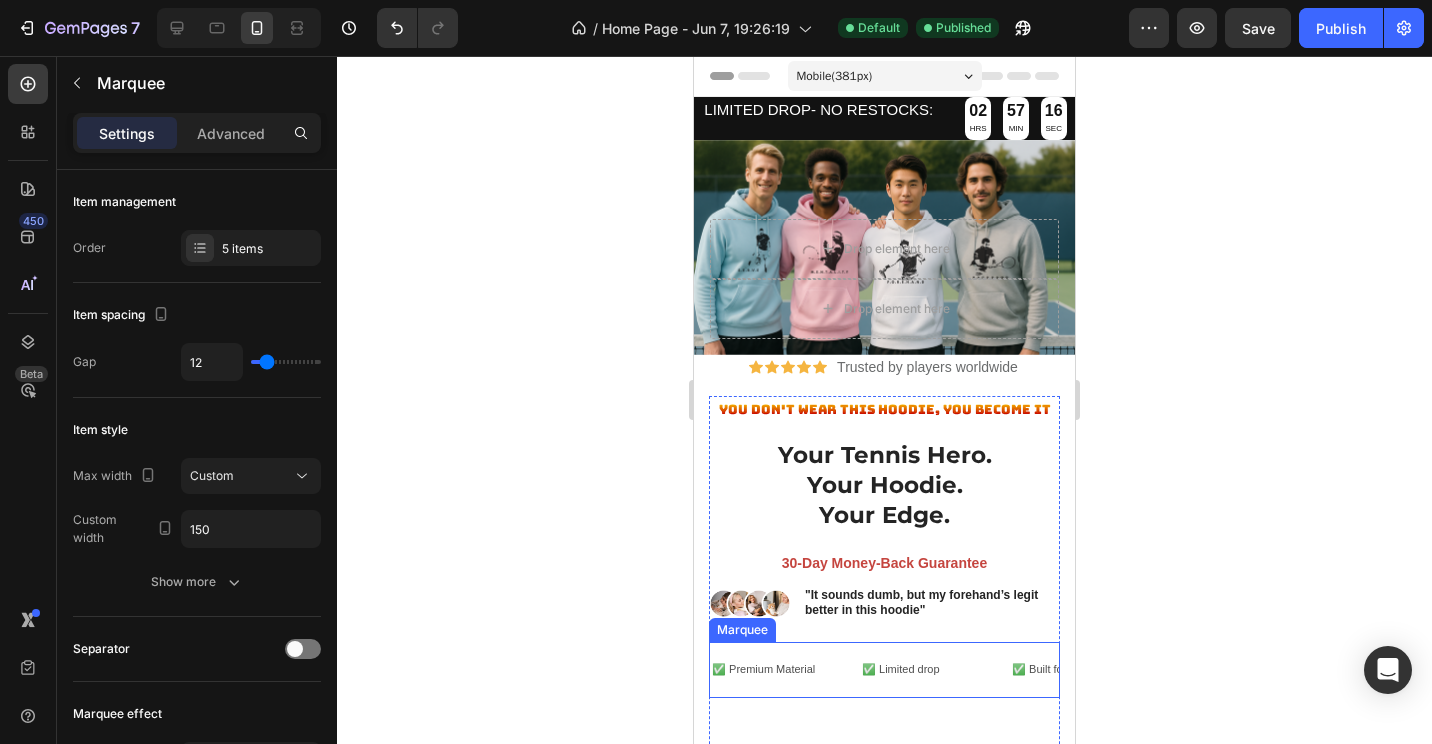 click on "Marquee" at bounding box center (742, 630) 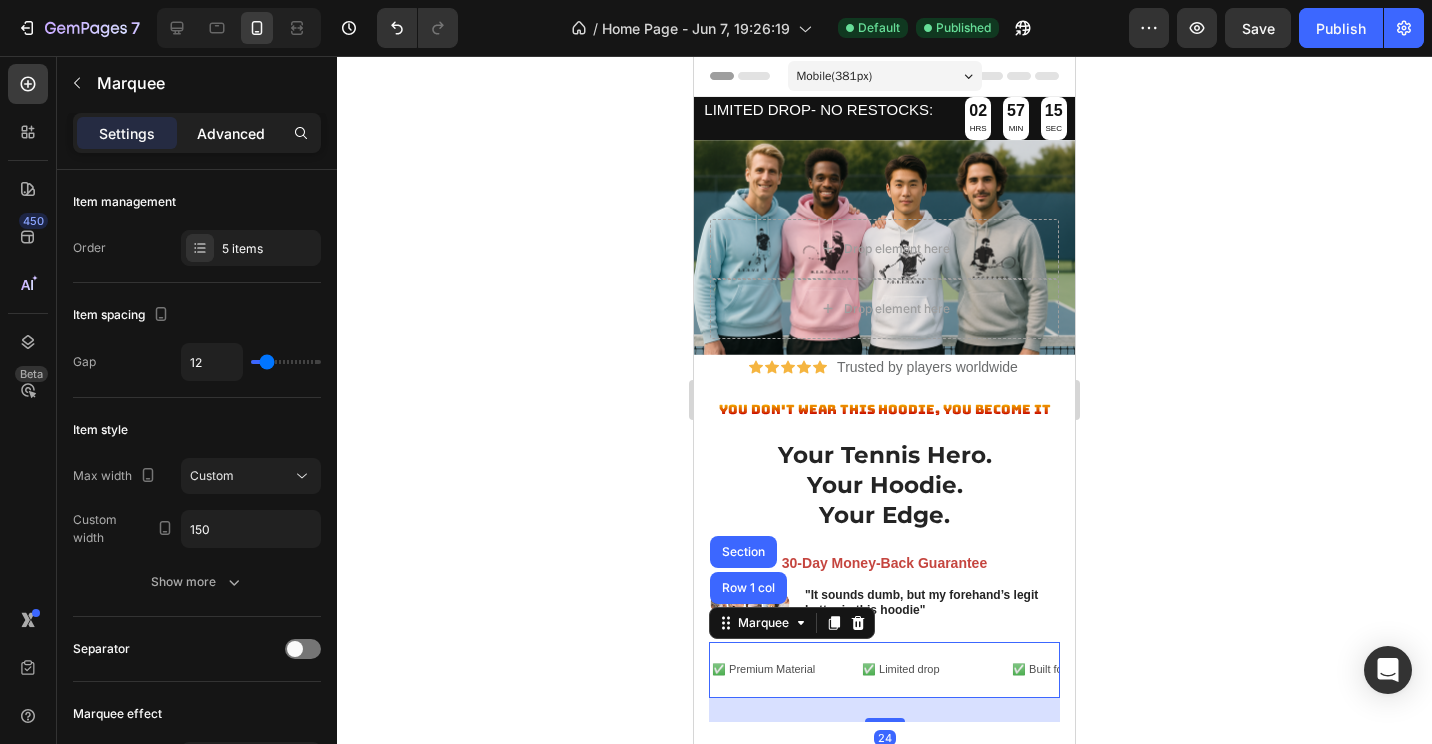 click on "Advanced" at bounding box center [231, 133] 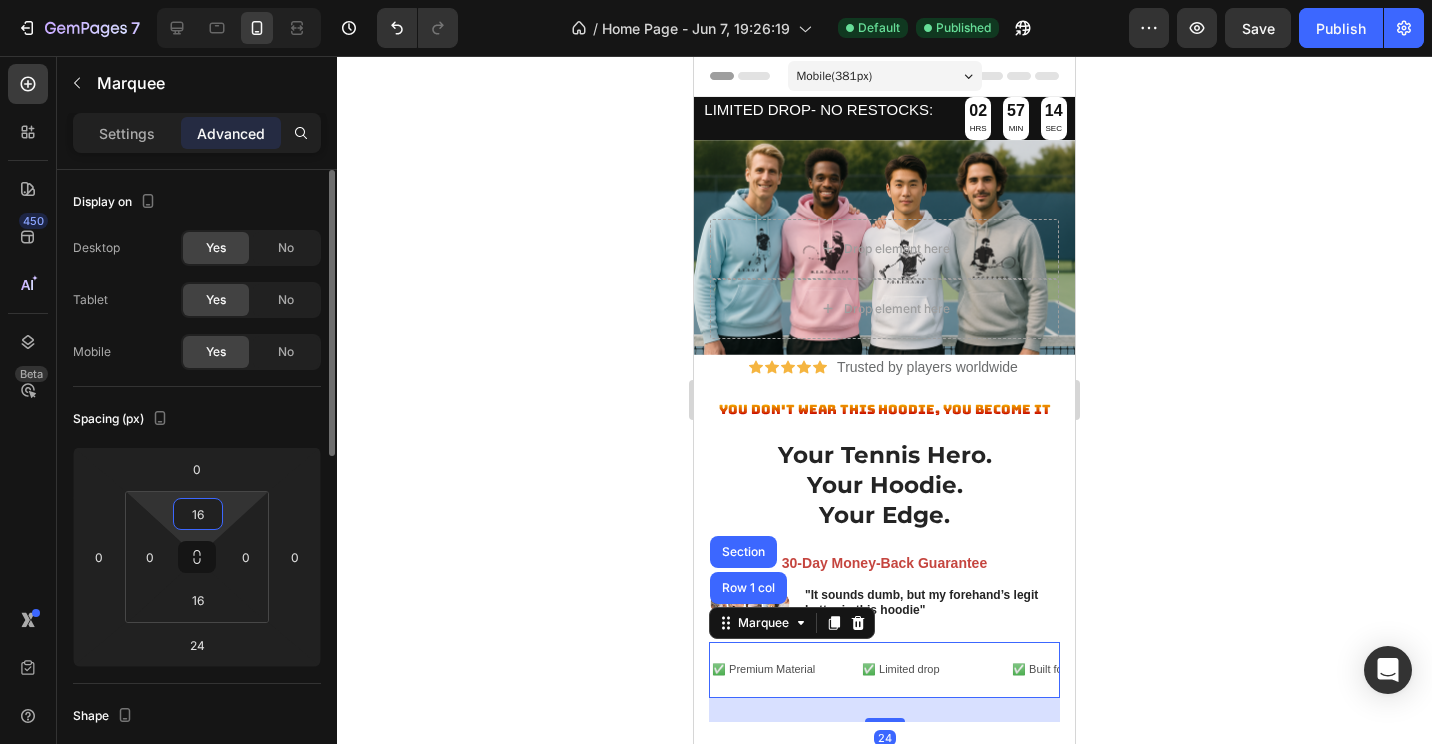 click on "16" at bounding box center [198, 514] 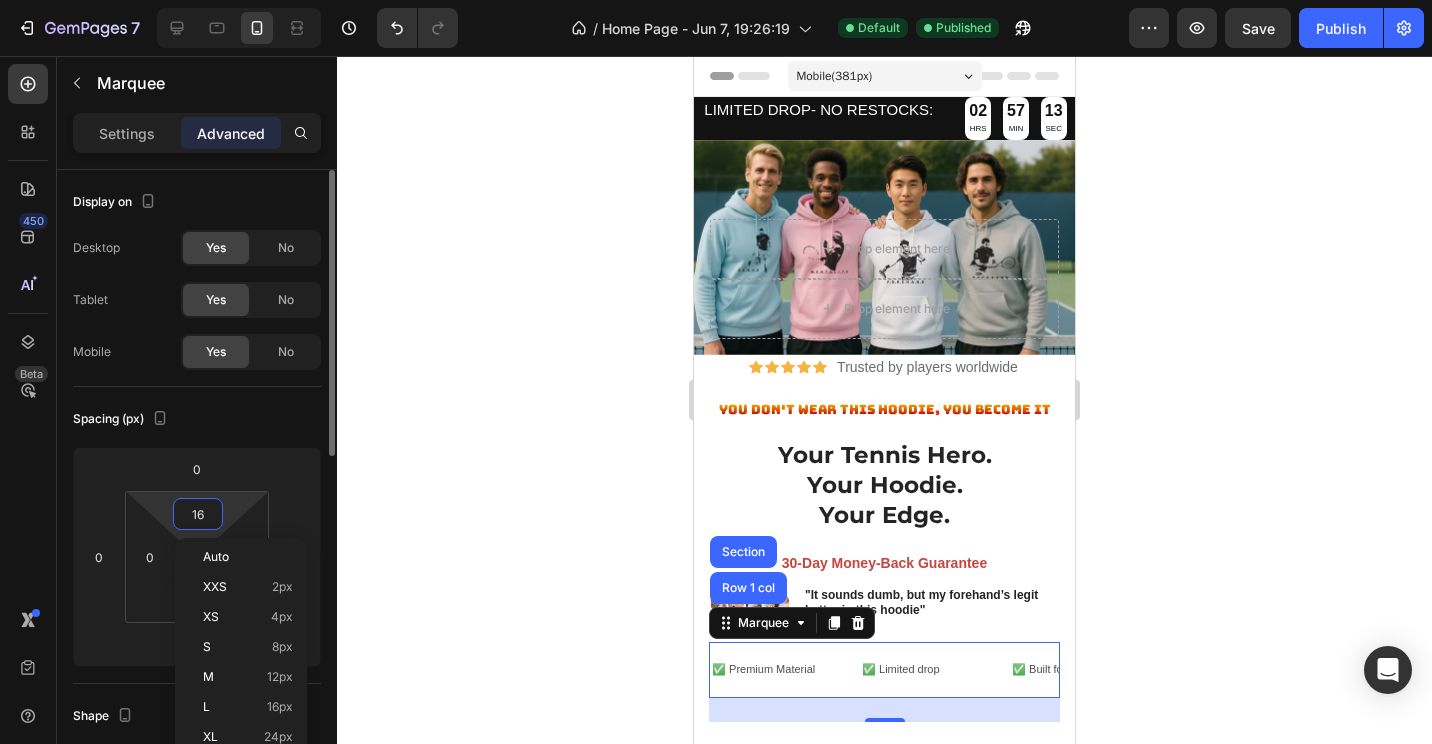 type on "0" 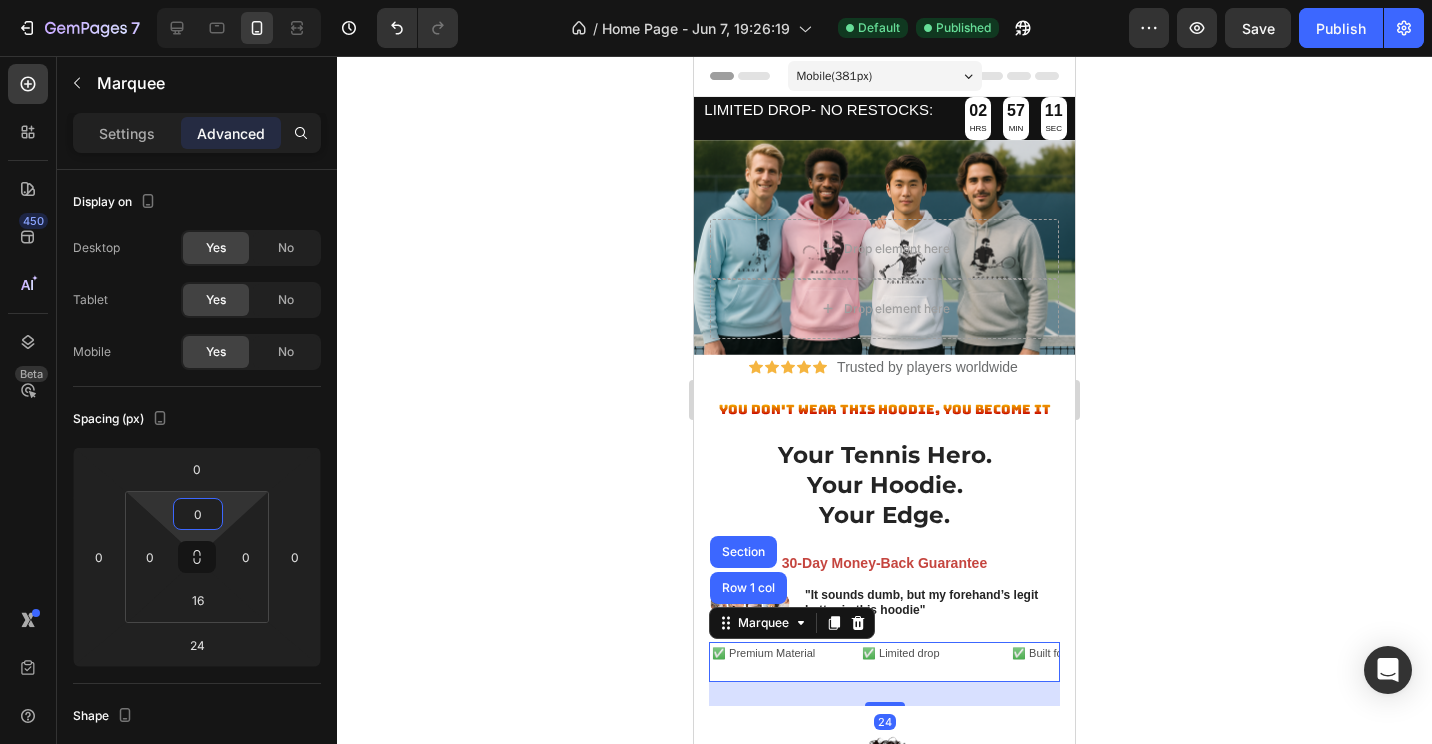 click 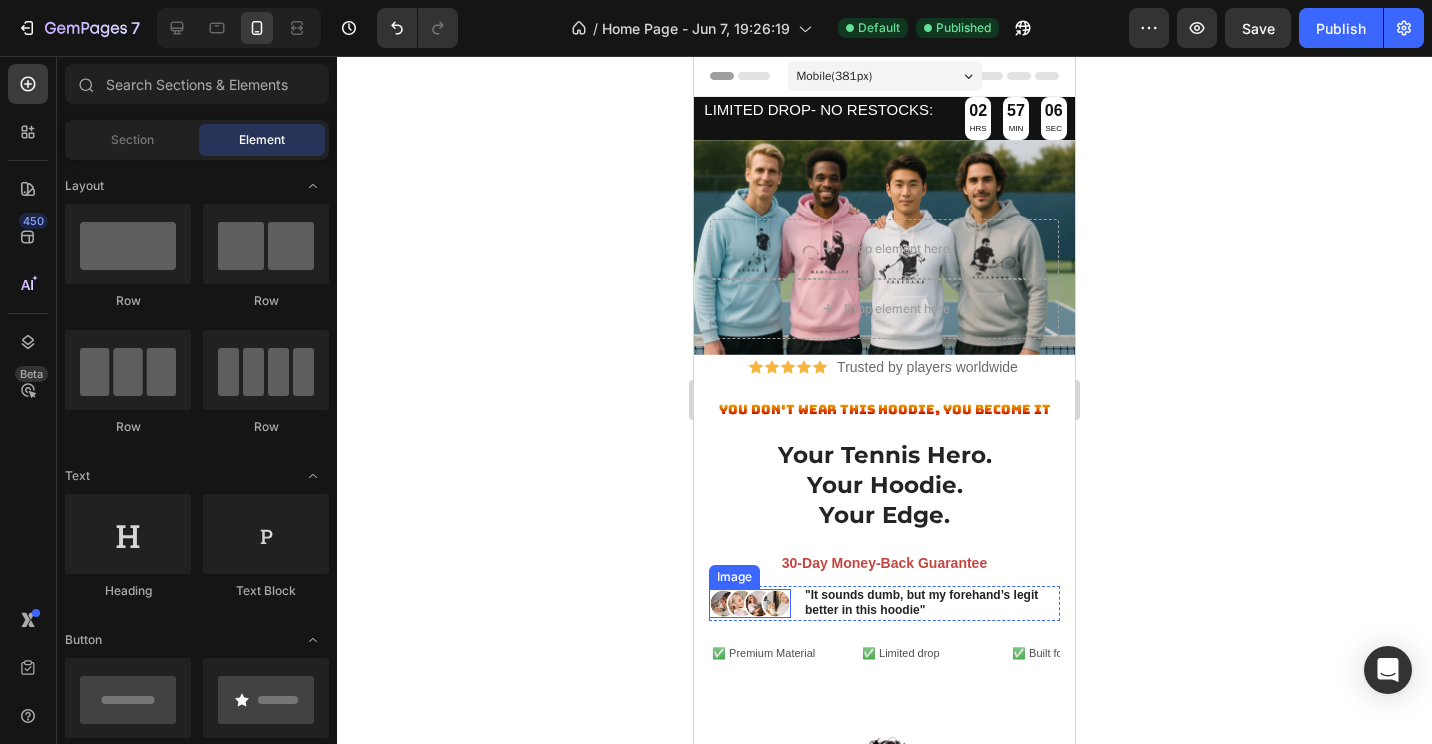 click on "Image" at bounding box center (734, 577) 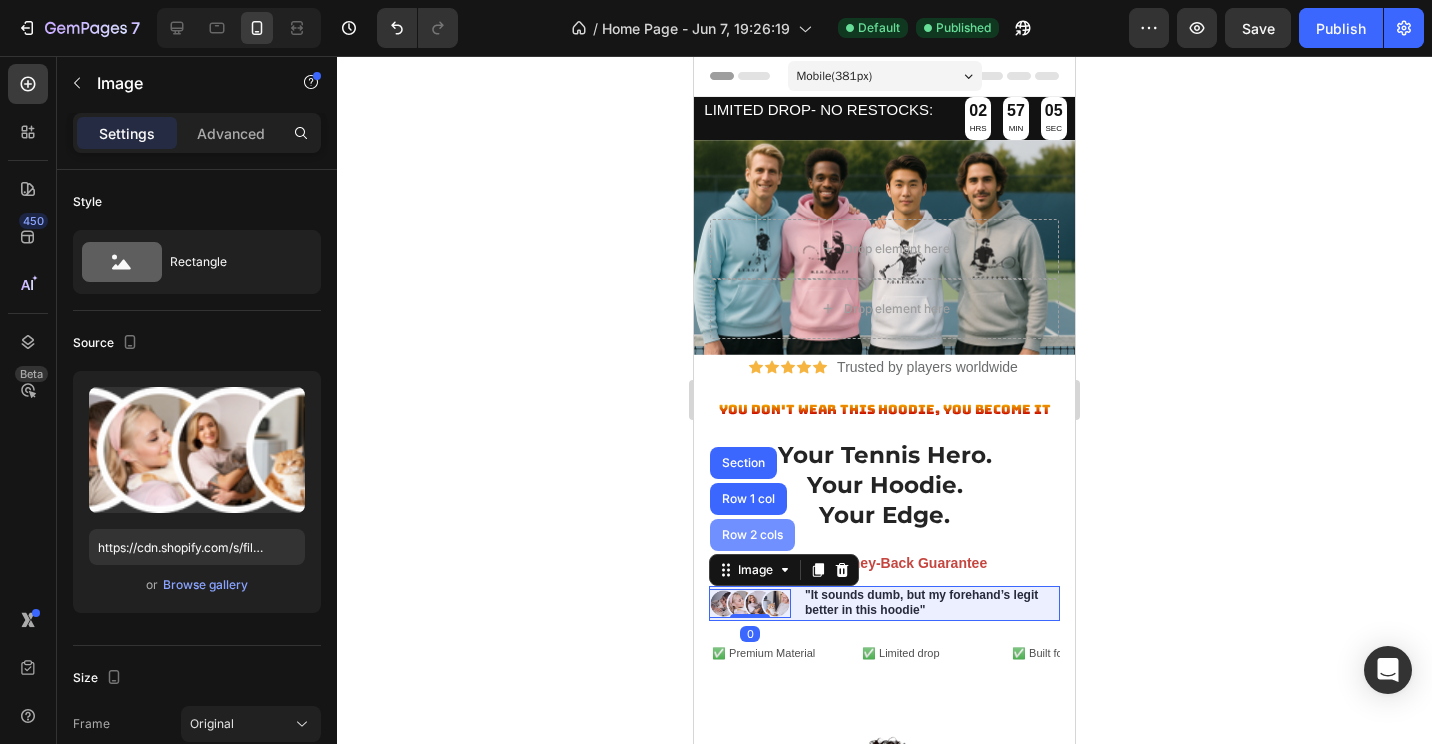 click on "Row 2 cols" at bounding box center [752, 535] 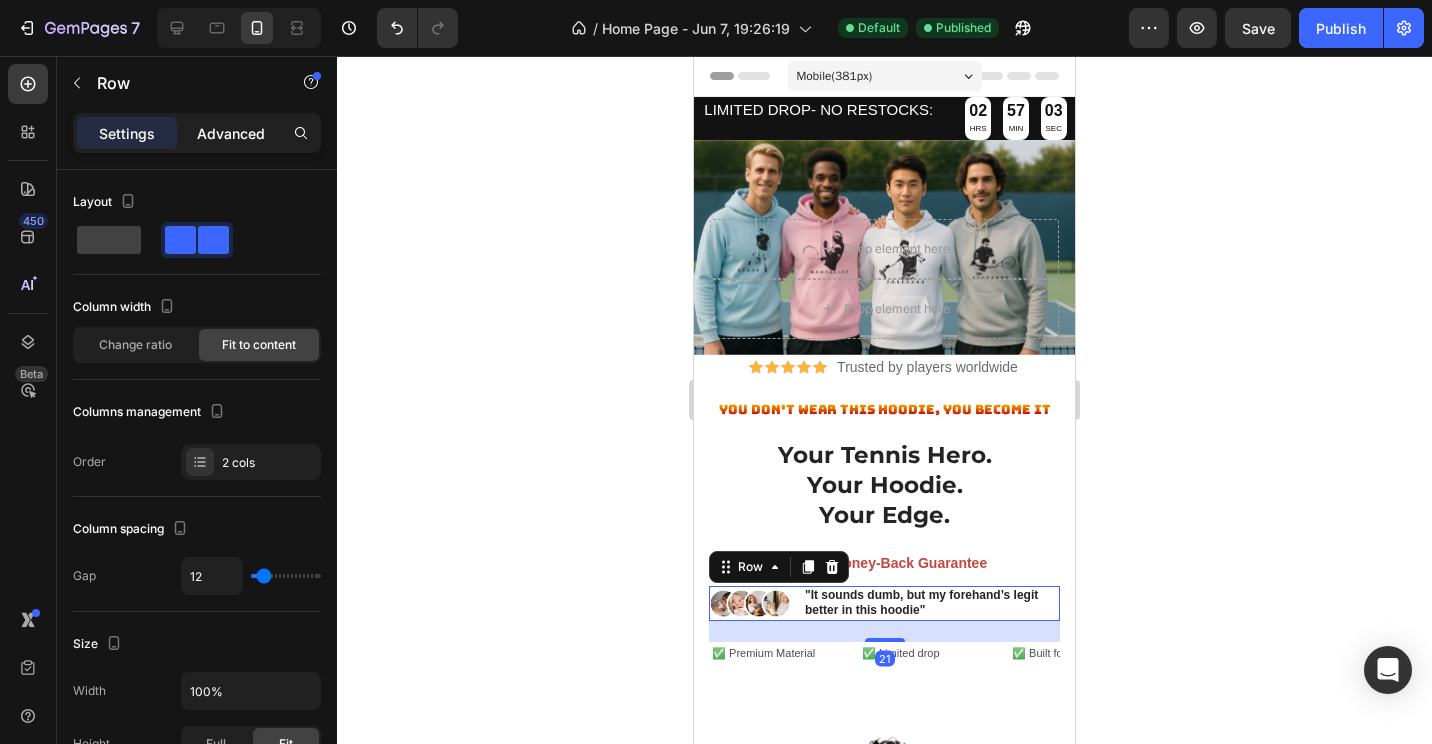 click on "Advanced" at bounding box center [231, 133] 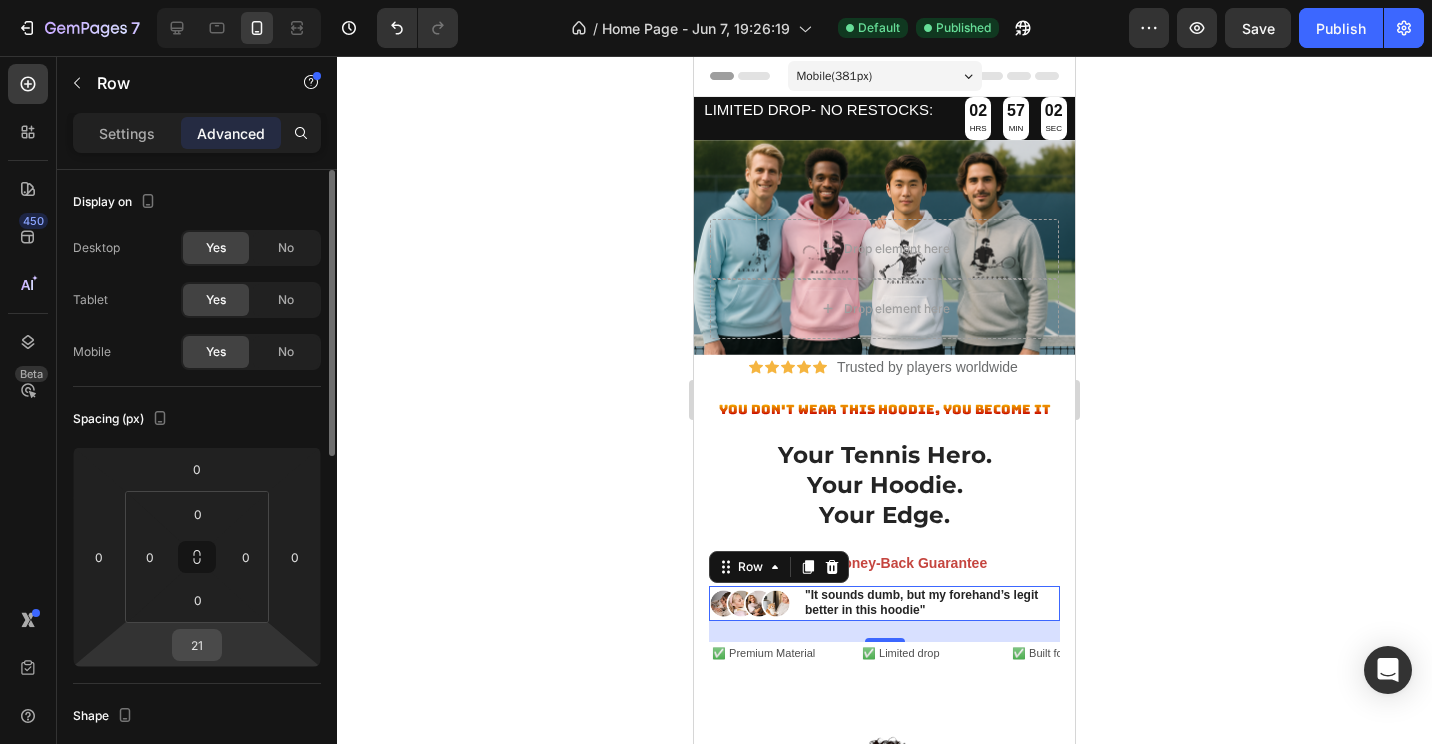 click on "21" at bounding box center [197, 645] 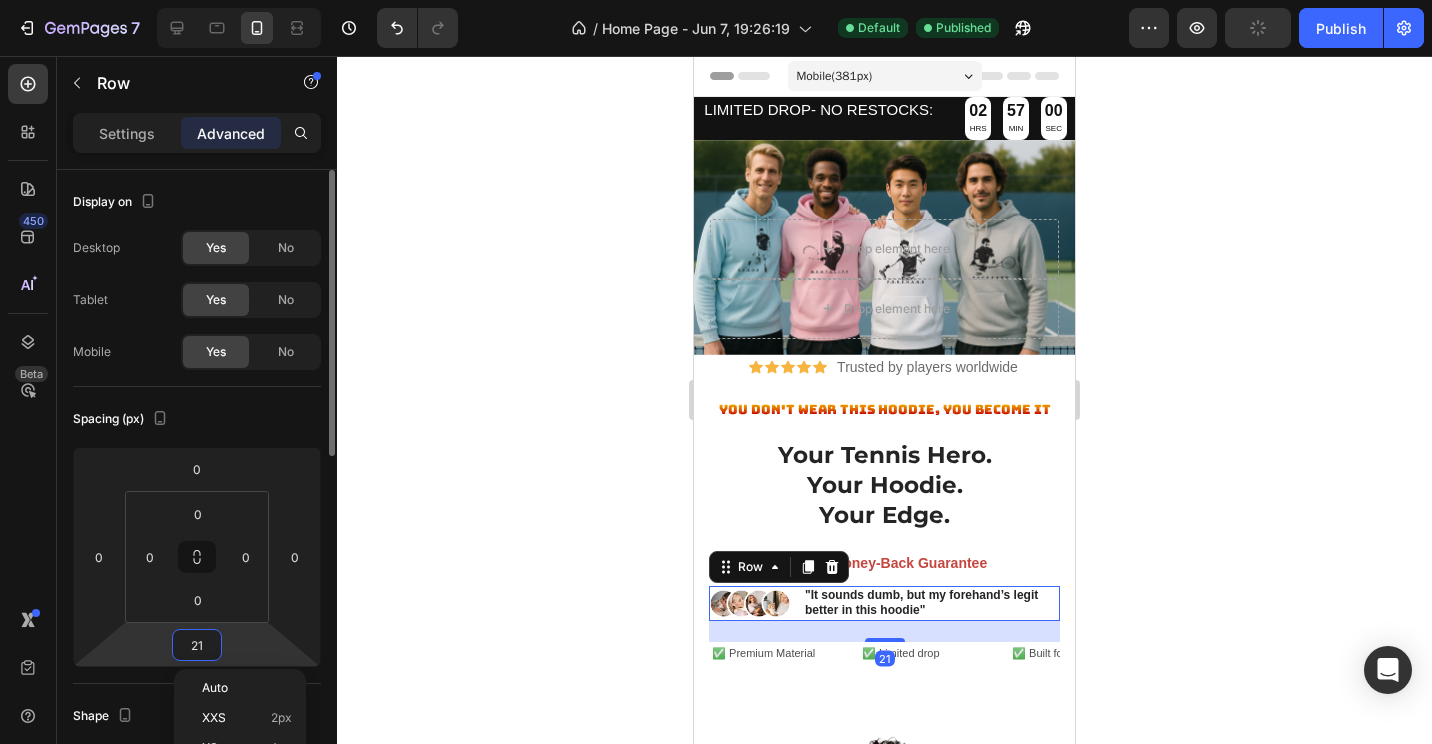 type on "0" 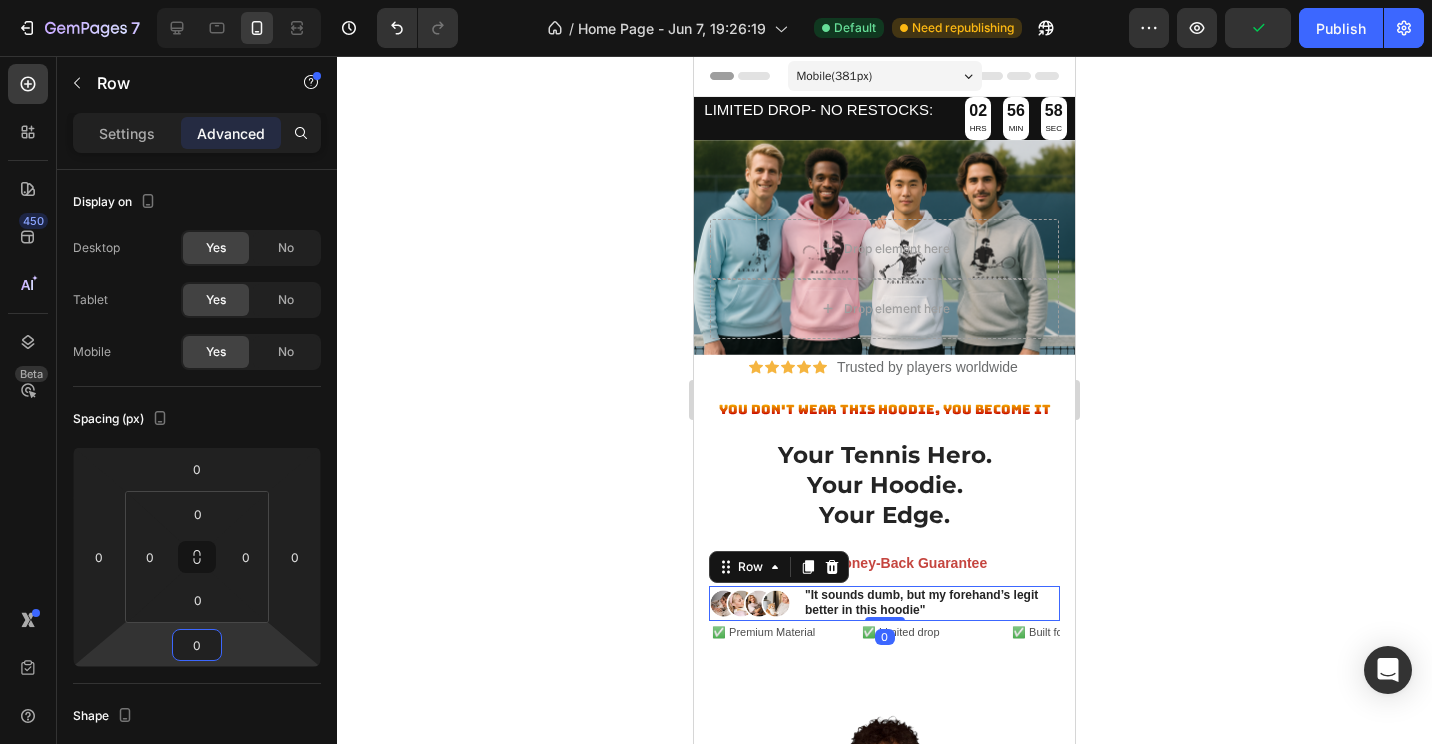 click 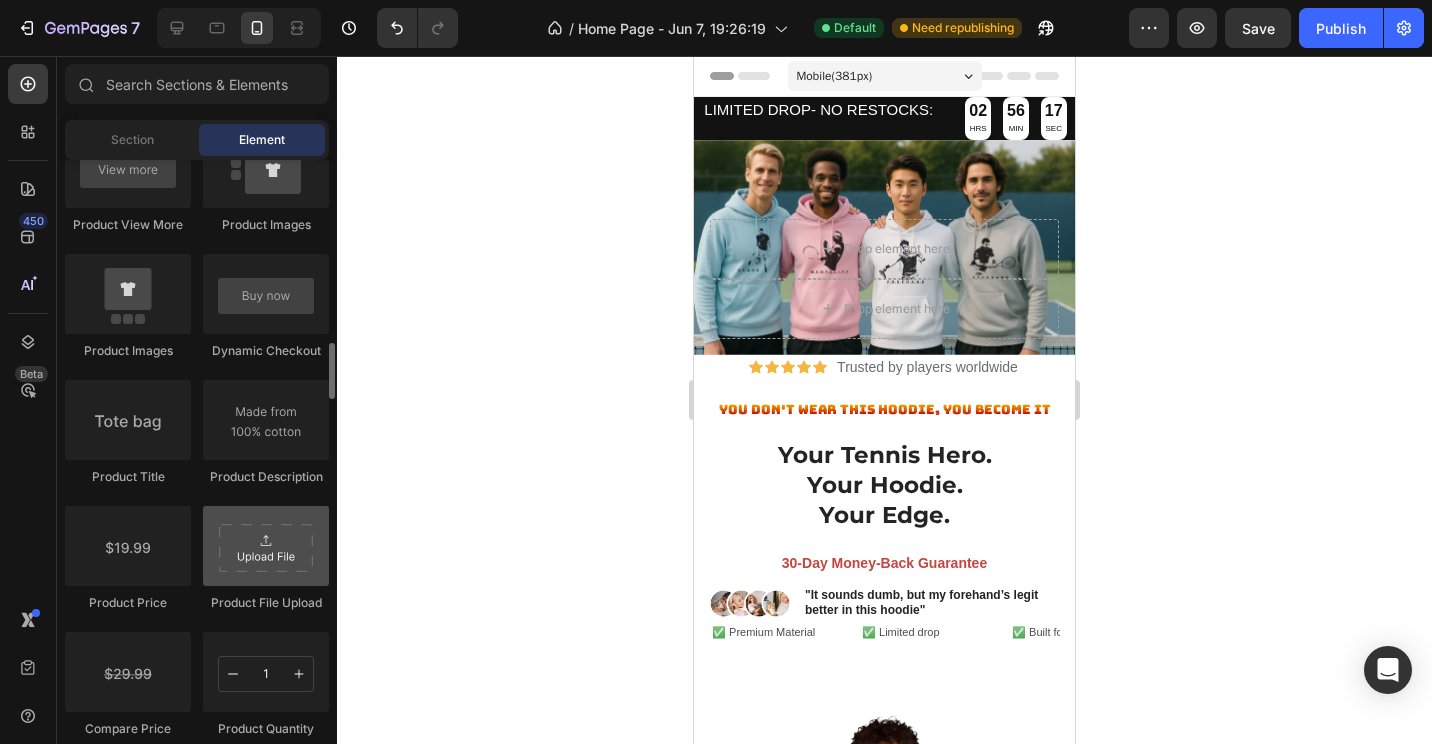 scroll, scrollTop: 2800, scrollLeft: 0, axis: vertical 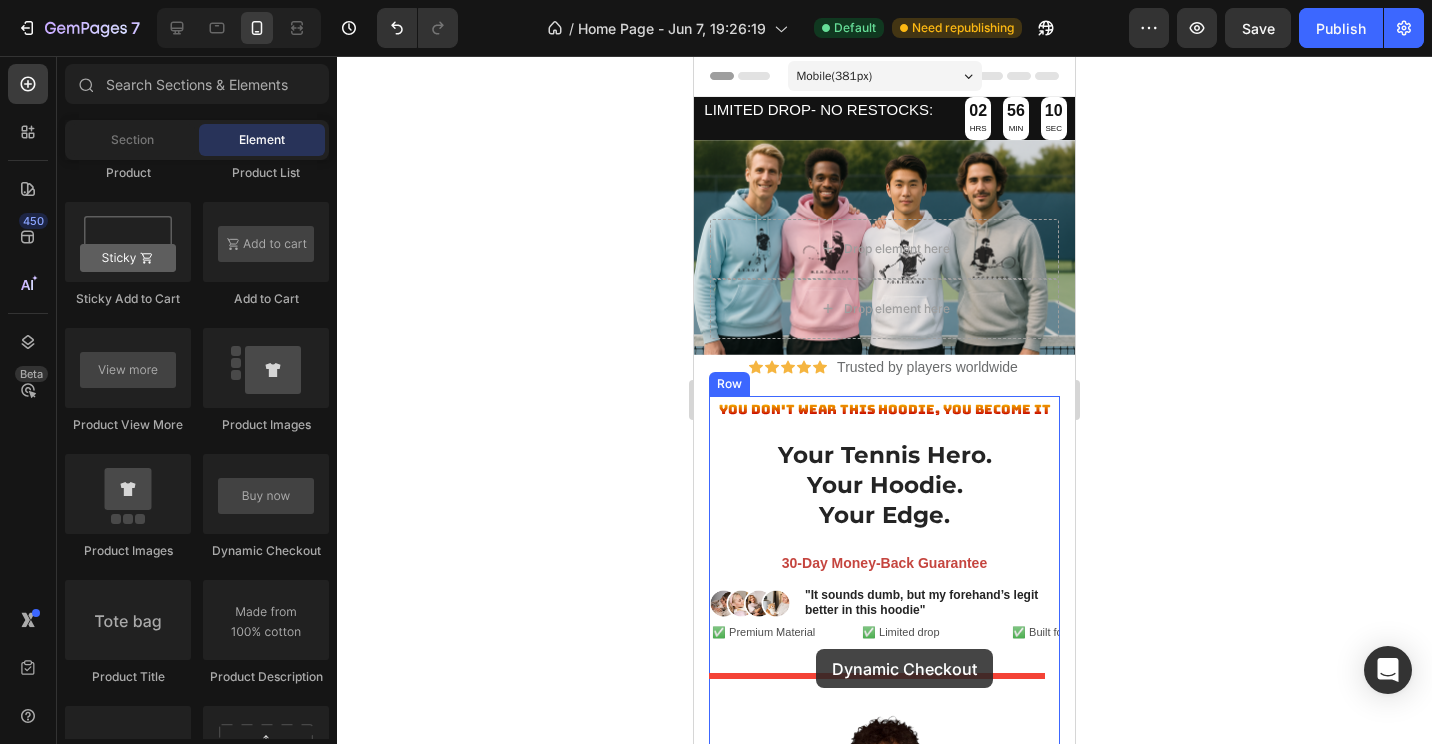 drag, startPoint x: 949, startPoint y: 550, endPoint x: 816, endPoint y: 649, distance: 165.80109 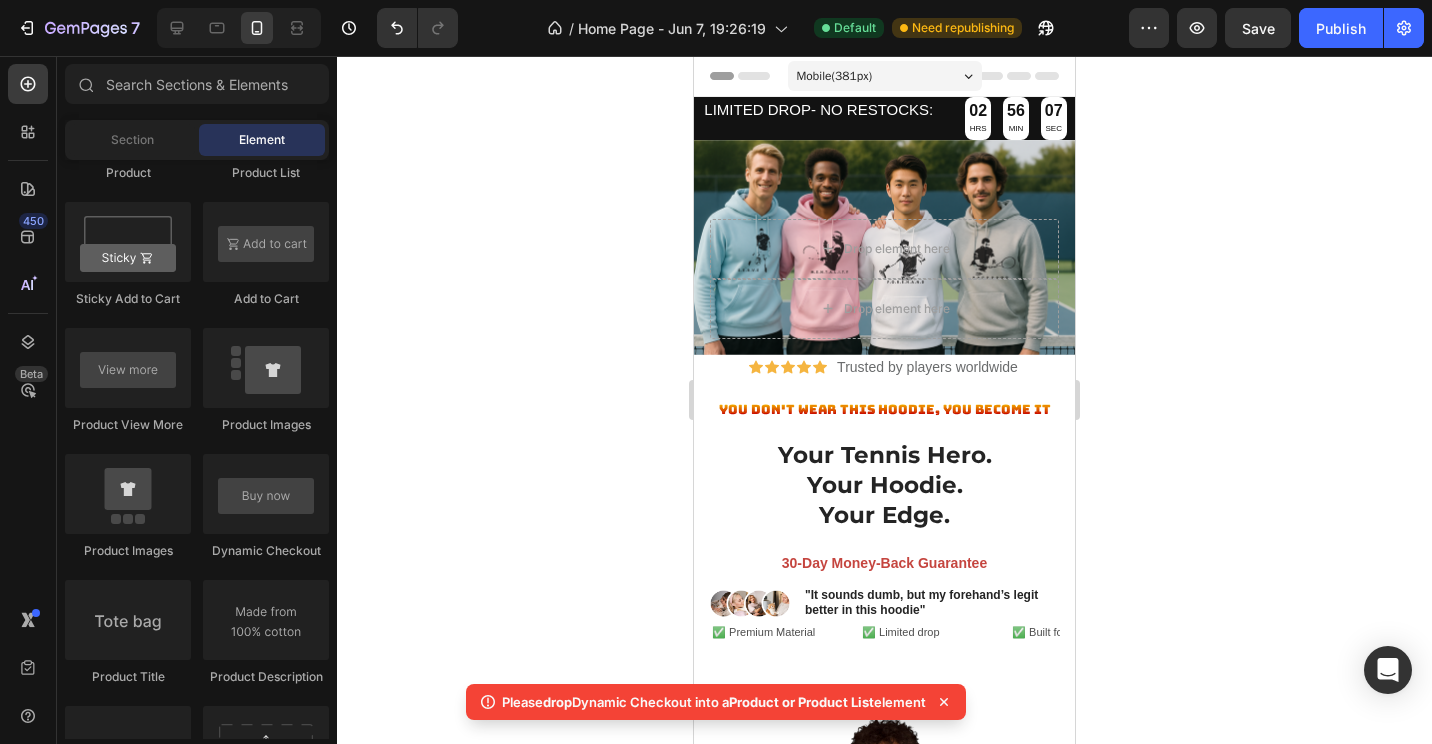 click 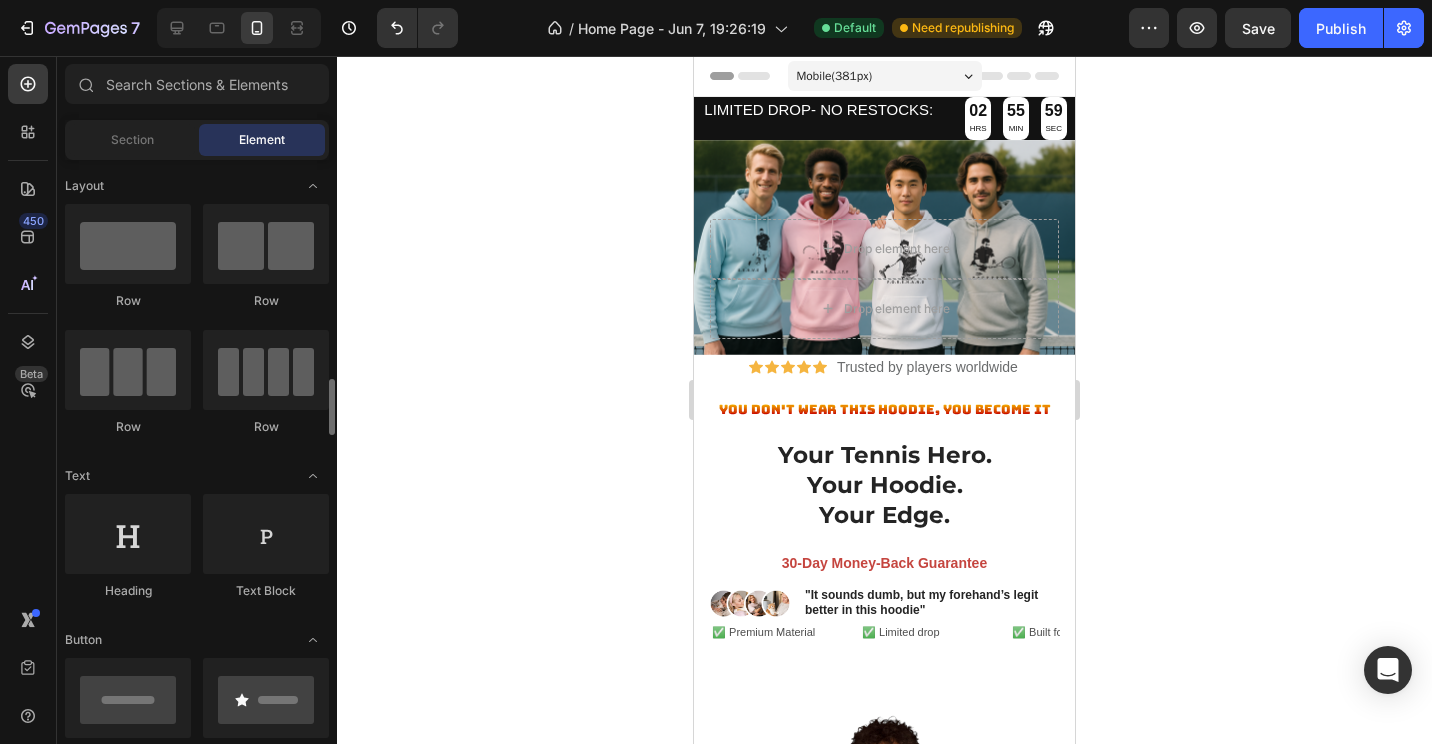 scroll, scrollTop: 300, scrollLeft: 0, axis: vertical 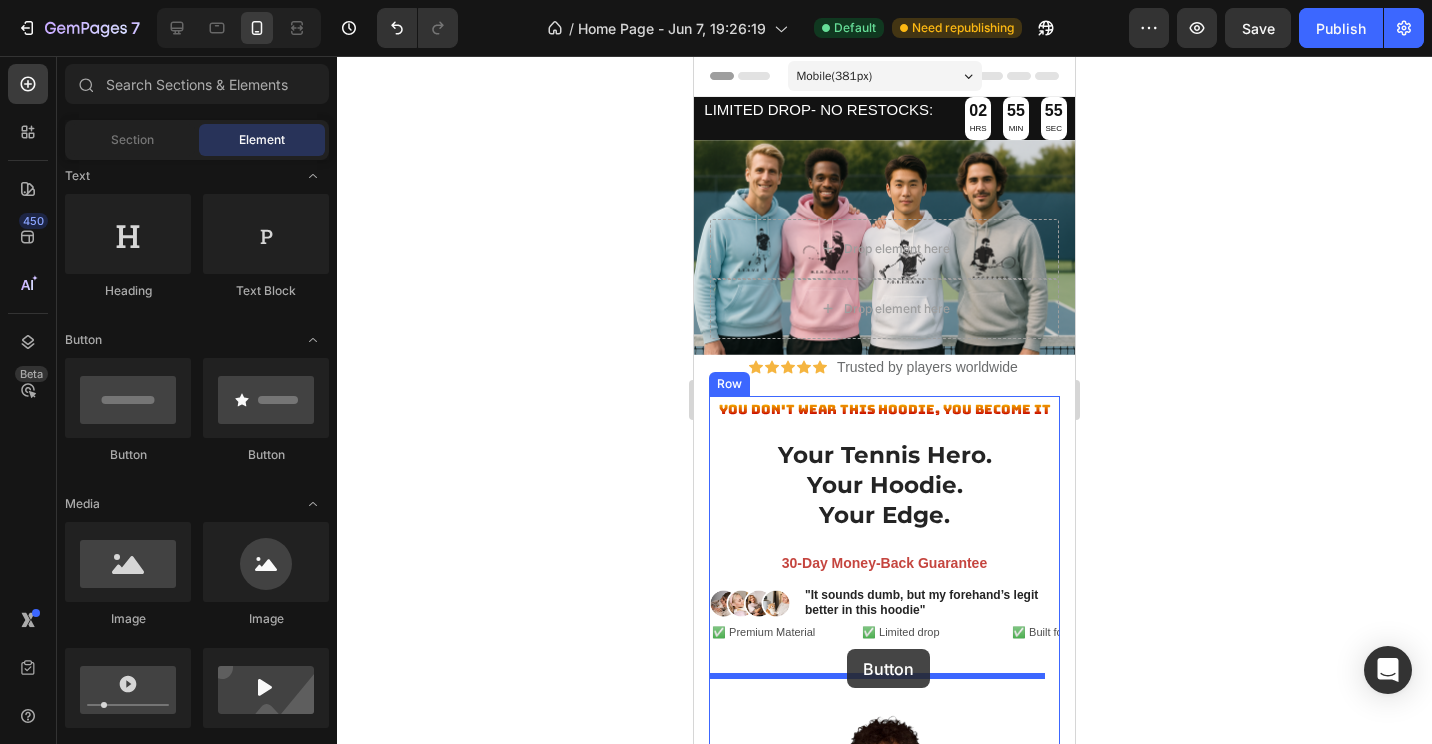 drag, startPoint x: 810, startPoint y: 454, endPoint x: 847, endPoint y: 649, distance: 198.47922 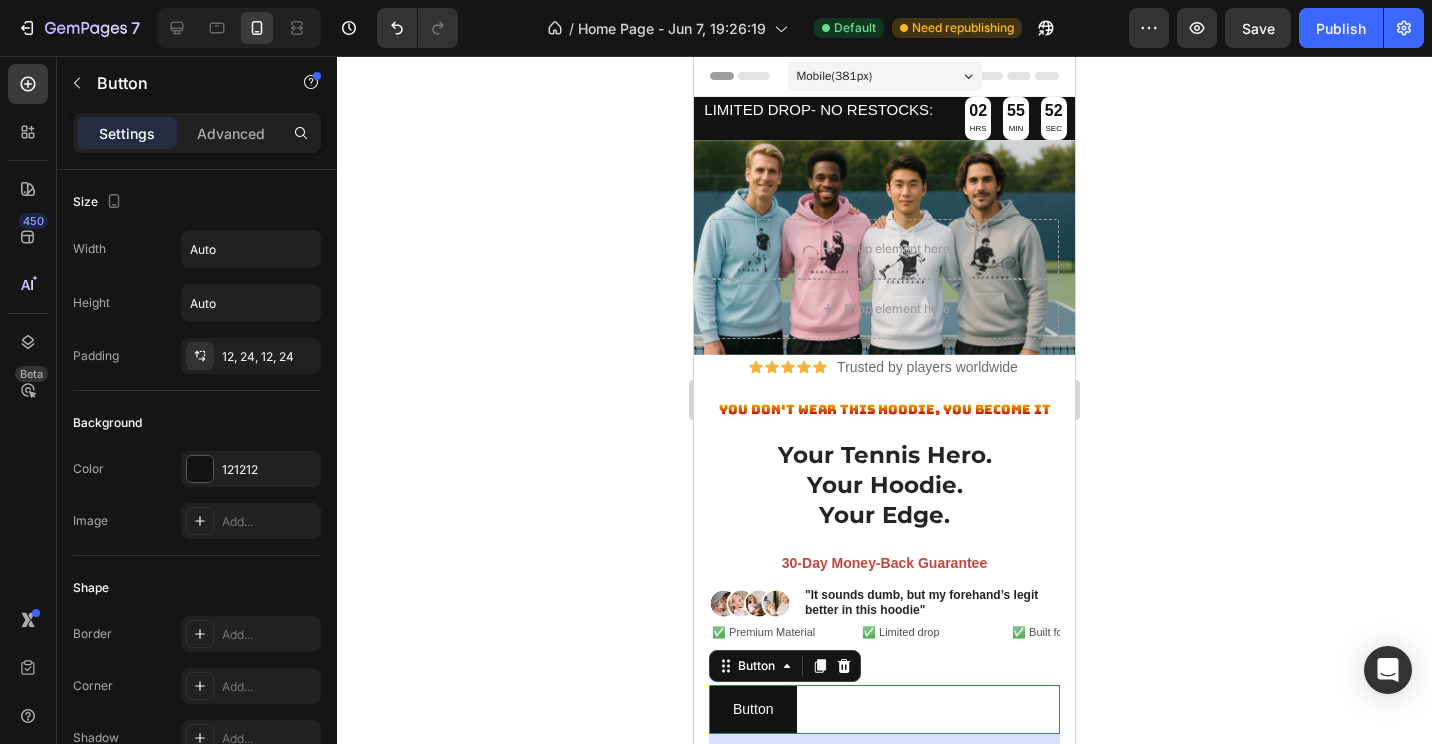 click 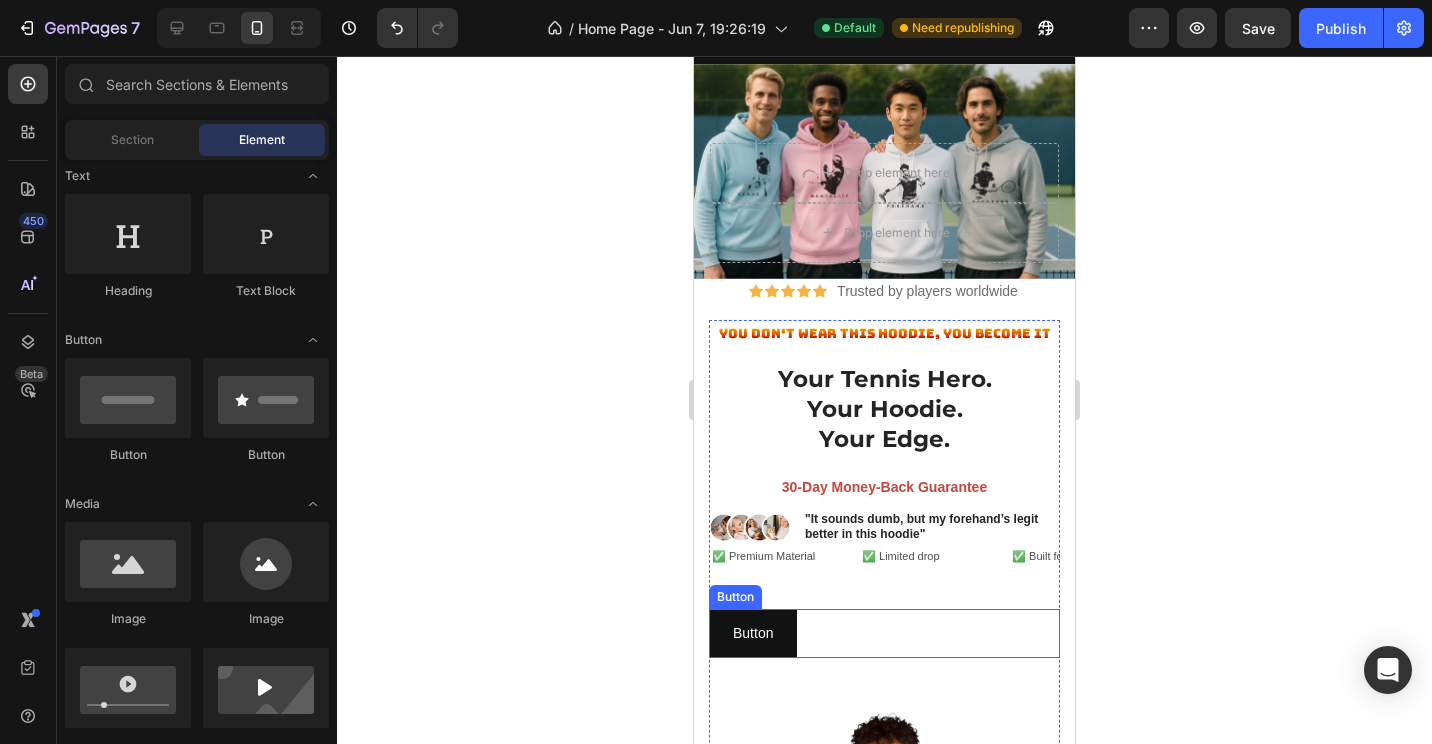 scroll, scrollTop: 100, scrollLeft: 0, axis: vertical 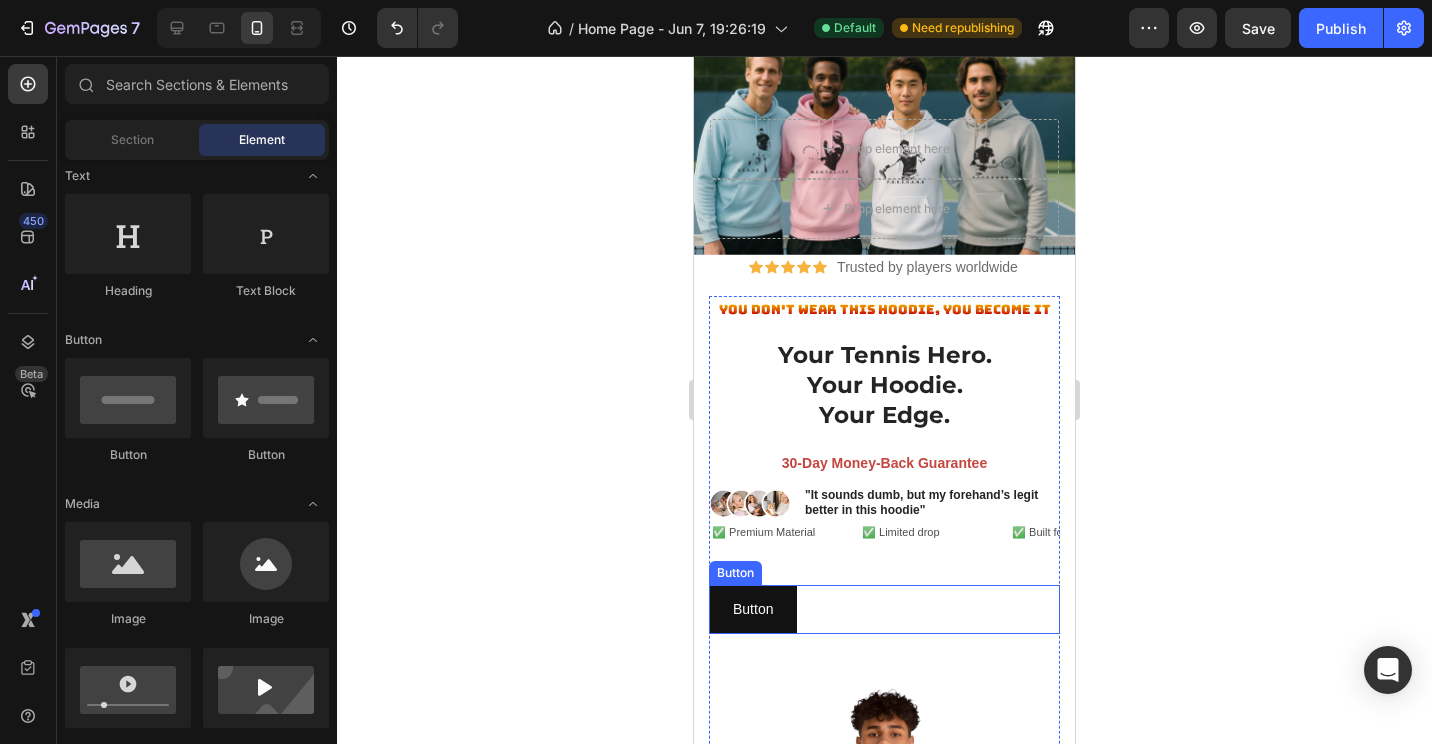 click on "Button" at bounding box center (735, 573) 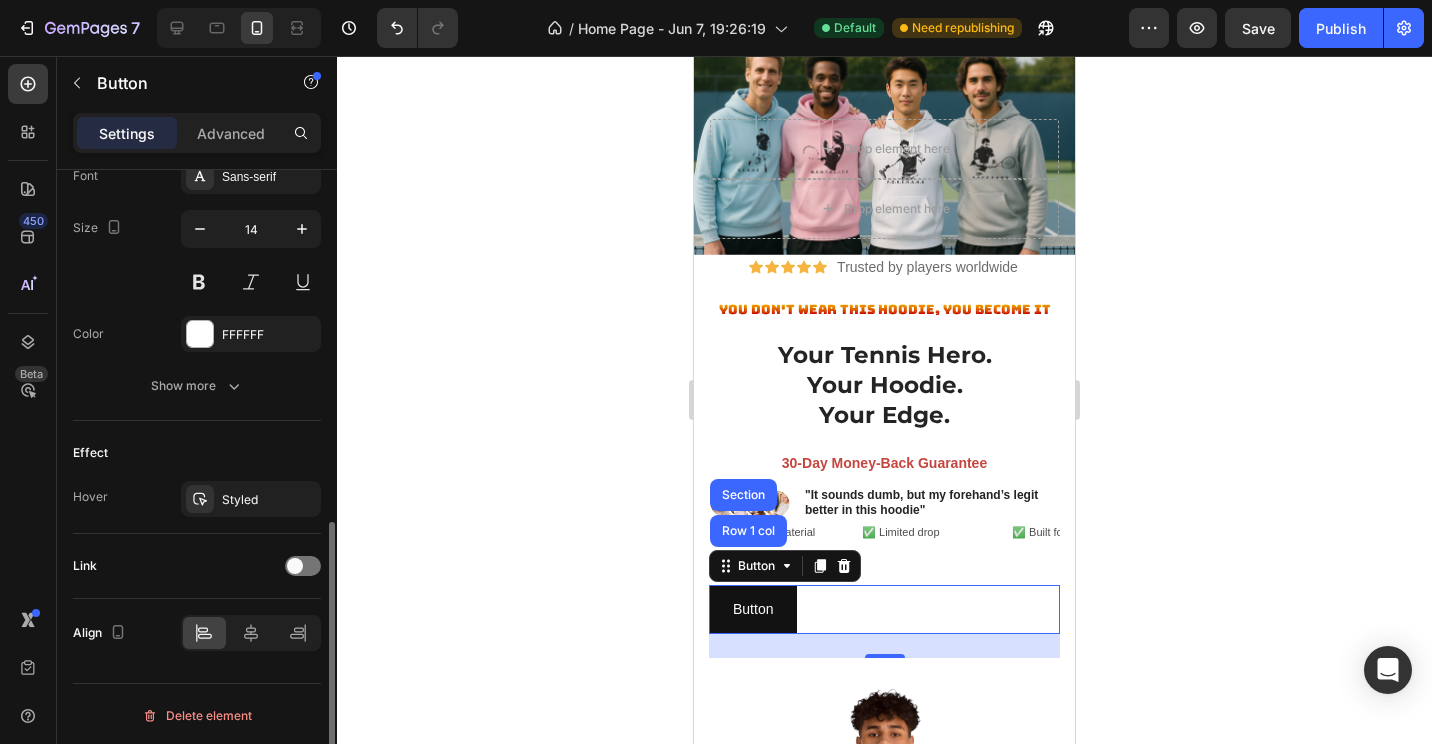 scroll, scrollTop: 803, scrollLeft: 0, axis: vertical 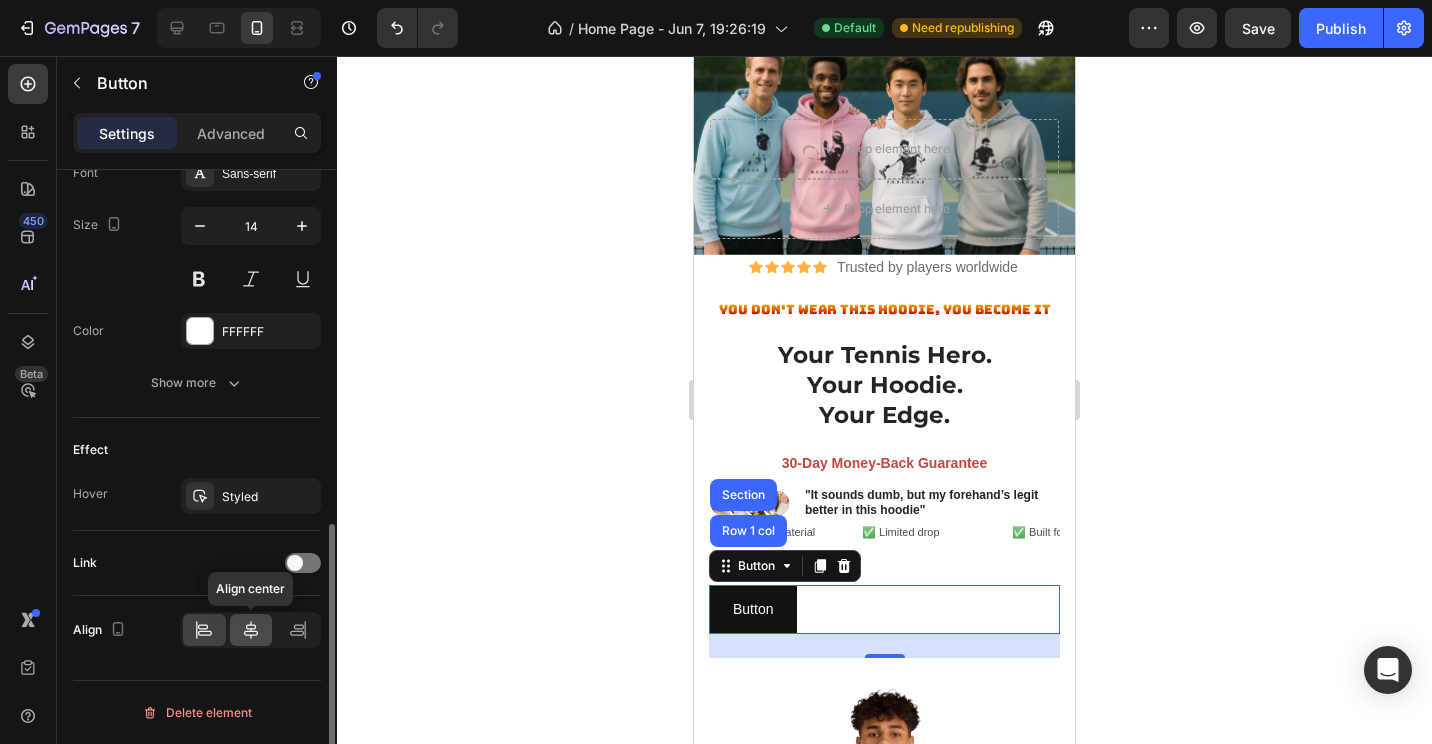 click 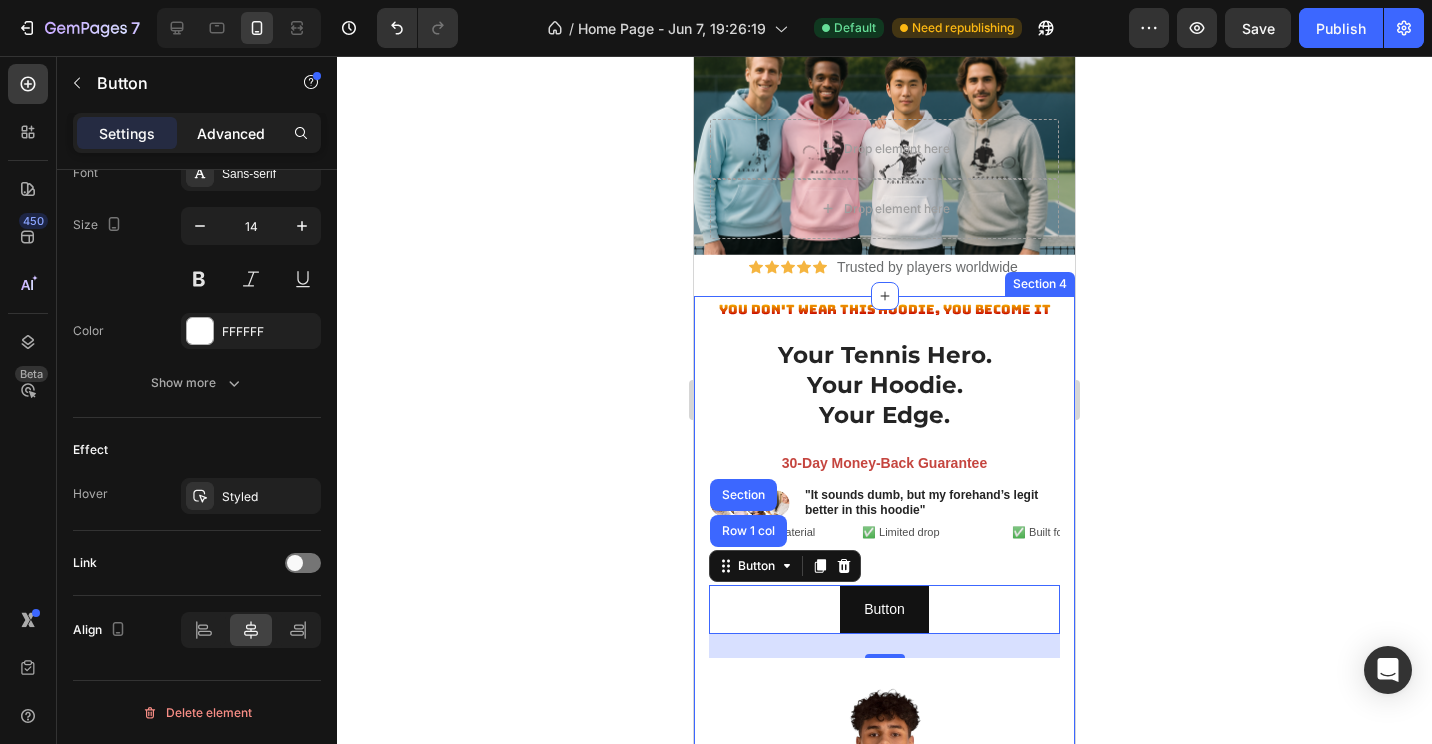 click on "Advanced" at bounding box center [231, 133] 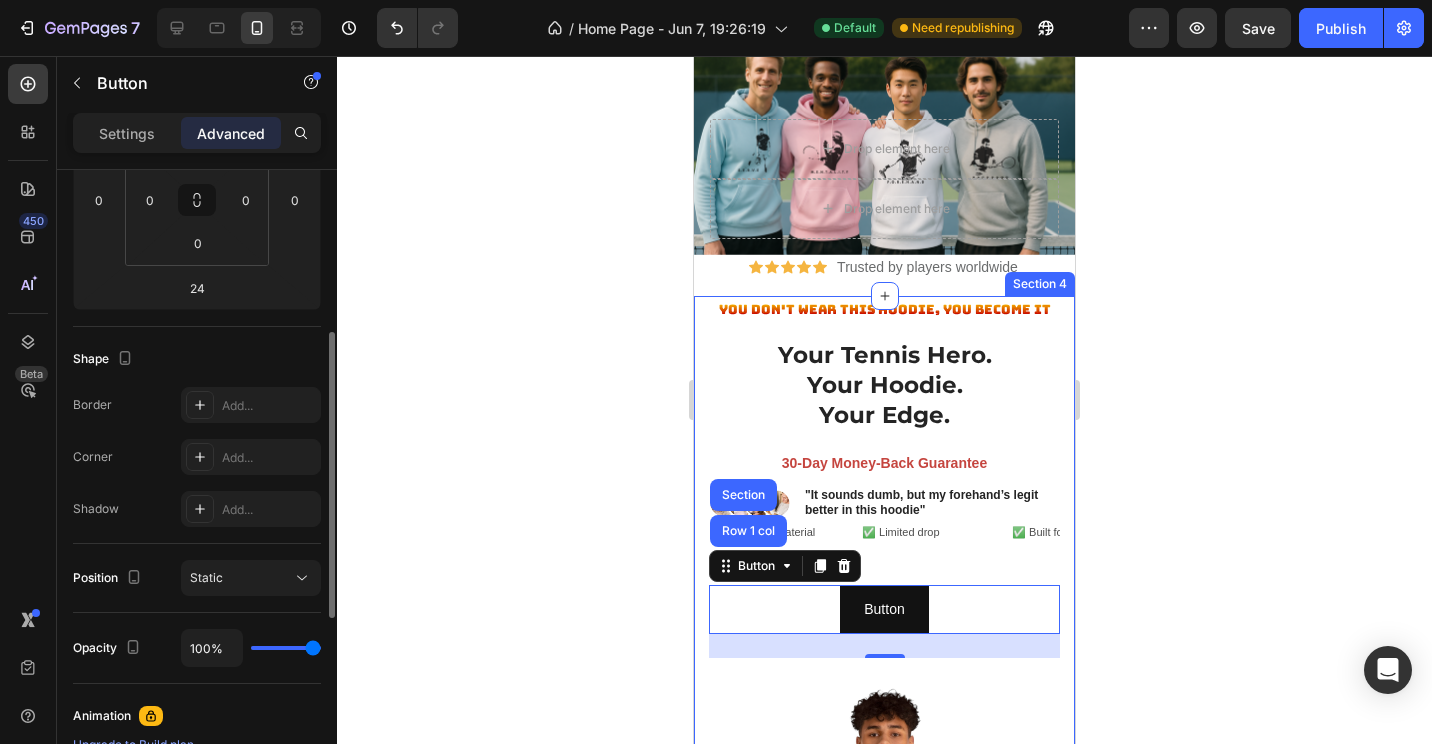 scroll, scrollTop: 0, scrollLeft: 0, axis: both 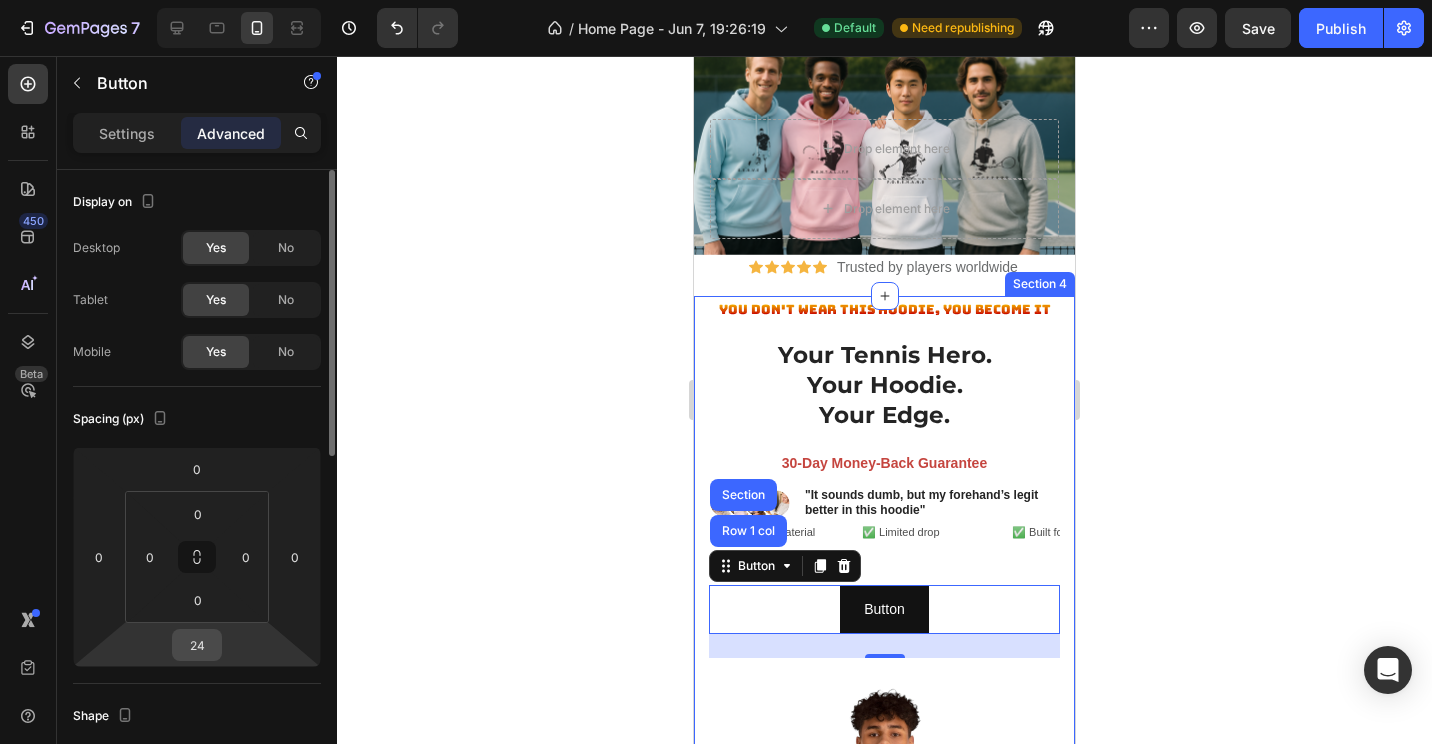 click on "24" at bounding box center (197, 645) 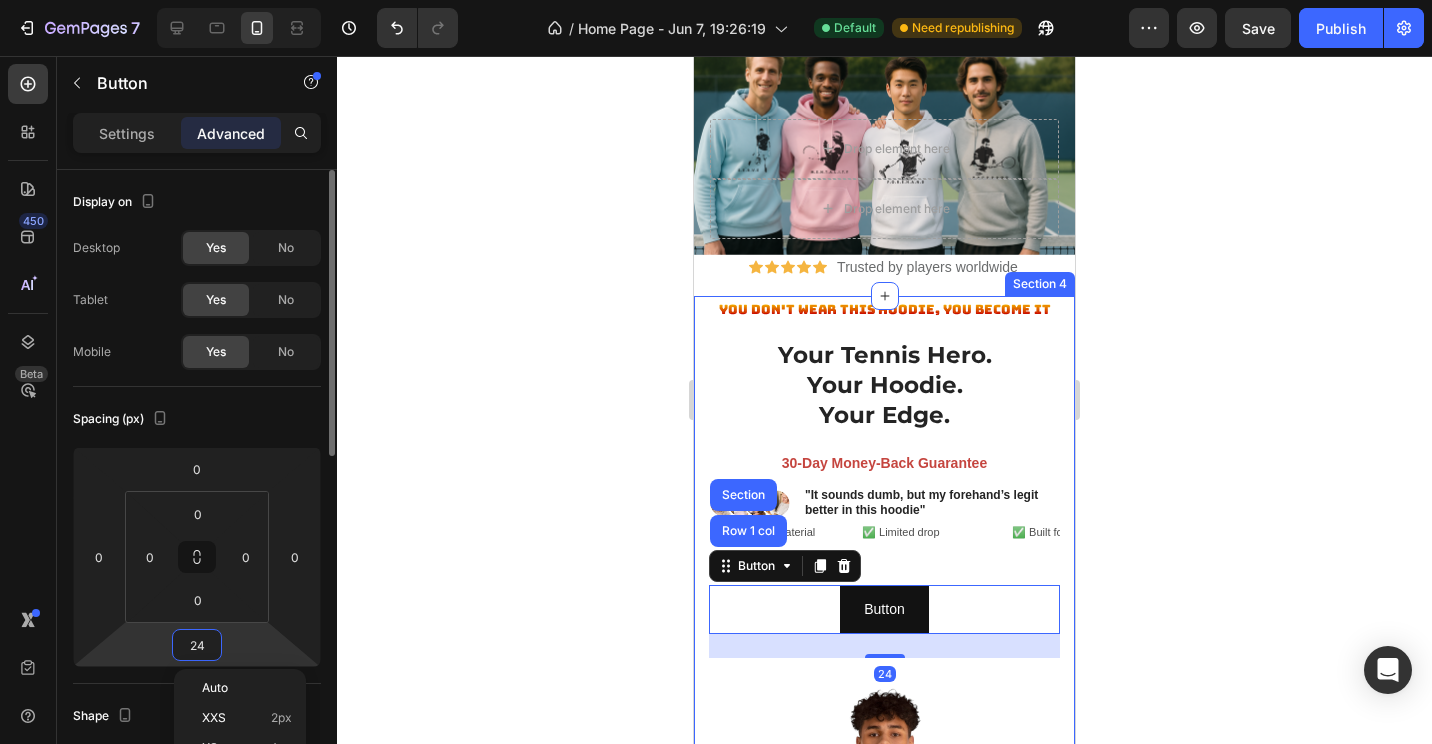 type on "0" 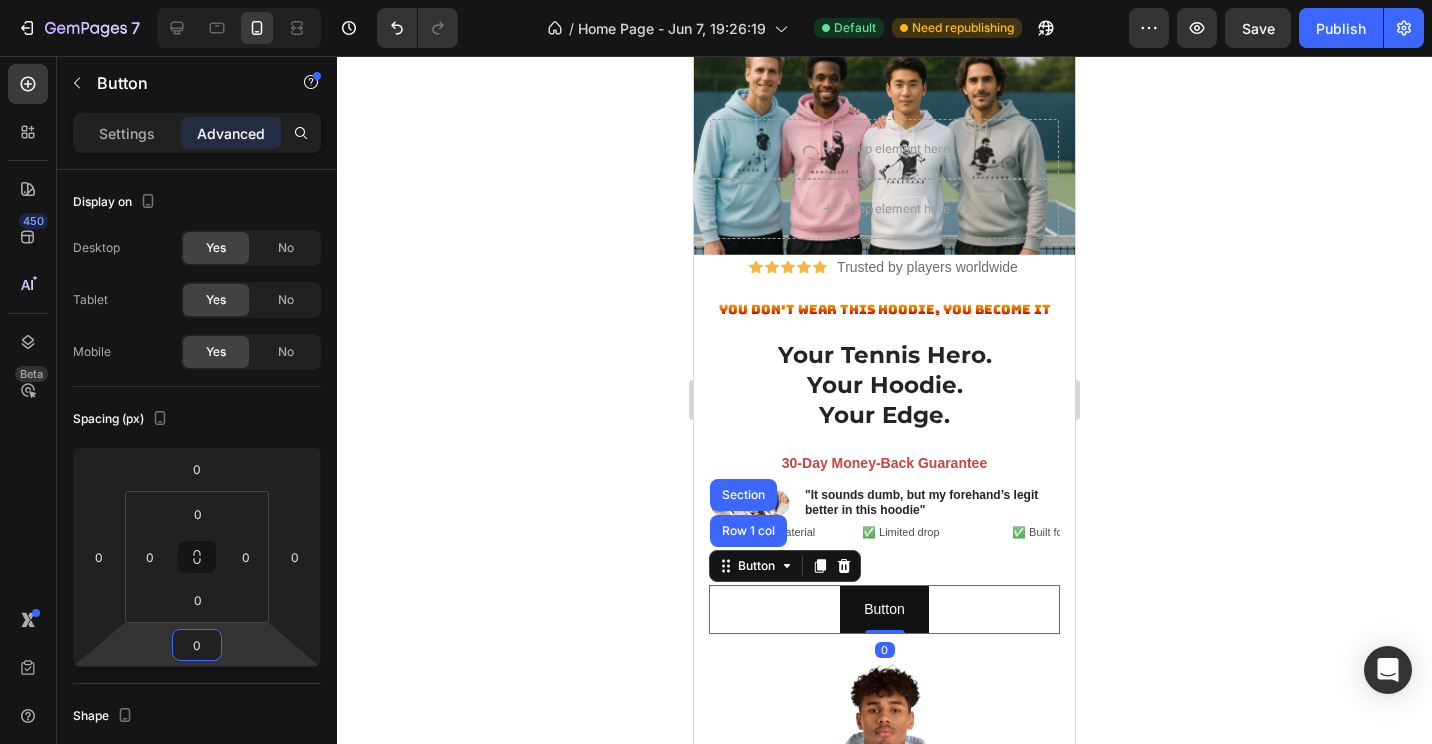 click 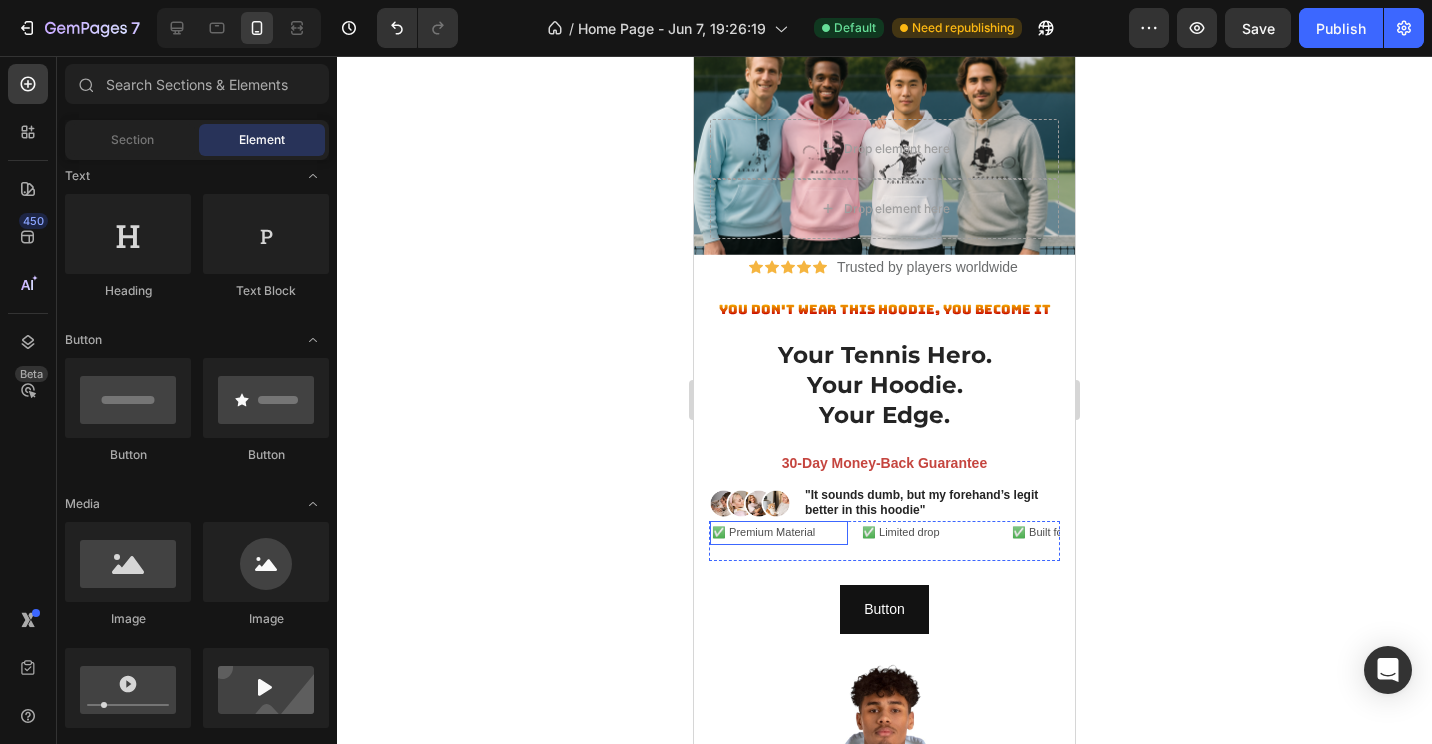 click on "✅ Premium Material" at bounding box center [779, 533] 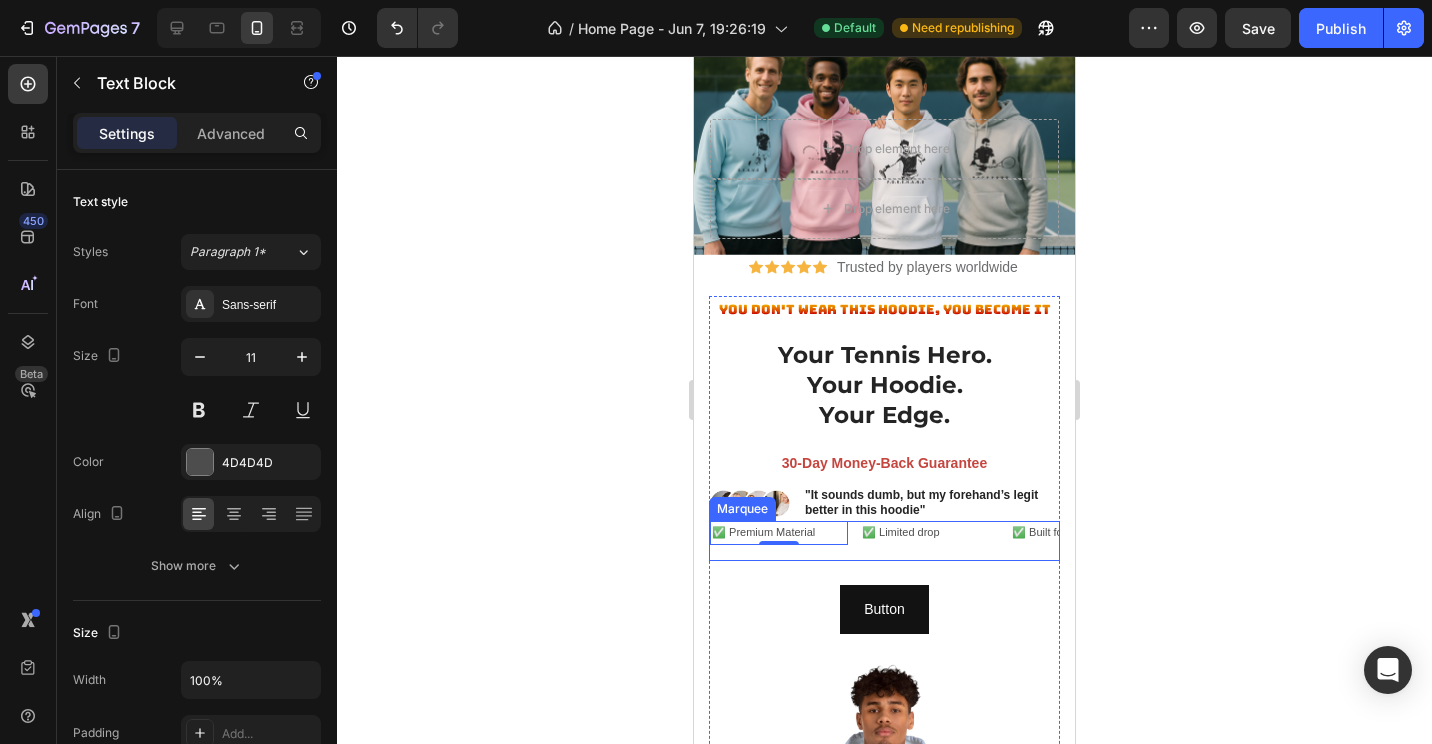 click on "✅ Premium Material Text Block   0 ✅ Limited drop Text Block ✅ Built for confidence Text Block ✅ 100% US cotton Text Block  ✅ Perfect for day/night Text Block ✅ Premium Material Text Block   0 ✅ Limited drop Text Block ✅ Built for confidence Text Block ✅ 100% US cotton Text Block  ✅ Perfect for day/night Text Block Marquee" at bounding box center [884, 541] 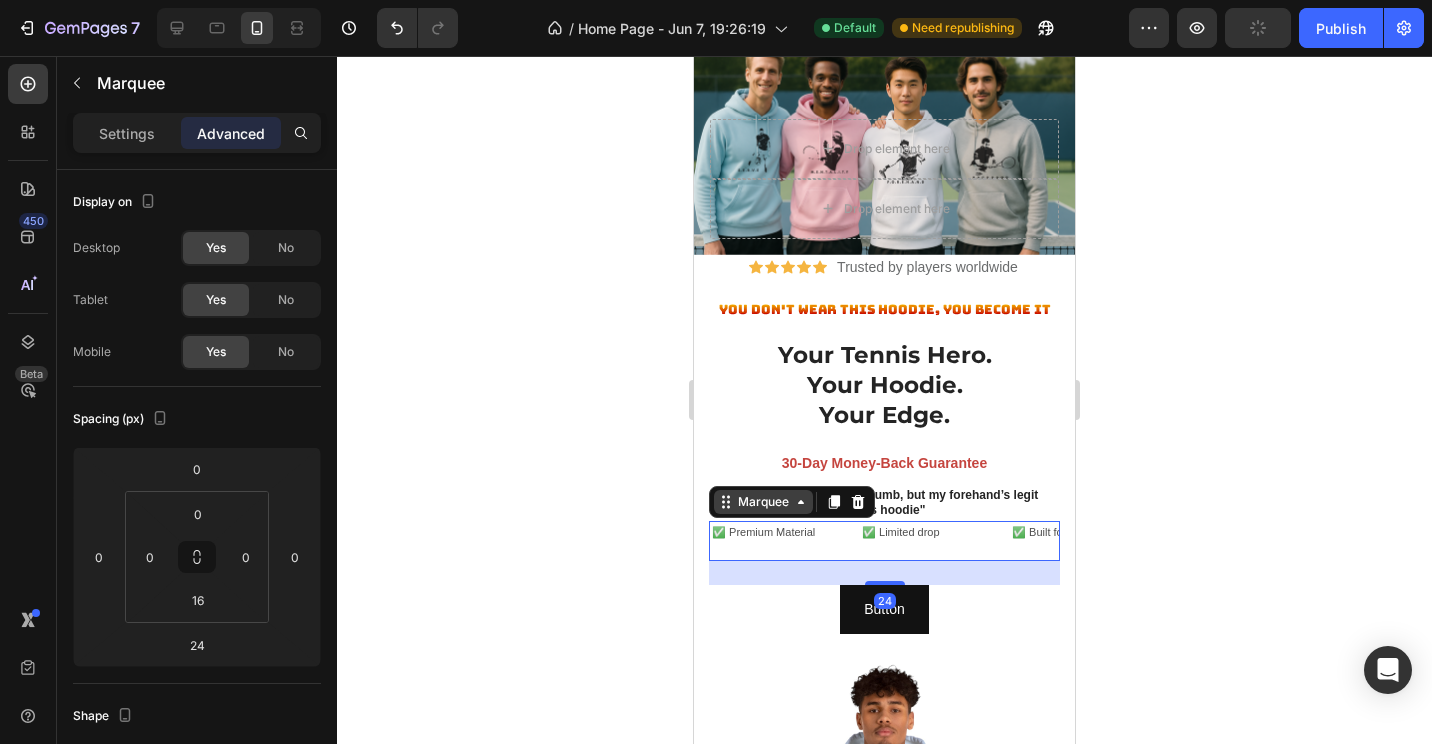 click on "Marquee" at bounding box center (763, 502) 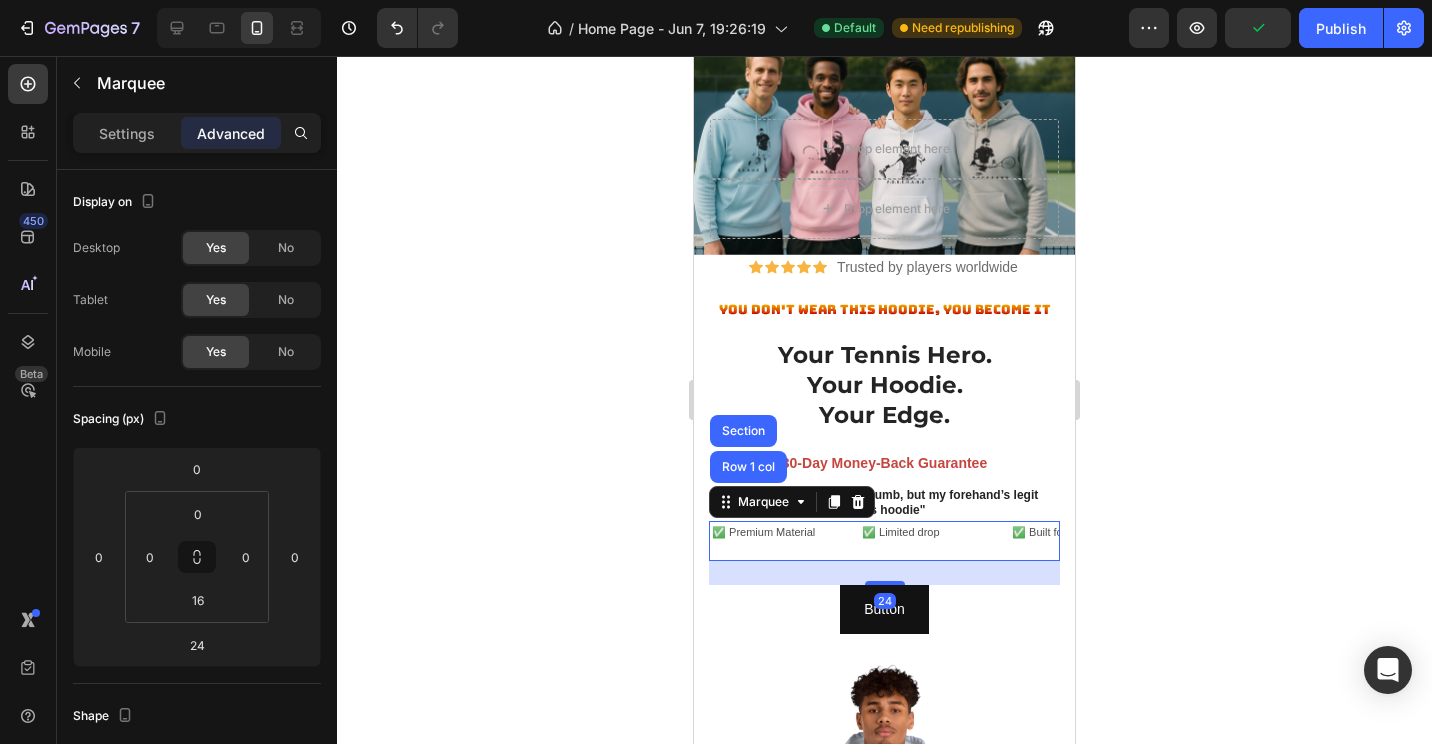 click on "Advanced" at bounding box center [231, 133] 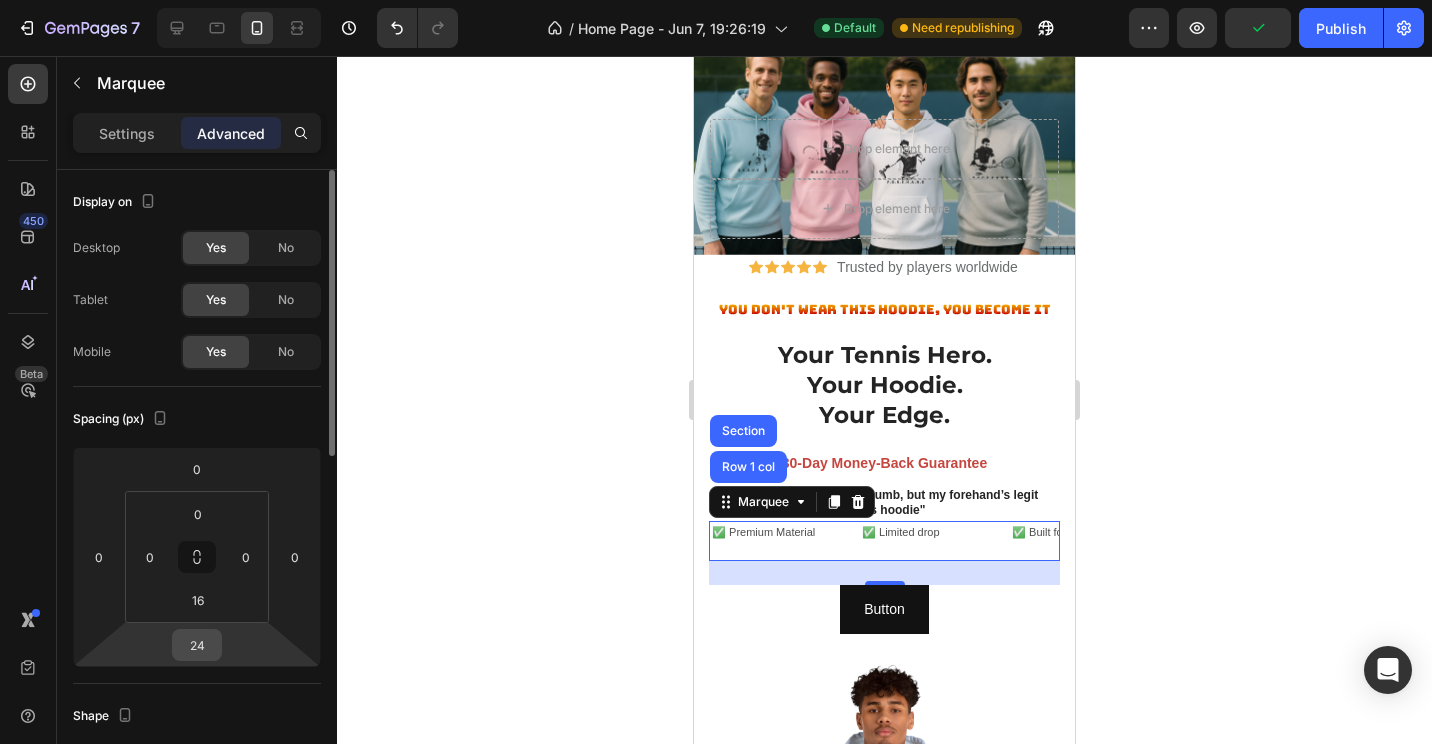 click on "24" at bounding box center (197, 645) 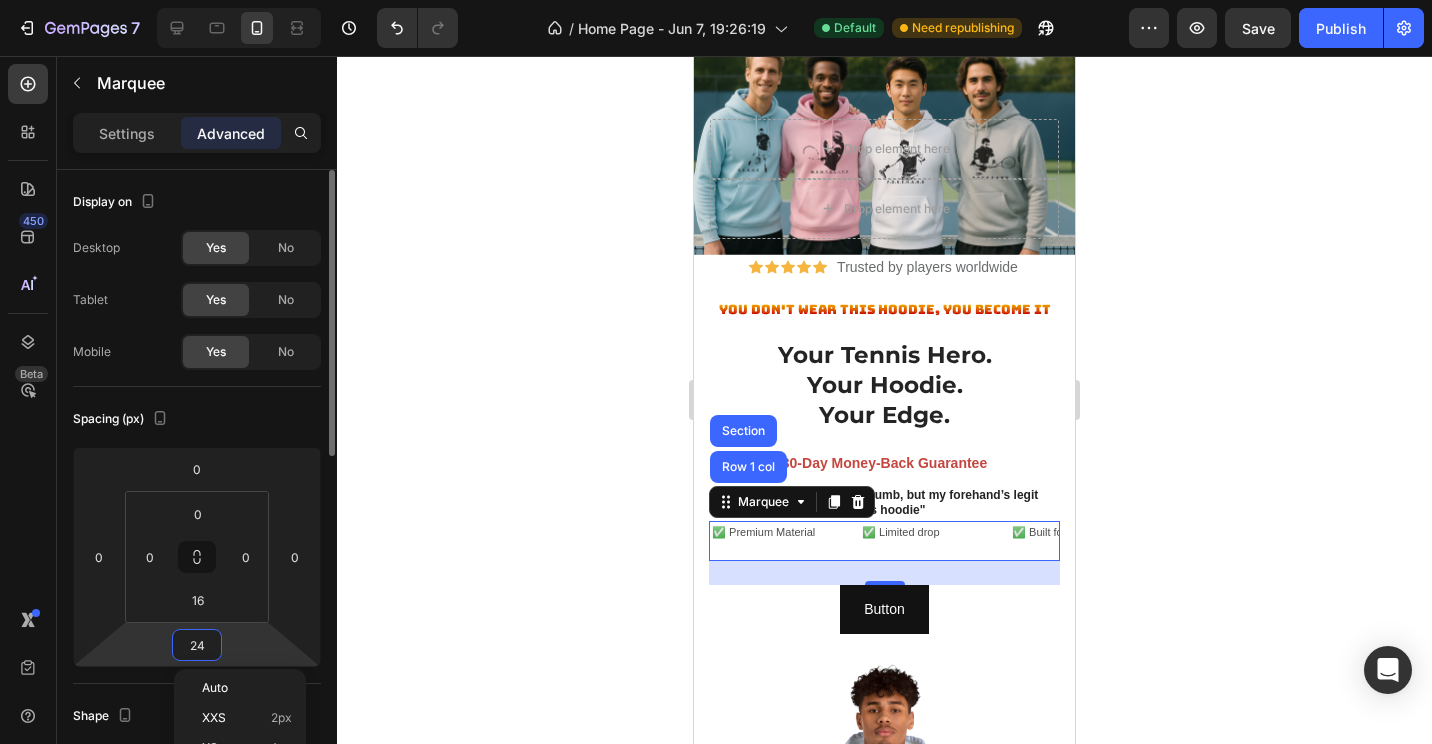 type on "0" 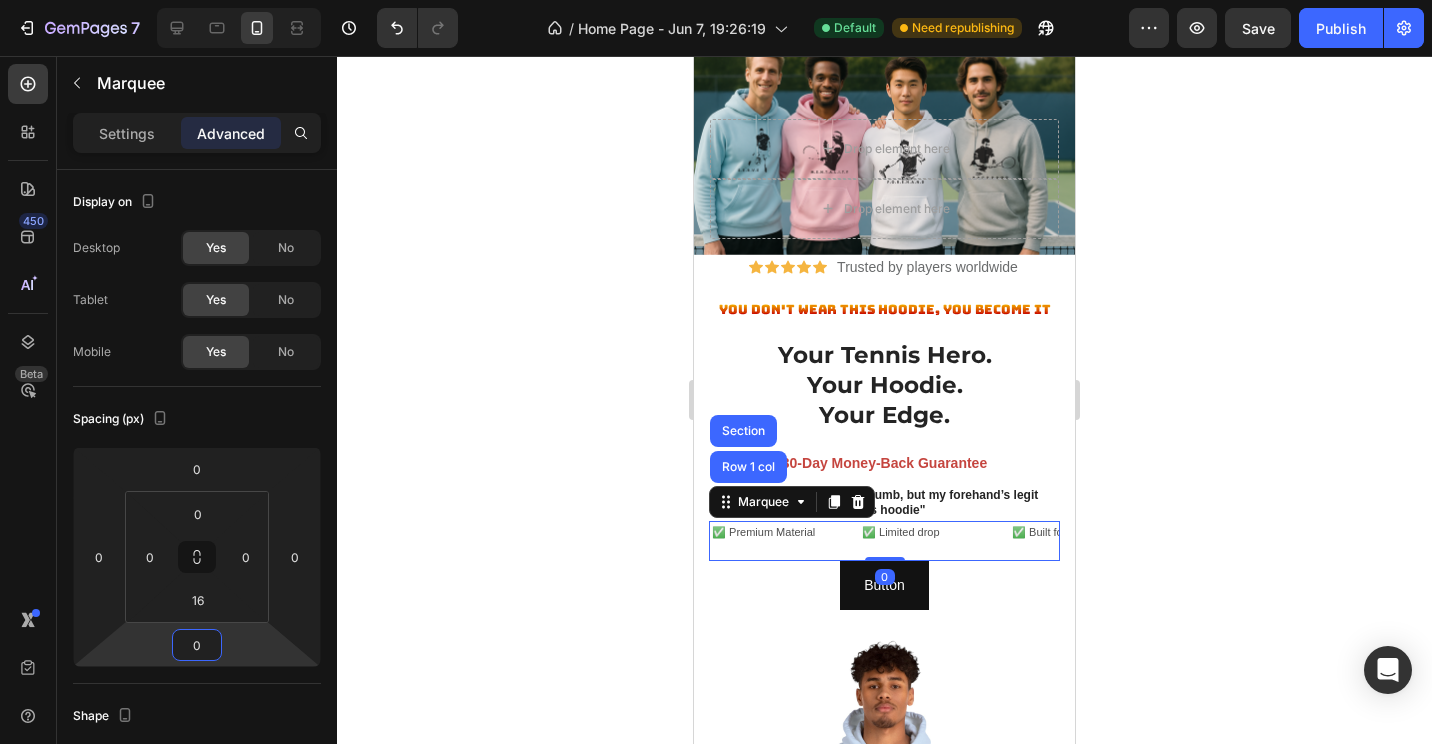 click 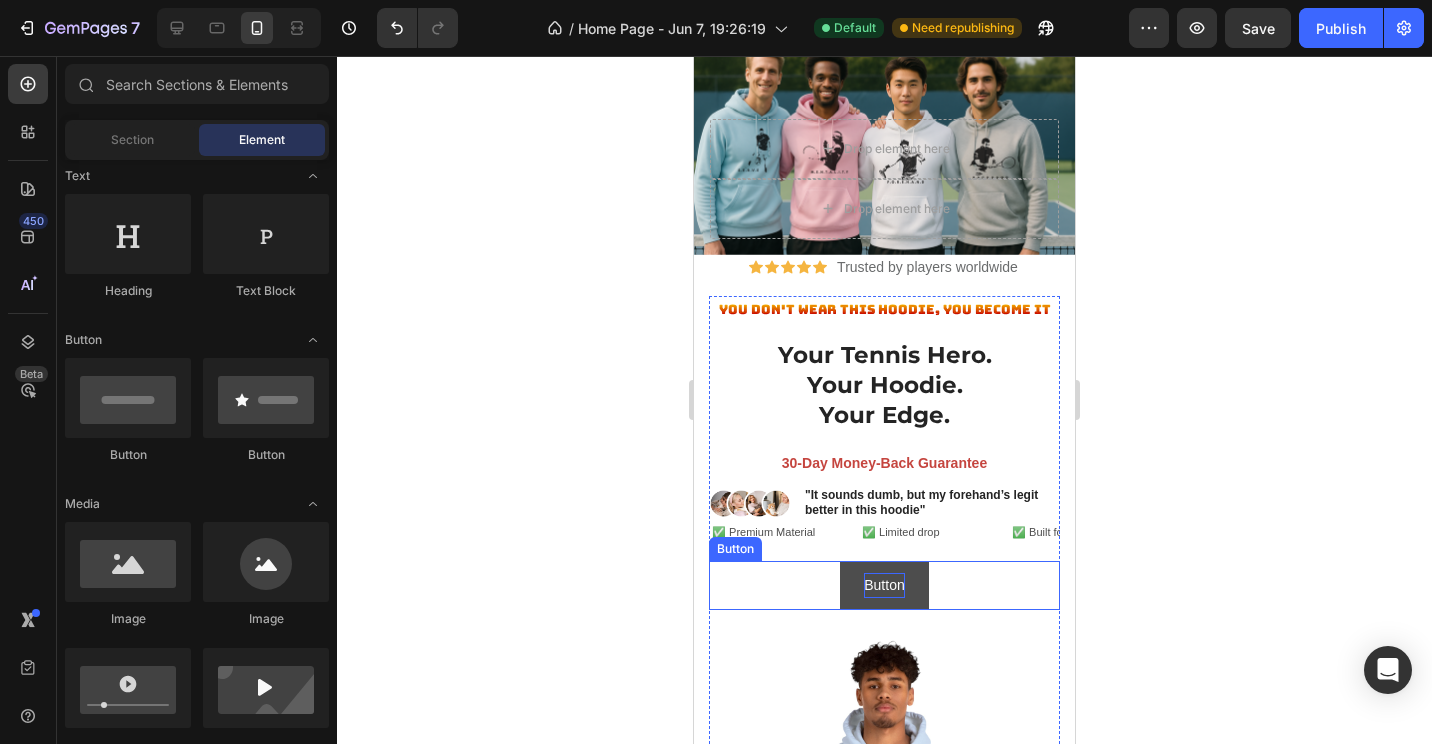 click on "Button" at bounding box center [884, 585] 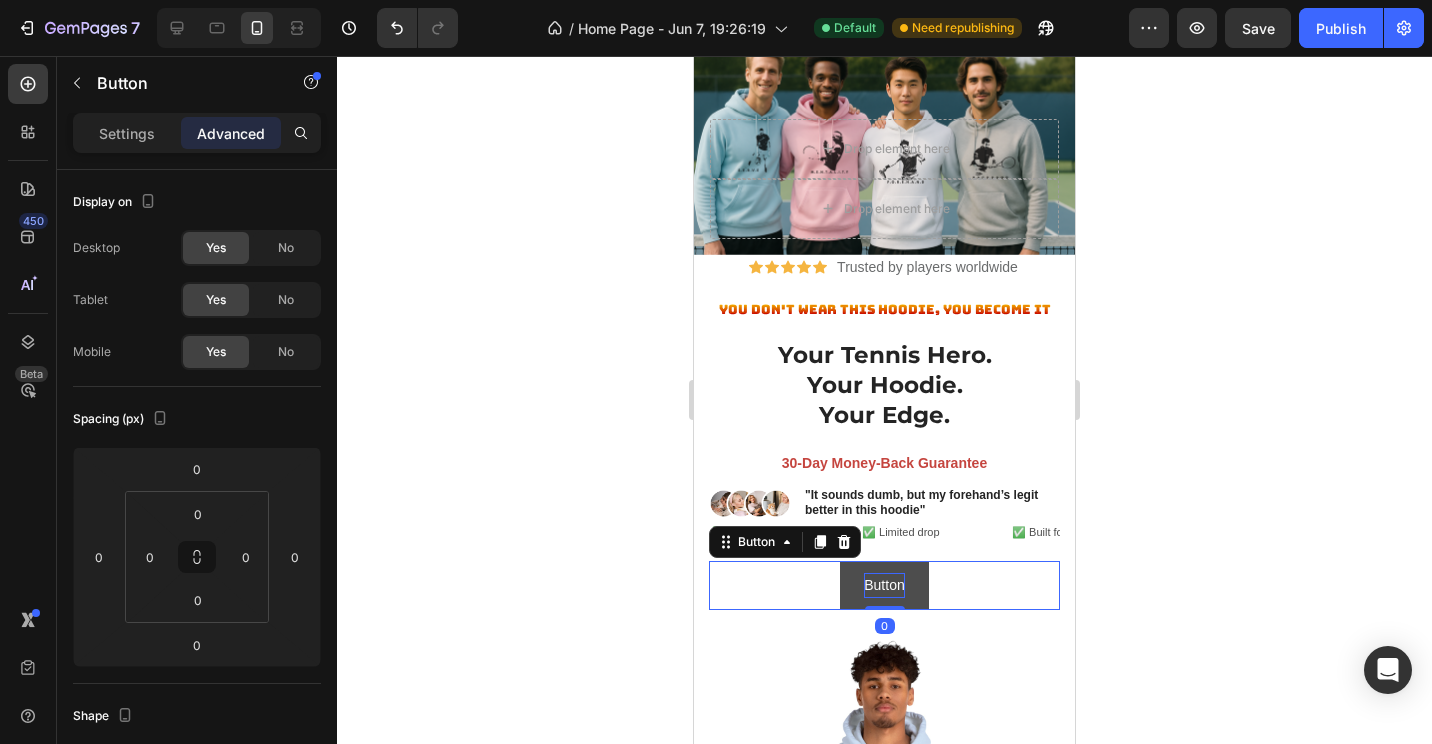 click on "Button" at bounding box center [884, 585] 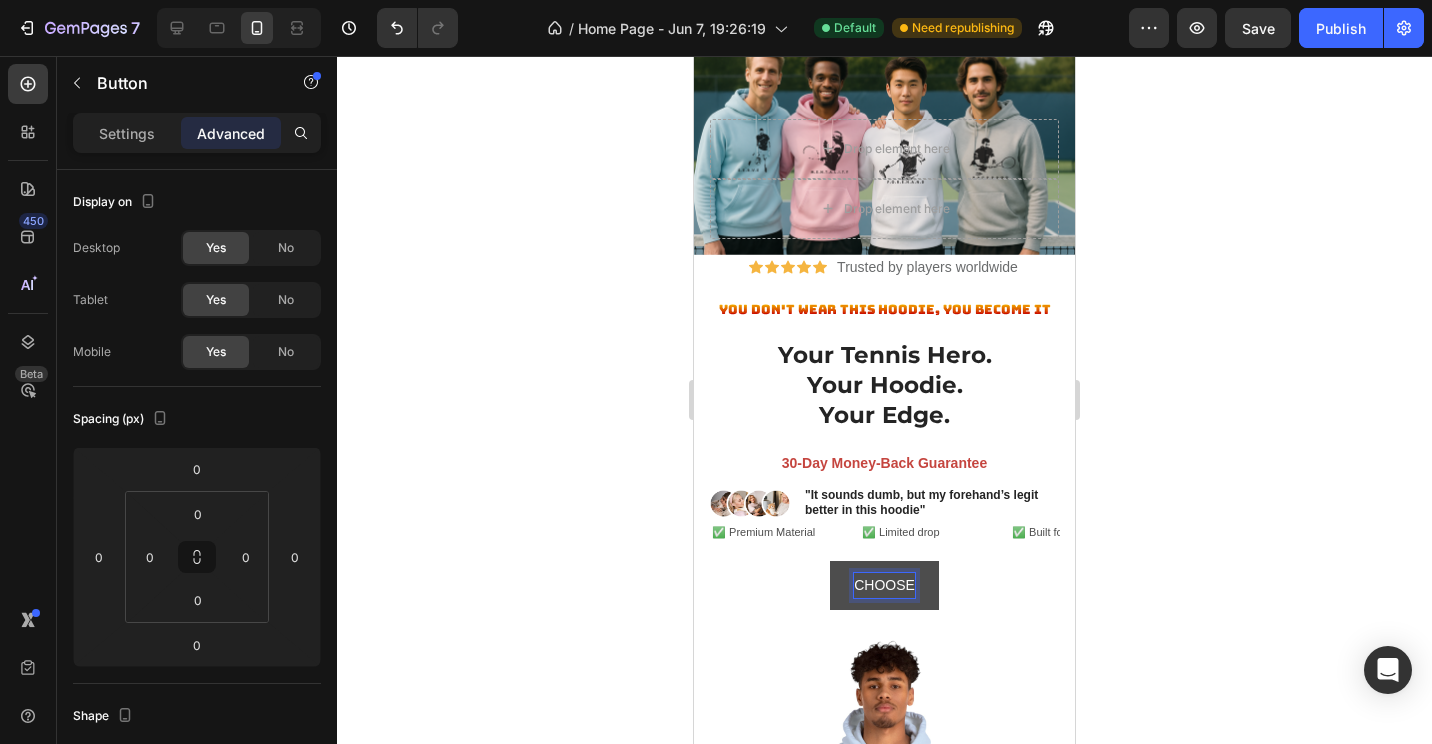 click on "CHOOSE" at bounding box center [884, 585] 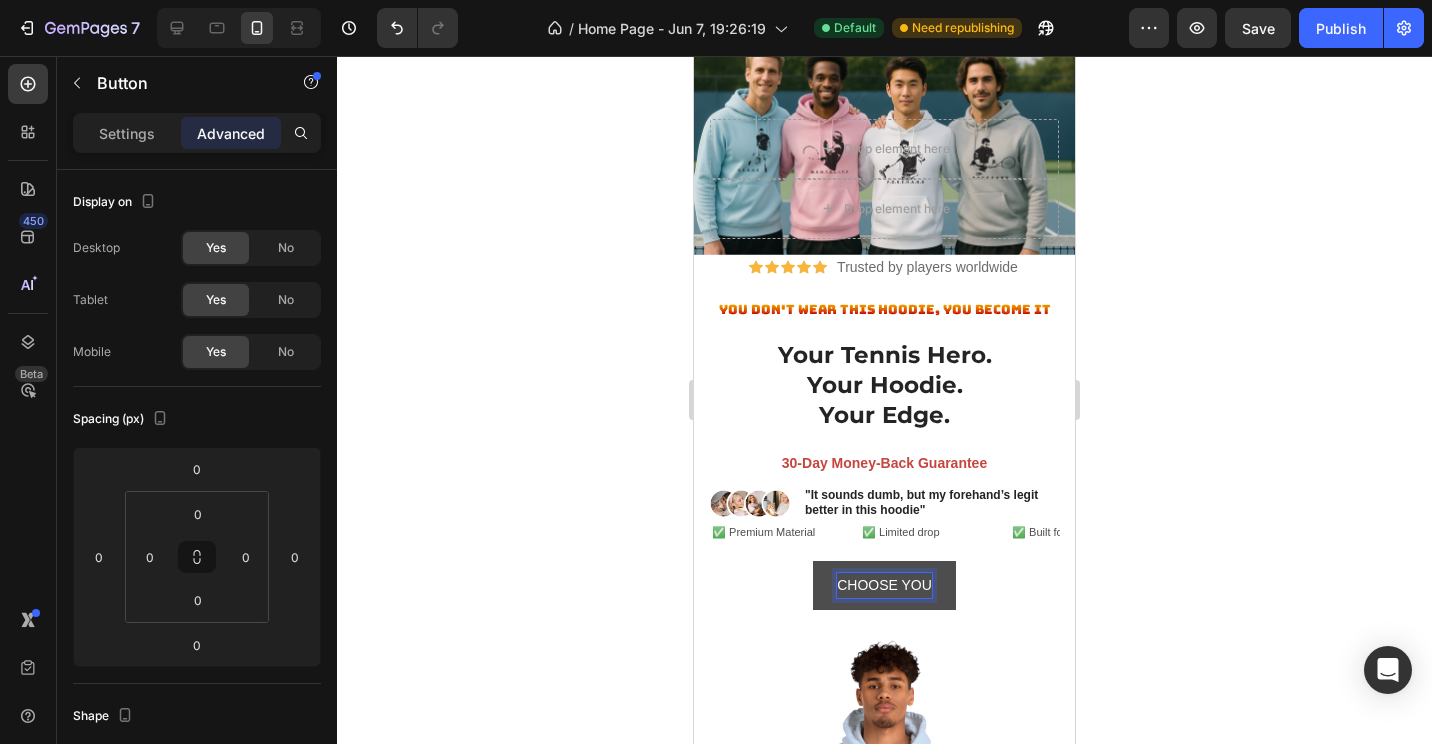 click on "CHOOSE YOU" at bounding box center (884, 585) 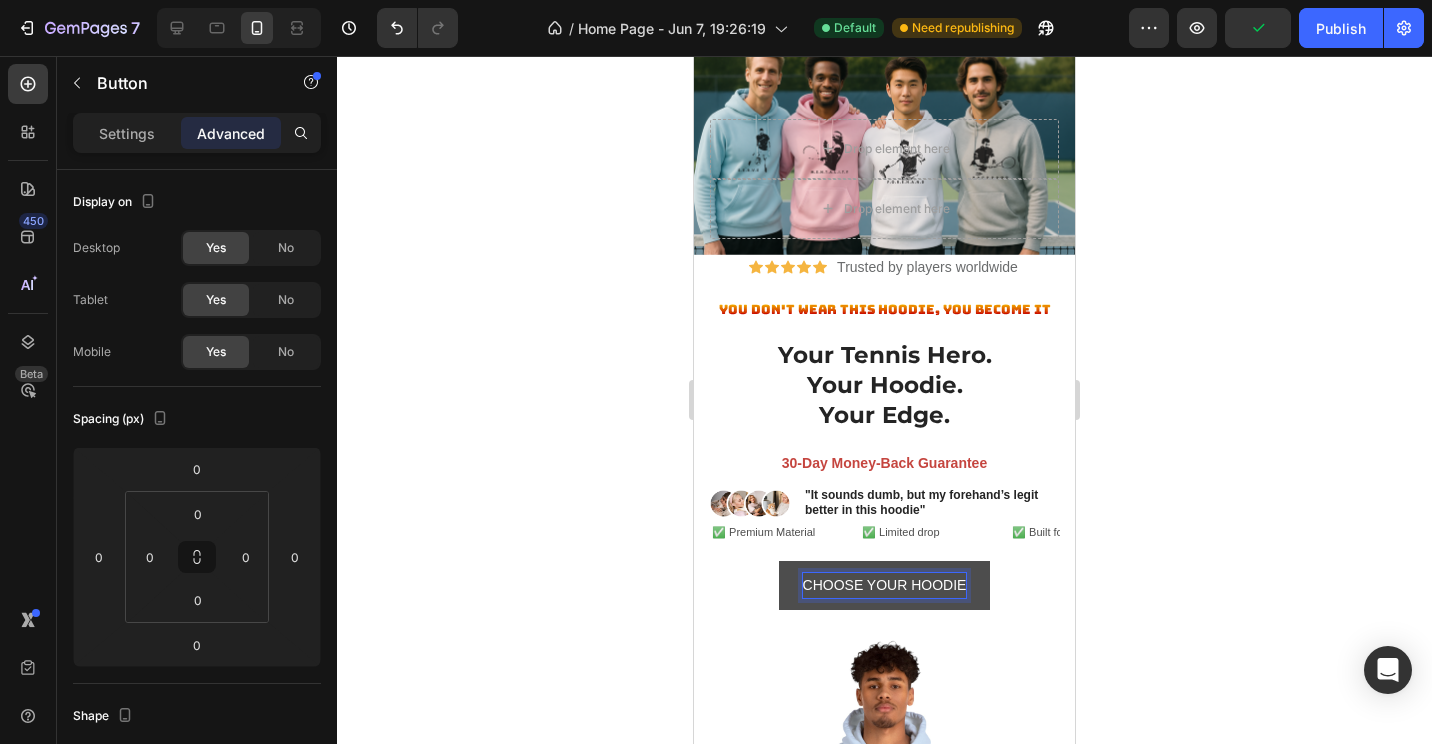 click 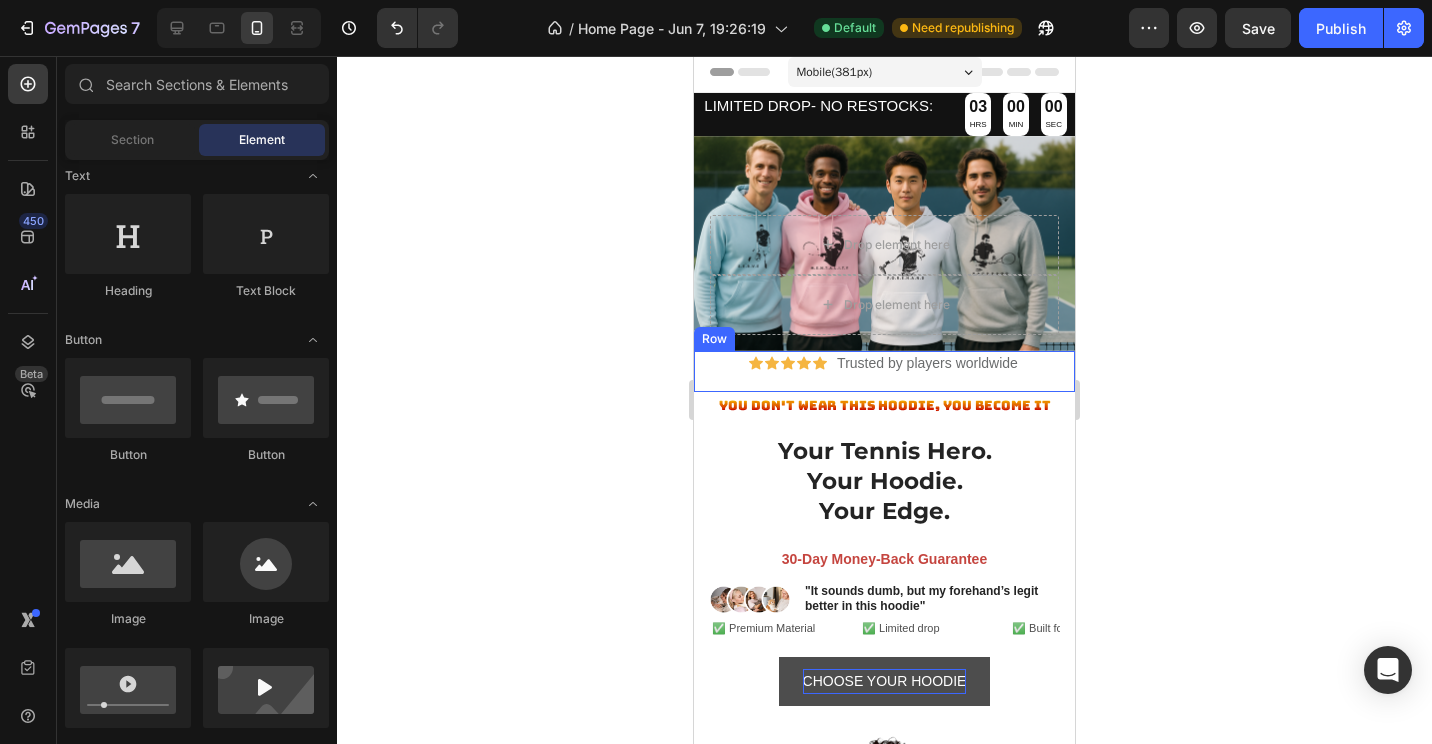 scroll, scrollTop: 0, scrollLeft: 0, axis: both 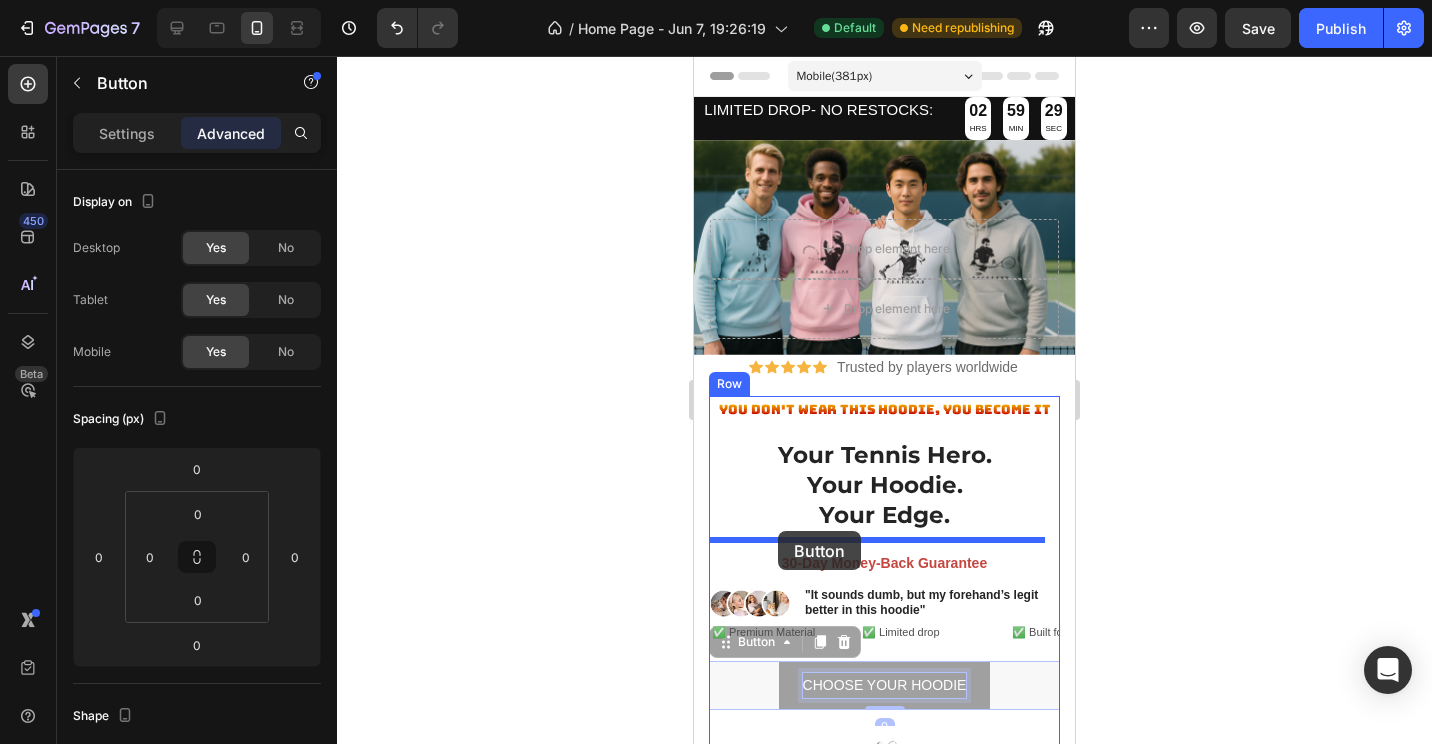 drag, startPoint x: 730, startPoint y: 645, endPoint x: 778, endPoint y: 531, distance: 123.69317 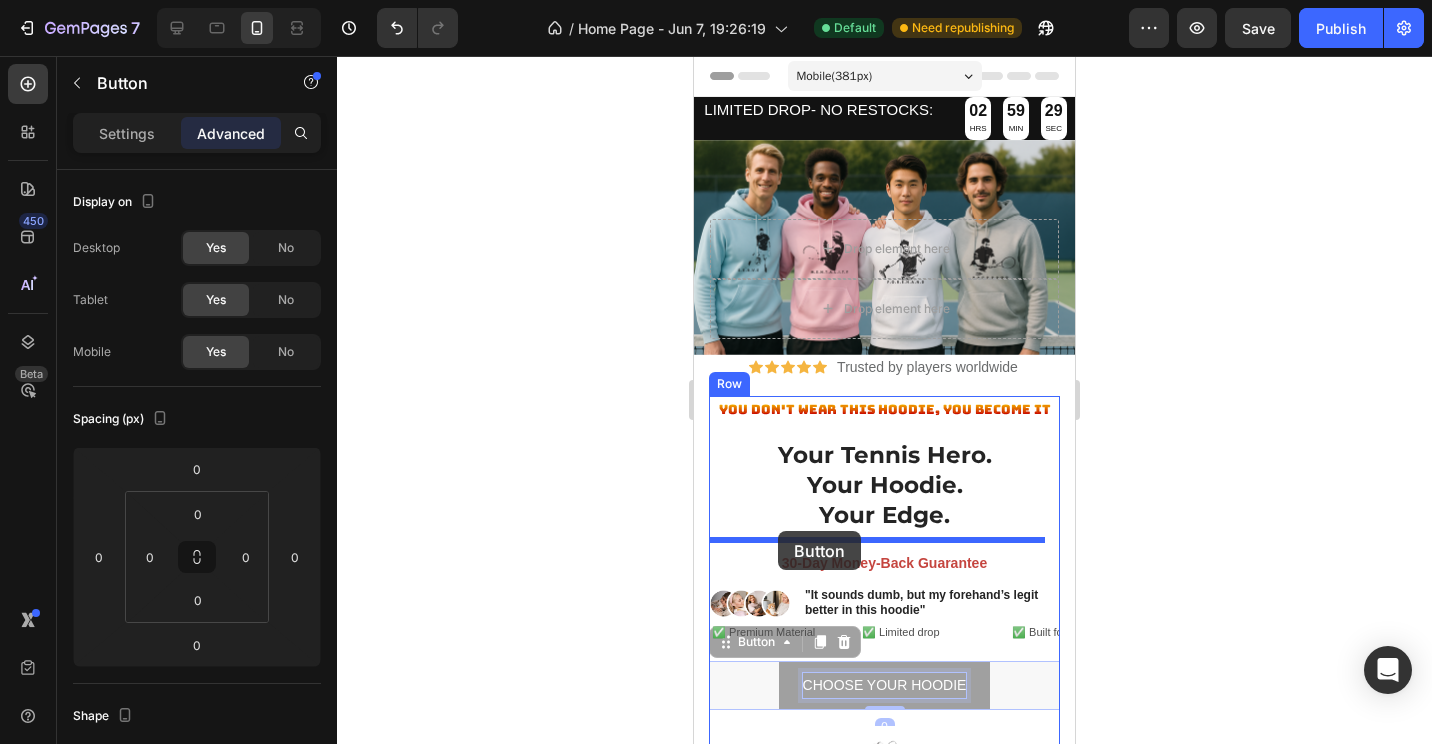 click on "Mobile  ( 381 px) iPhone 13 Mini iPhone 13 Pro iPhone 11 Pro Max iPhone 15 Pro Max Pixel 7 Galaxy S8+ Galaxy S20 Ultra iPad Mini iPad Air iPad Pro Header LIMITED DROP- NO RESTOCKS: Text Block 02 HRS 59 MIN 29 SEC Countdown Timer Section 1
Drop element here
Drop element here Hero Banner Row Section 2                Icon                Icon                Icon                Icon                Icon Icon List Hoz Trusted by players worldwide Text block Row Section 3 YOU DON'T WEAR THIS HOODIE, YOU BECOME IT Text Block Your Tennis Hero.  Your Hoodie.  Your Edge. Heading 30-Day Money-Back Guarantee Text Block Image "It sounds dumb, but my forehand’s legit better in this hoodie" Text Block Row ✅ Premium Material Text Block ✅ Limited drop Text Block ✅ Built for confidence Text Block ✅ 100% US cotton Text Block  ✅ Perfect for day/night Text Block ✅ Premium Material Text Block ✅ Limited drop Text Block ✅ Built for confidence Text Block ✅ 100% US cotton Button" at bounding box center (884, 3737) 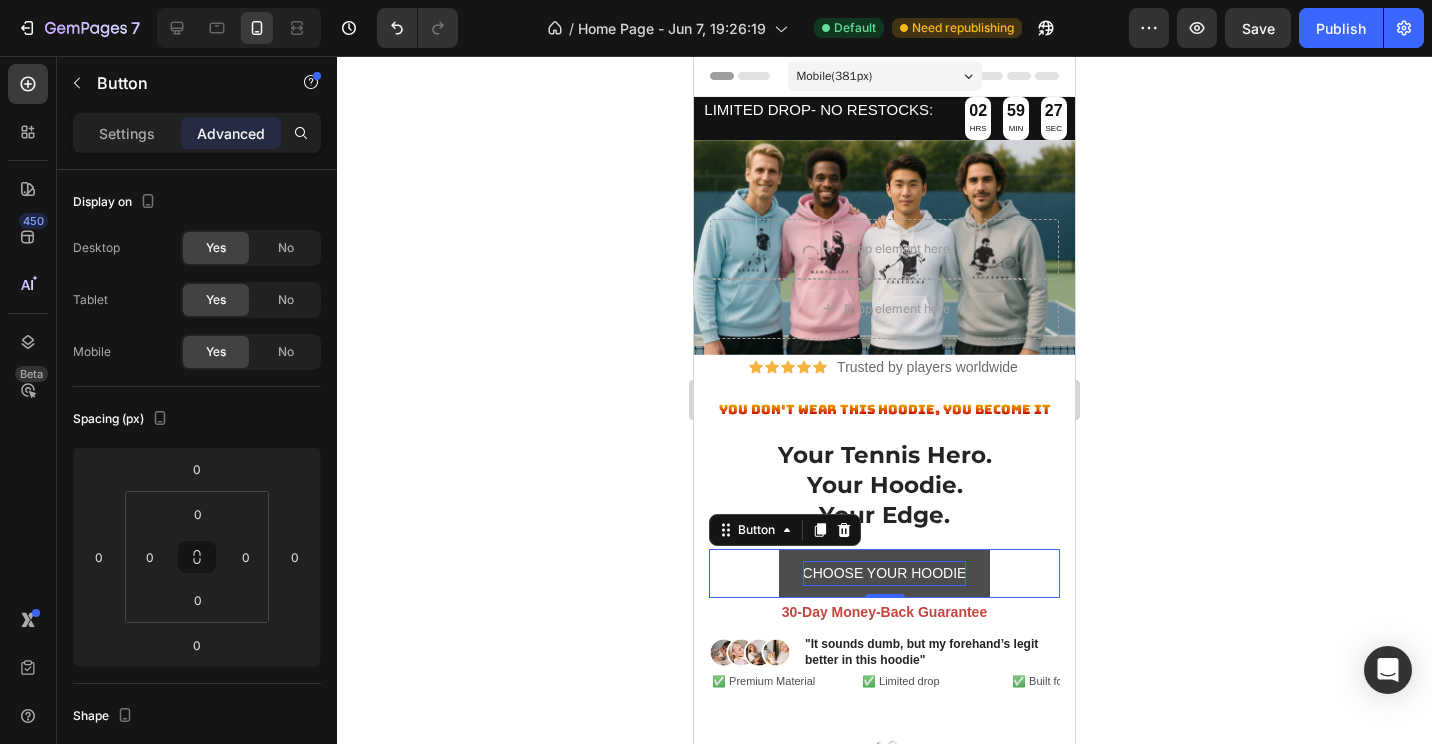 click 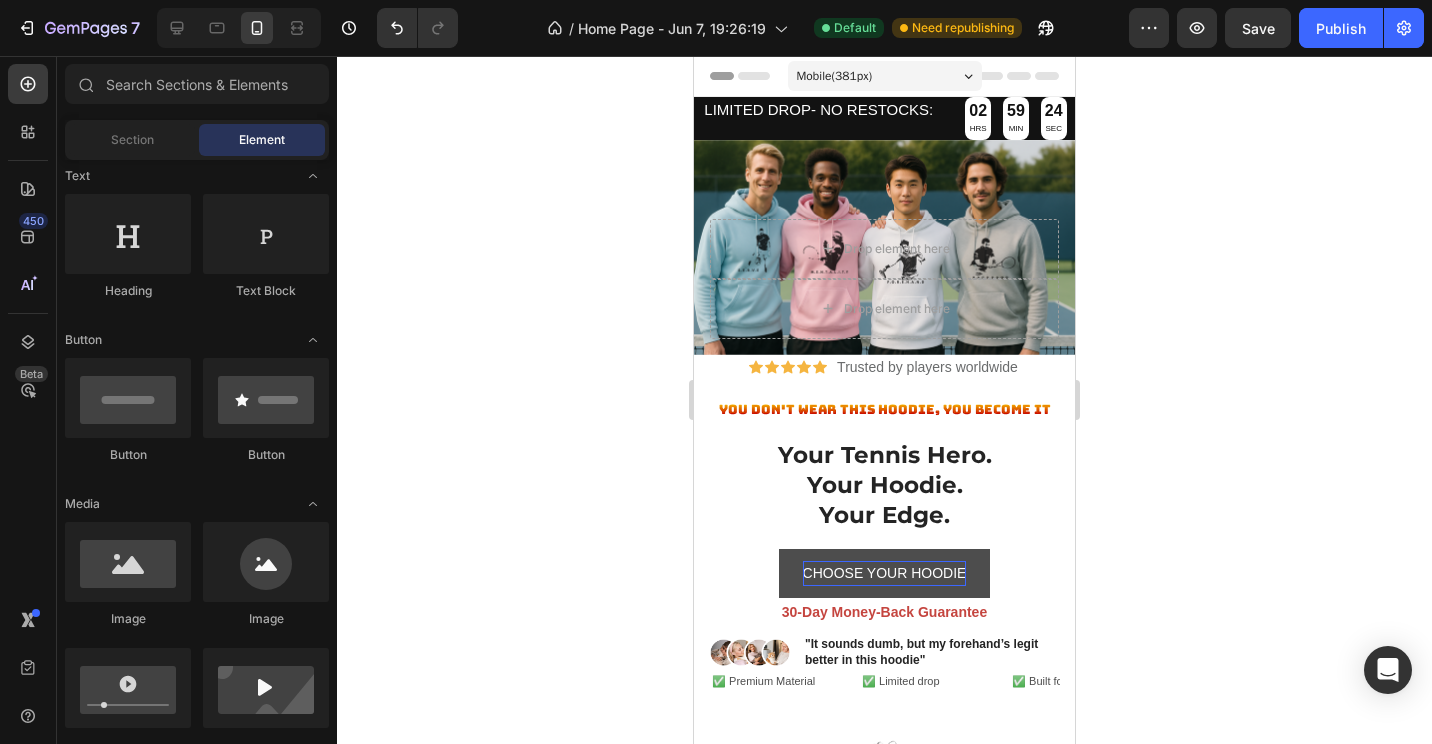 click 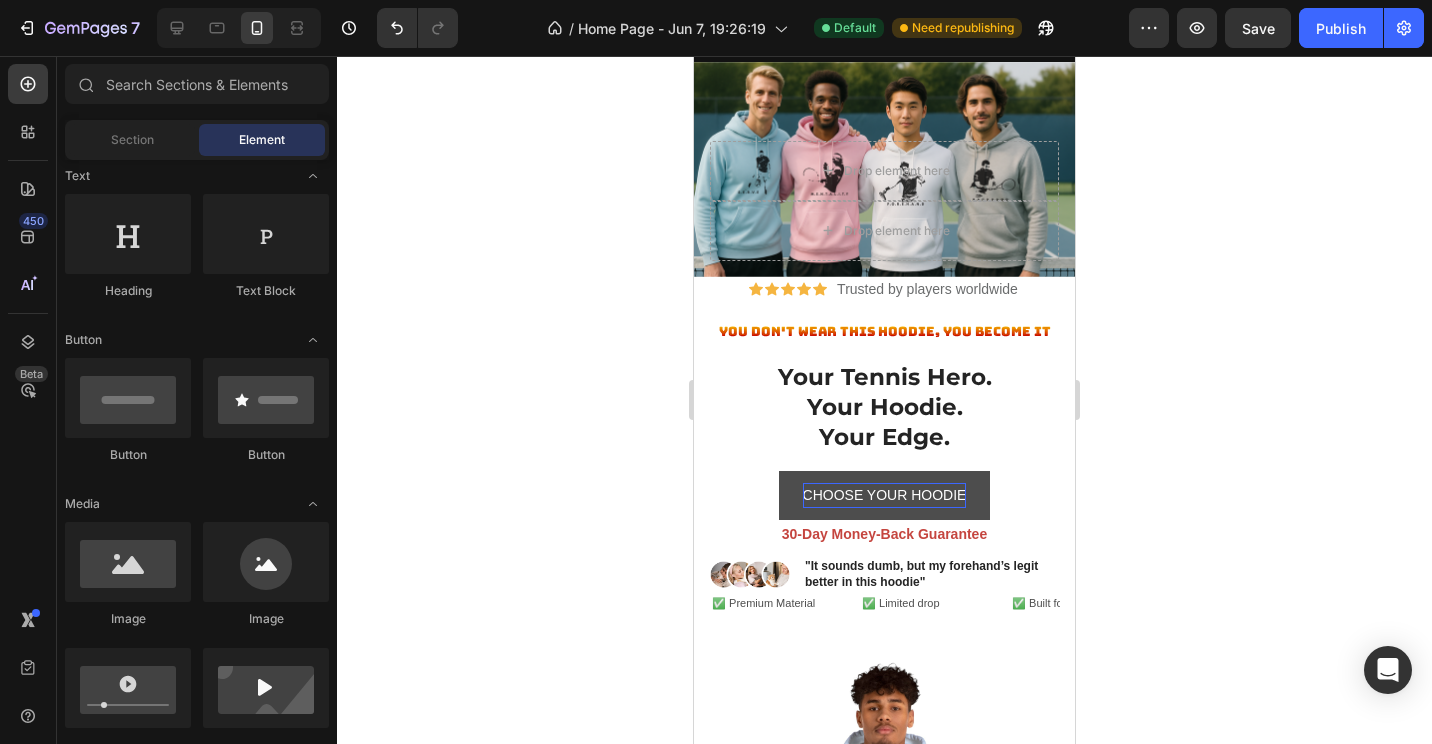 scroll, scrollTop: 100, scrollLeft: 0, axis: vertical 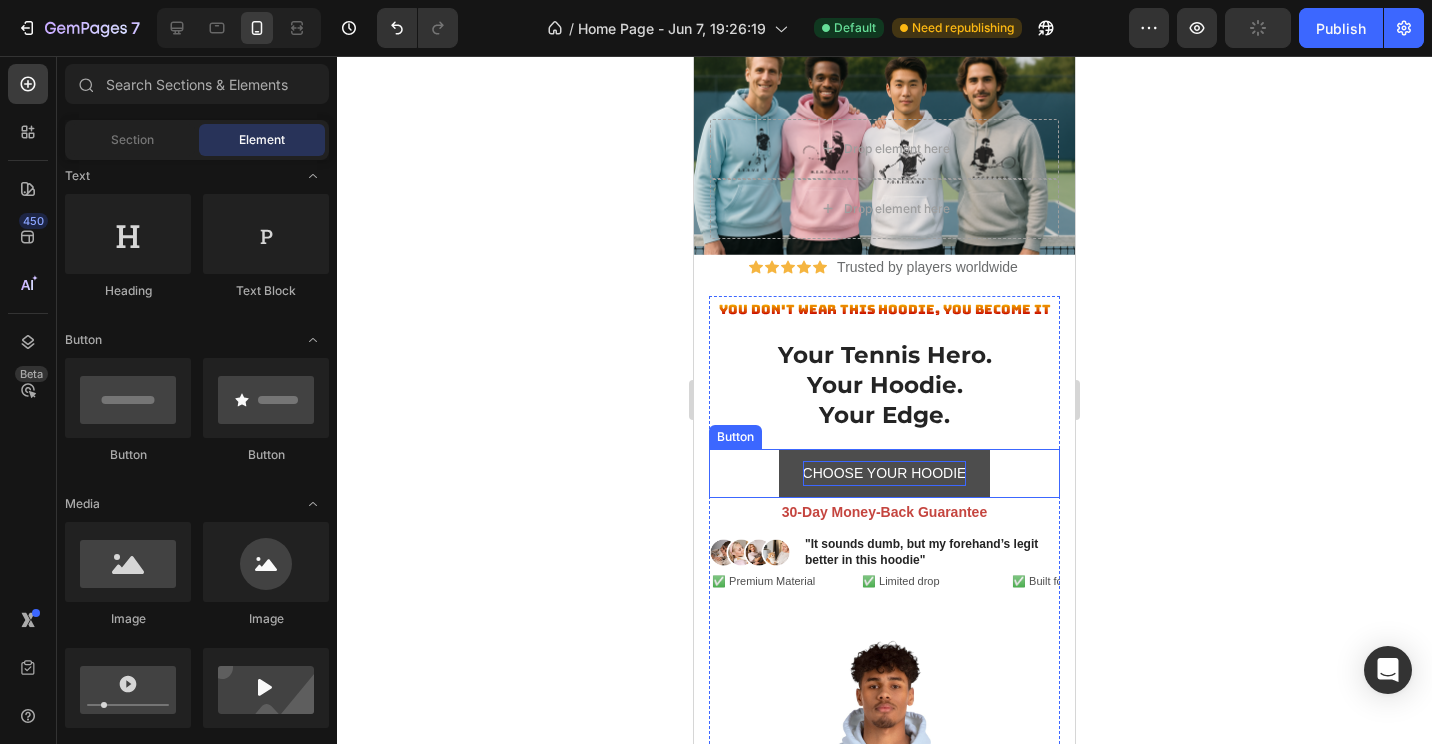 click on "CHOOSE YOUR HOODIE" at bounding box center (885, 473) 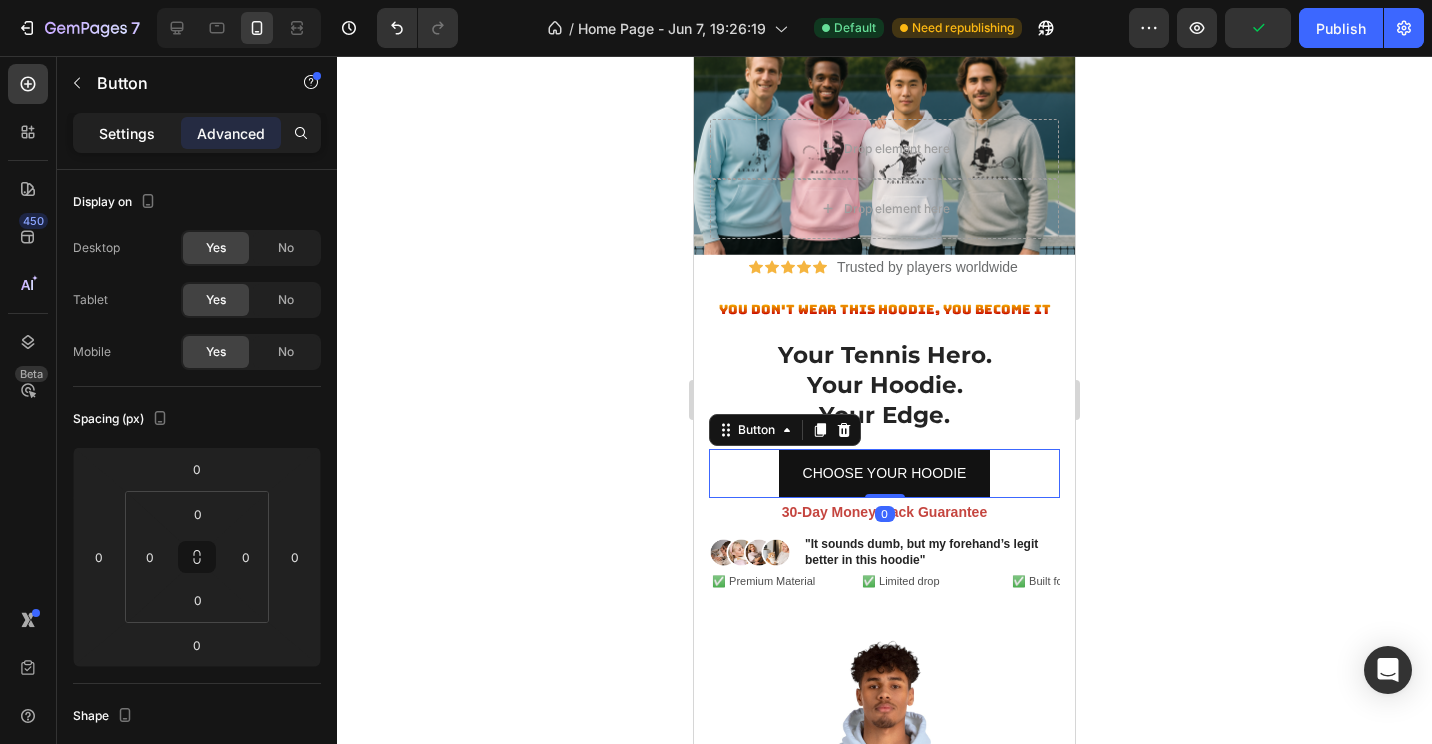 click on "Settings" at bounding box center (127, 133) 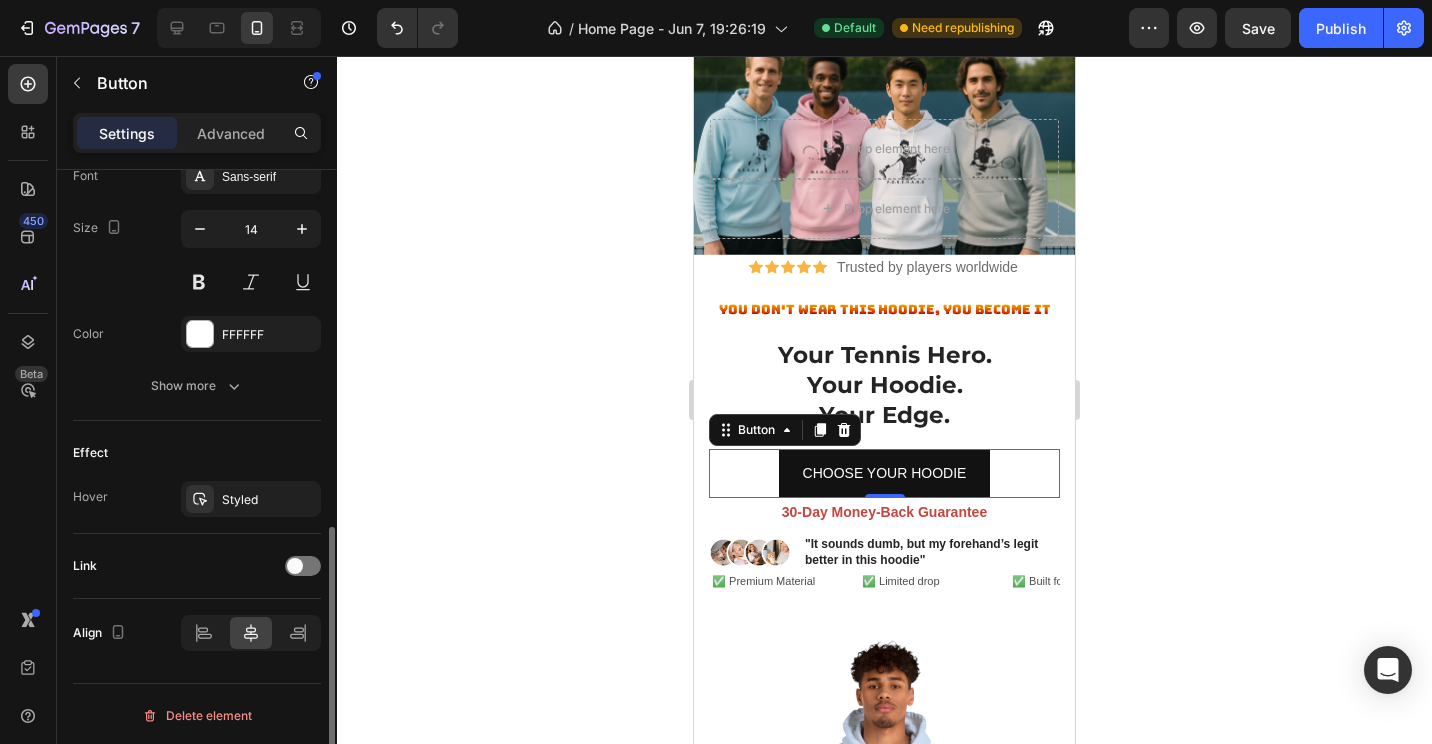 scroll, scrollTop: 803, scrollLeft: 0, axis: vertical 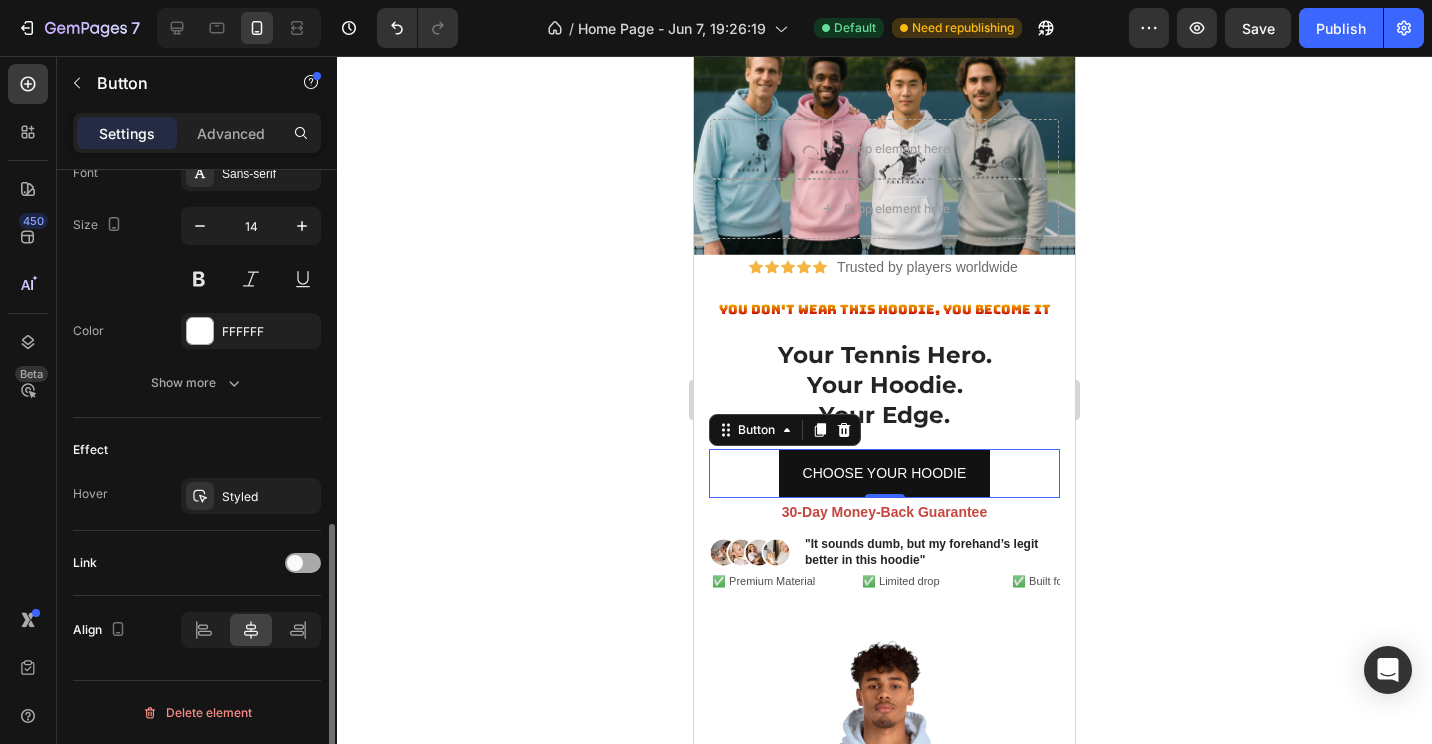 click at bounding box center [303, 563] 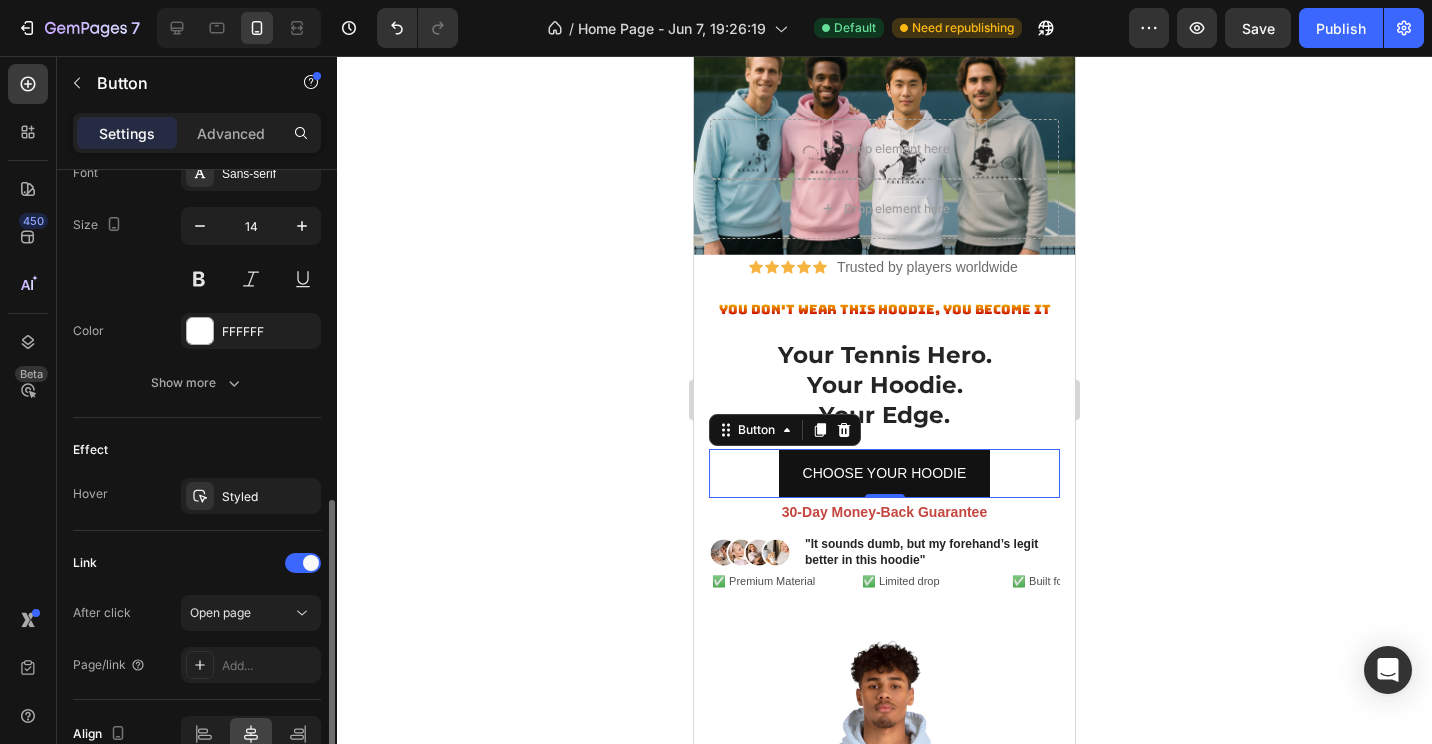 scroll, scrollTop: 903, scrollLeft: 0, axis: vertical 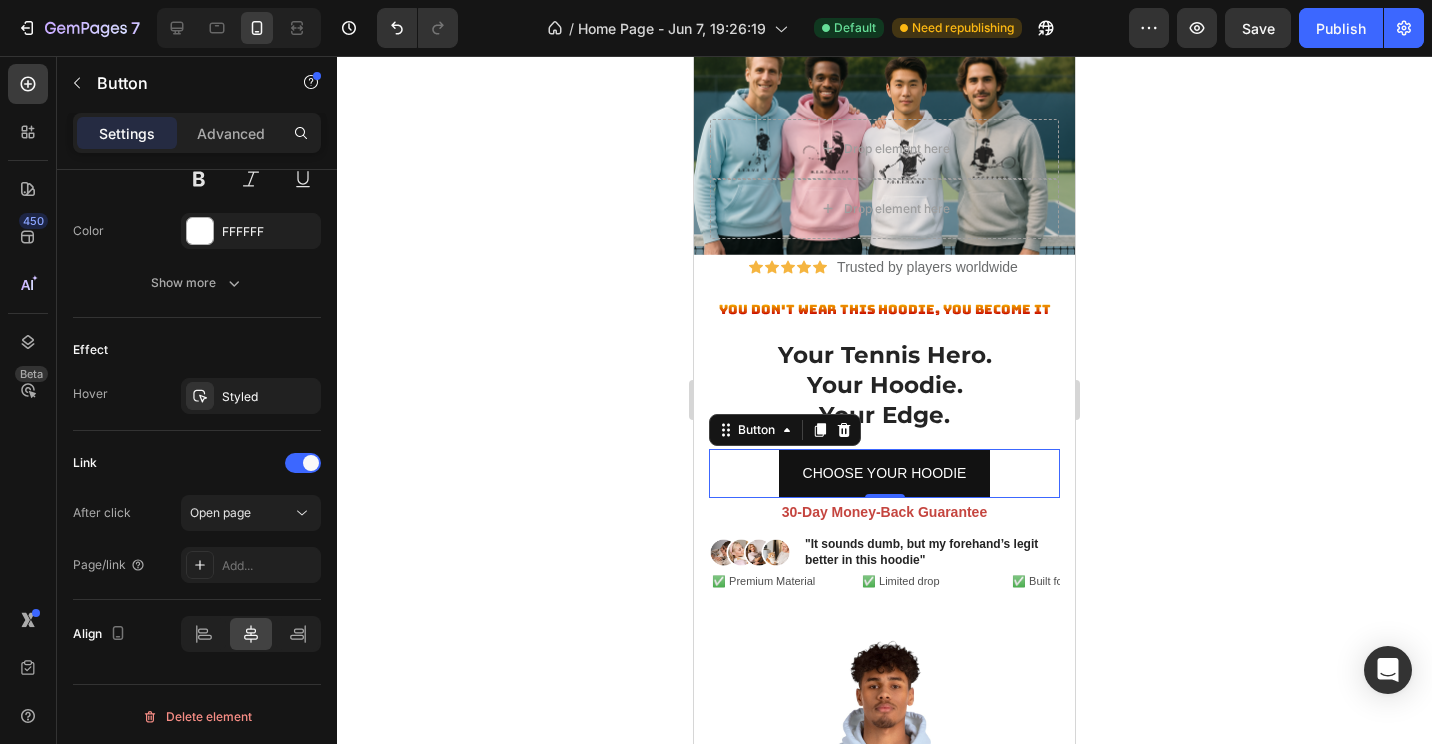 click 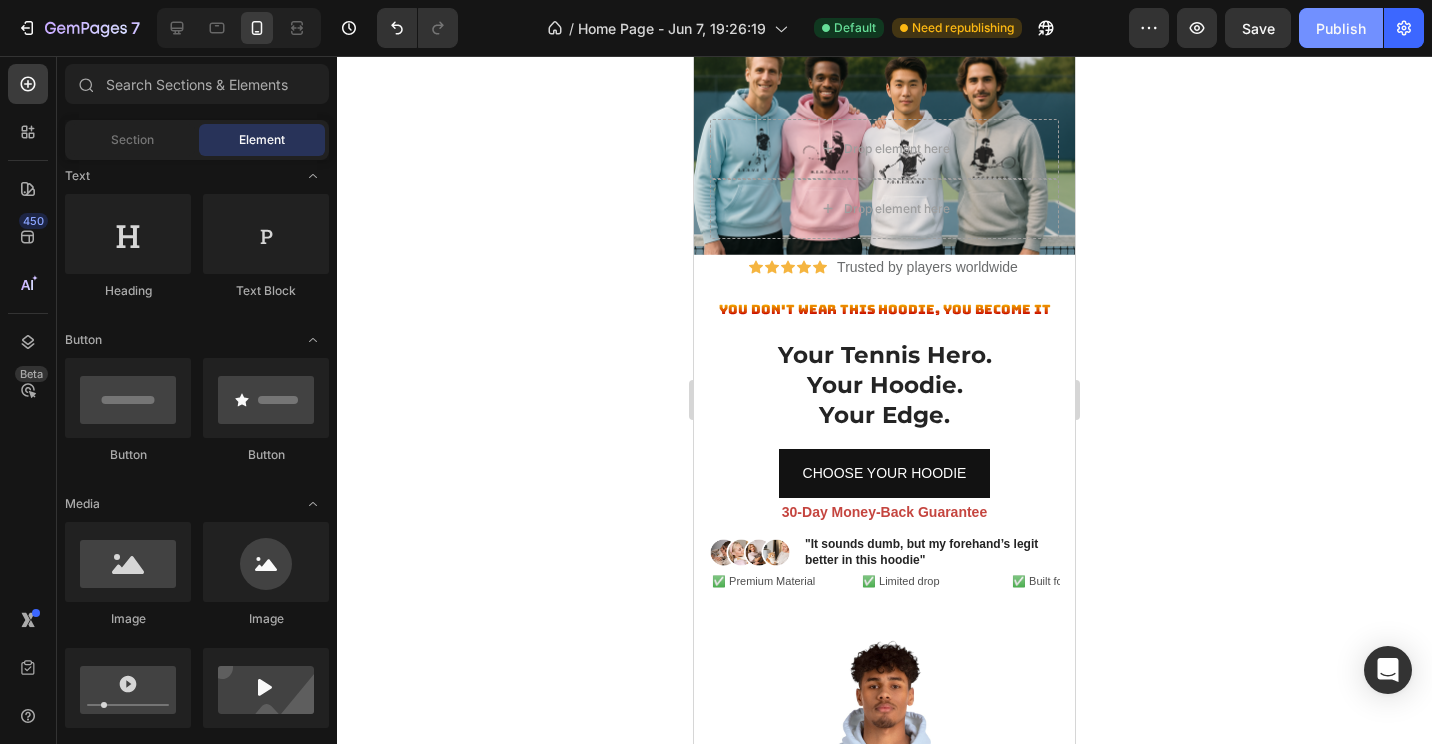 click on "Publish" at bounding box center (1341, 28) 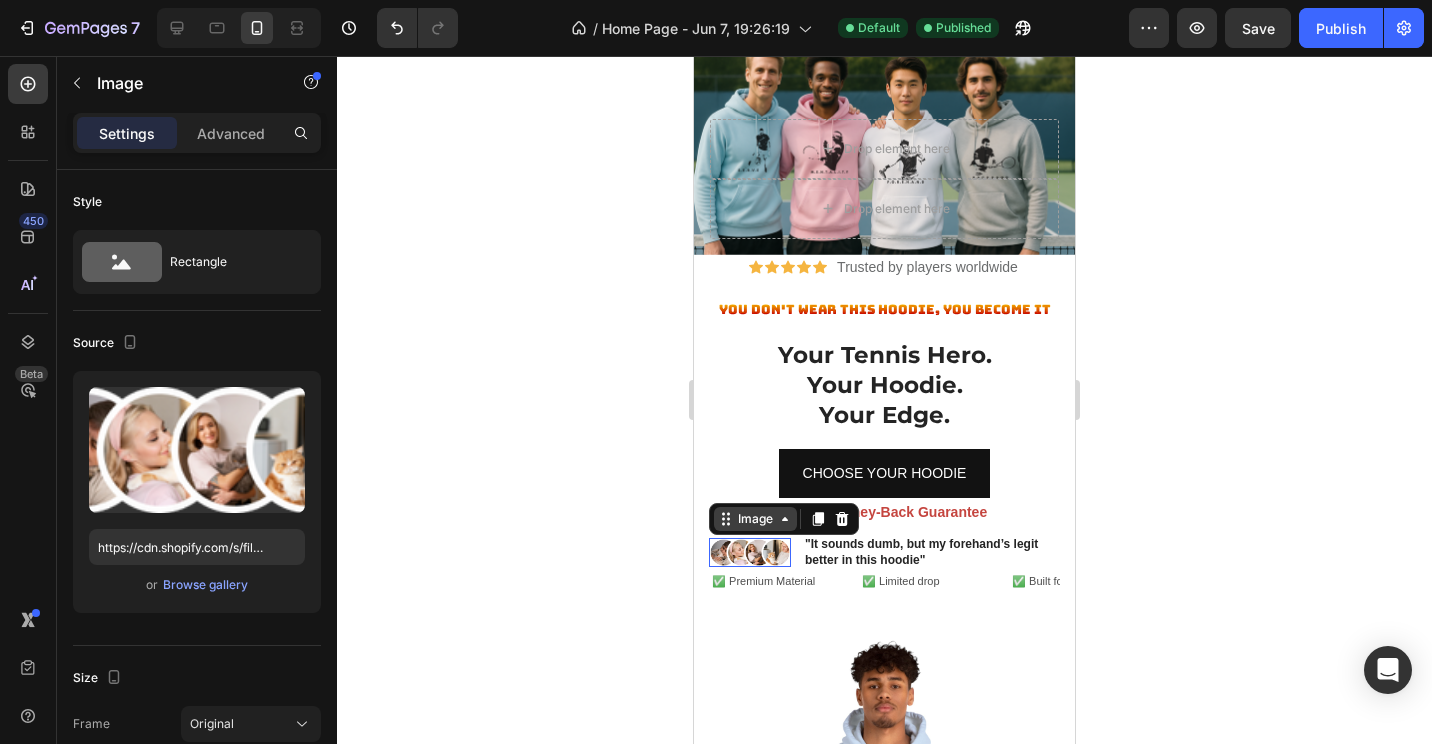 click on "Image" at bounding box center (755, 519) 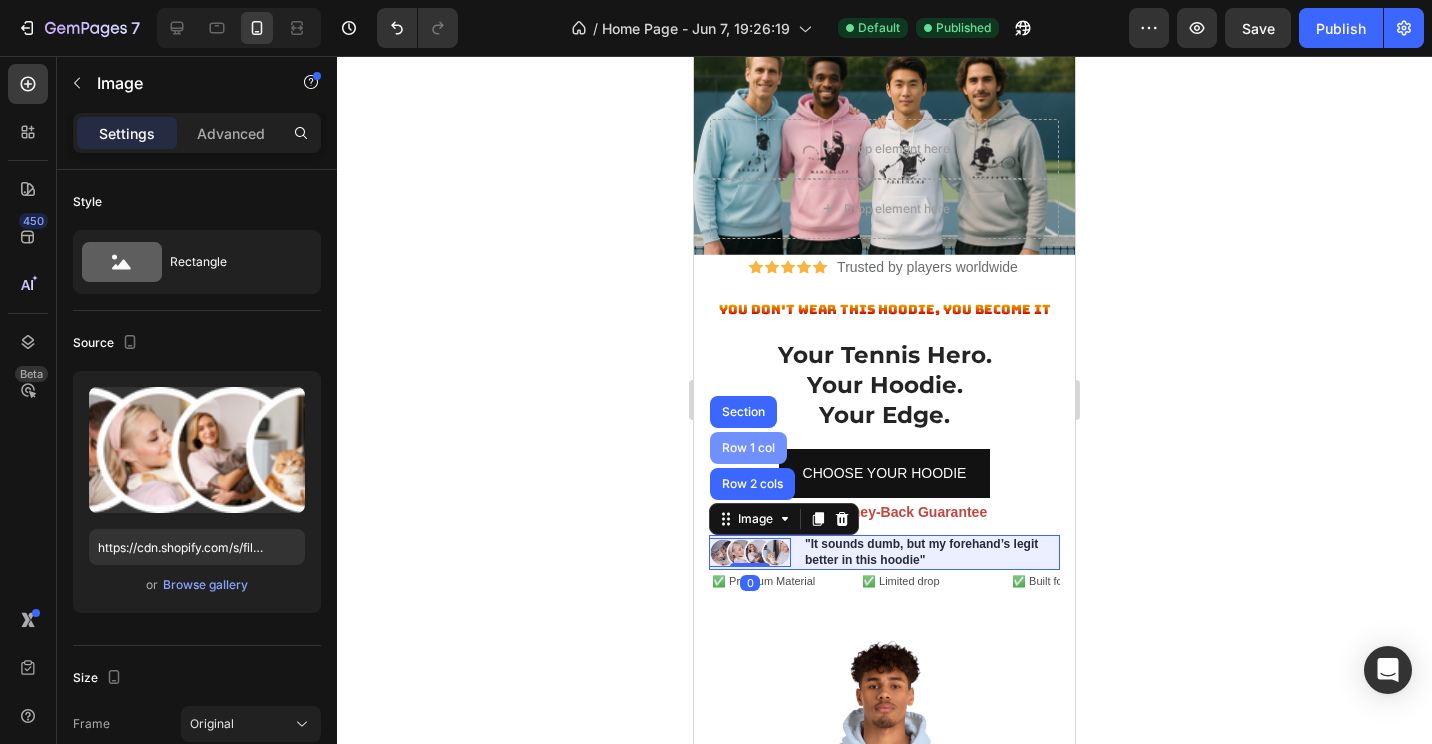 click on "Row 2 cols" at bounding box center (752, 484) 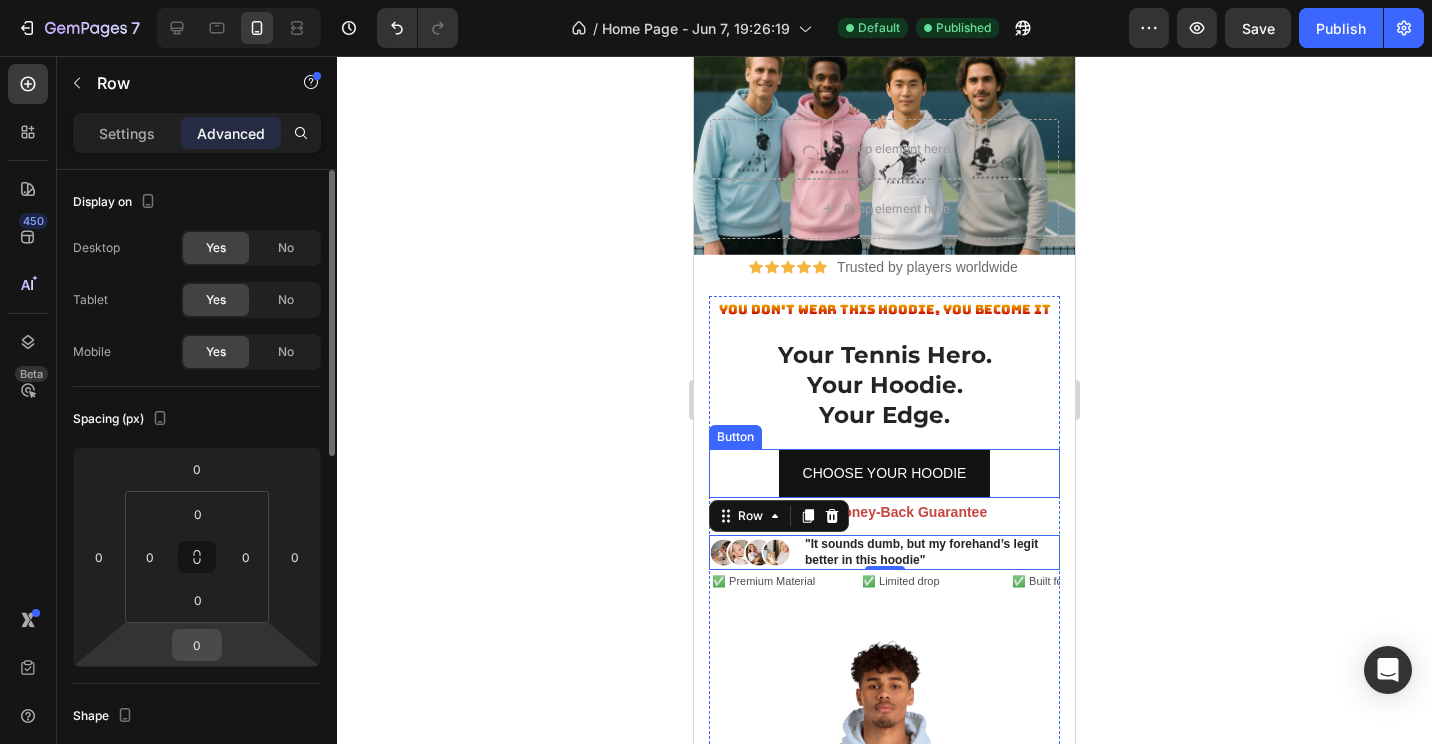 click on "0" at bounding box center (197, 645) 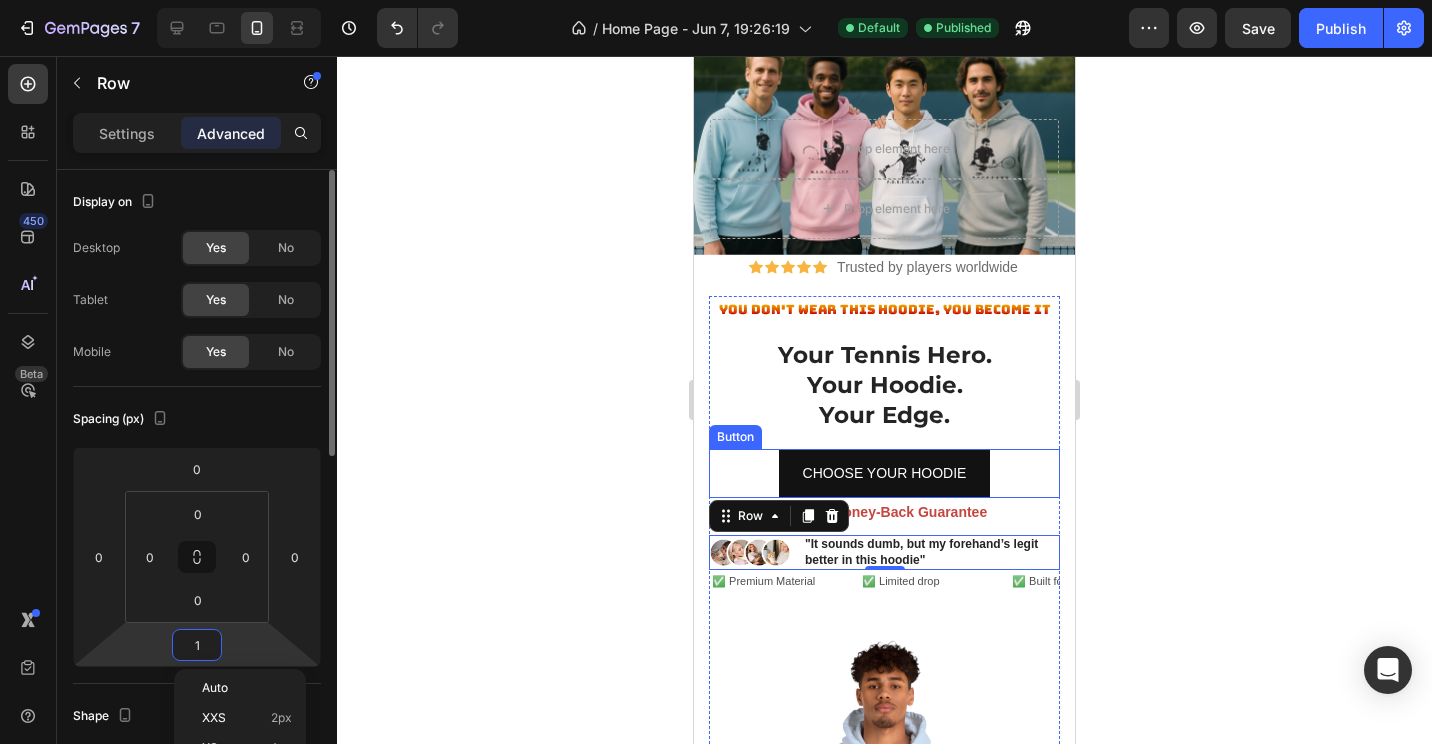 type on "16" 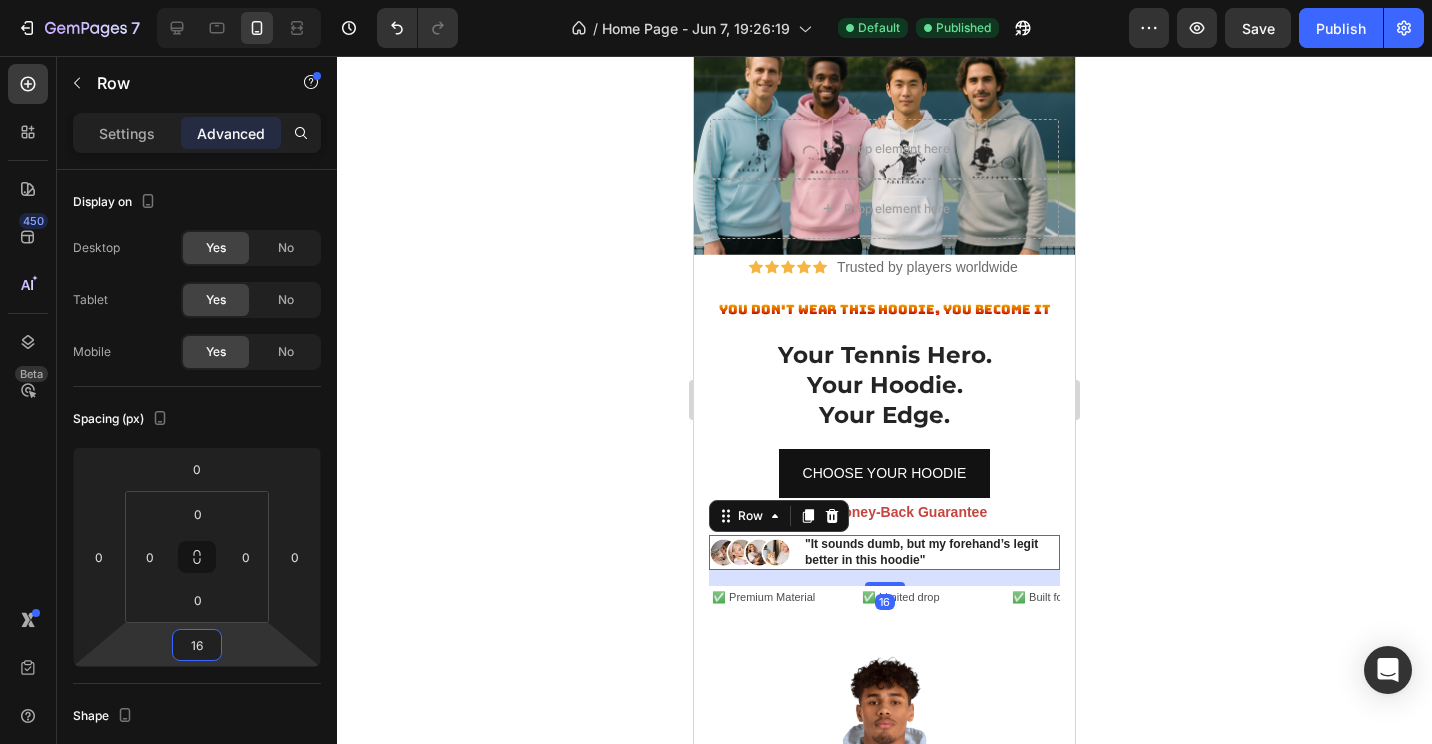 click 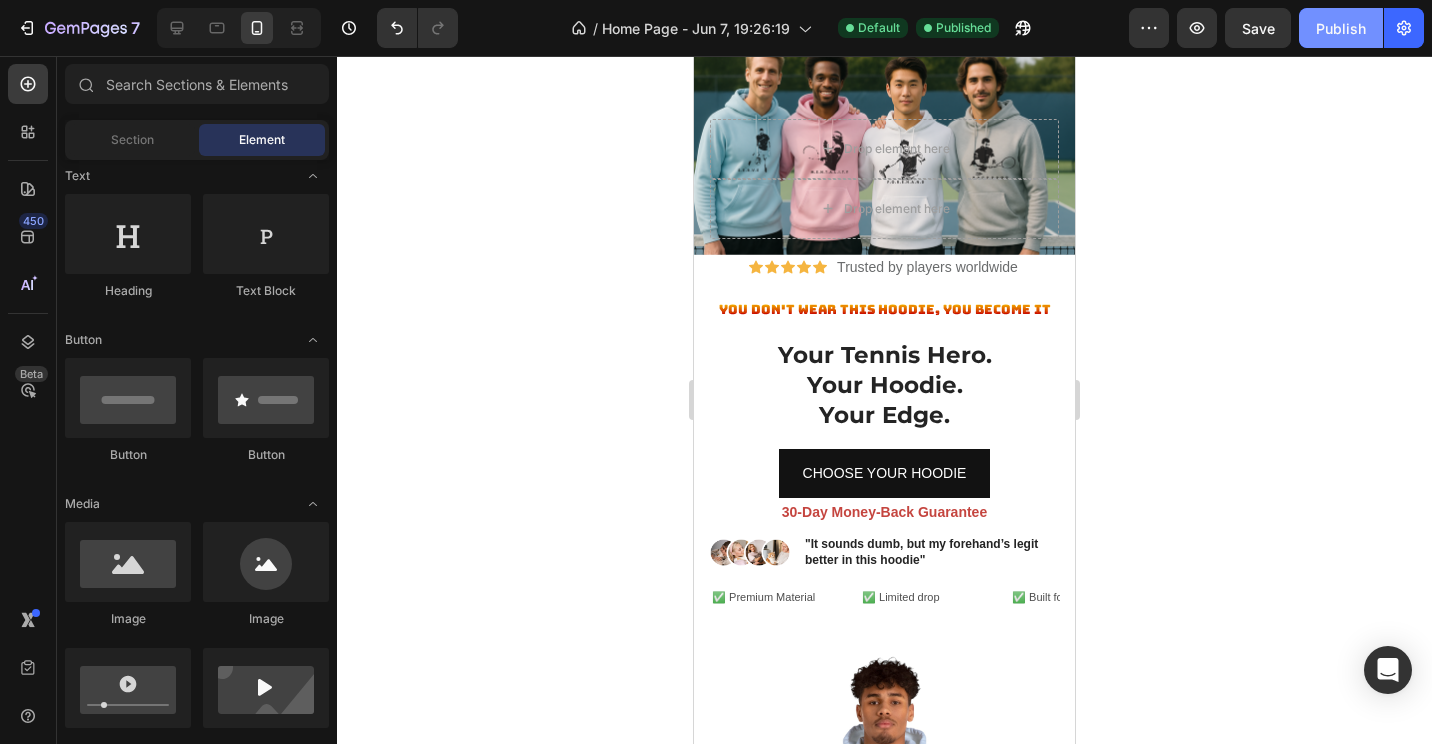 click on "Publish" at bounding box center [1341, 28] 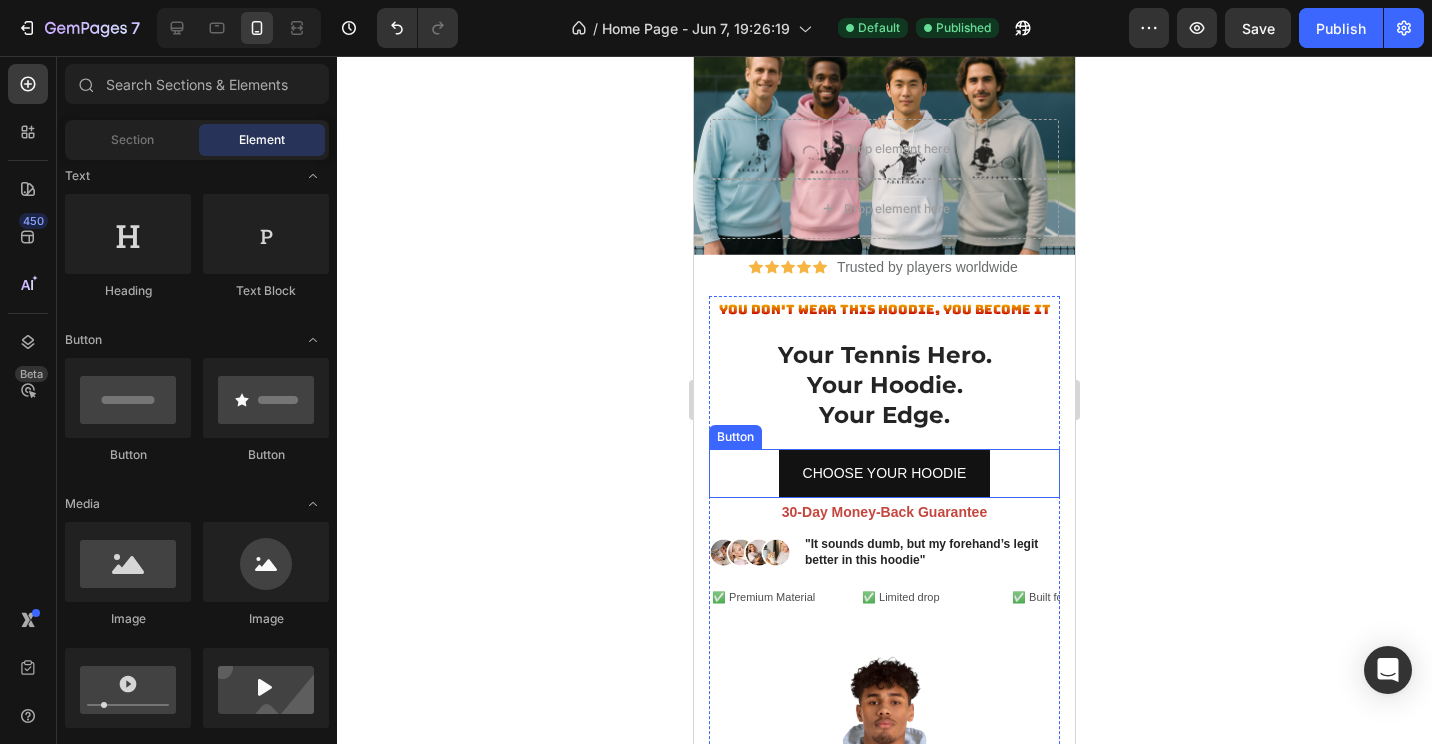 click on "Button" at bounding box center (735, 437) 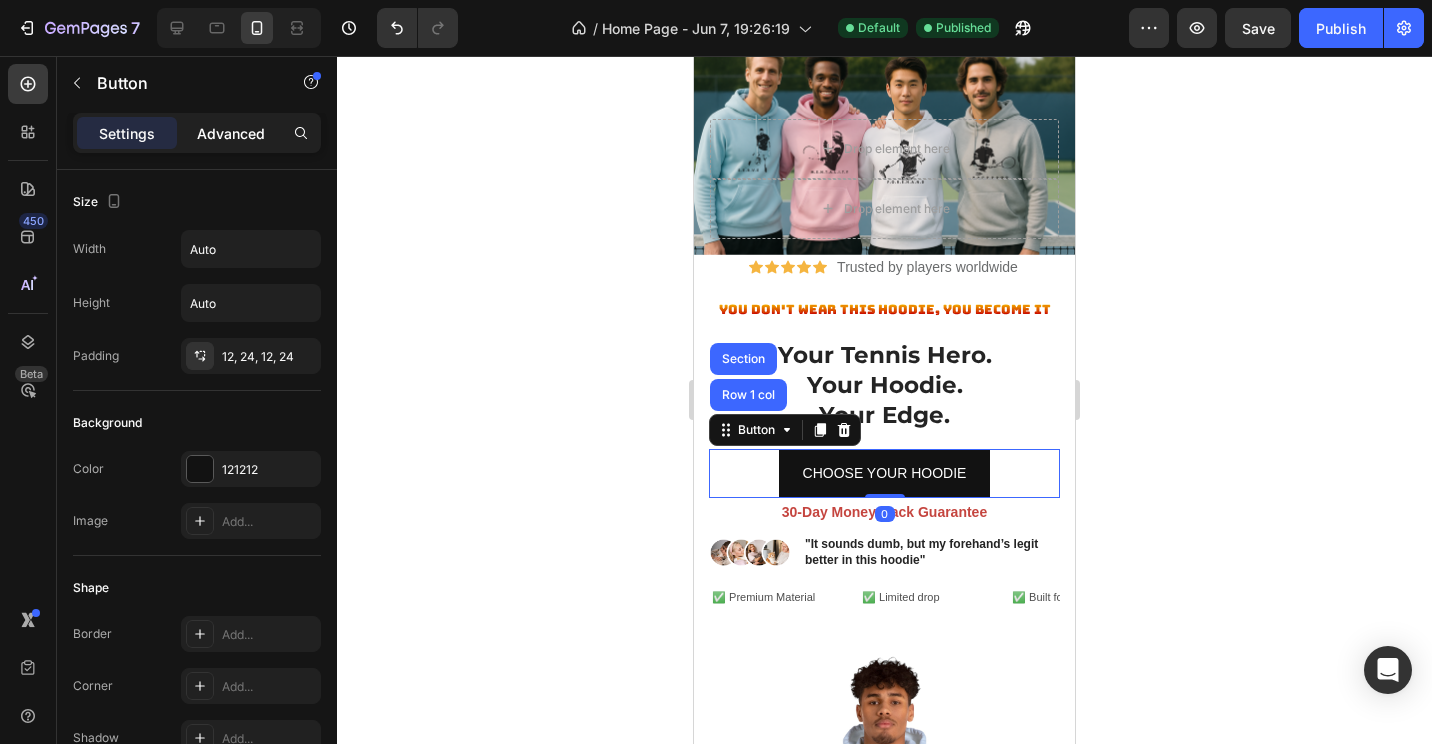 click on "Advanced" at bounding box center [231, 133] 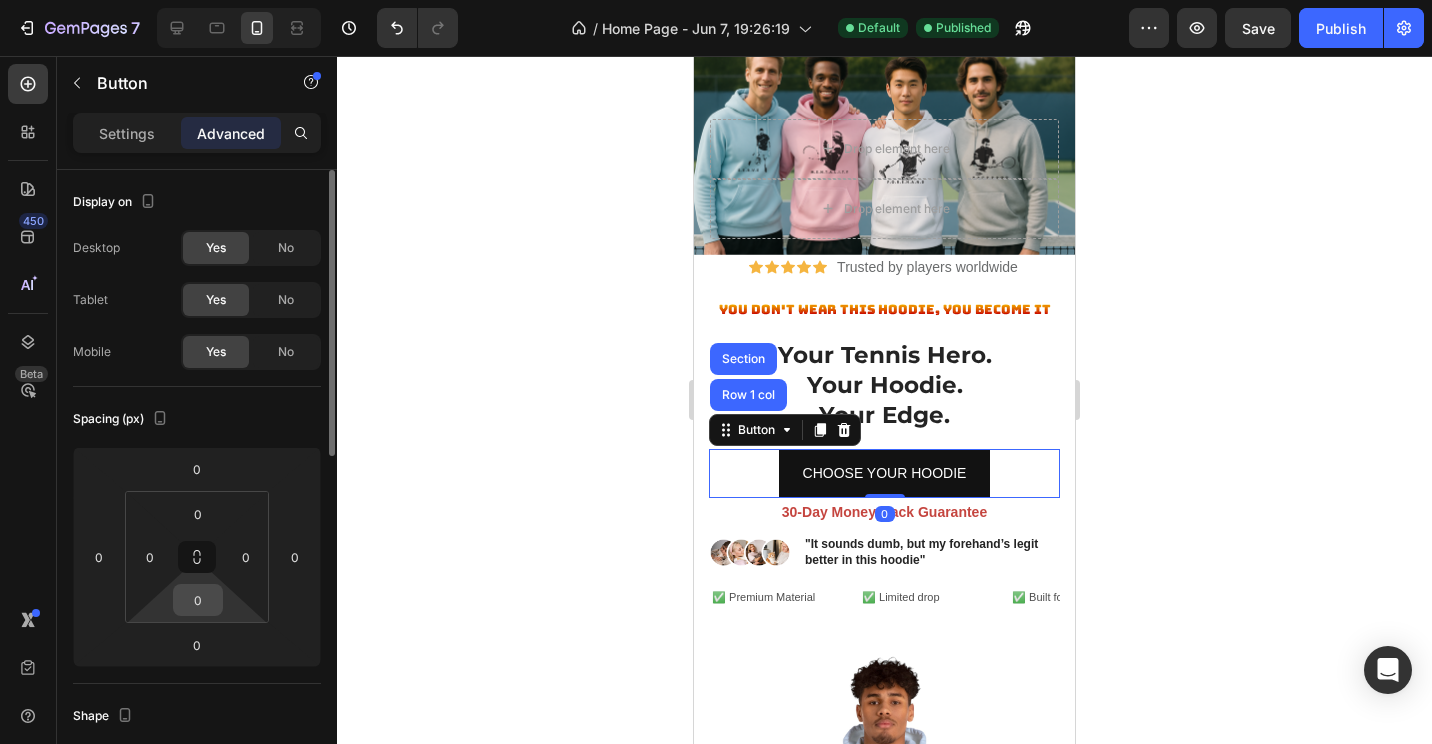 click on "0" at bounding box center [198, 600] 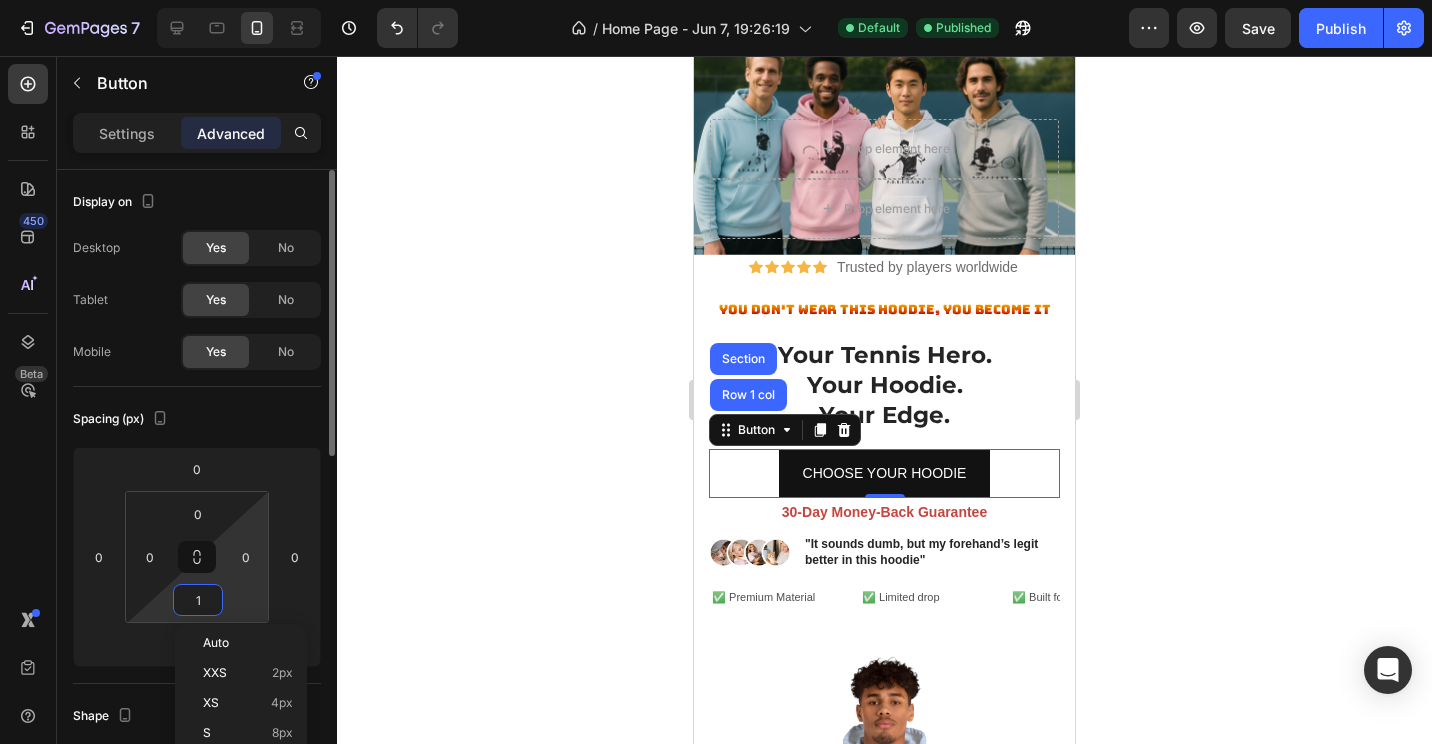 type on "16" 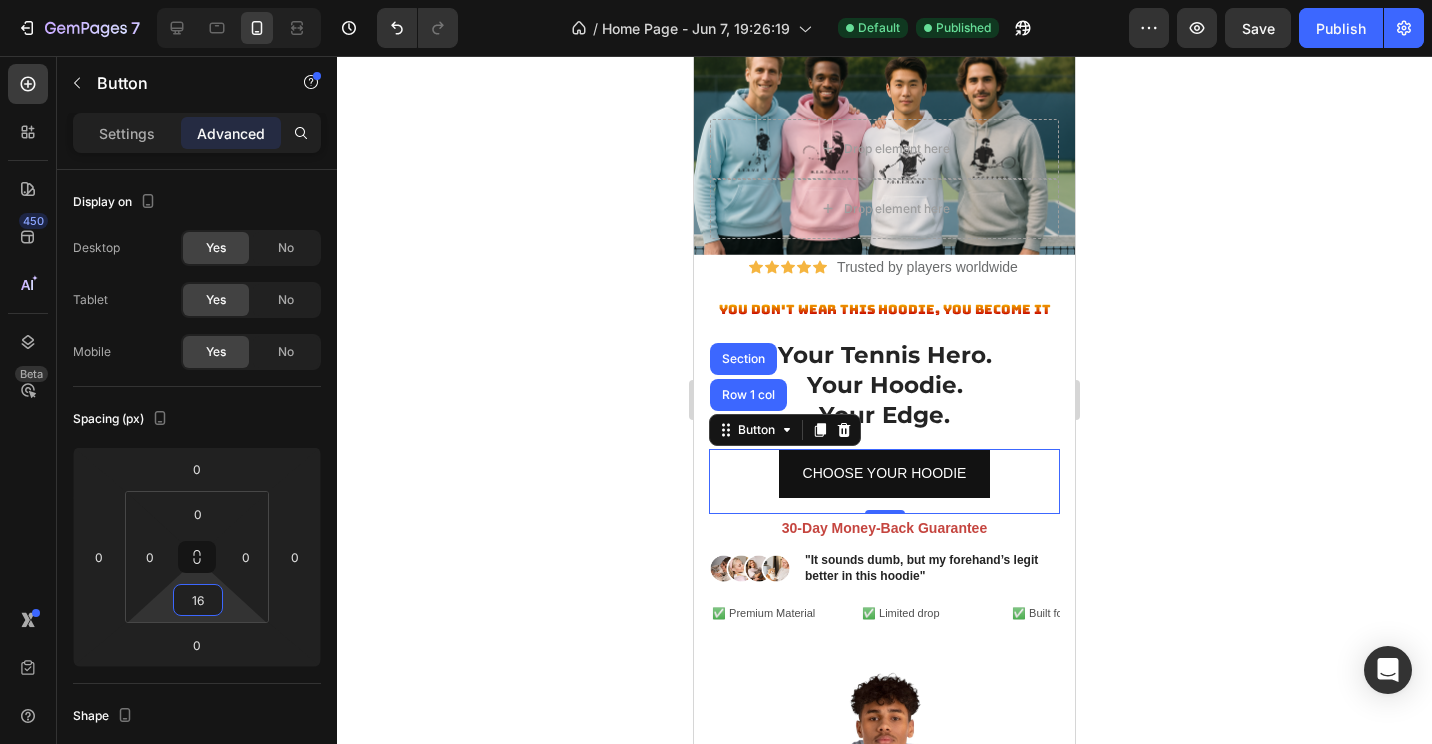 click 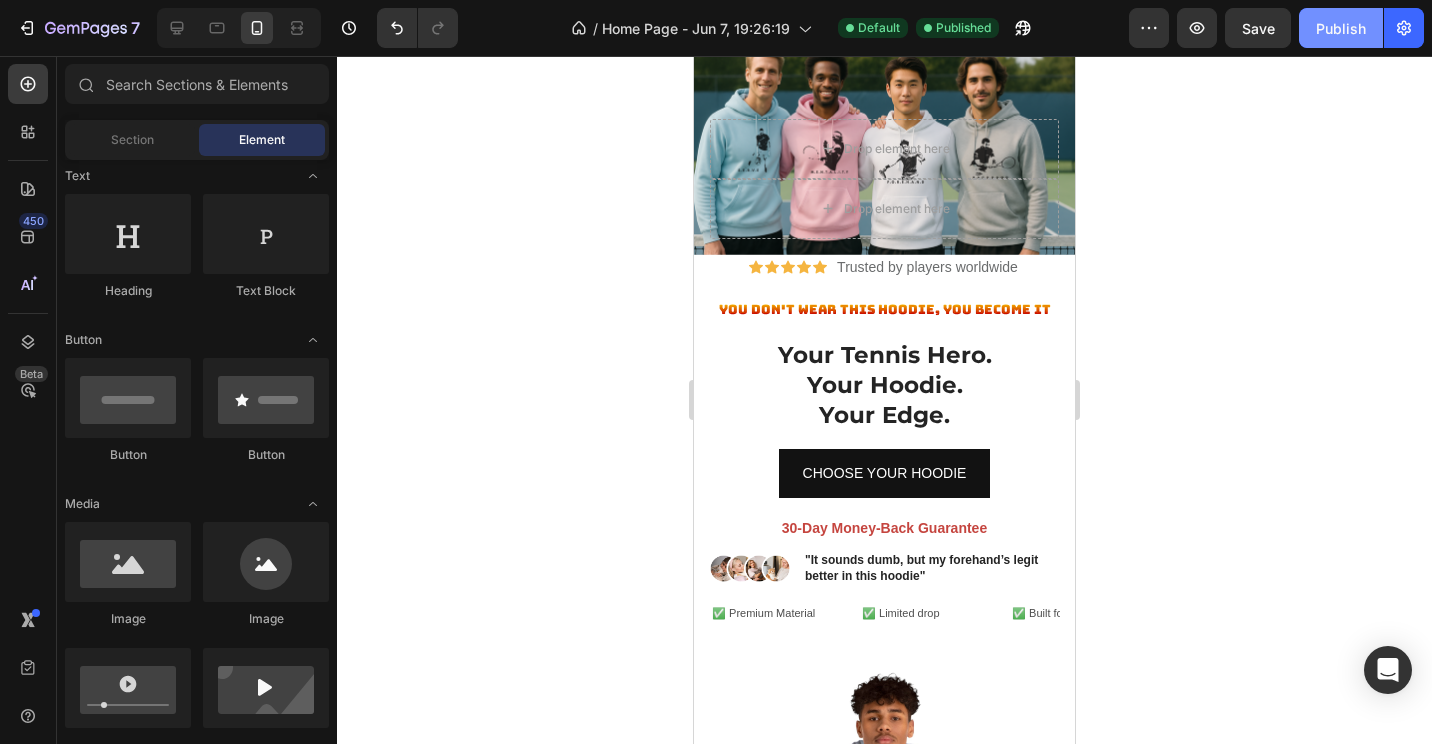 click on "Publish" at bounding box center (1341, 28) 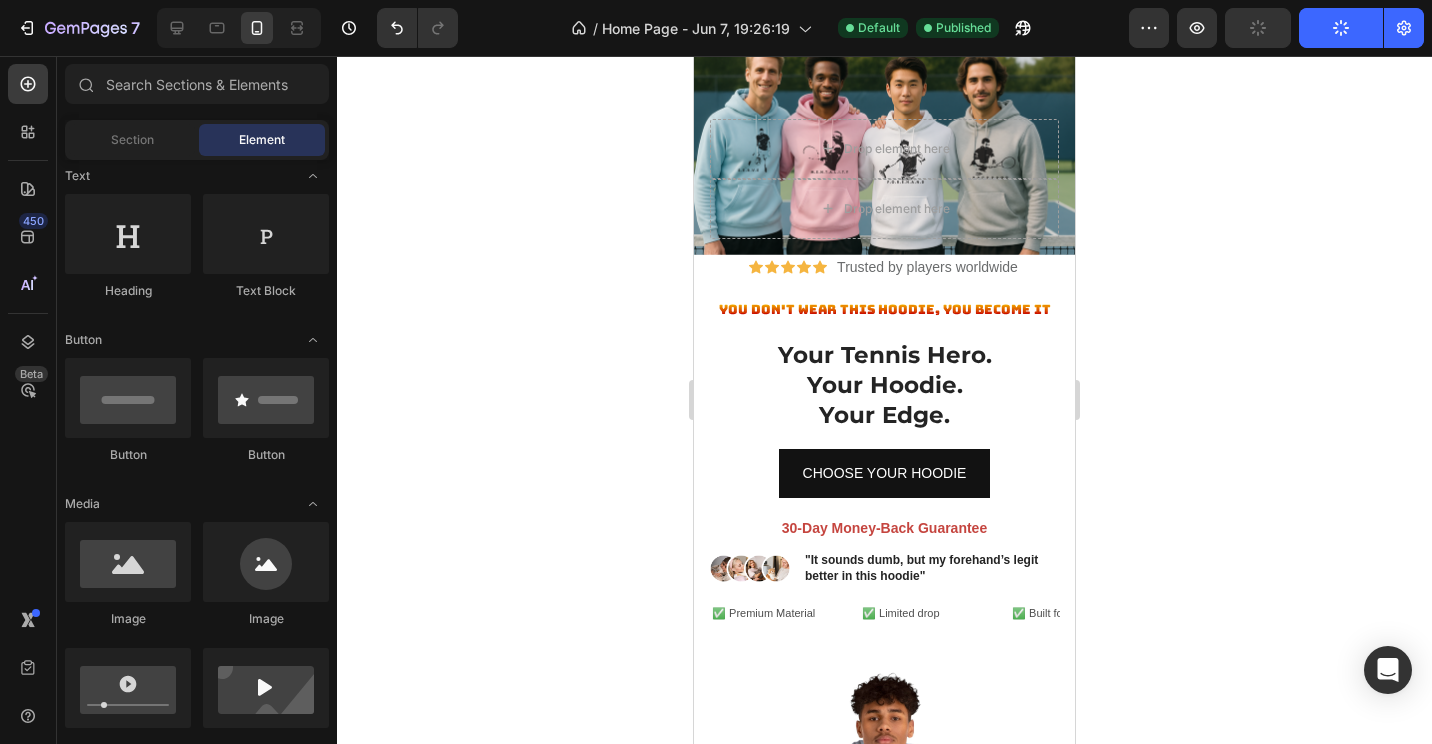 scroll, scrollTop: 0, scrollLeft: 0, axis: both 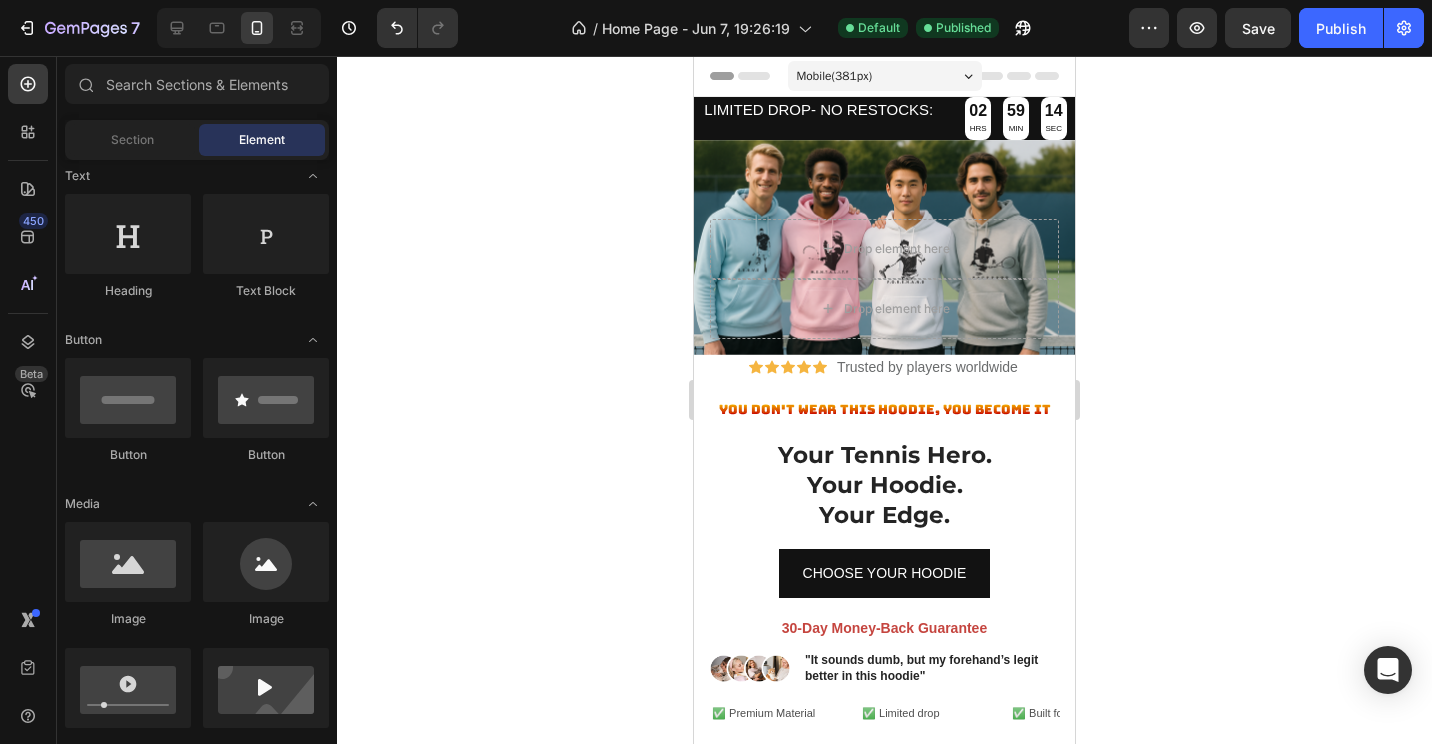 type 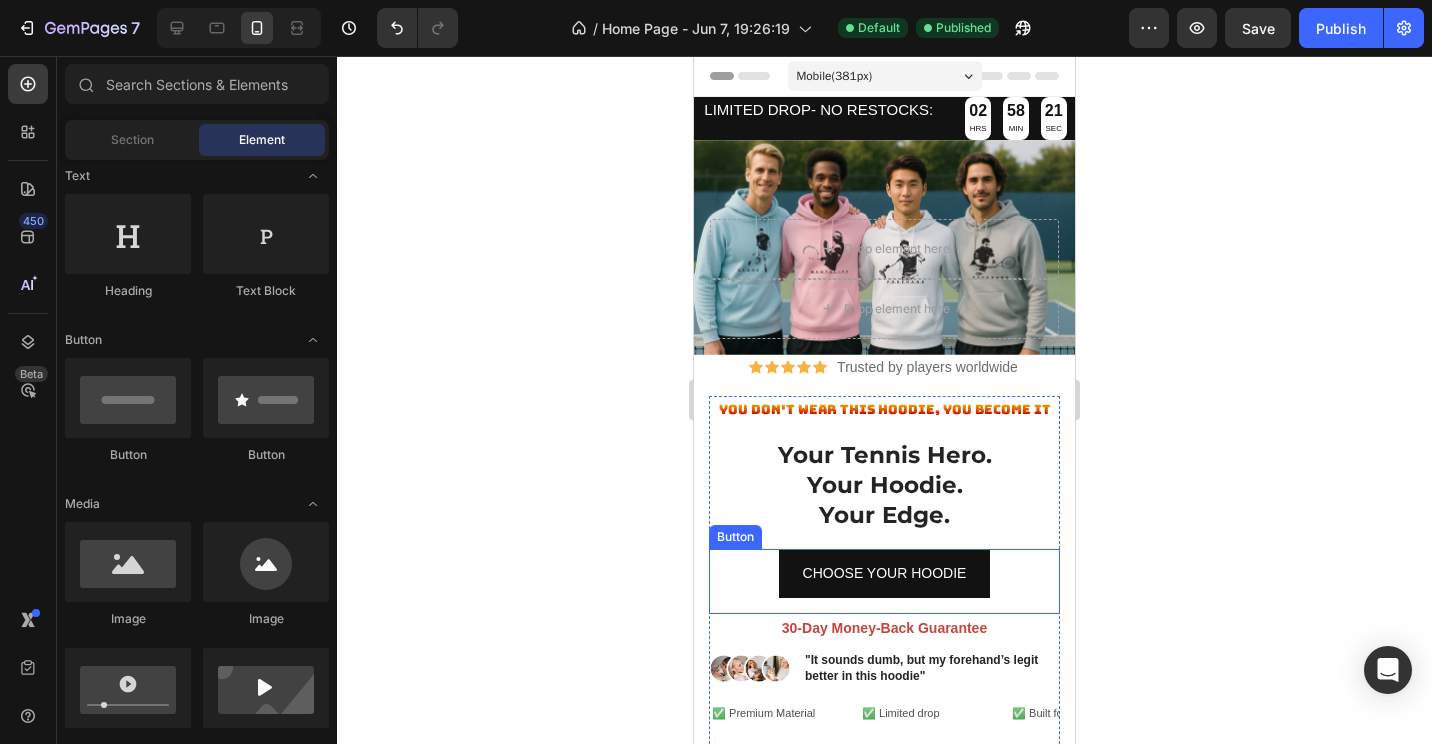 click on "Button" at bounding box center [735, 537] 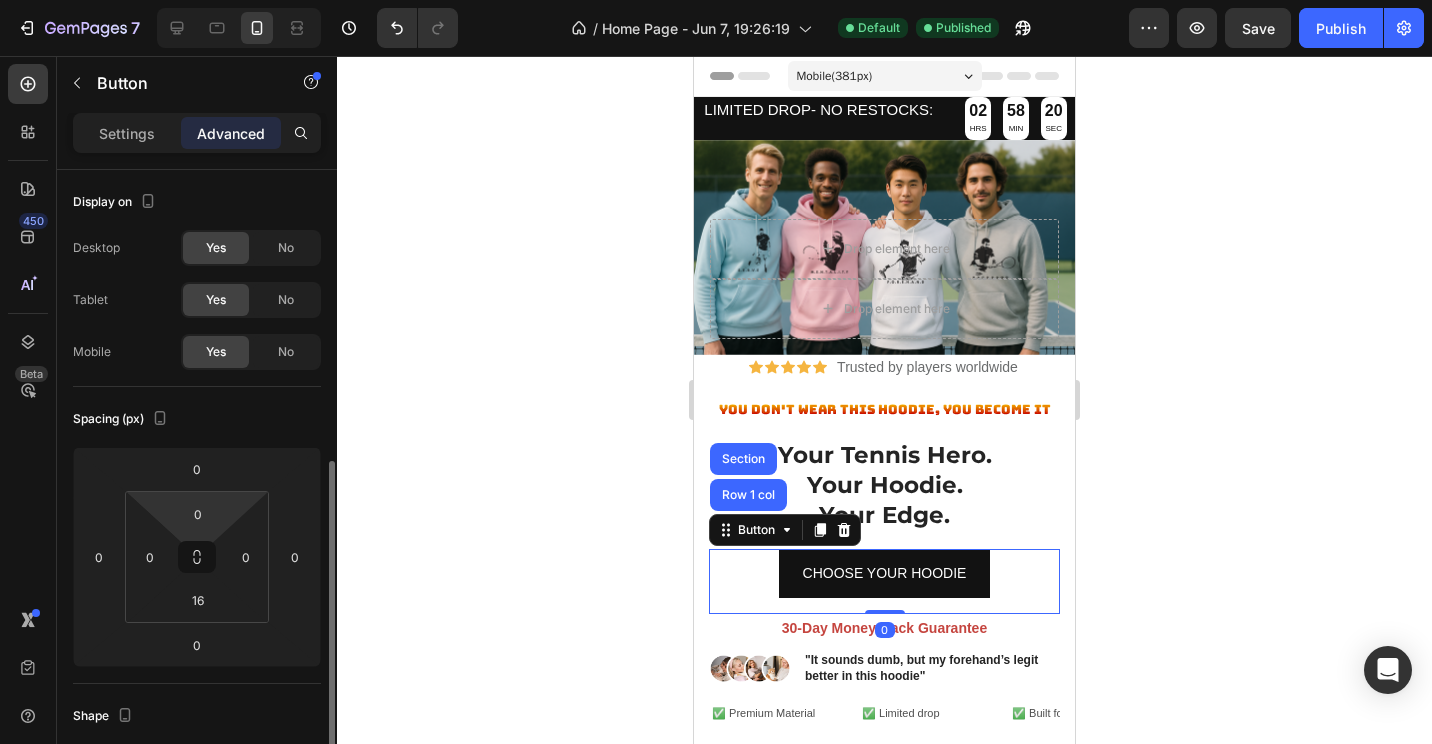 scroll, scrollTop: 200, scrollLeft: 0, axis: vertical 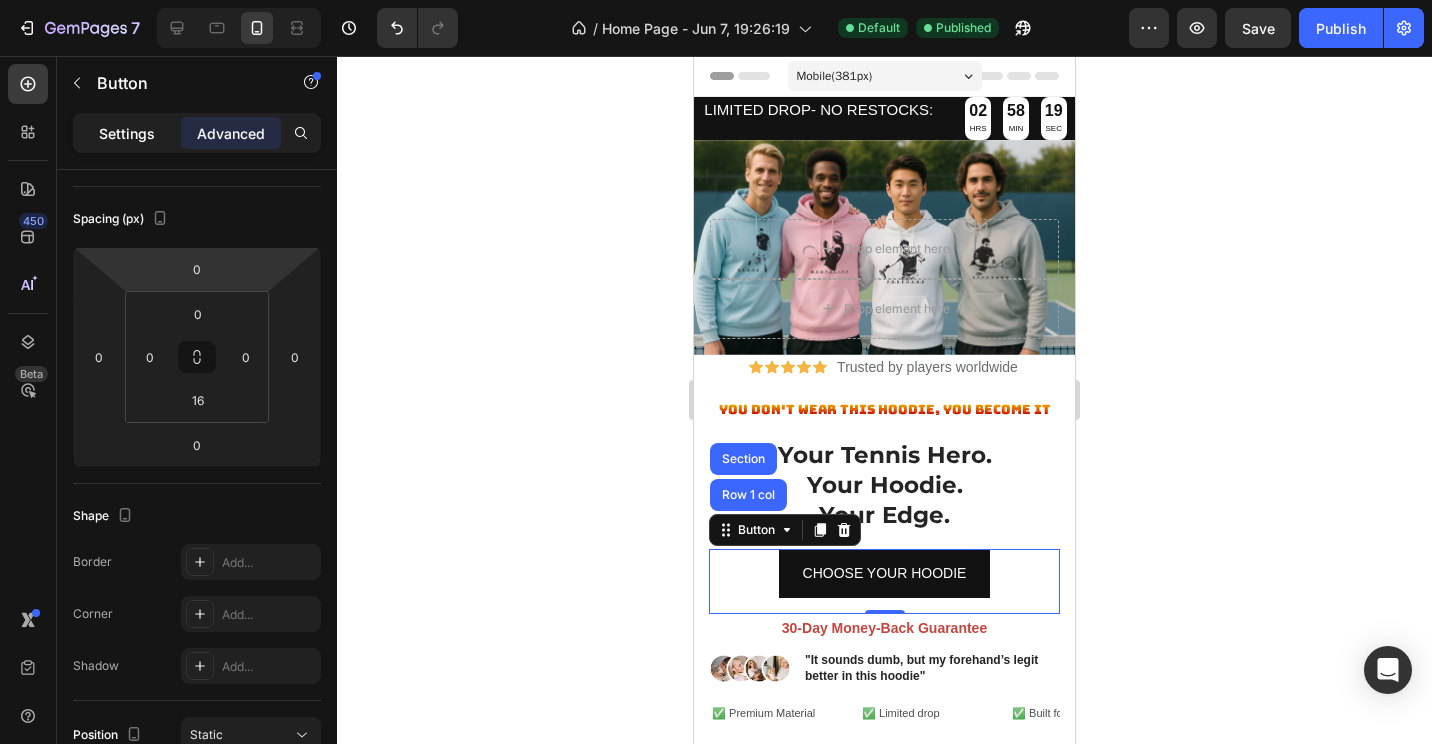 click on "Settings" at bounding box center (127, 133) 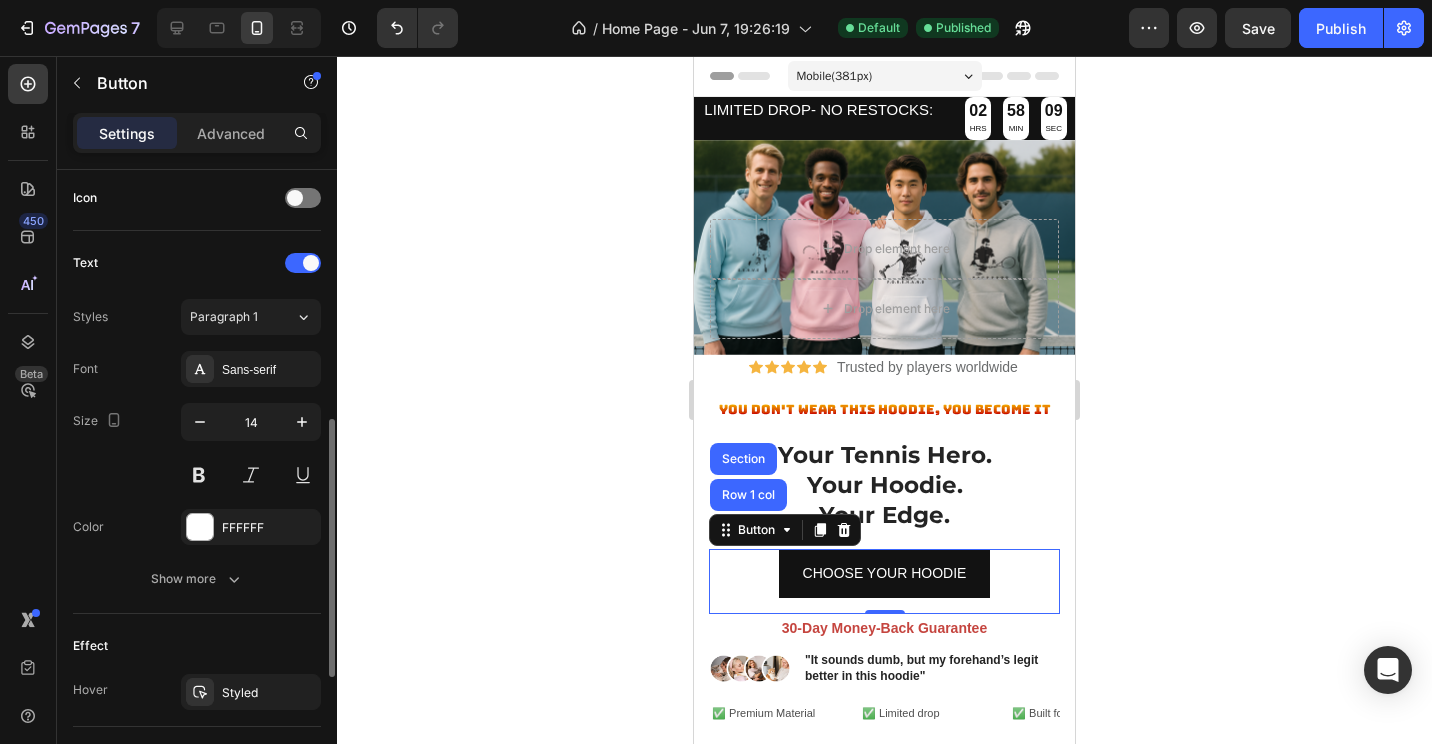 scroll, scrollTop: 907, scrollLeft: 0, axis: vertical 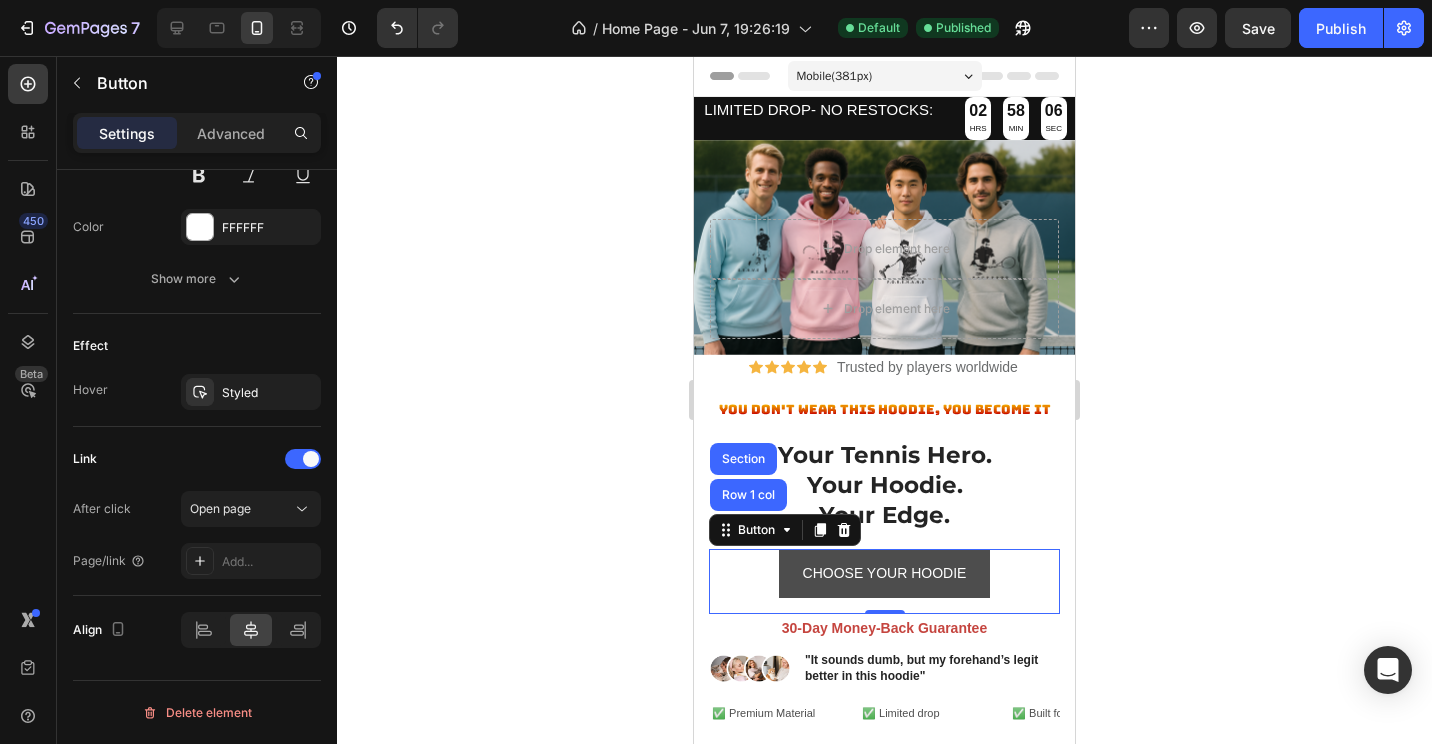 click on "CHOOSE YOUR HOODIE" at bounding box center (885, 573) 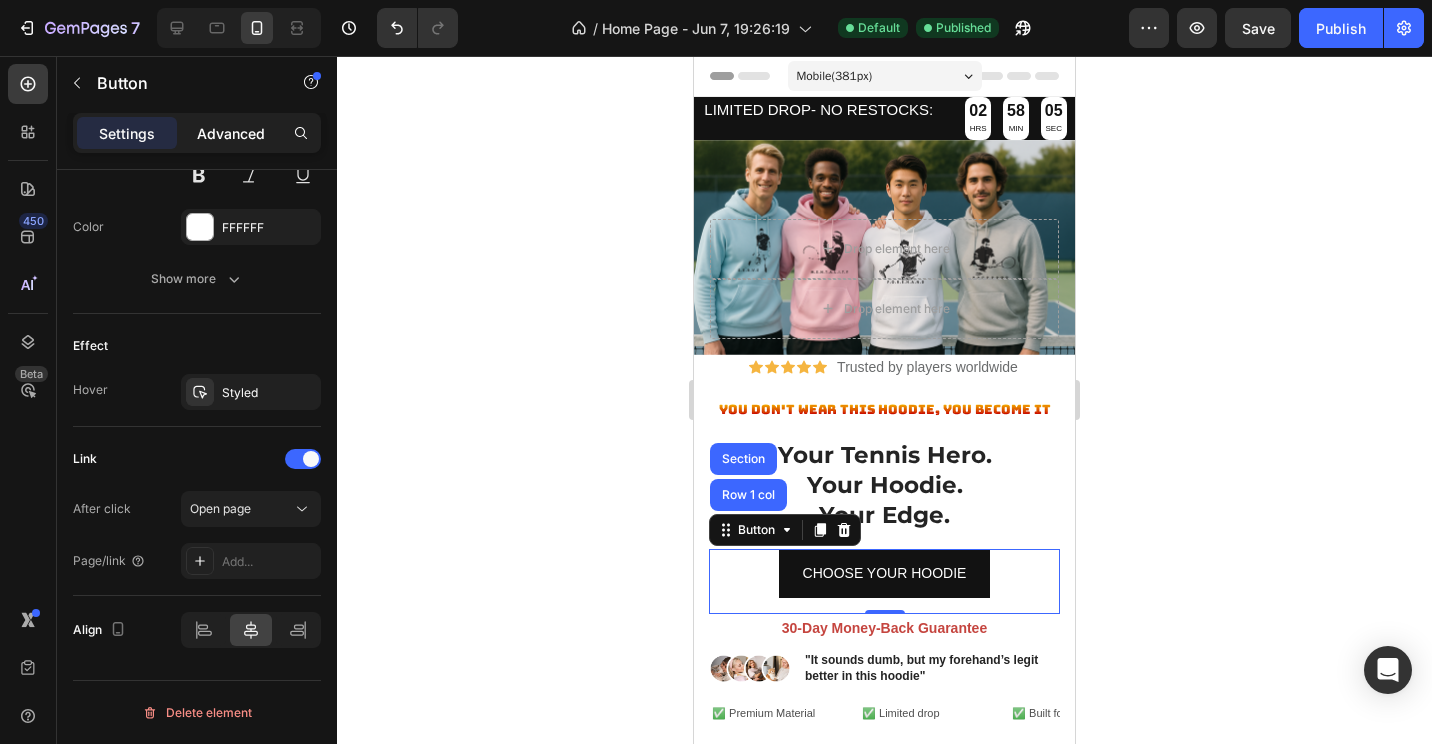 click on "Advanced" at bounding box center (231, 133) 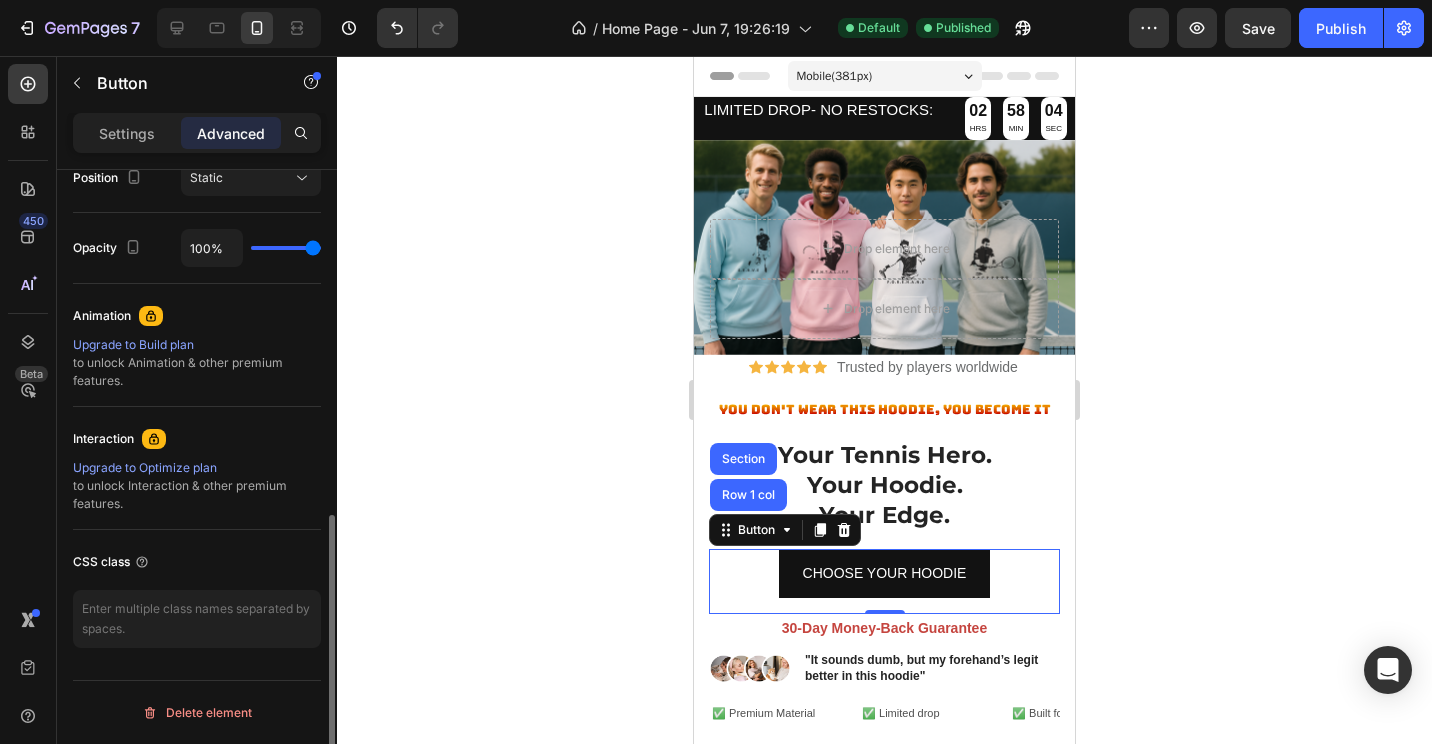 scroll, scrollTop: 557, scrollLeft: 0, axis: vertical 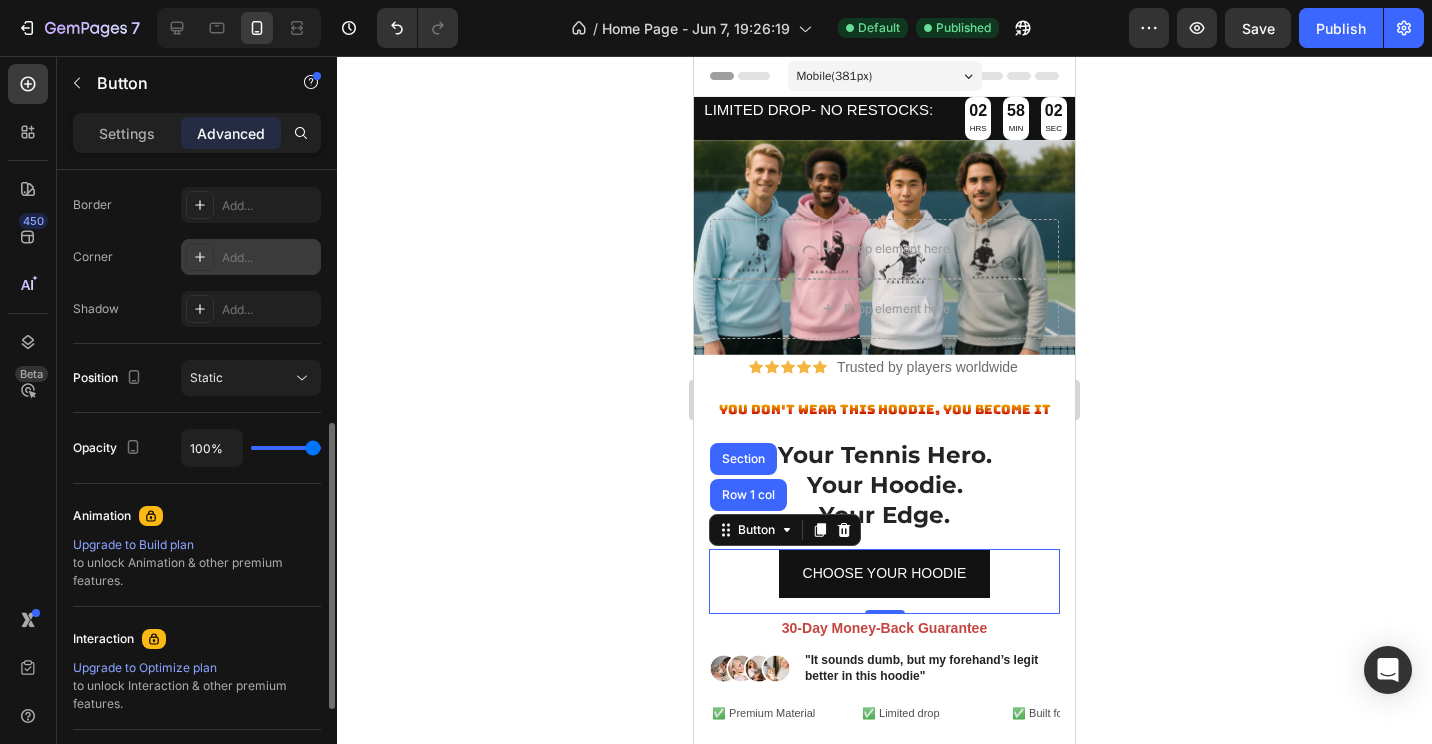 click on "Add..." at bounding box center [269, 258] 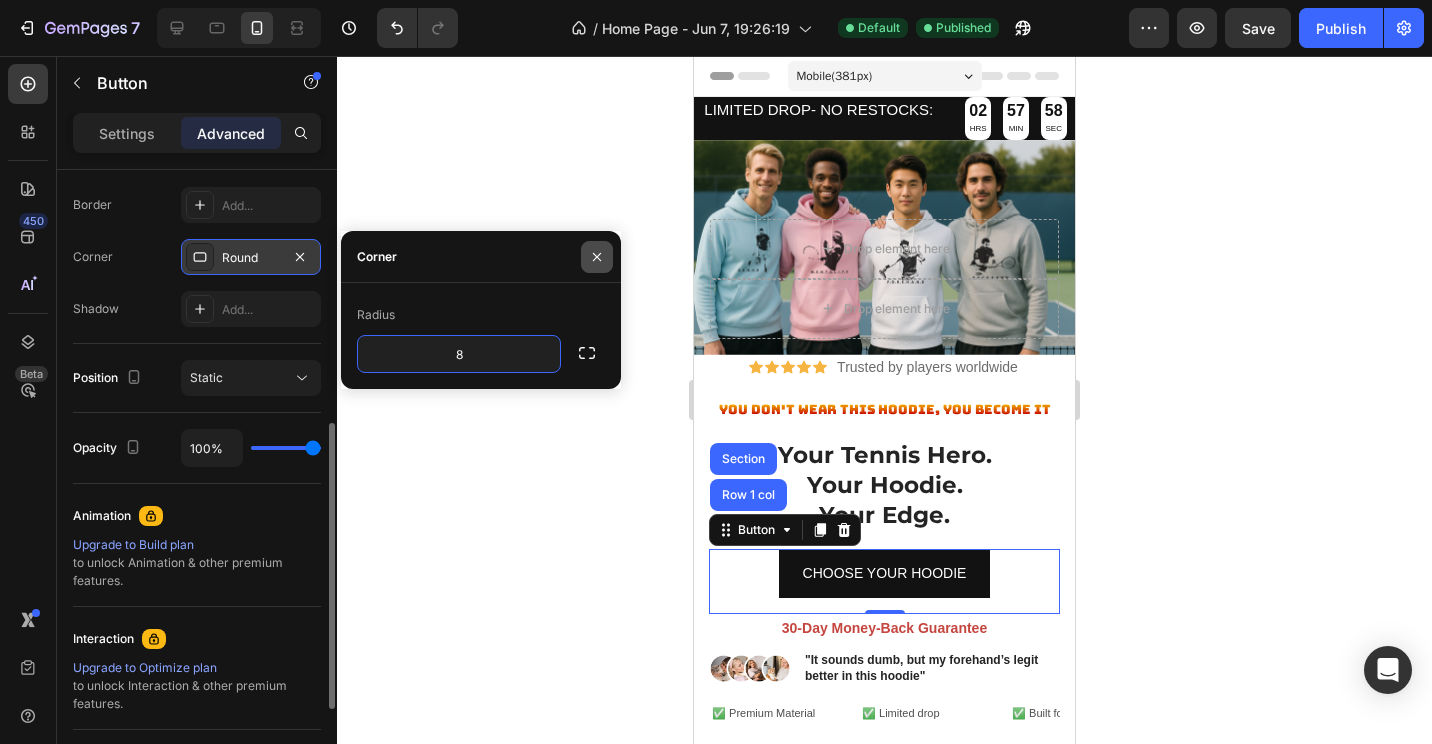 click 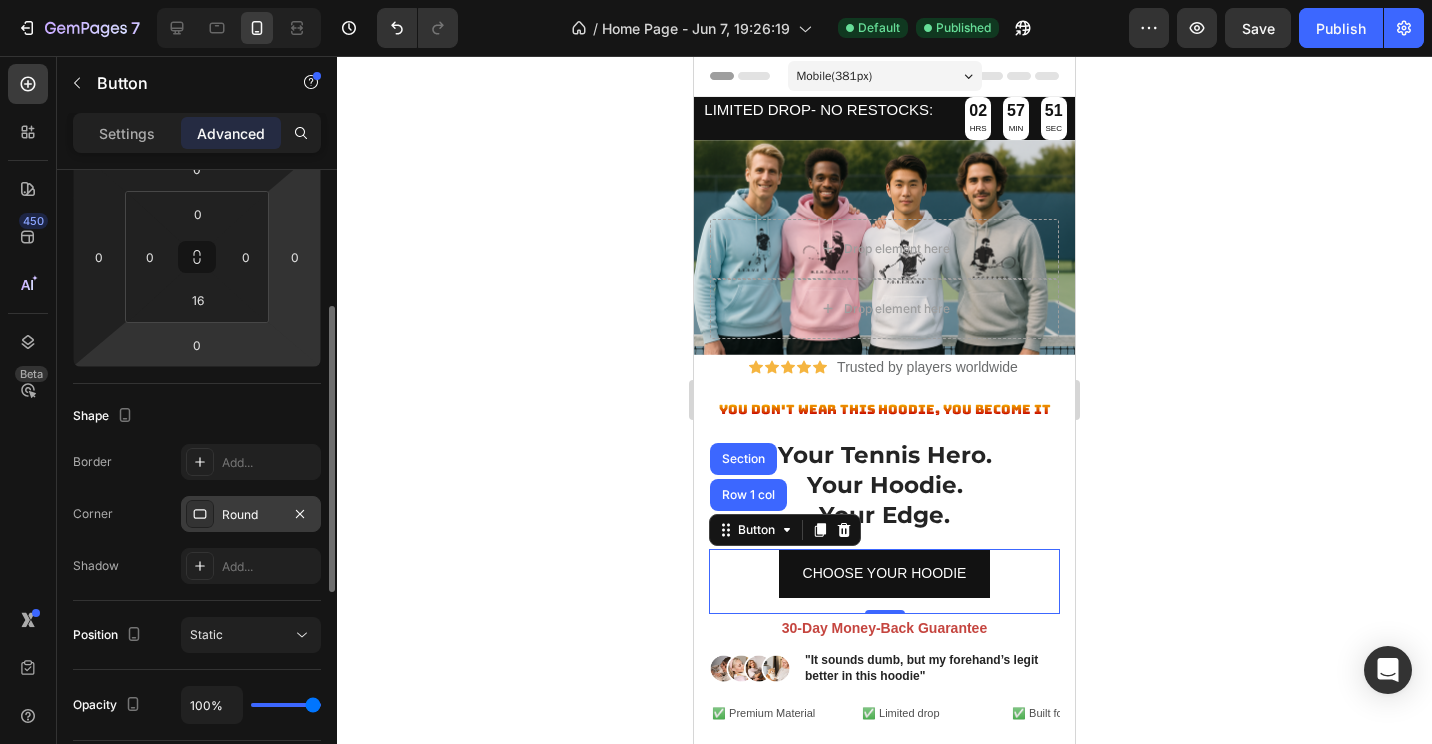 scroll, scrollTop: 400, scrollLeft: 0, axis: vertical 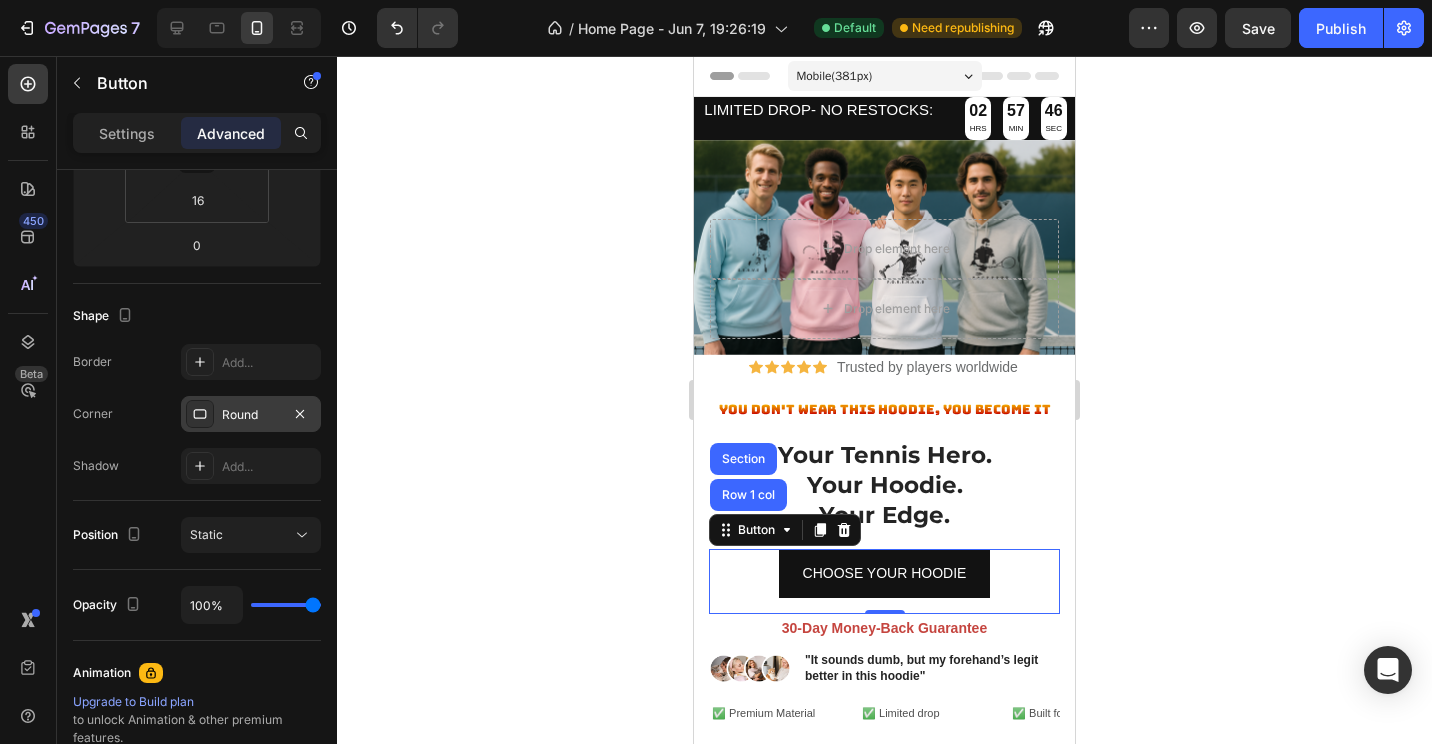 click on "Round" at bounding box center [251, 415] 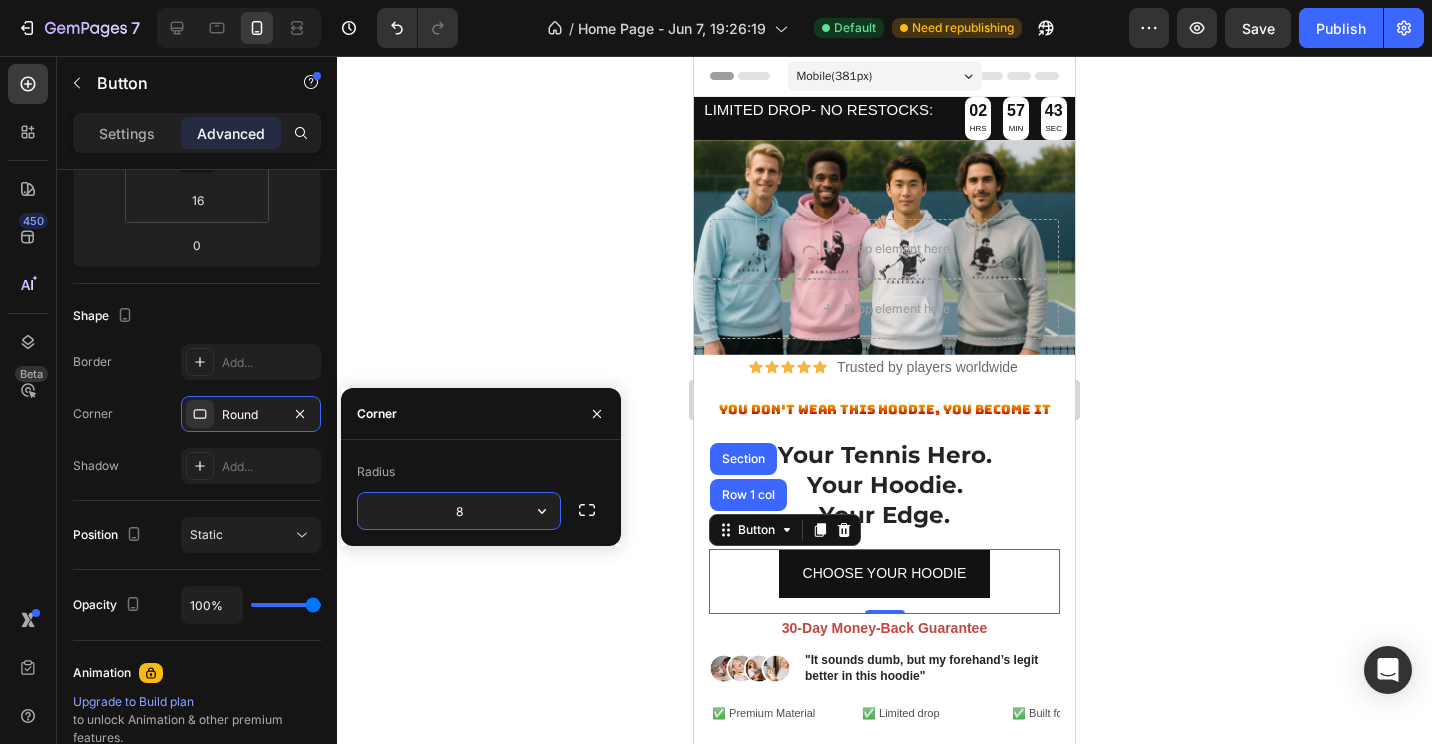 click on "8" at bounding box center (459, 511) 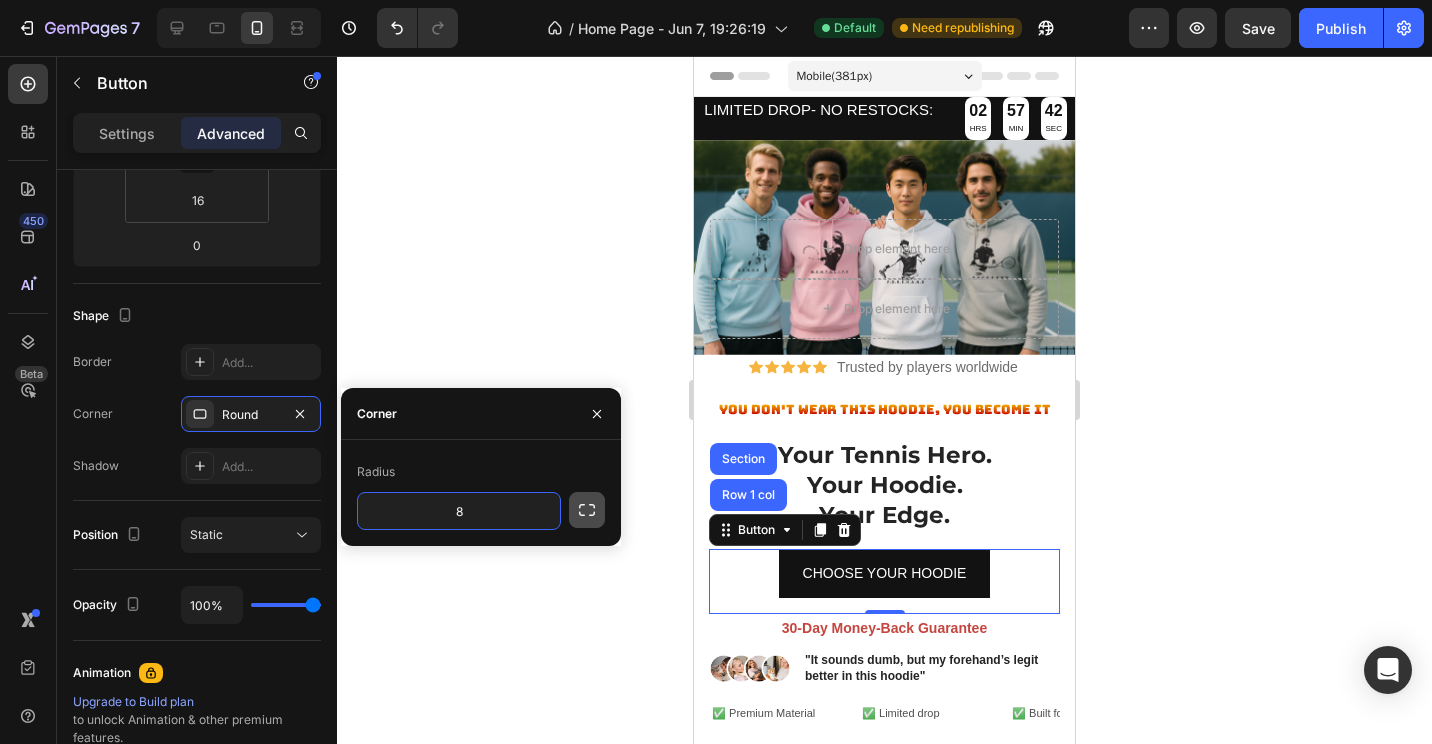 click 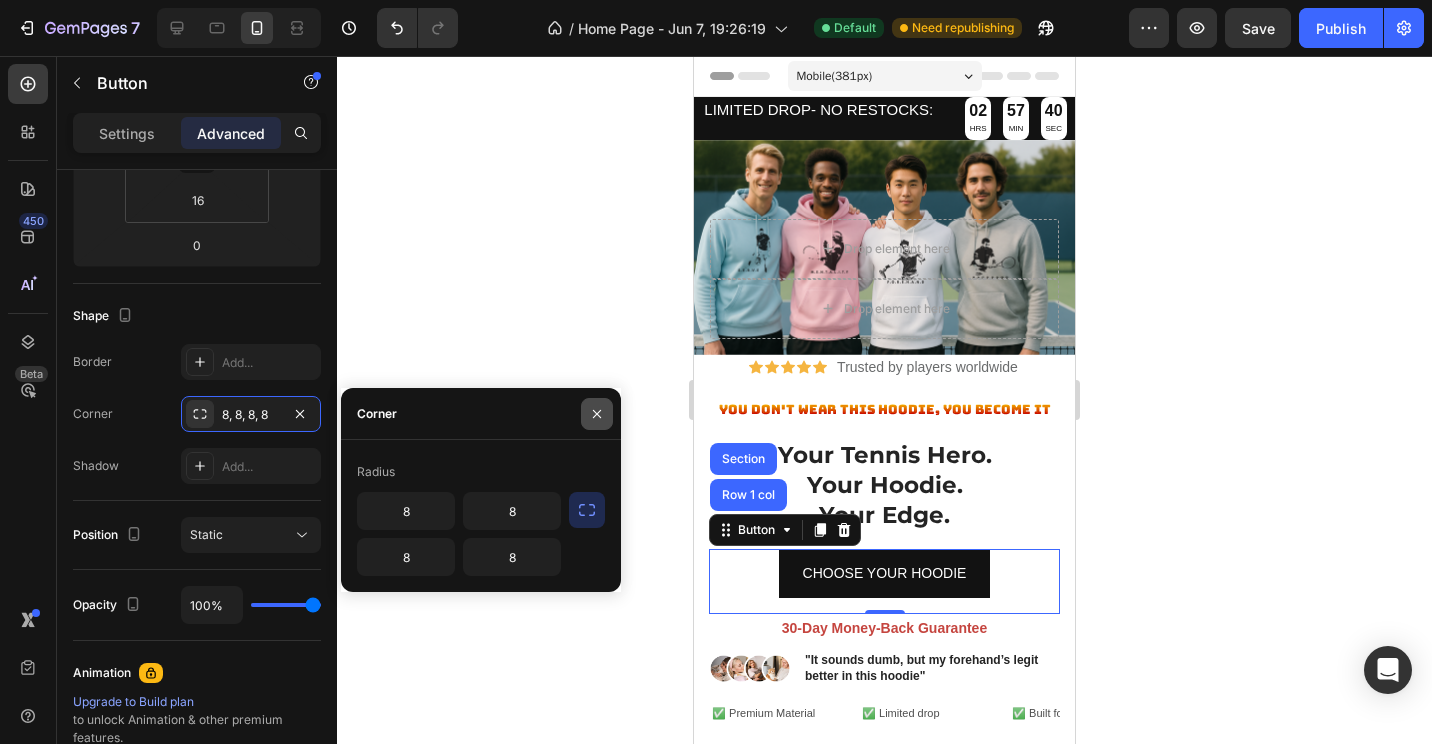 click 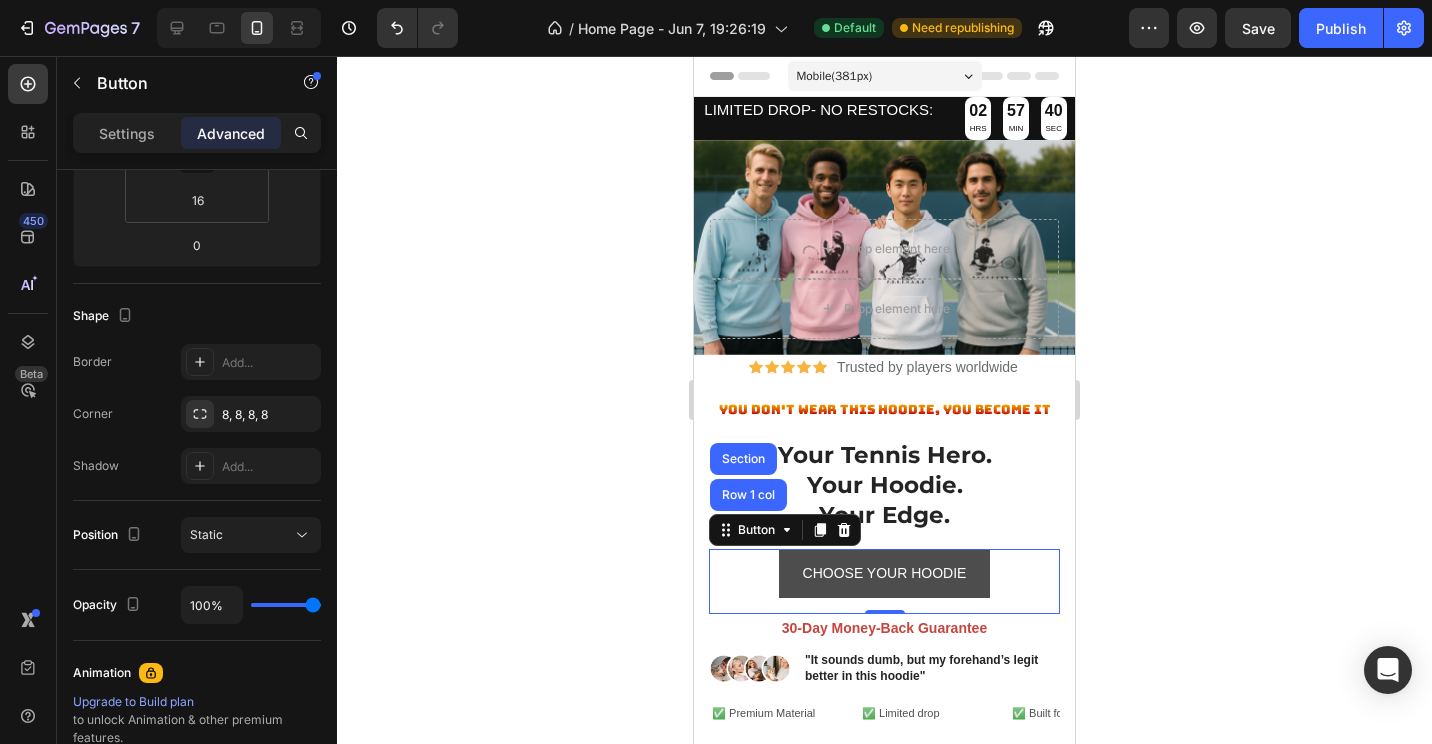 click on "CHOOSE YOUR HOODIE" at bounding box center [885, 573] 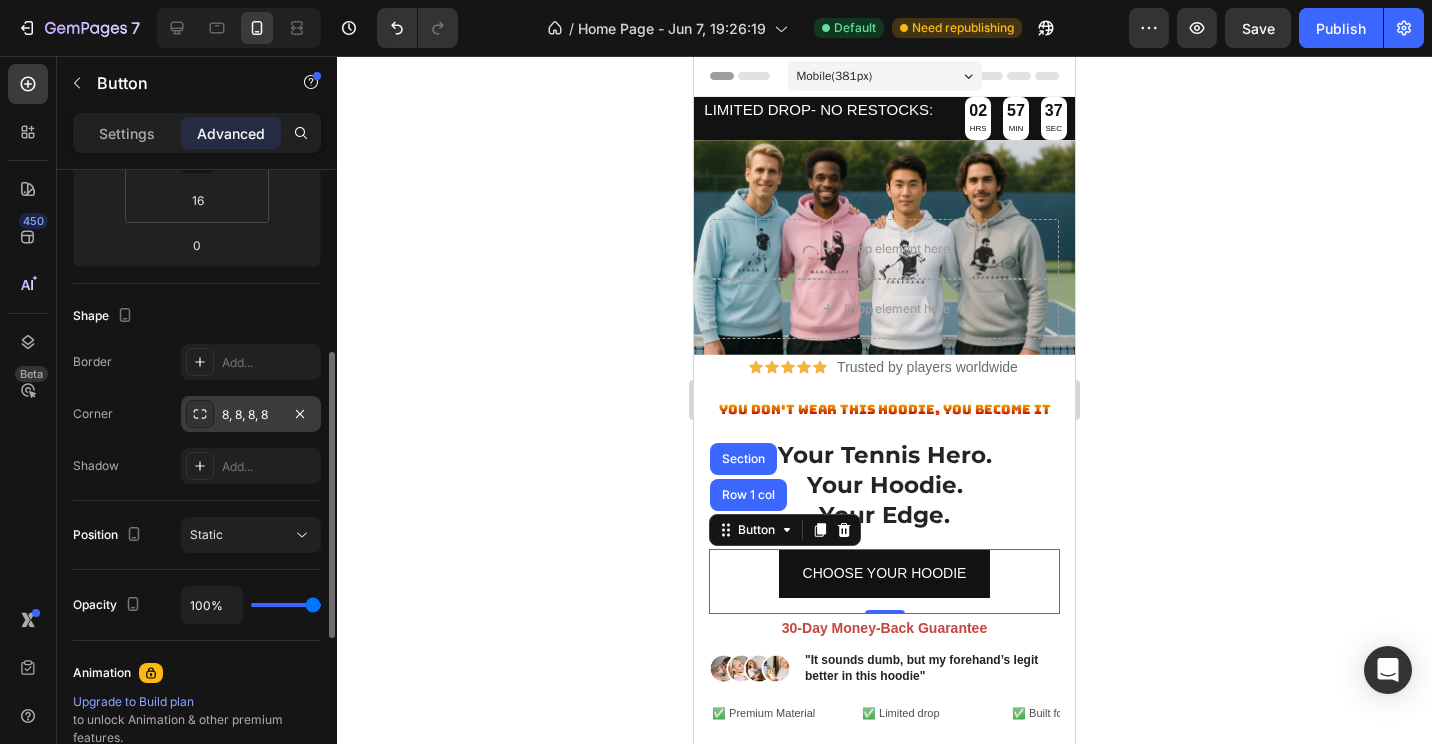 click on "8, 8, 8, 8" at bounding box center (251, 415) 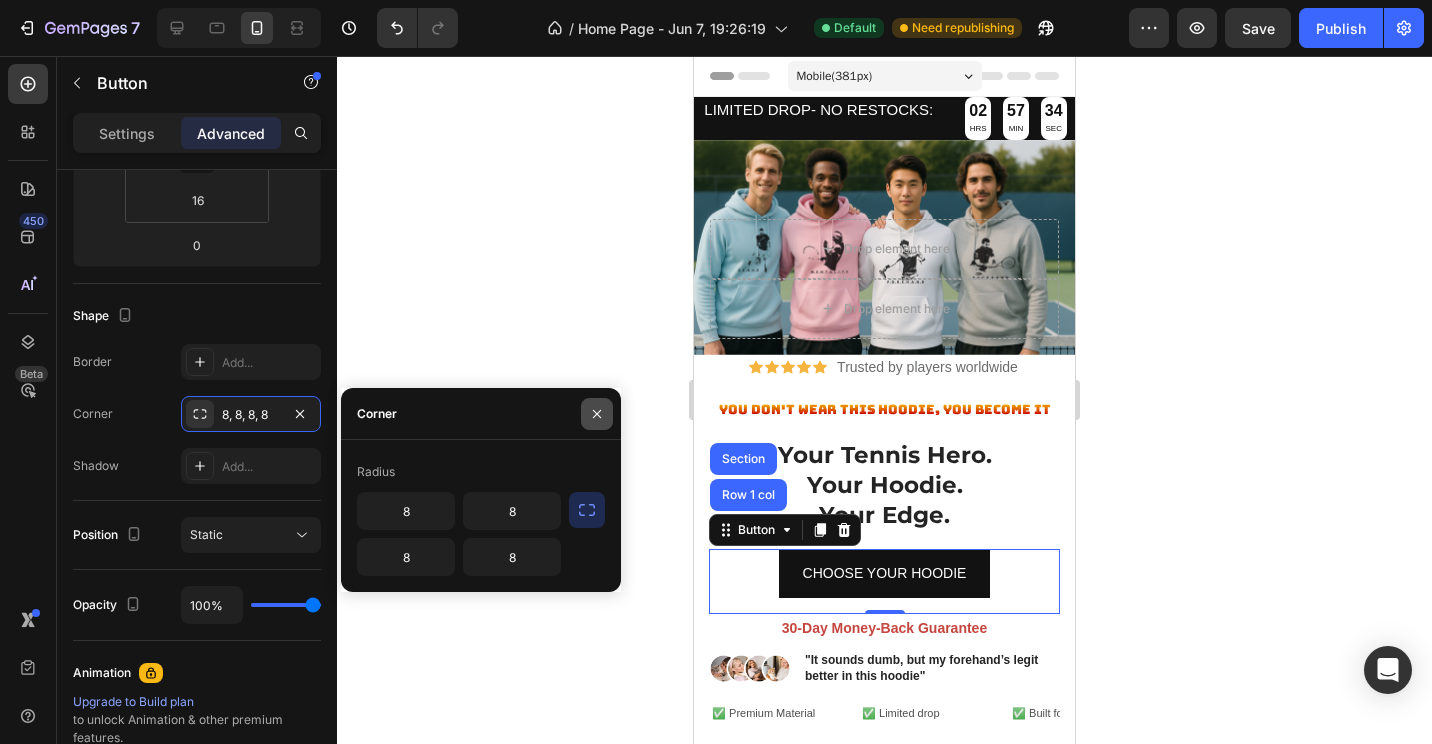 click 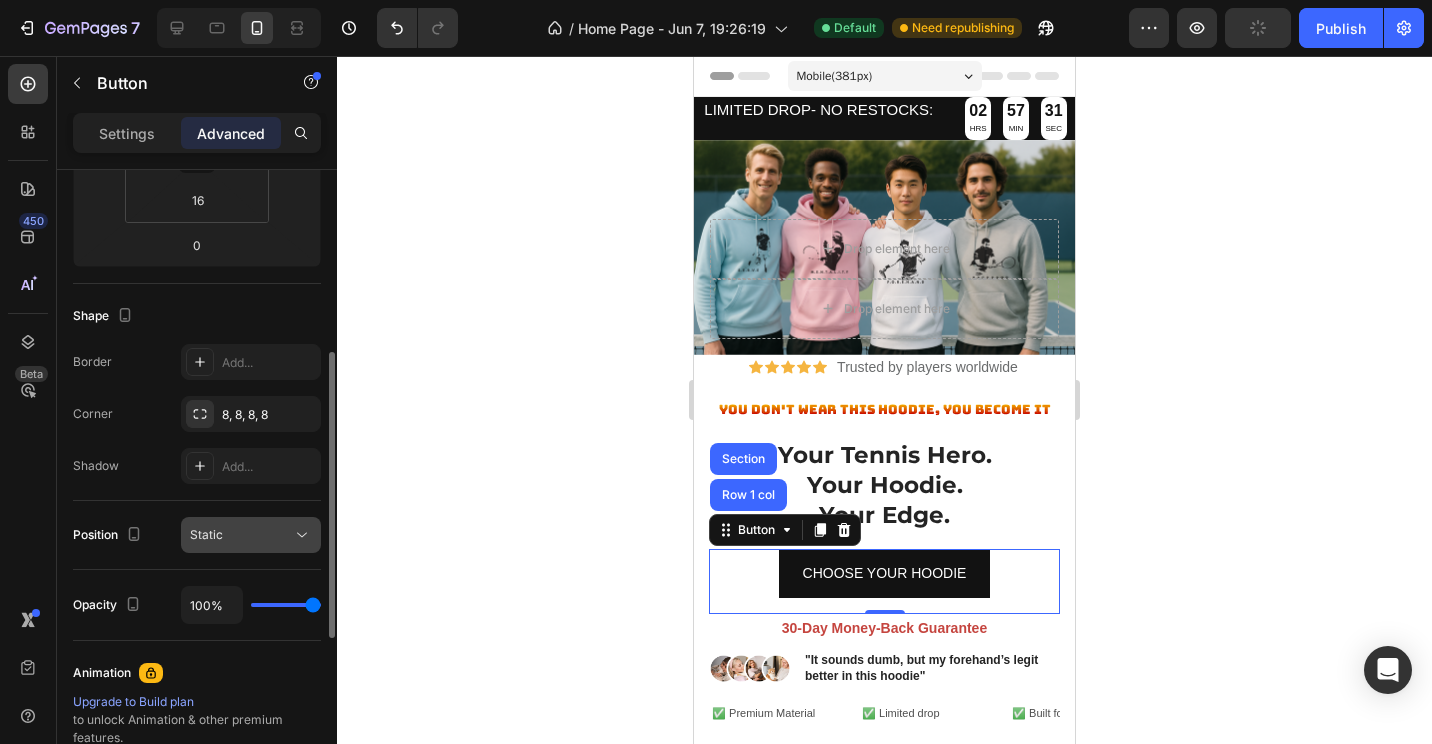 click on "Static" at bounding box center [241, 535] 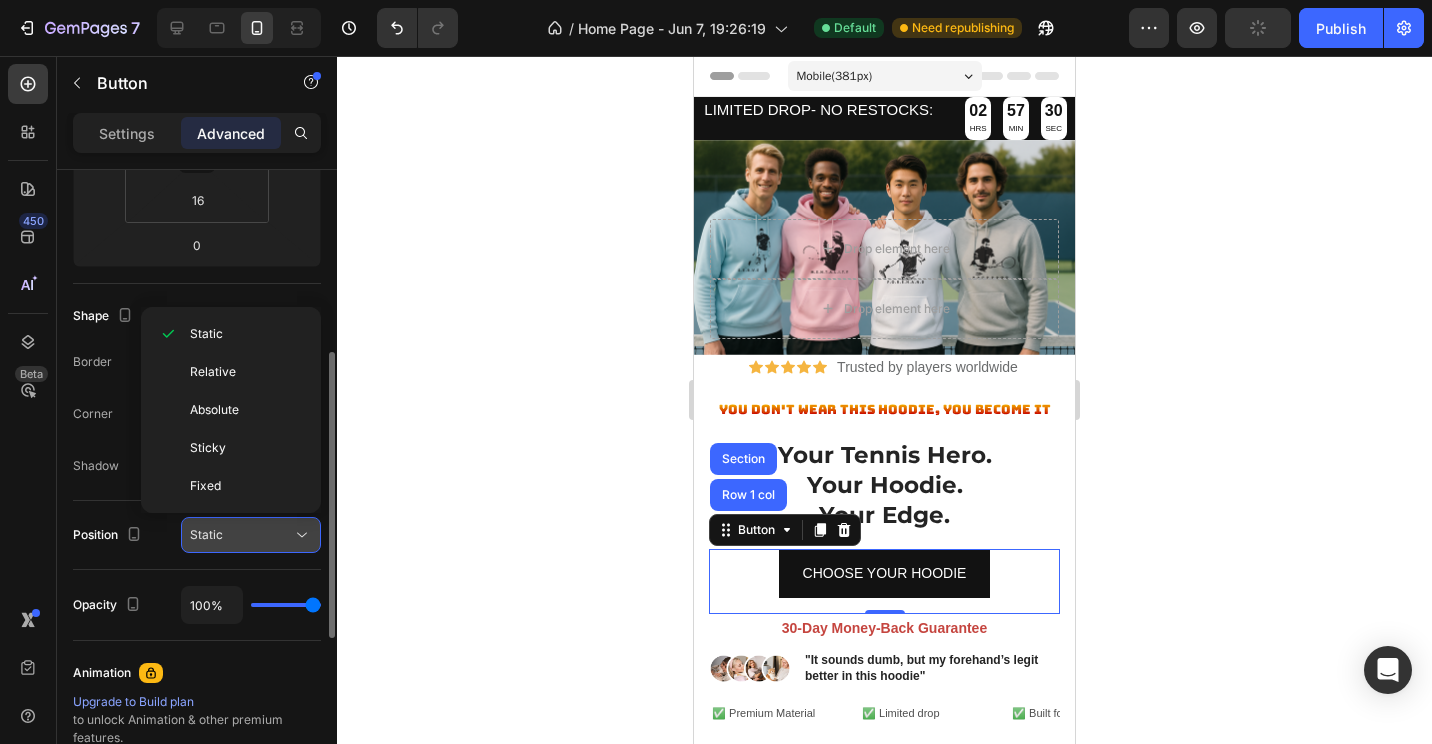 click on "Static" at bounding box center (241, 535) 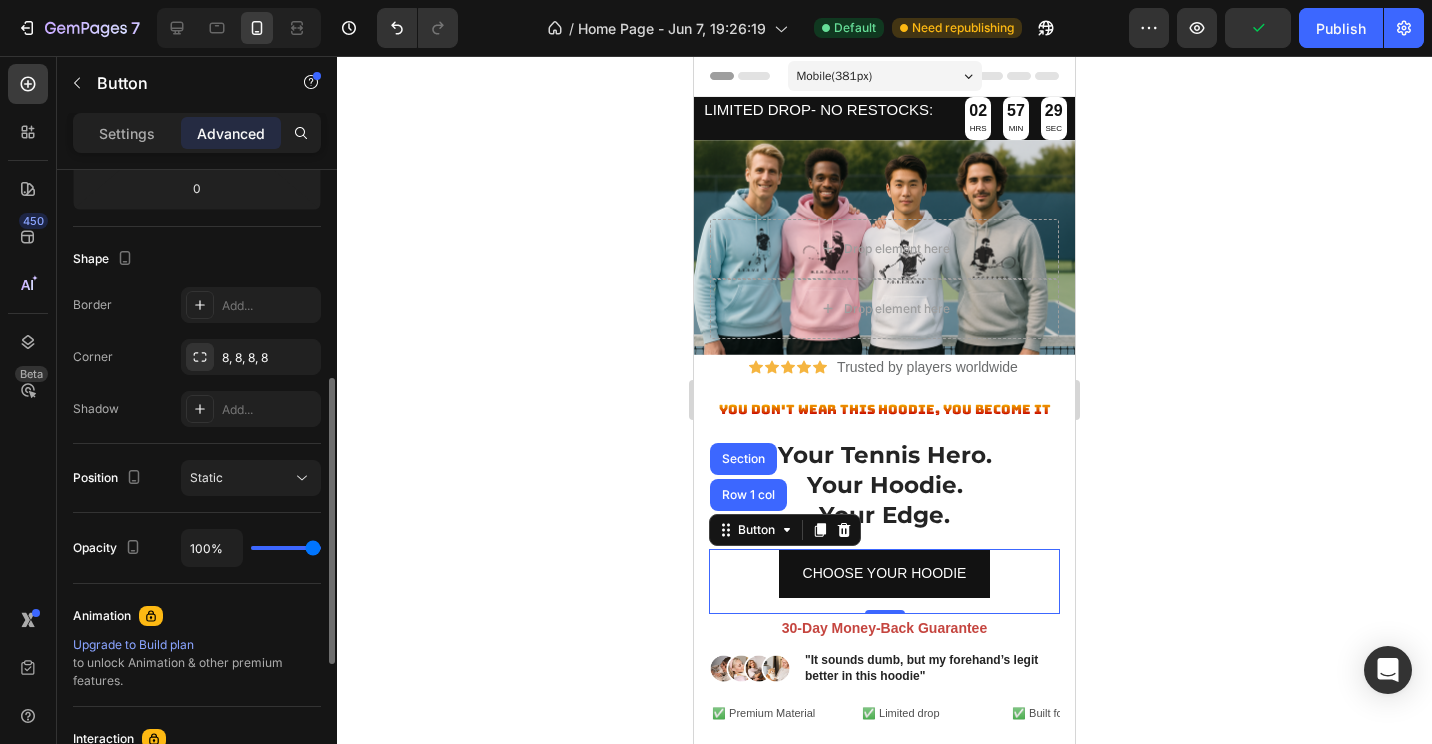 scroll, scrollTop: 357, scrollLeft: 0, axis: vertical 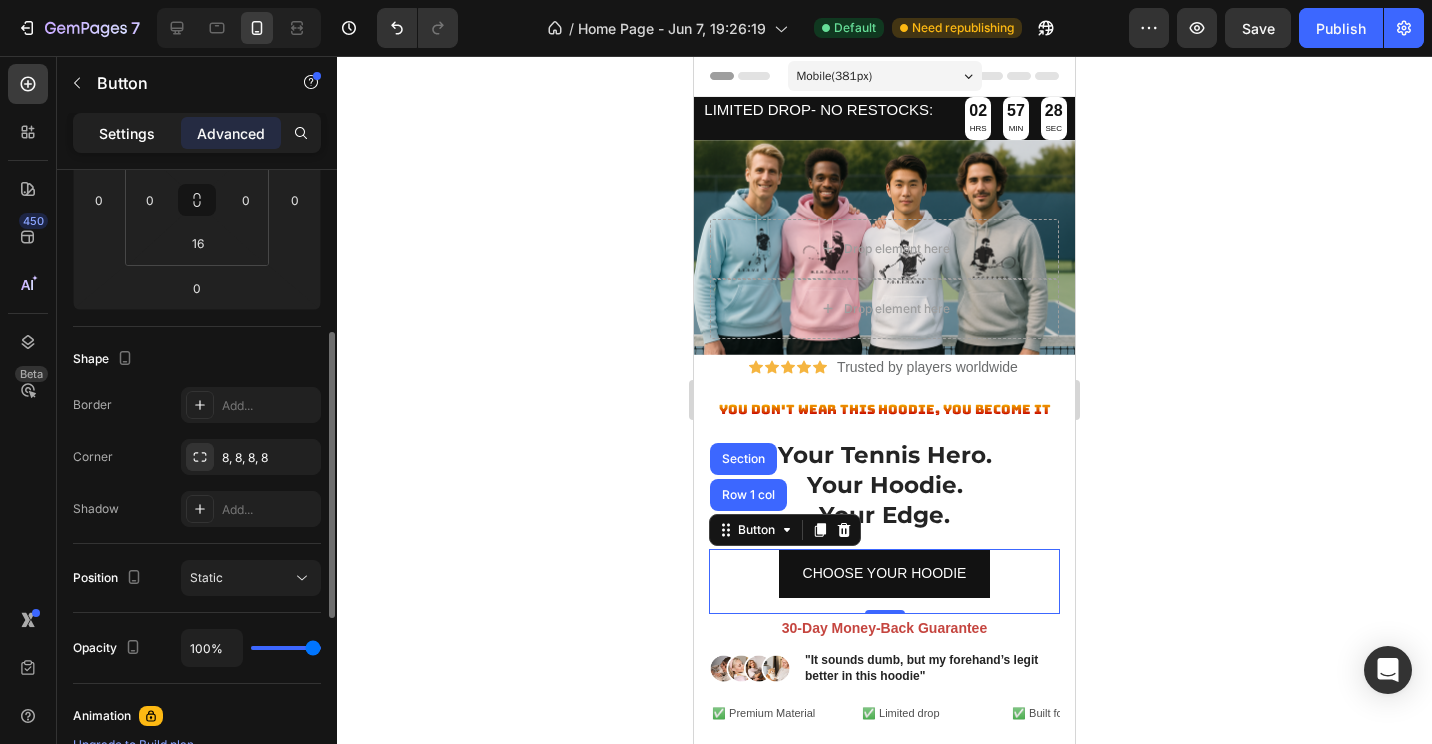 click on "Settings" at bounding box center [127, 133] 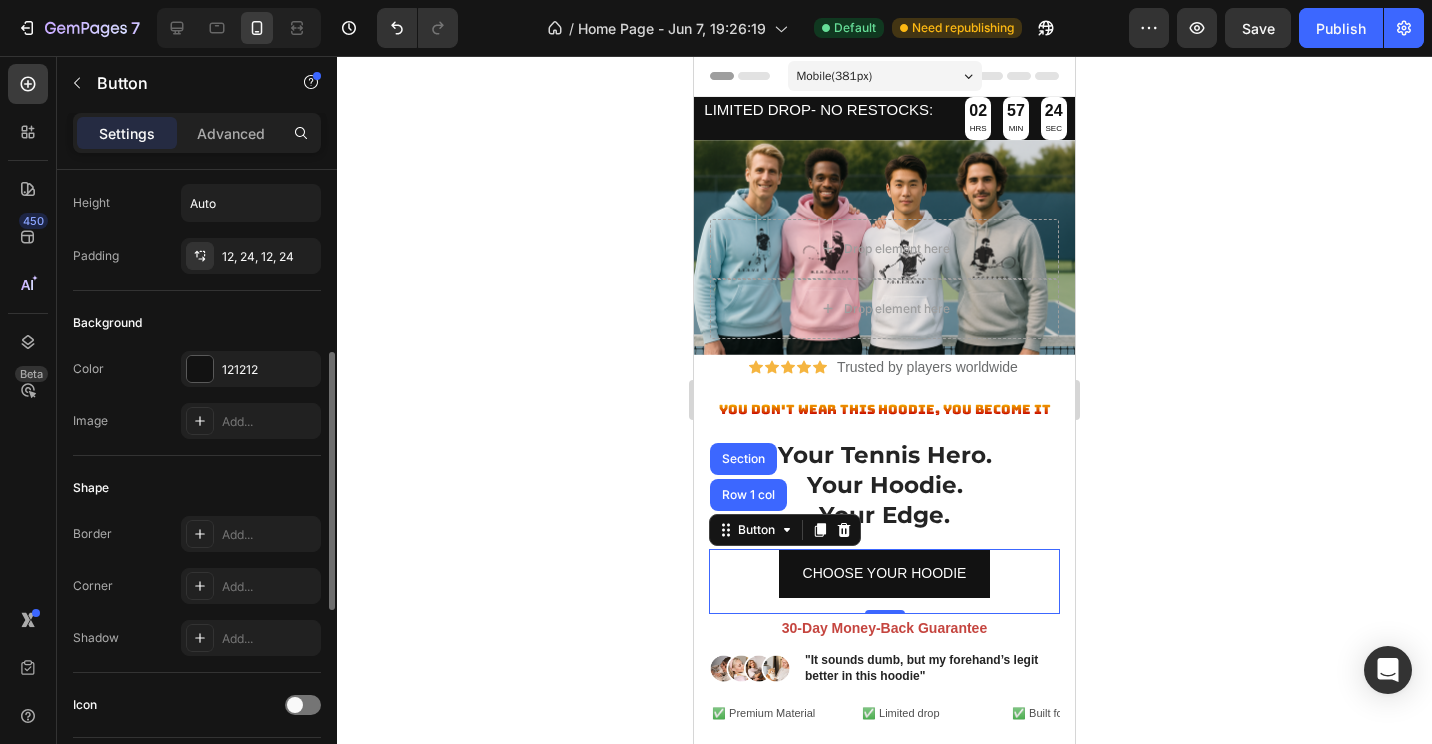 scroll, scrollTop: 200, scrollLeft: 0, axis: vertical 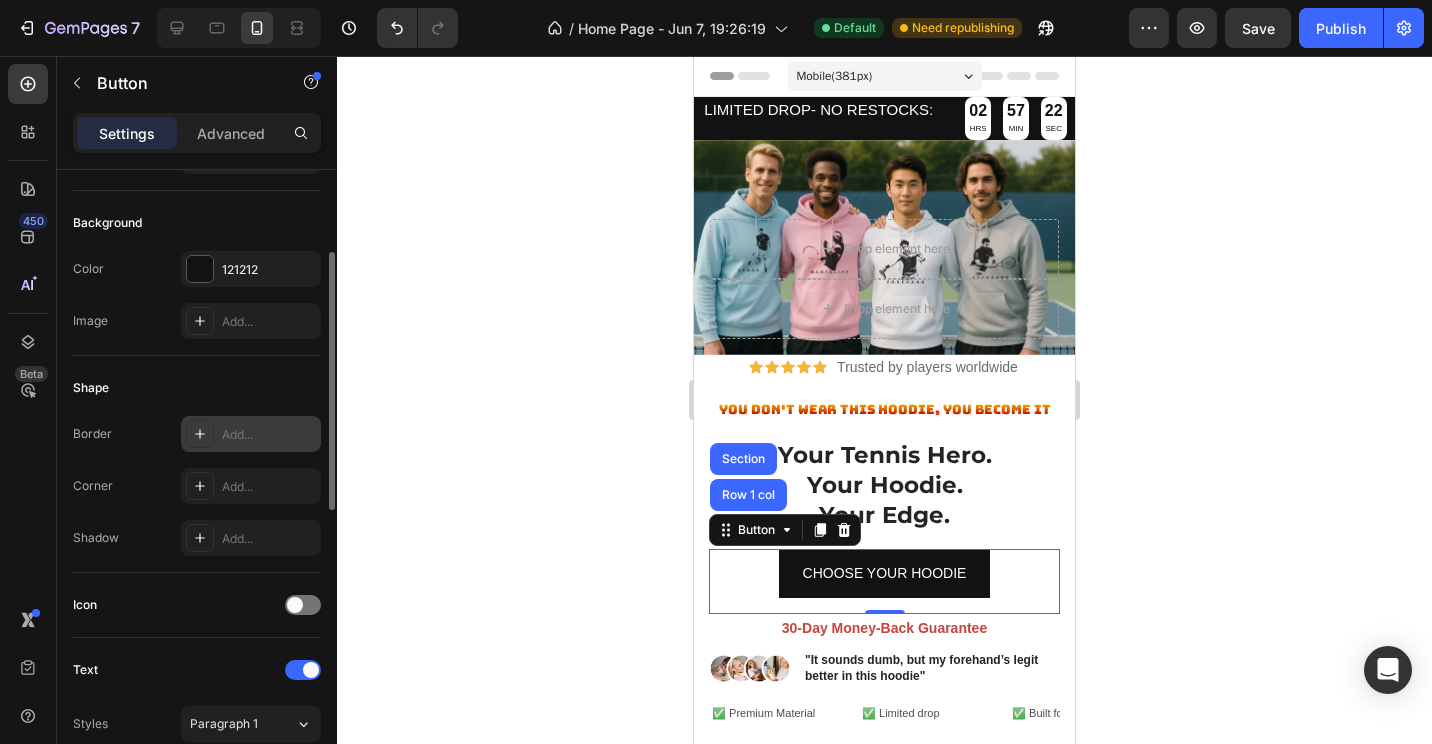 click on "Add..." at bounding box center [269, 435] 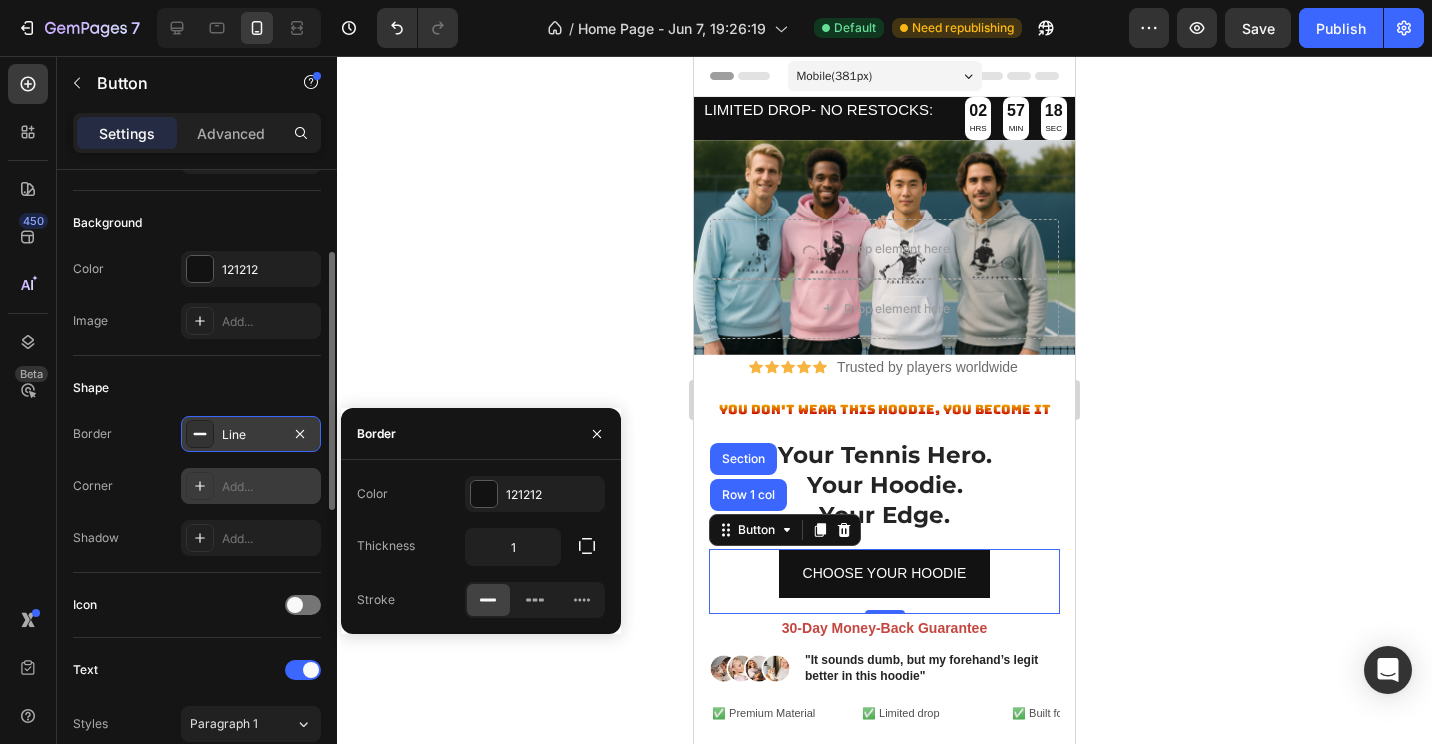 click on "Add..." at bounding box center (269, 487) 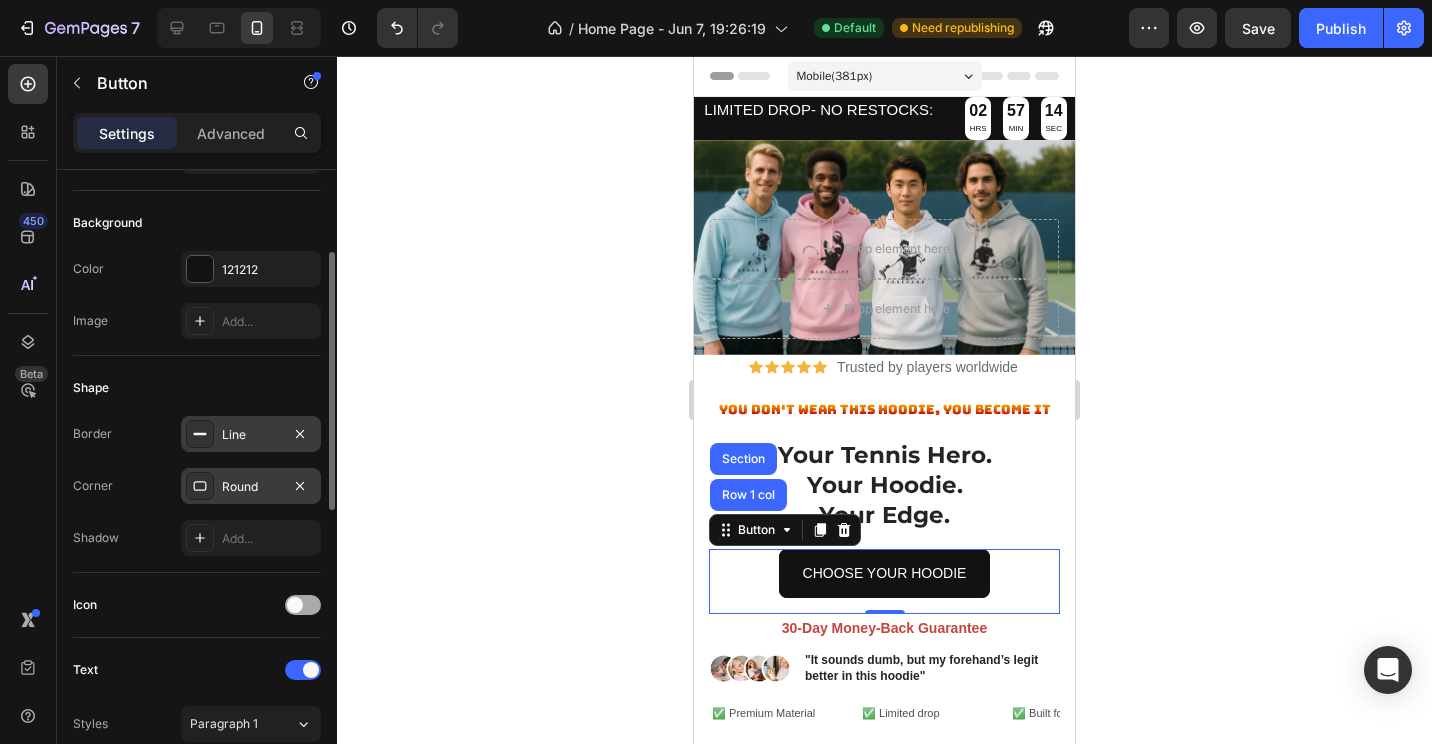 click at bounding box center [303, 605] 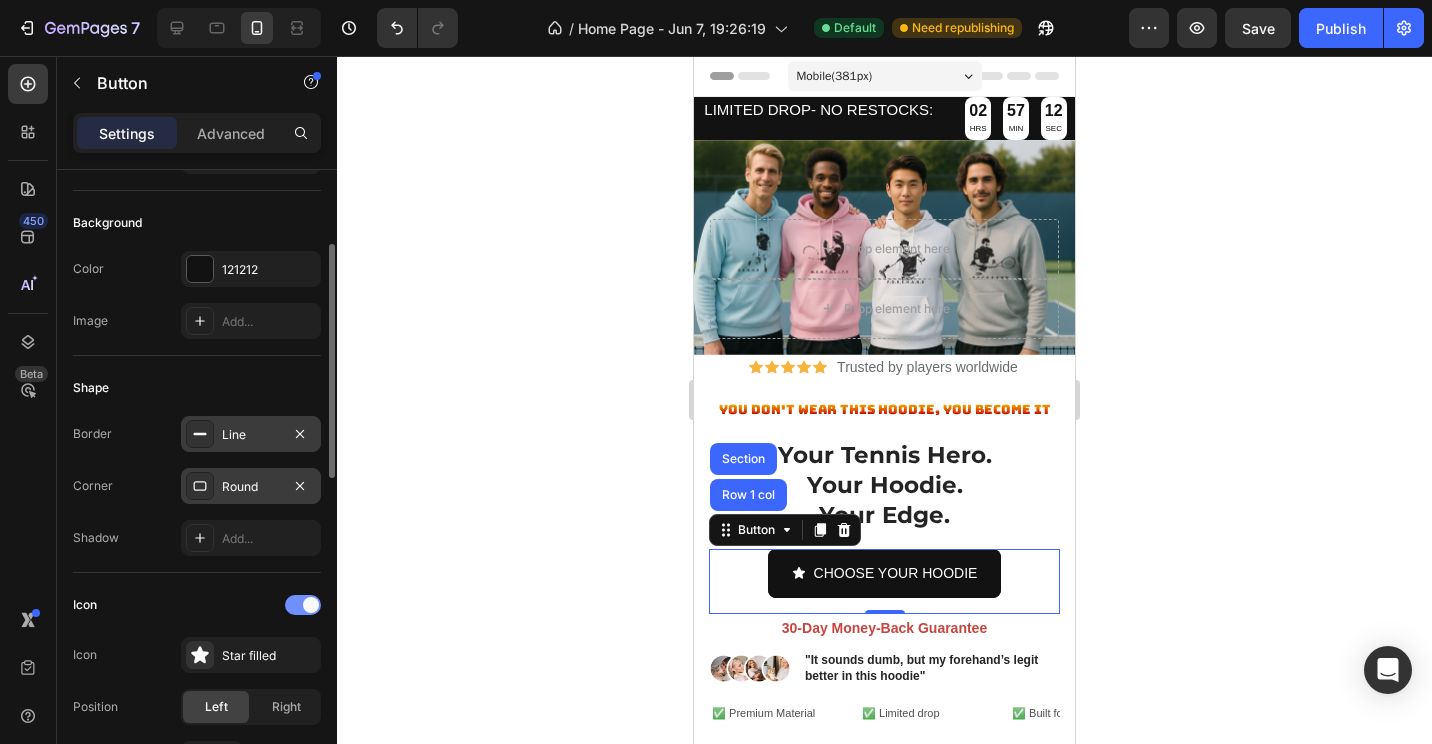 click at bounding box center [303, 605] 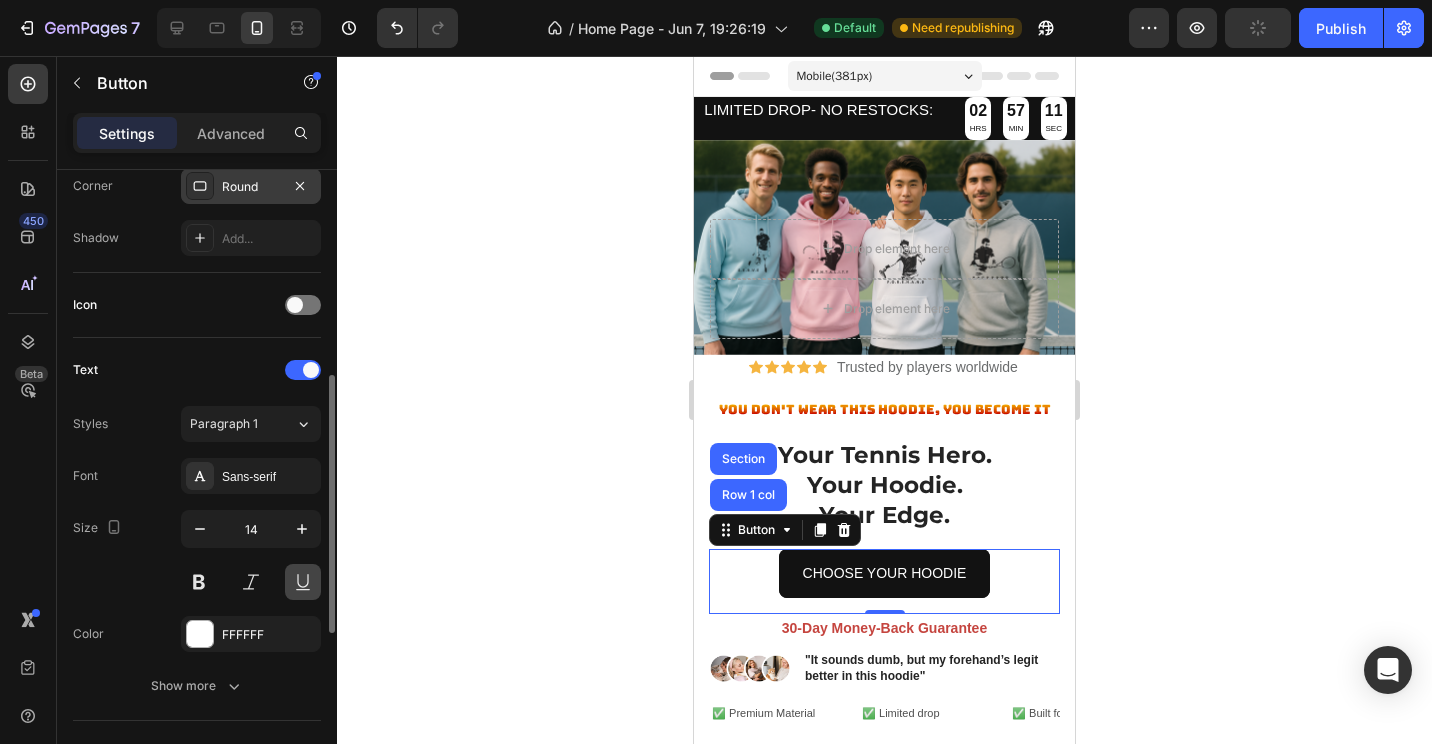 scroll, scrollTop: 700, scrollLeft: 0, axis: vertical 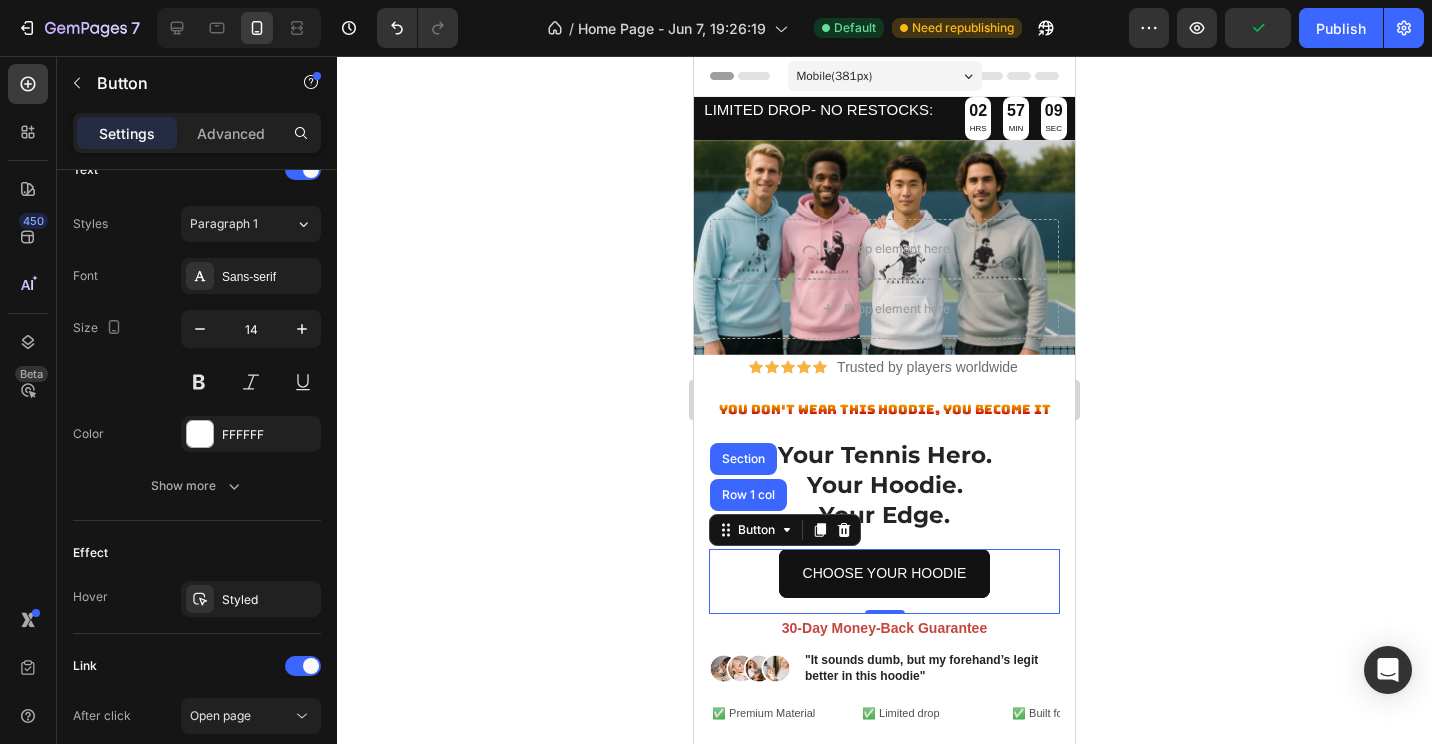 click 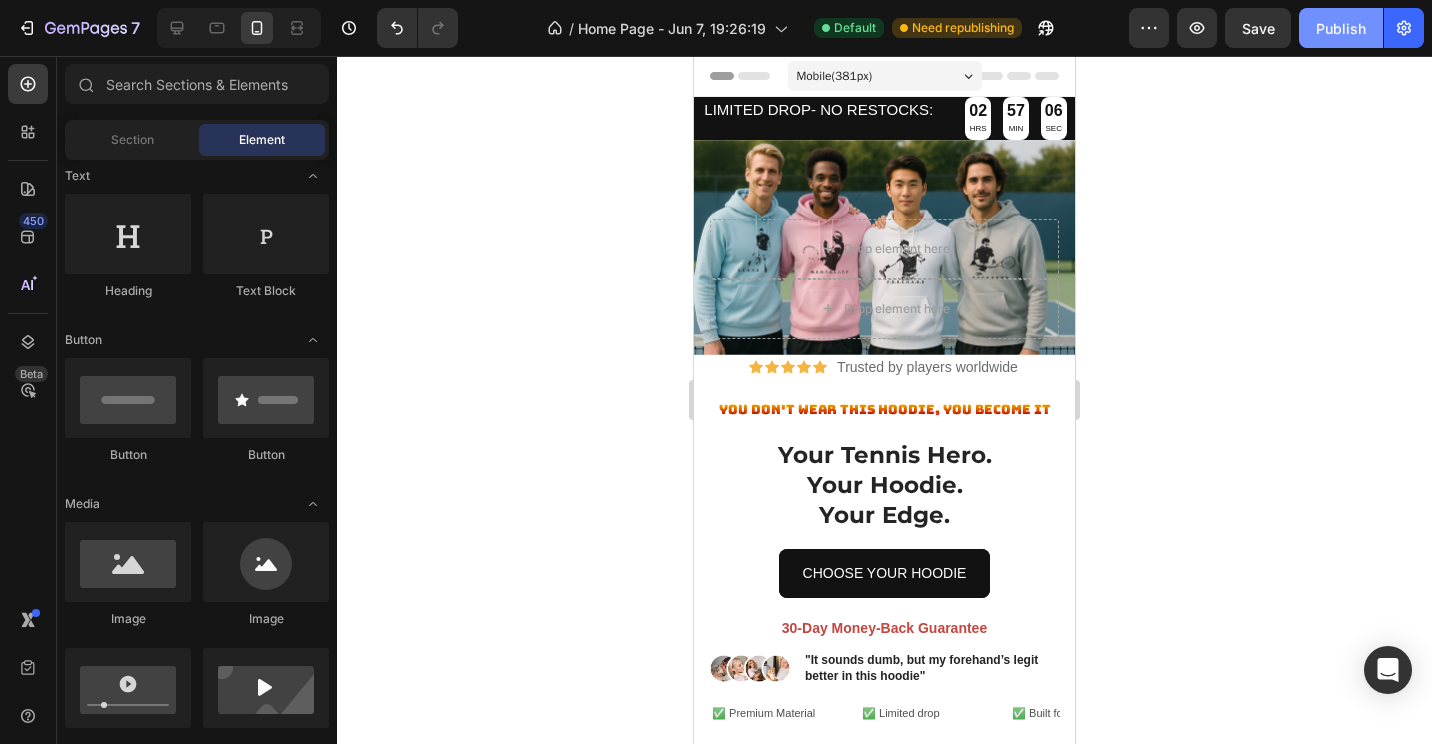 click on "Publish" at bounding box center (1341, 28) 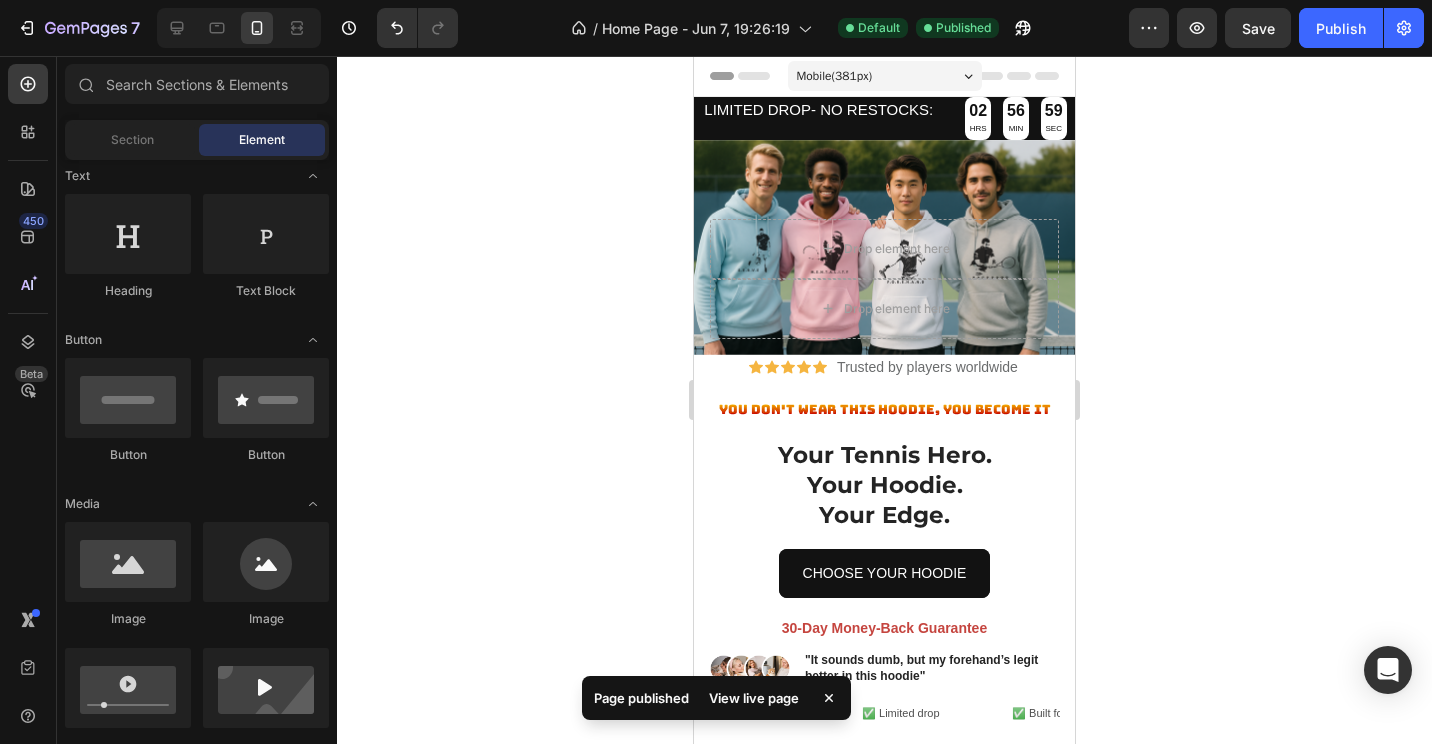 click 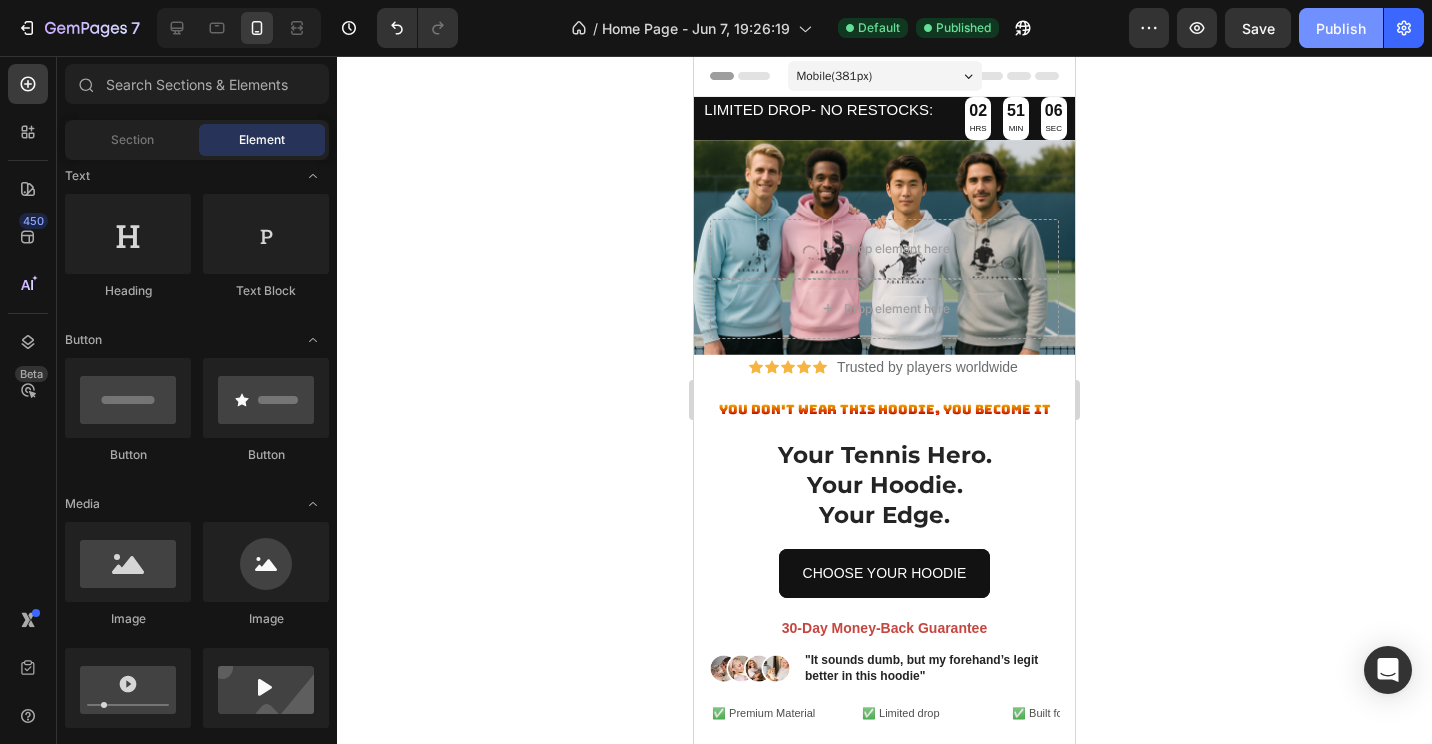 click on "Publish" at bounding box center [1341, 28] 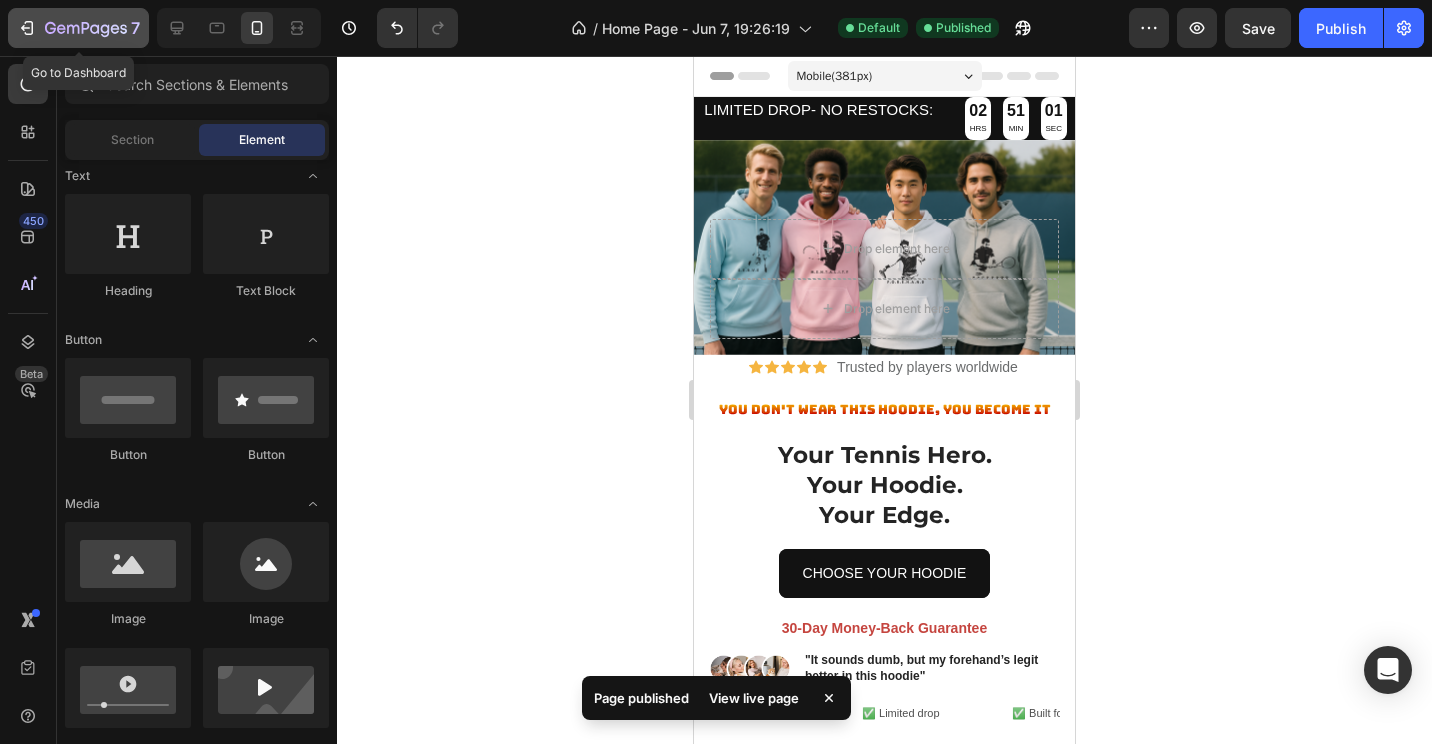 click 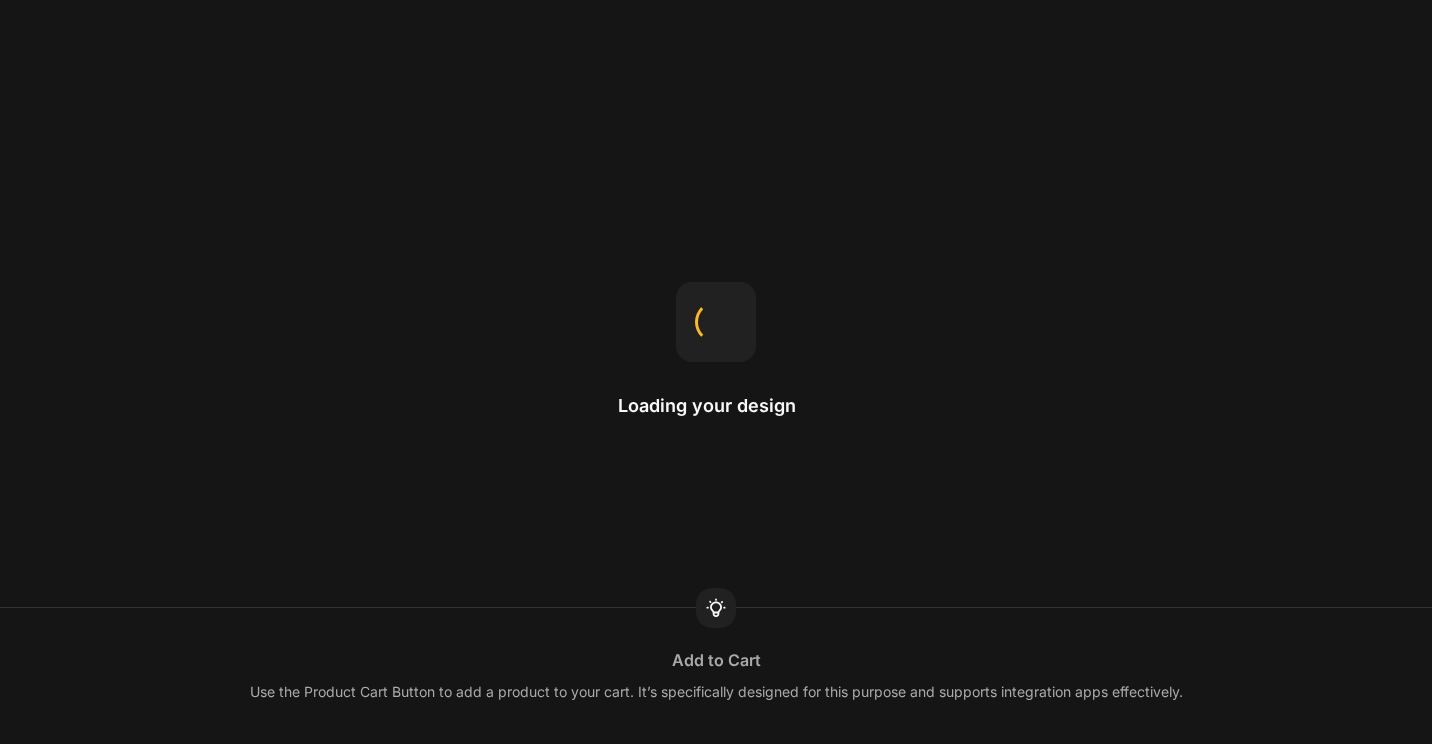 scroll, scrollTop: 0, scrollLeft: 0, axis: both 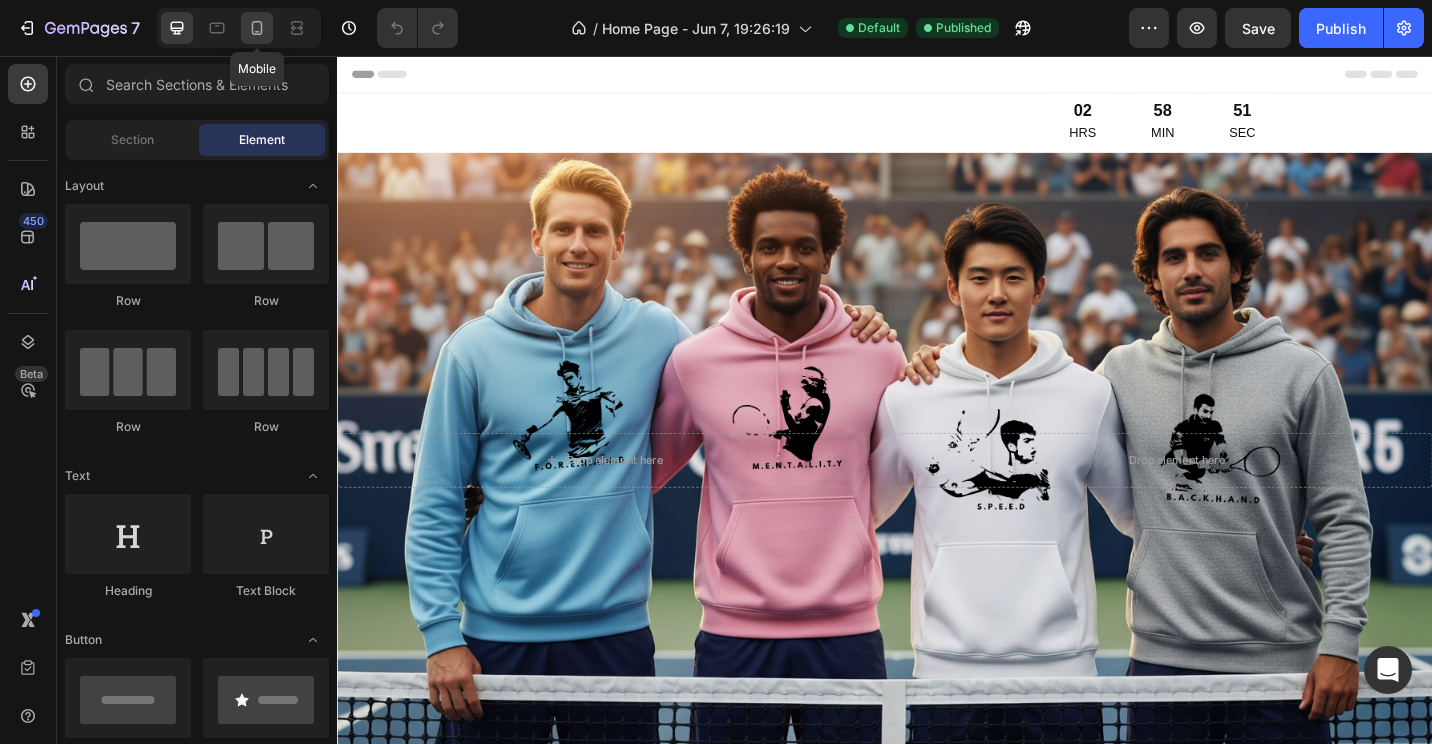 click 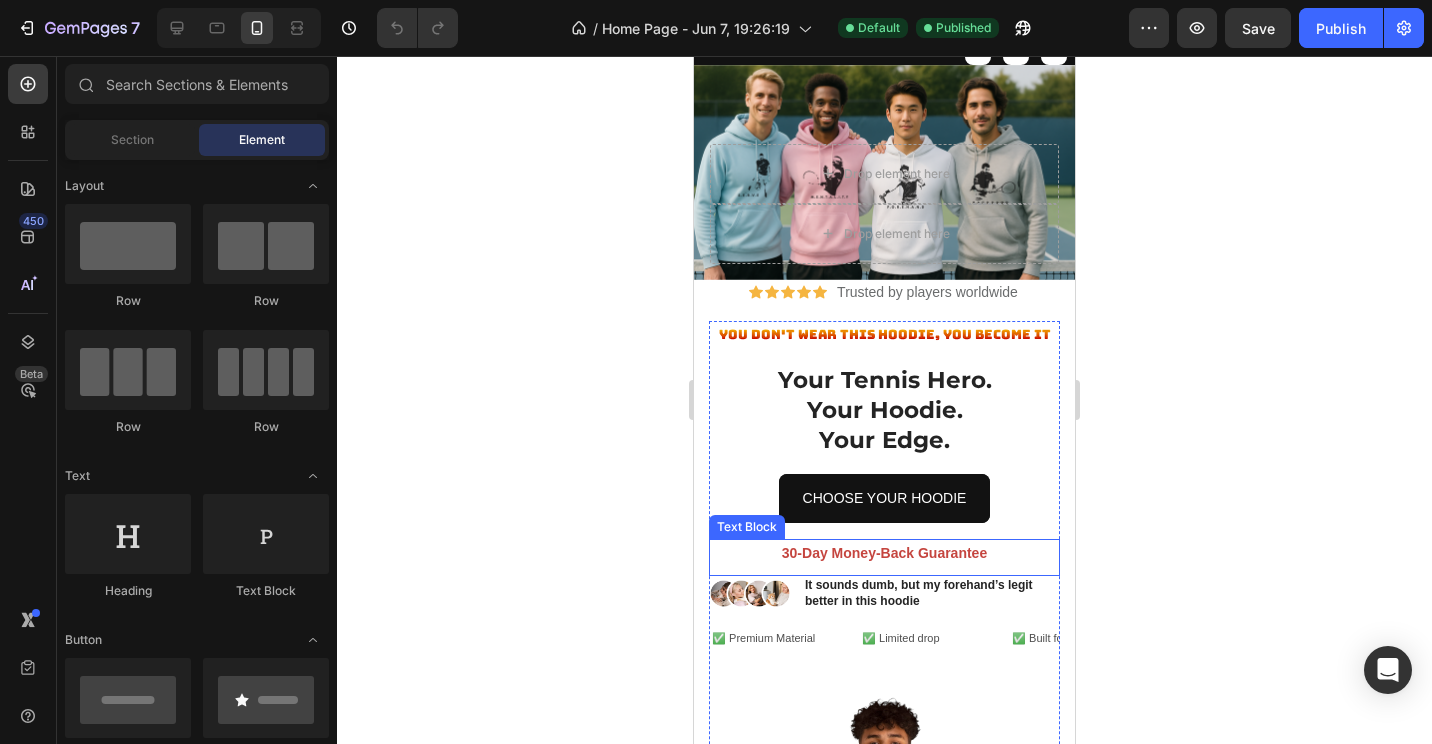scroll, scrollTop: 100, scrollLeft: 0, axis: vertical 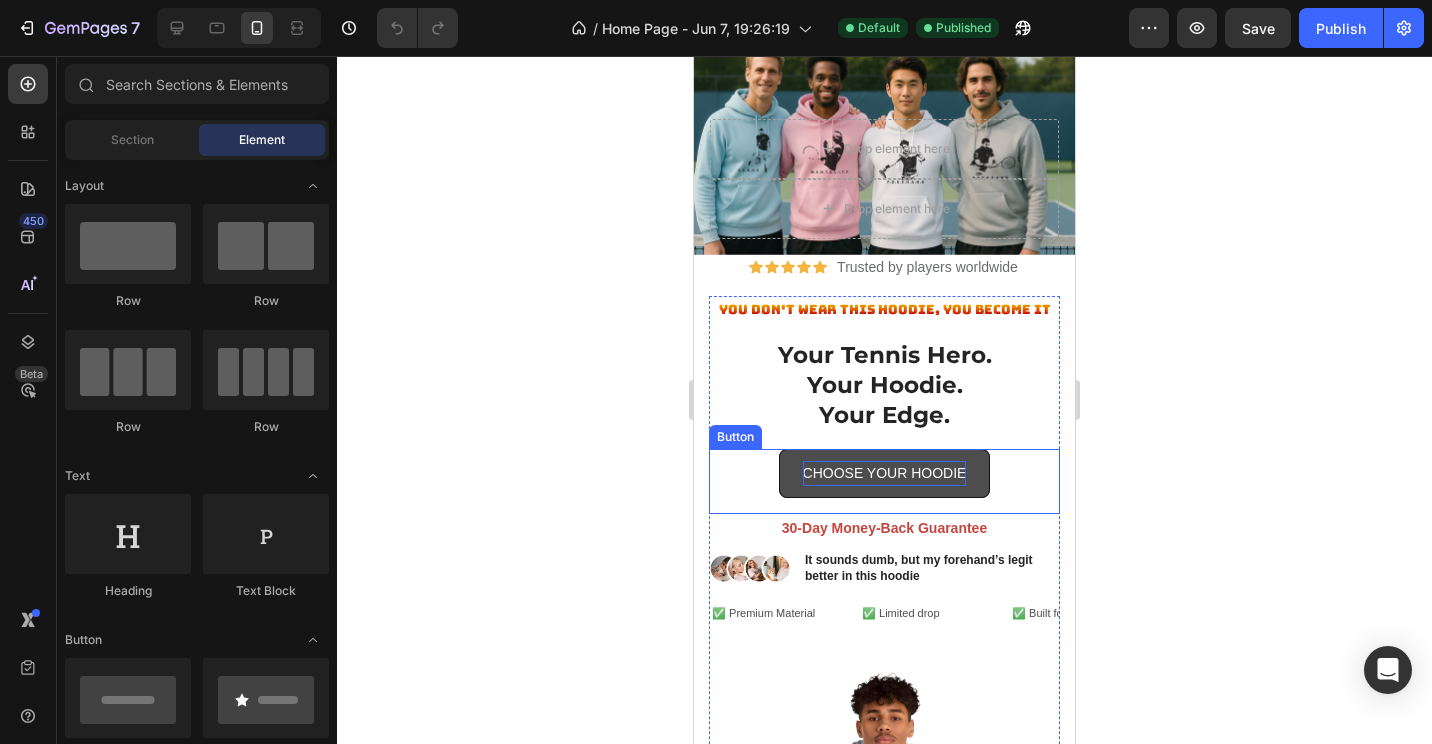 click on "CHOOSE YOUR HOODIE" at bounding box center [885, 473] 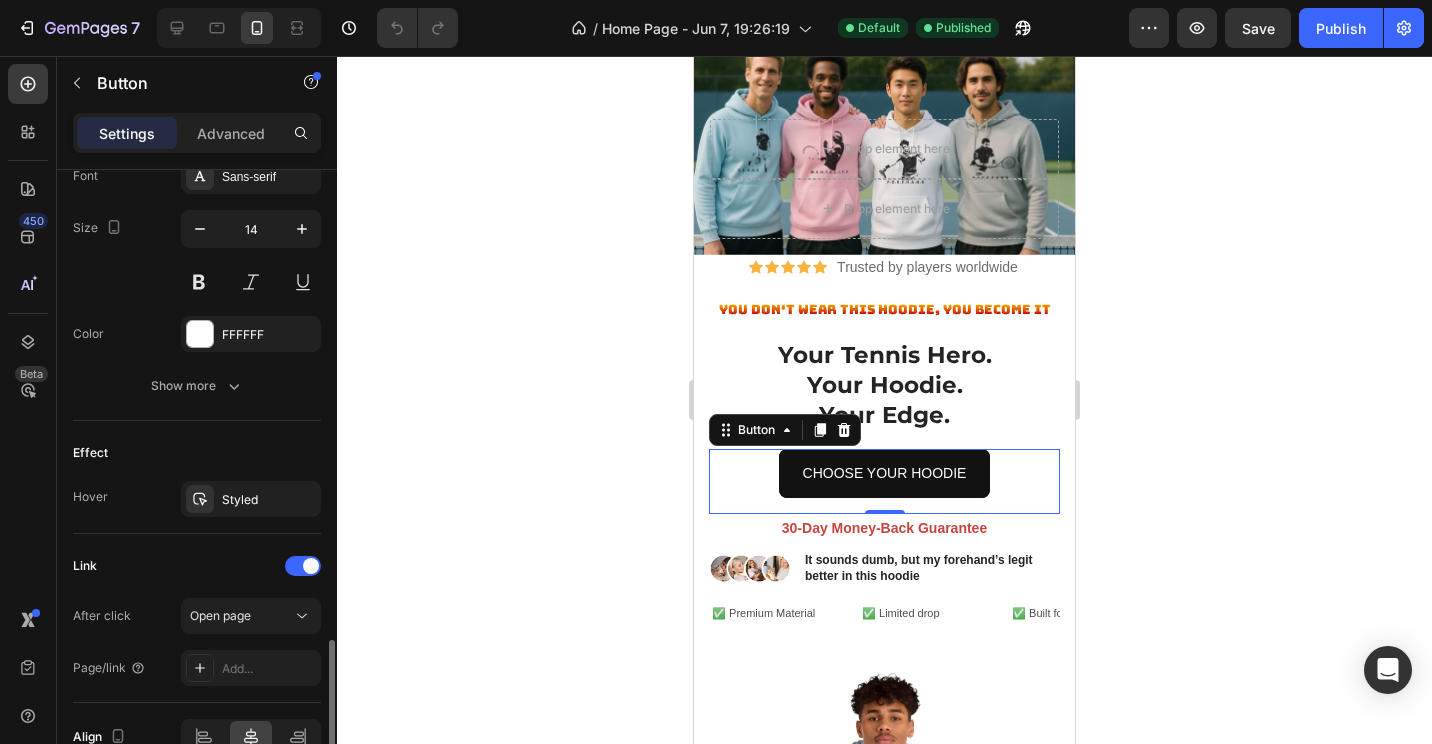 scroll, scrollTop: 900, scrollLeft: 0, axis: vertical 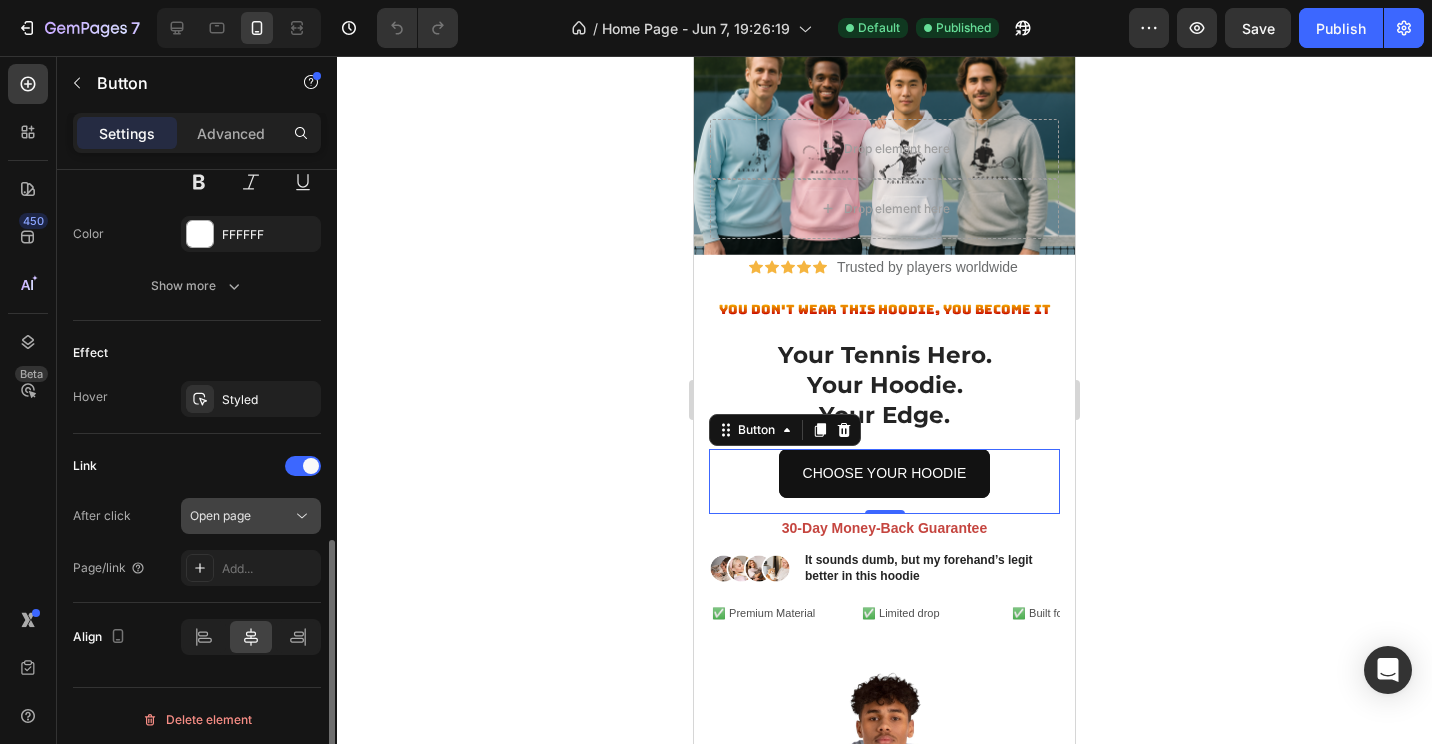 click 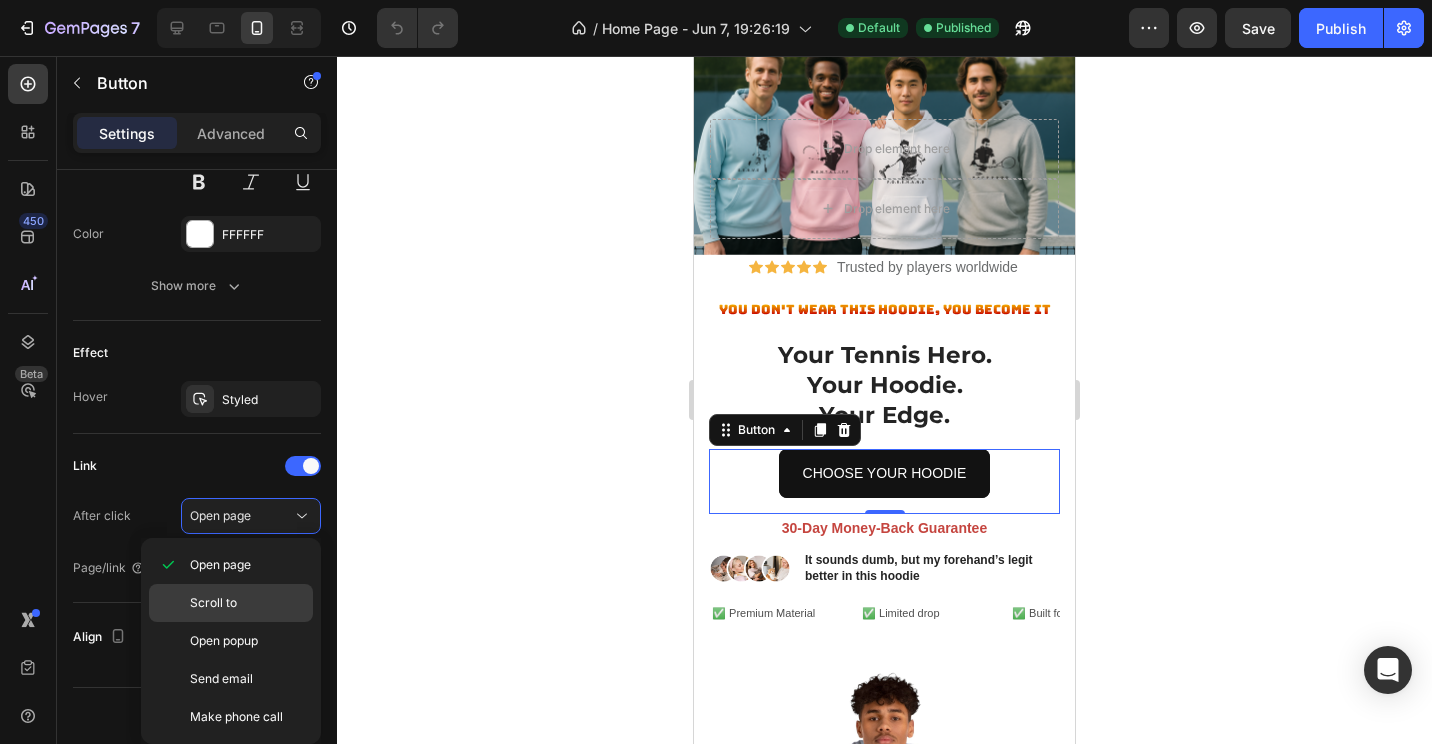 click on "Scroll to" at bounding box center (247, 603) 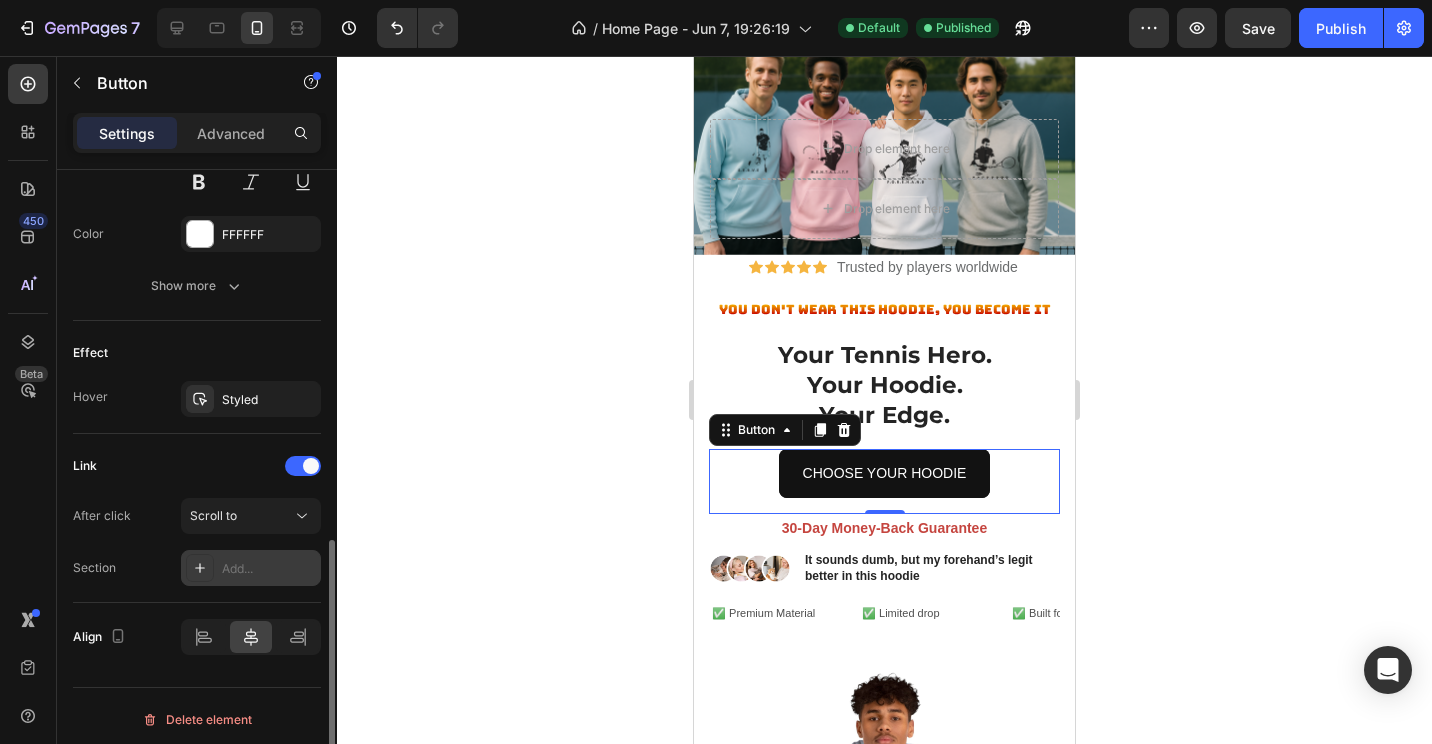 click on "Add..." at bounding box center (269, 569) 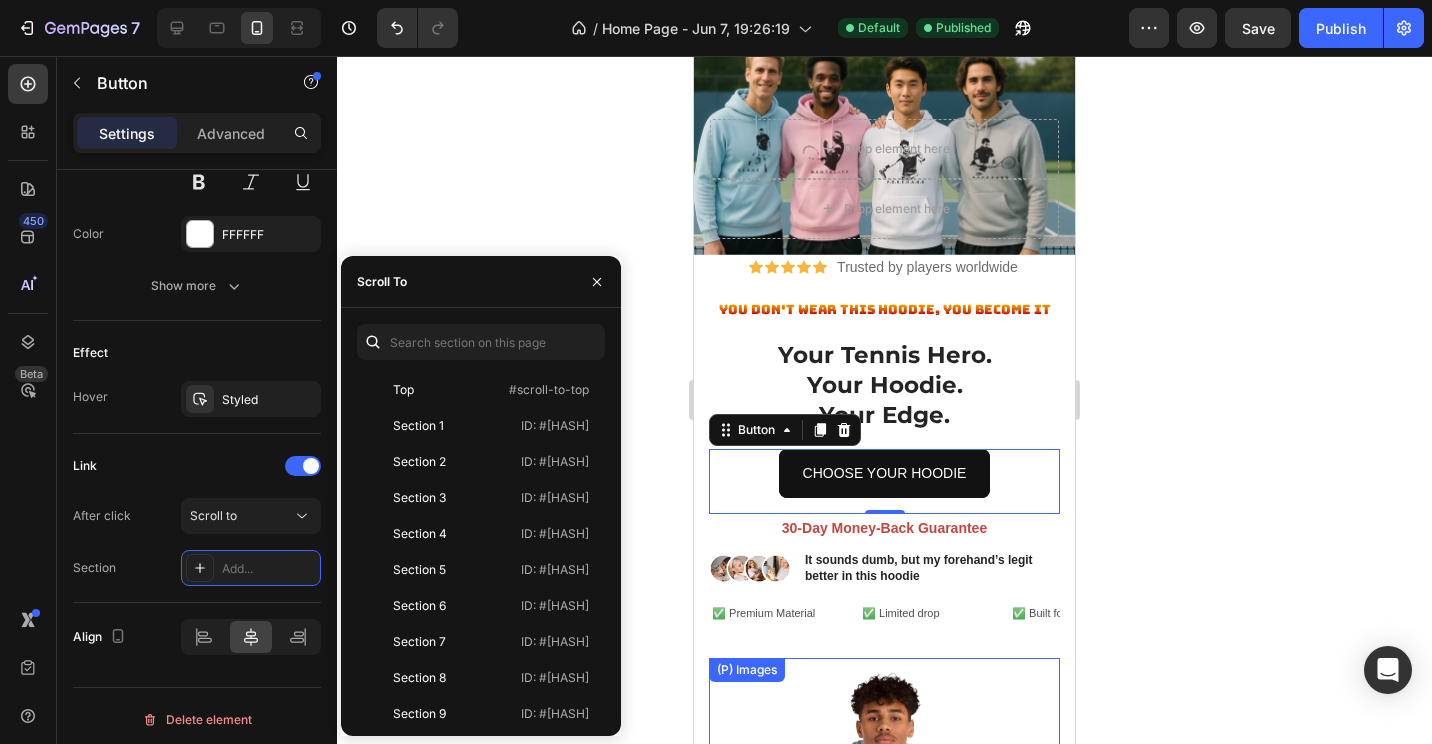 click on "(P) Images" at bounding box center (747, 670) 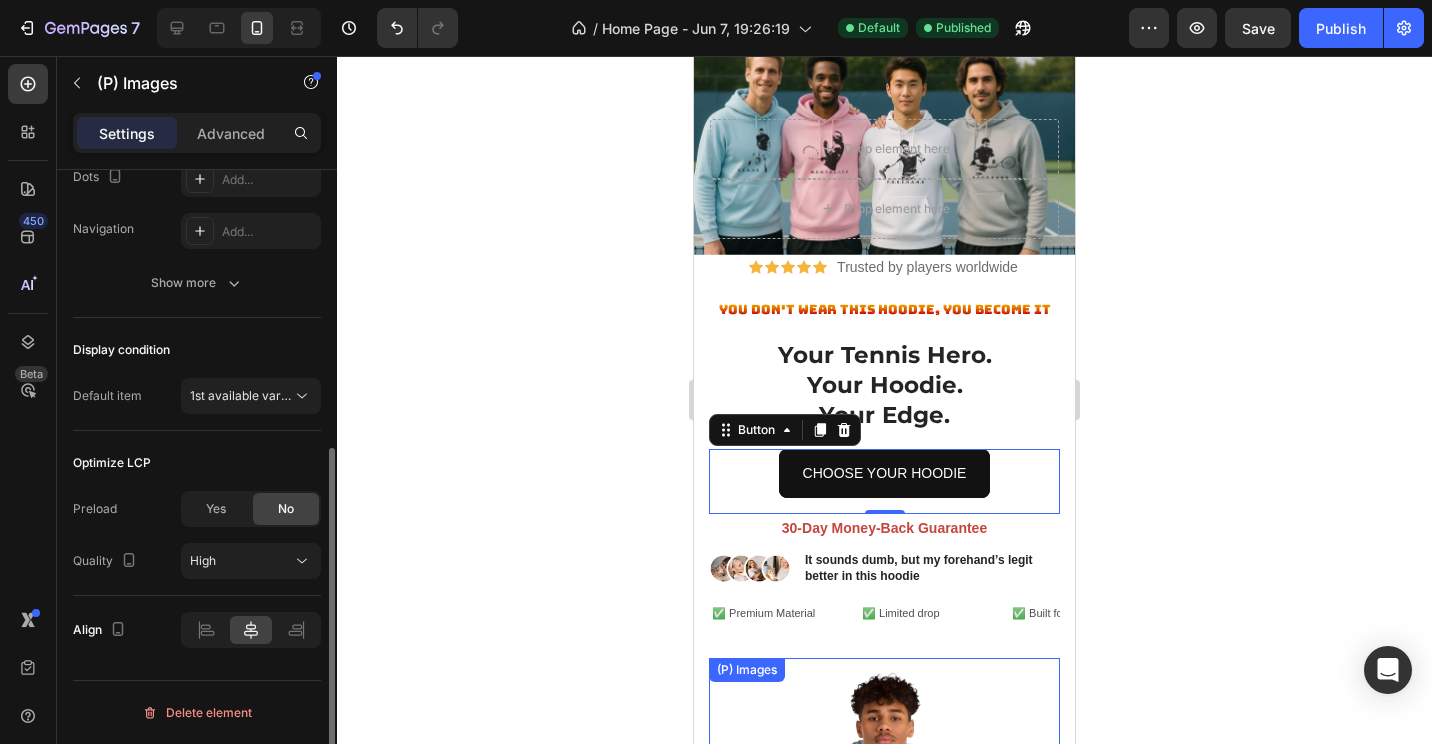 scroll, scrollTop: 0, scrollLeft: 0, axis: both 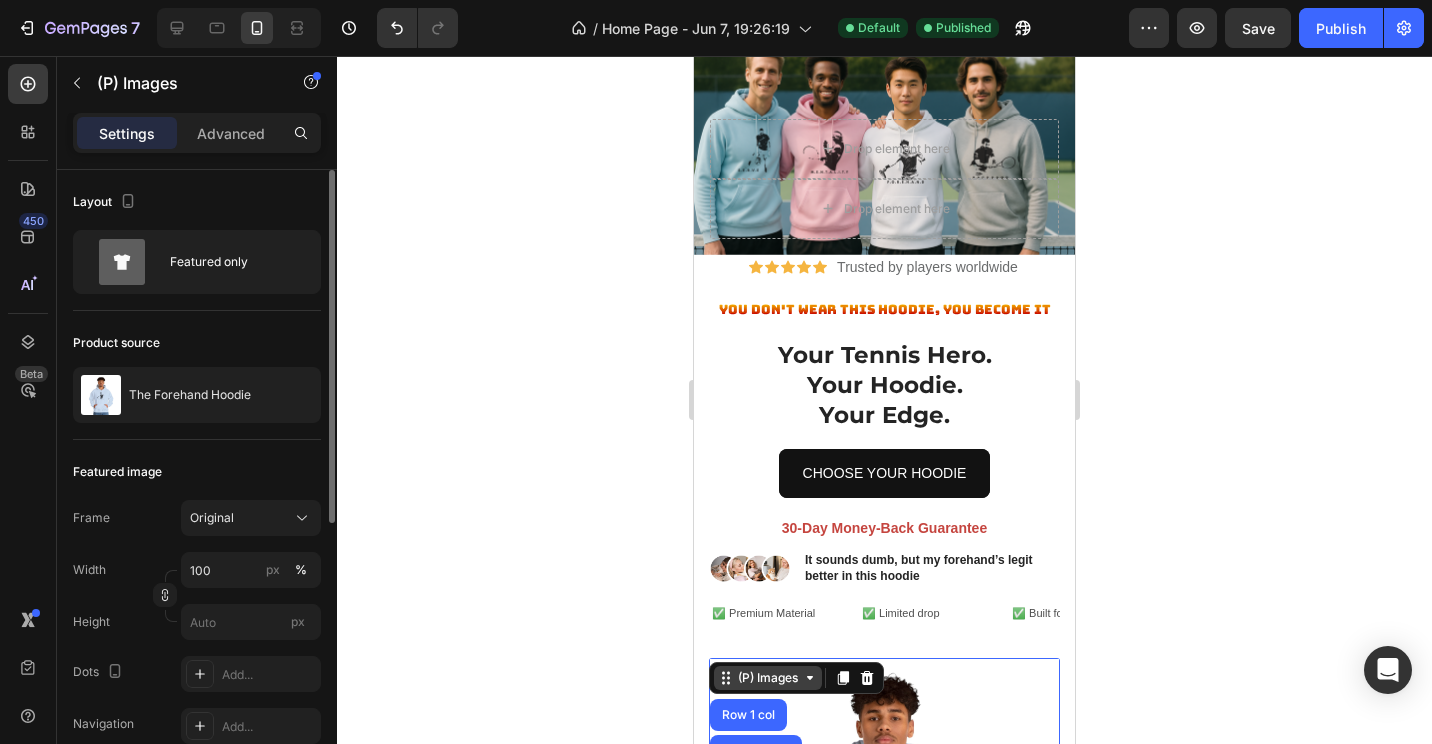 click on "(P) Images" at bounding box center [768, 678] 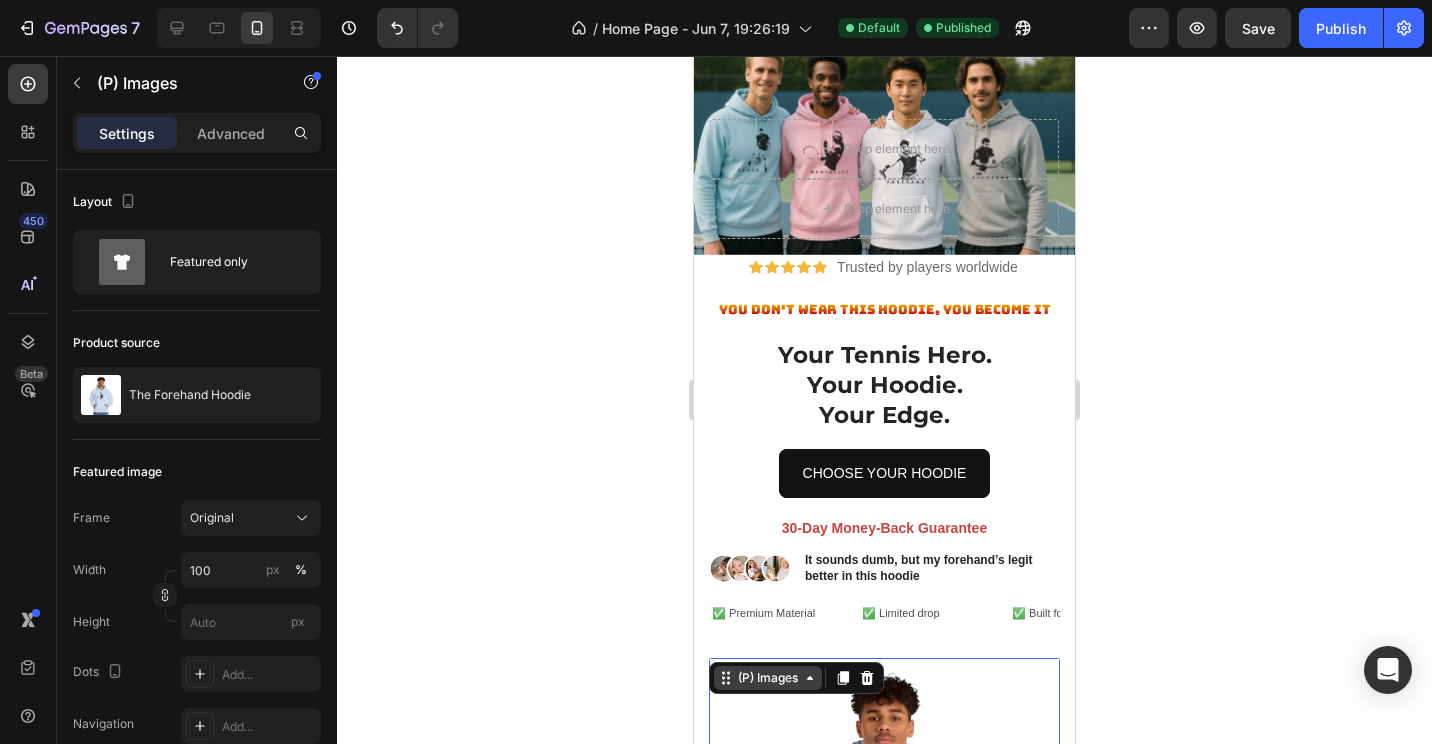 click on "(P) Images" at bounding box center (768, 678) 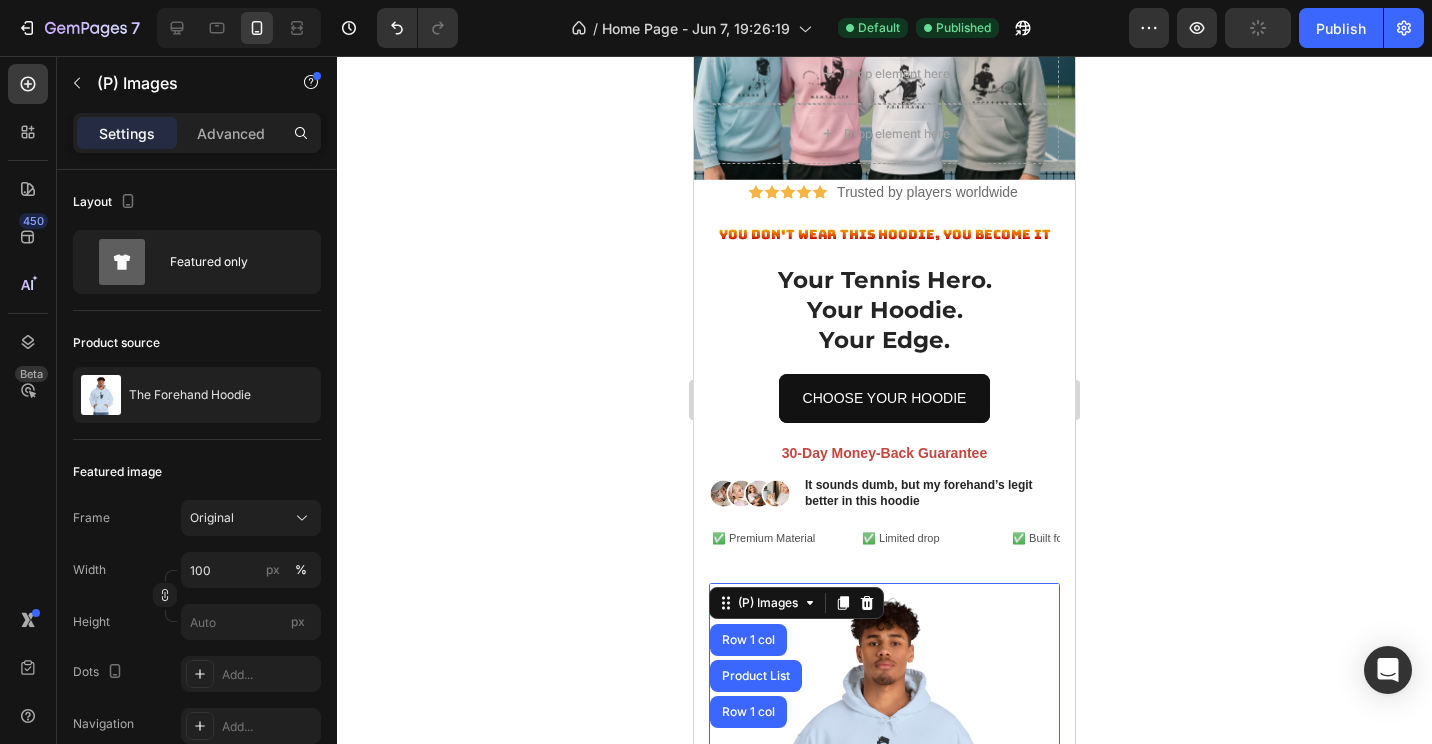 scroll, scrollTop: 200, scrollLeft: 0, axis: vertical 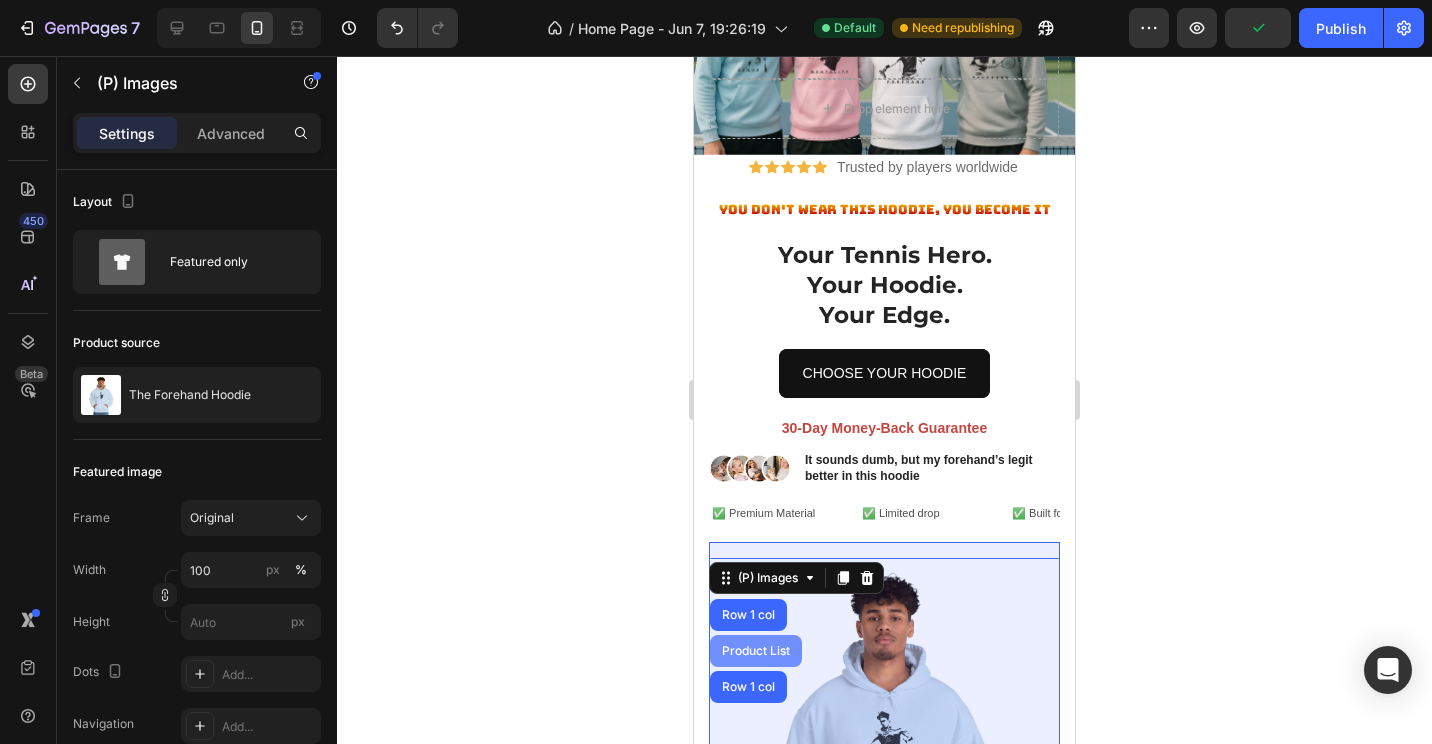 click on "Product List" at bounding box center [756, 651] 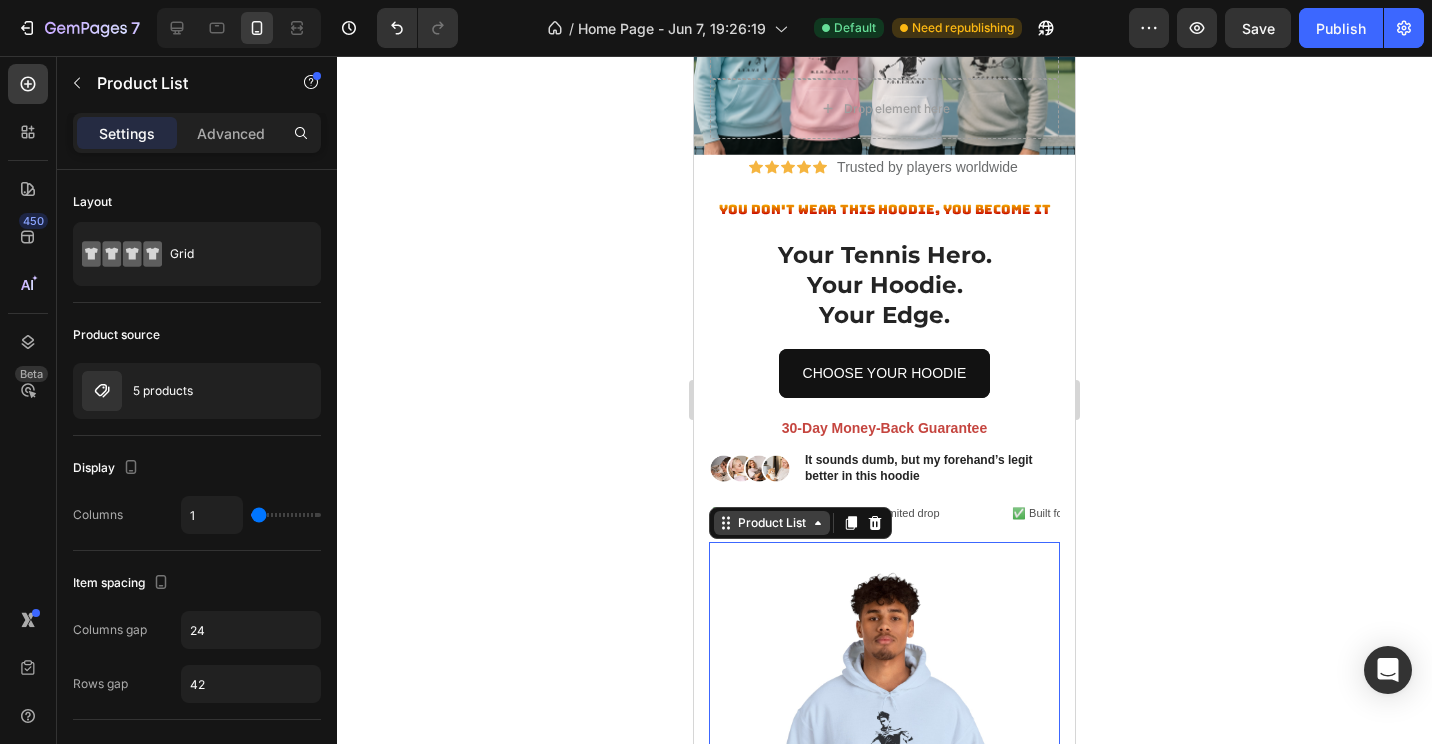 click on "Product List" at bounding box center [772, 523] 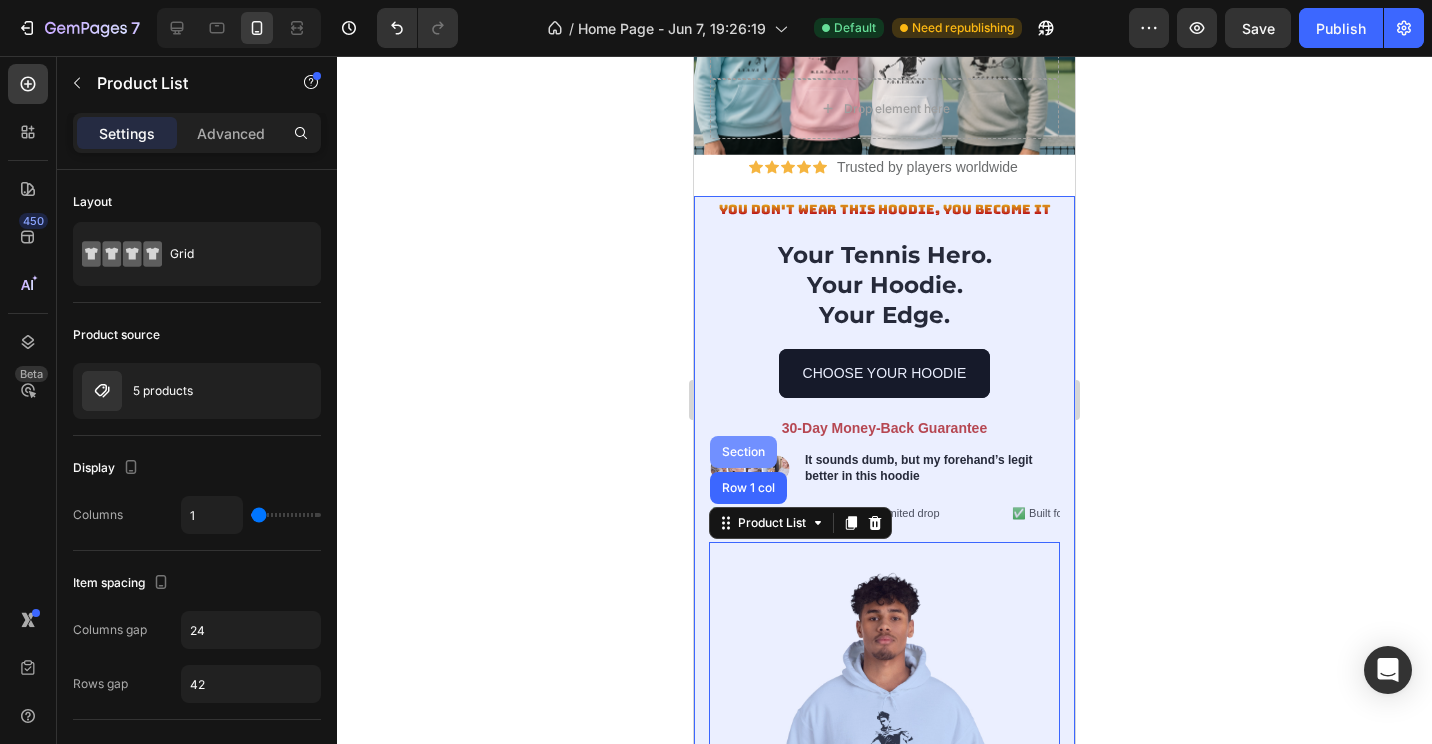 click on "Section" at bounding box center (743, 452) 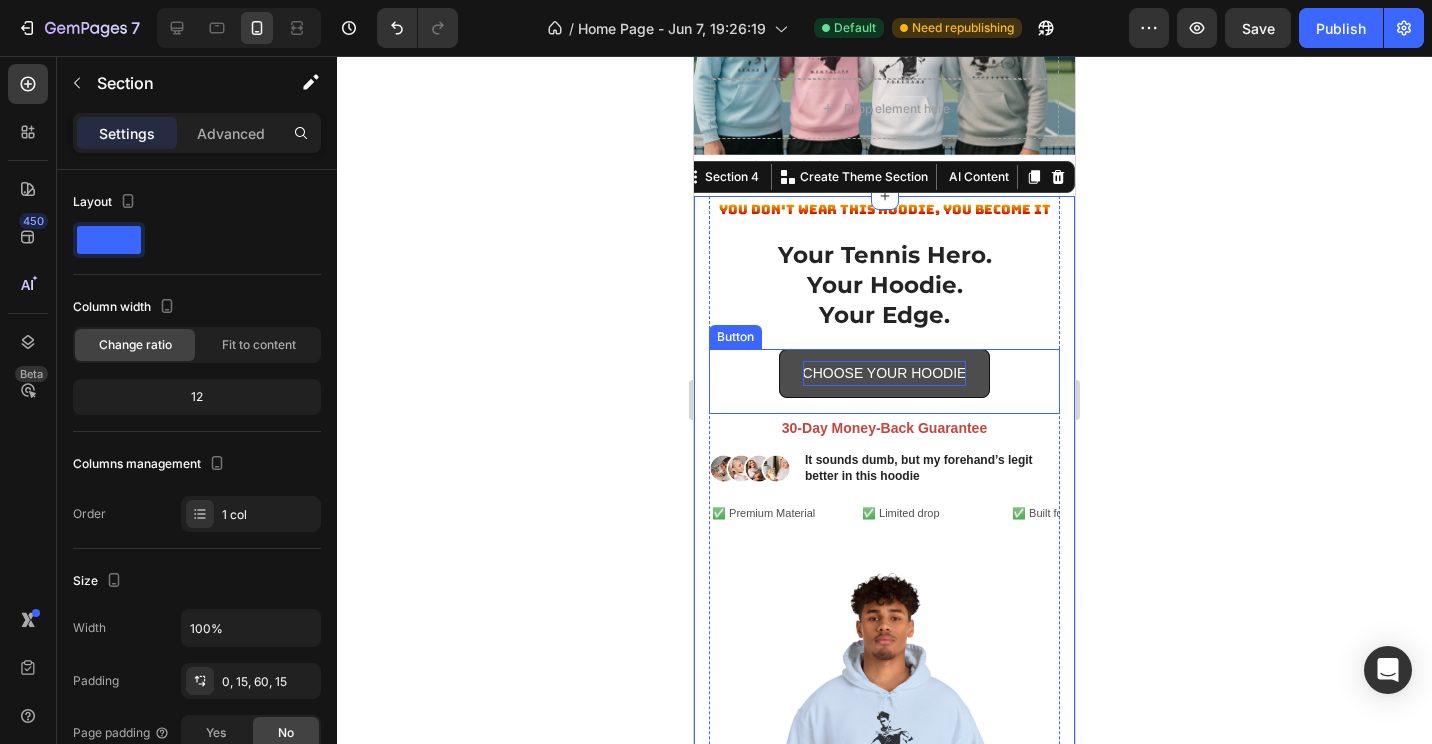click on "CHOOSE YOUR HOODIE" at bounding box center (885, 373) 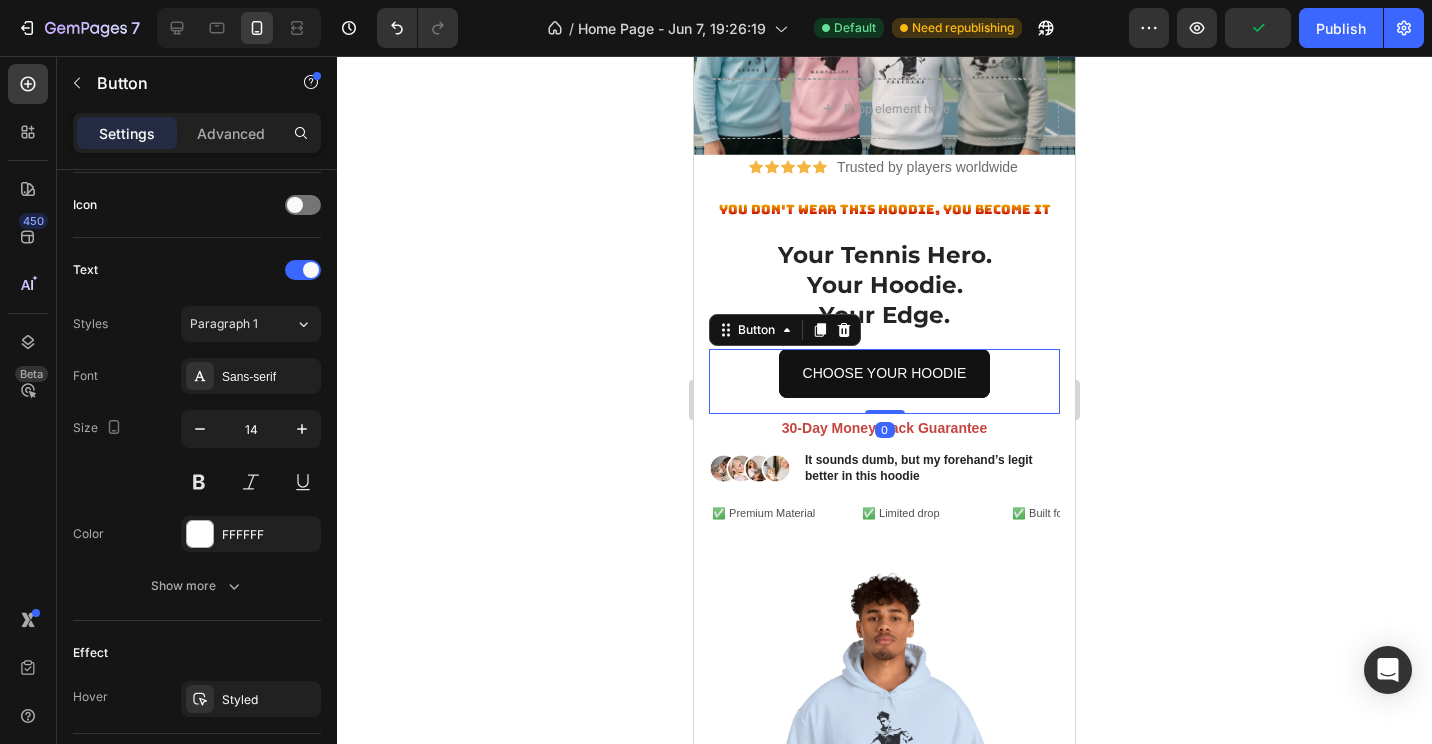 scroll, scrollTop: 900, scrollLeft: 0, axis: vertical 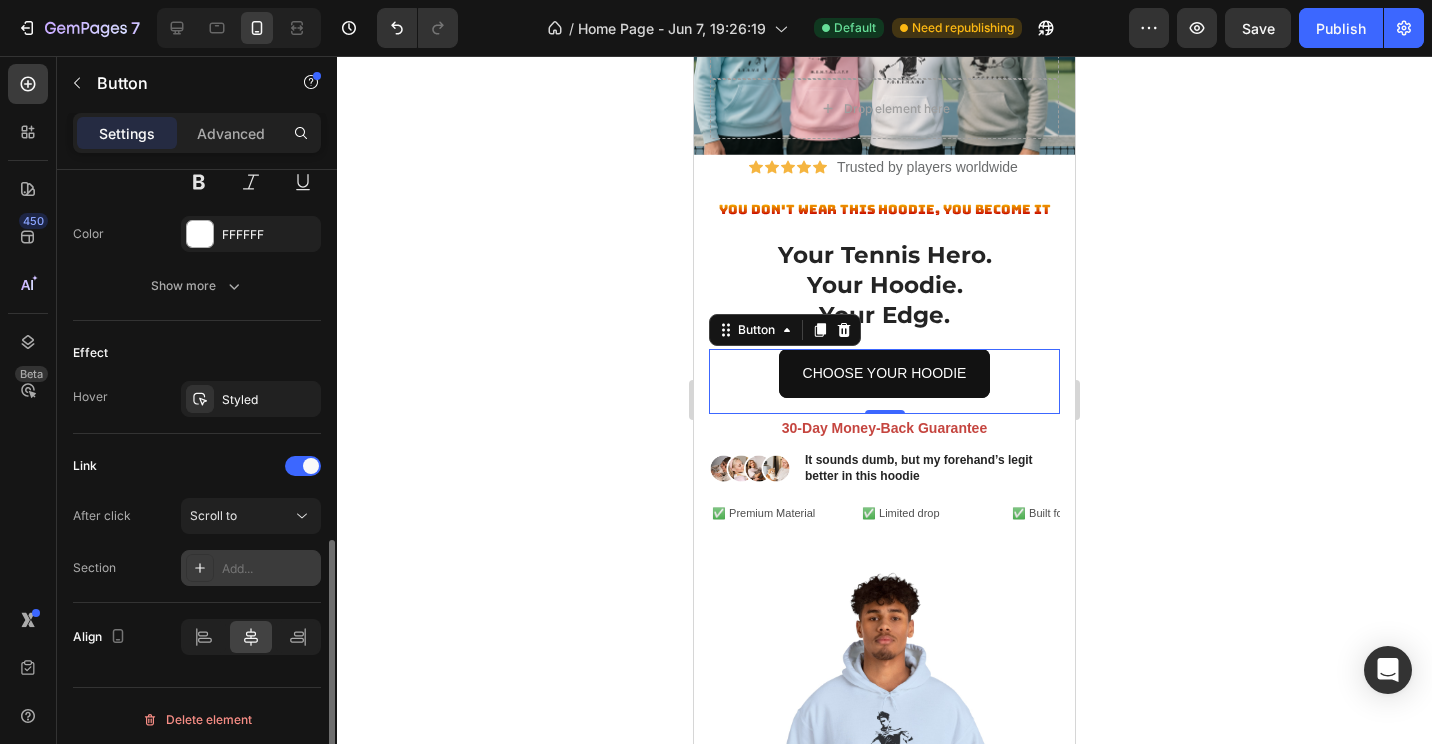 click 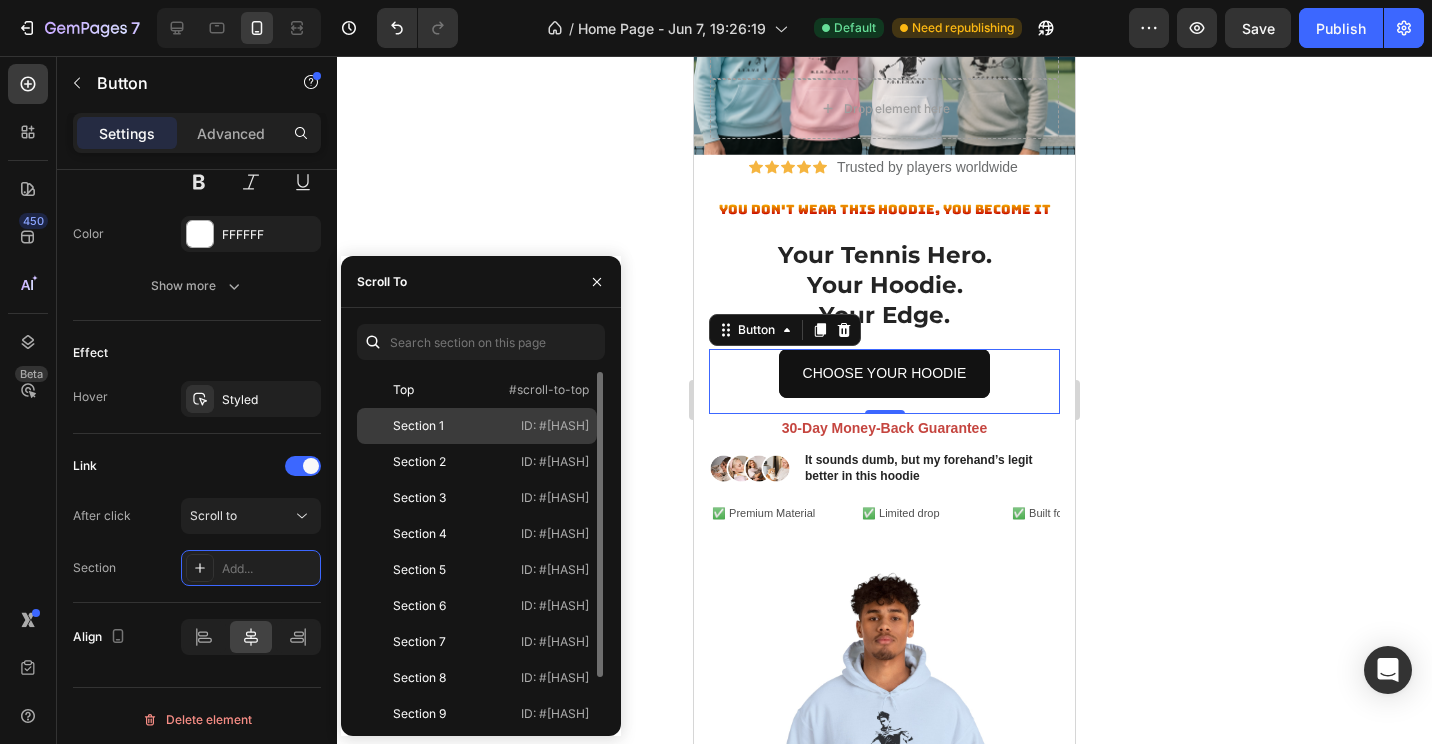 click on "ID: #[HASH]" at bounding box center (555, 426) 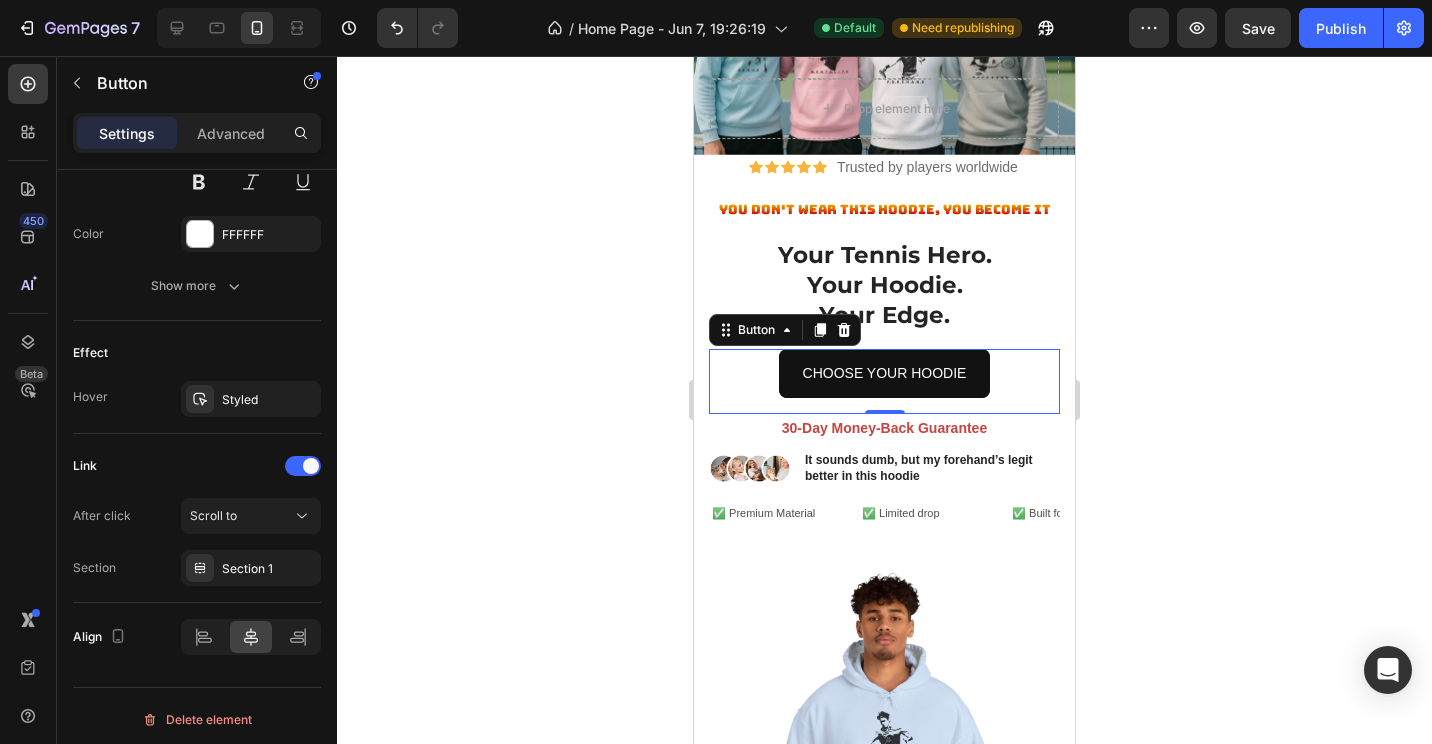 click 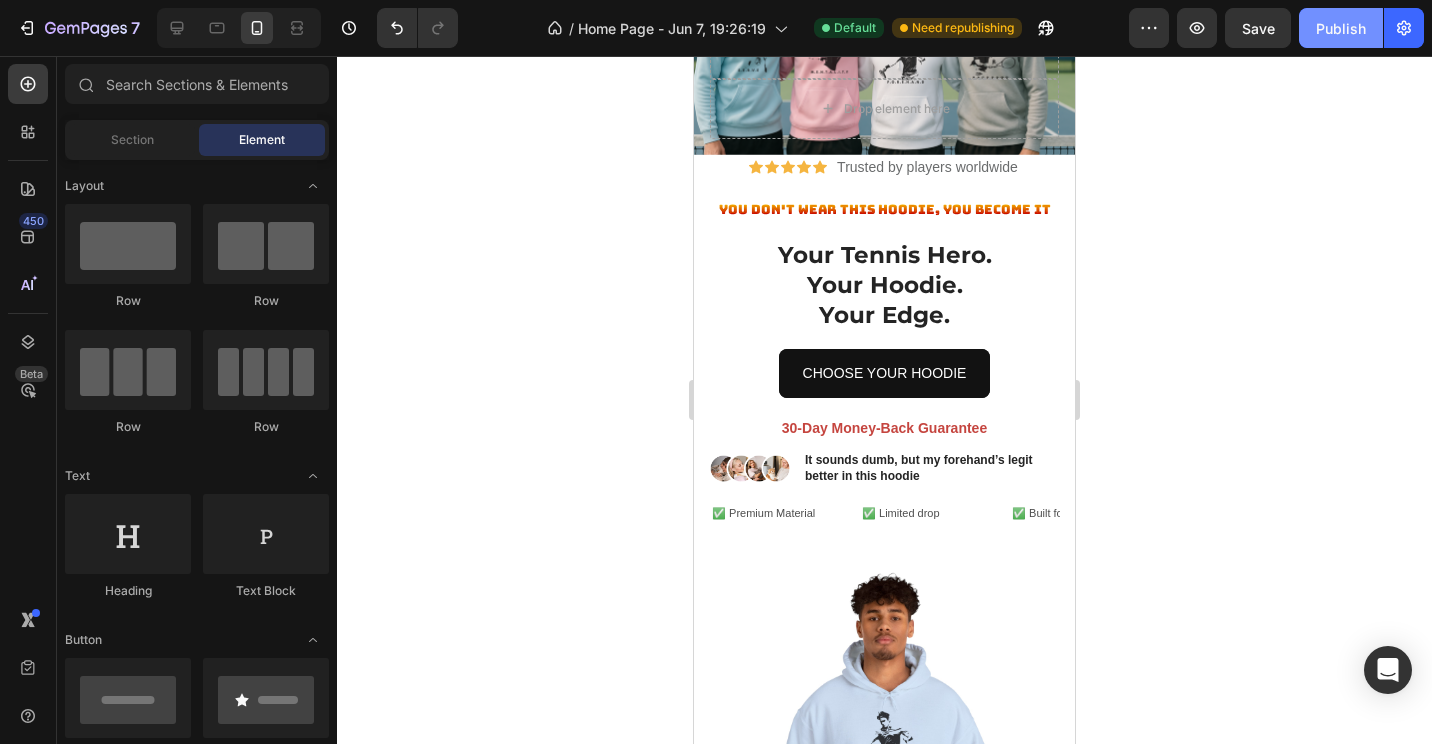 click on "Publish" at bounding box center (1341, 28) 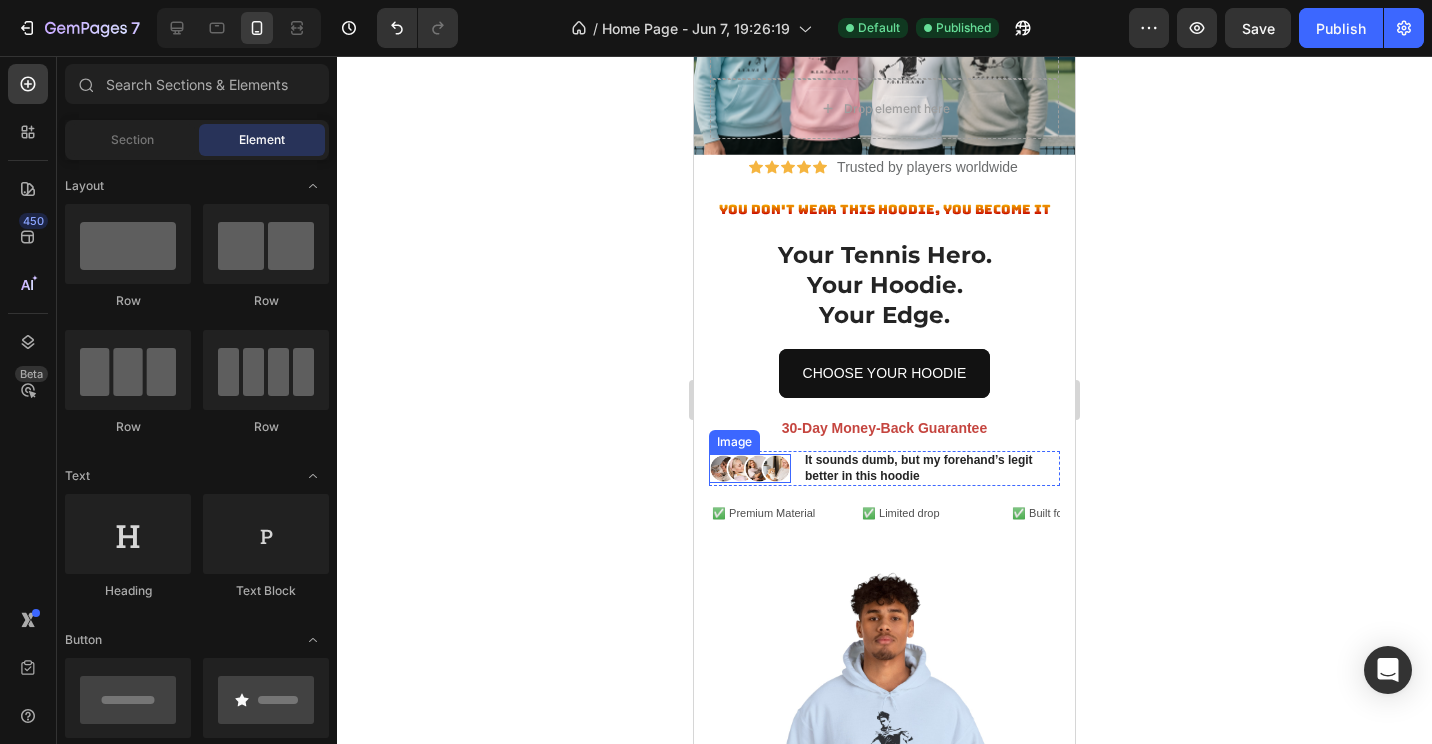 click at bounding box center [750, 469] 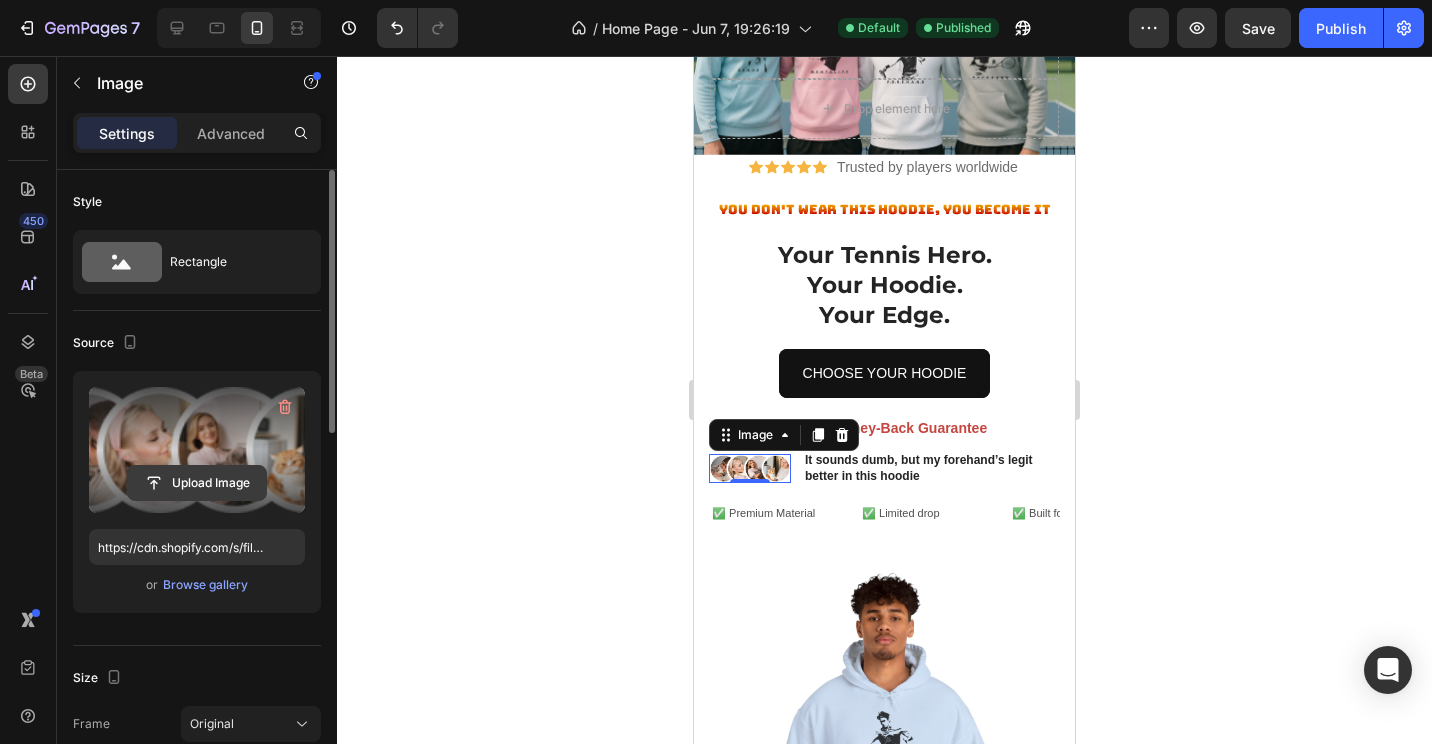 click 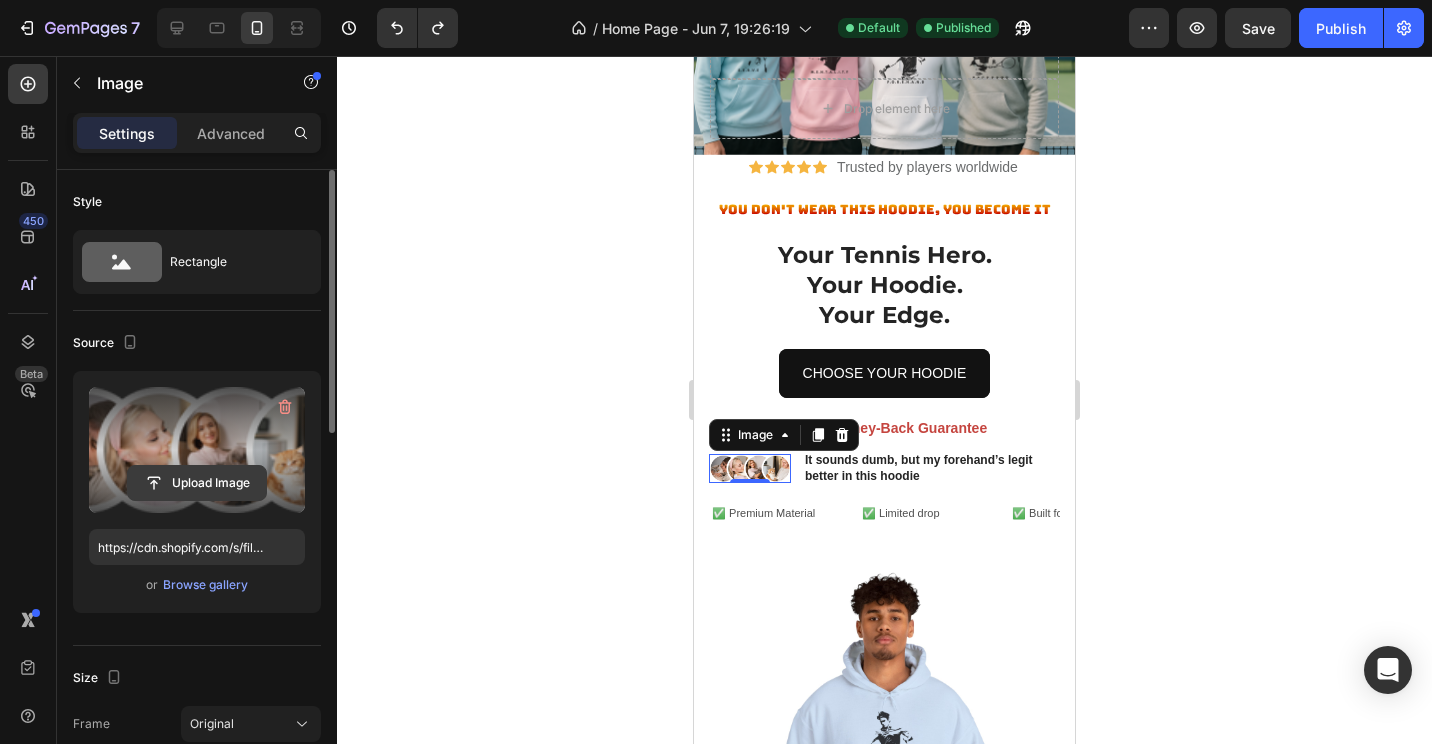click 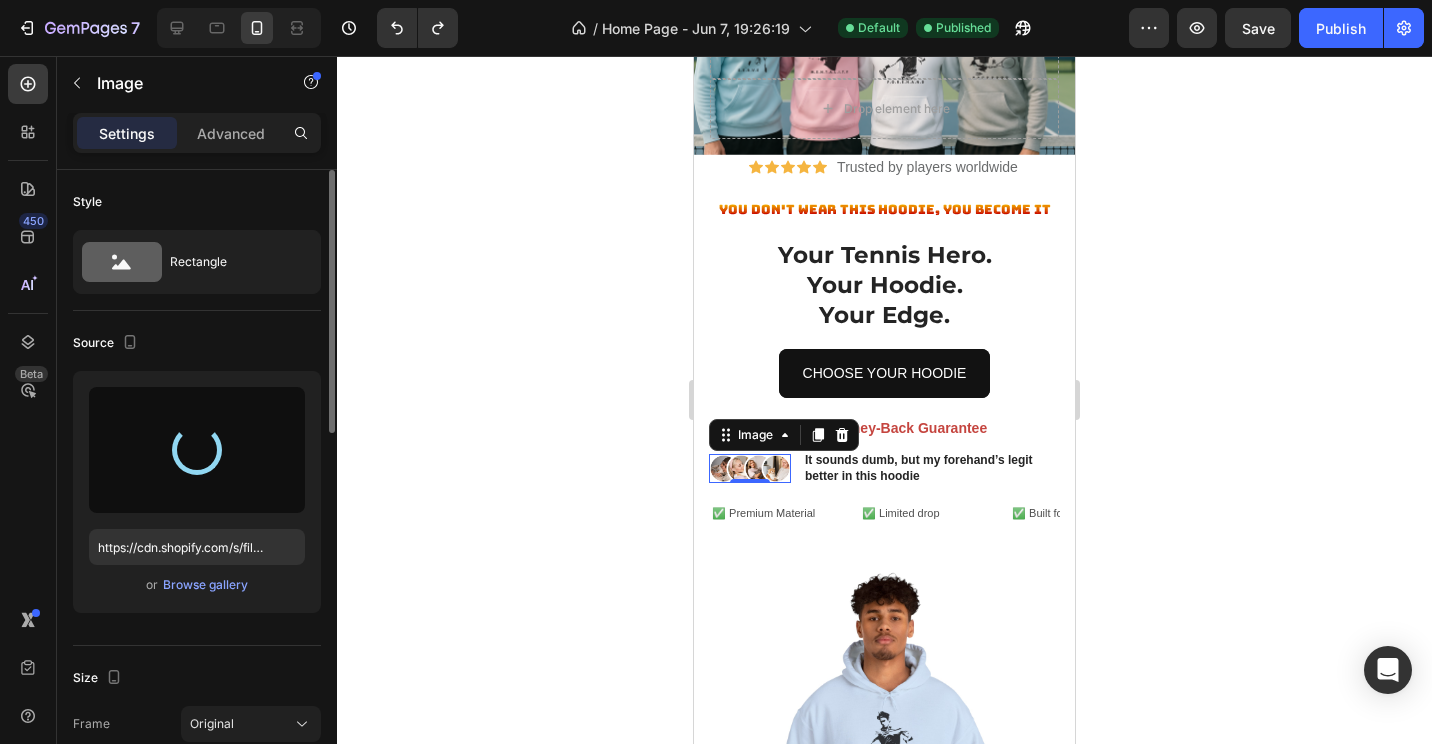 type on "https://cdn.shopify.com/s/files/1/0709/0765/8408/files/gempages_570020413275374816-55febe91-1cab-4dd2-8df0-4839fb2f0e98.png" 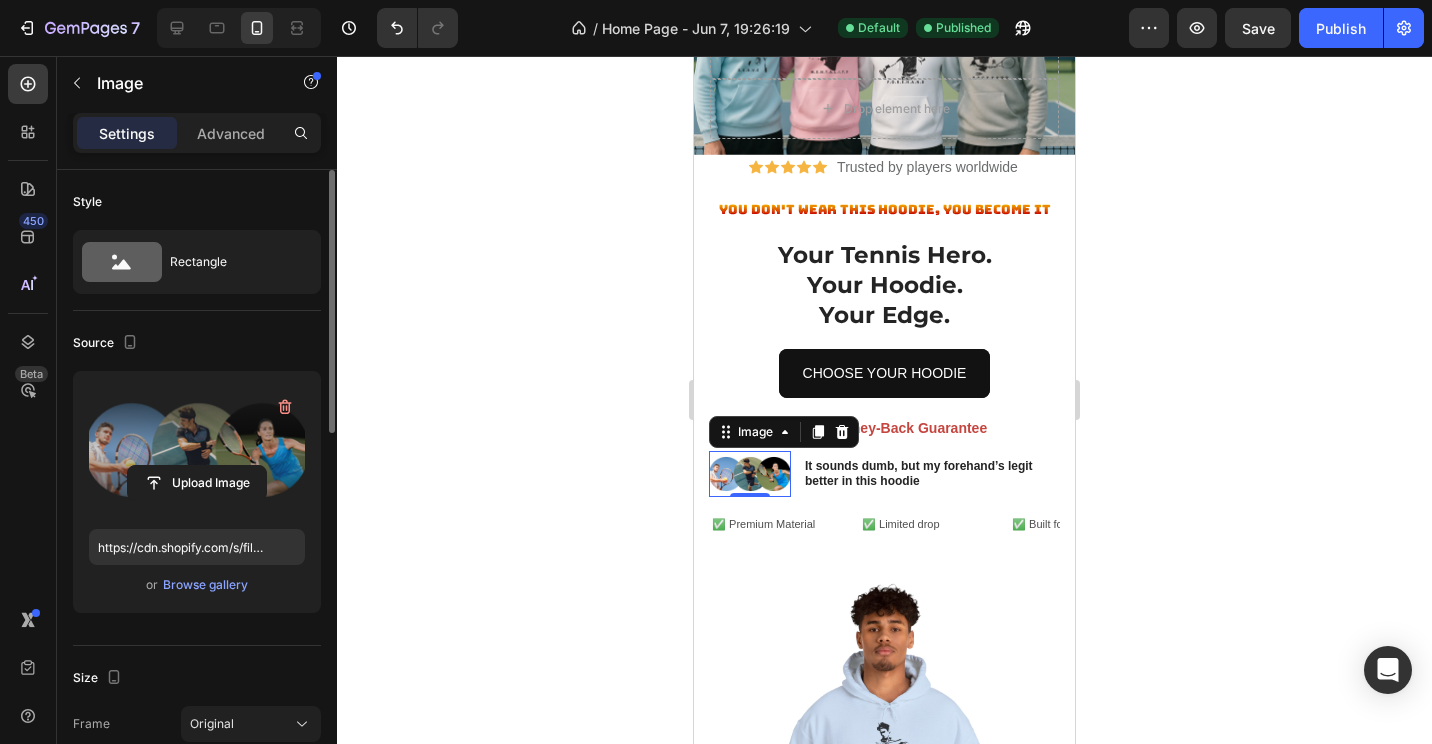 click 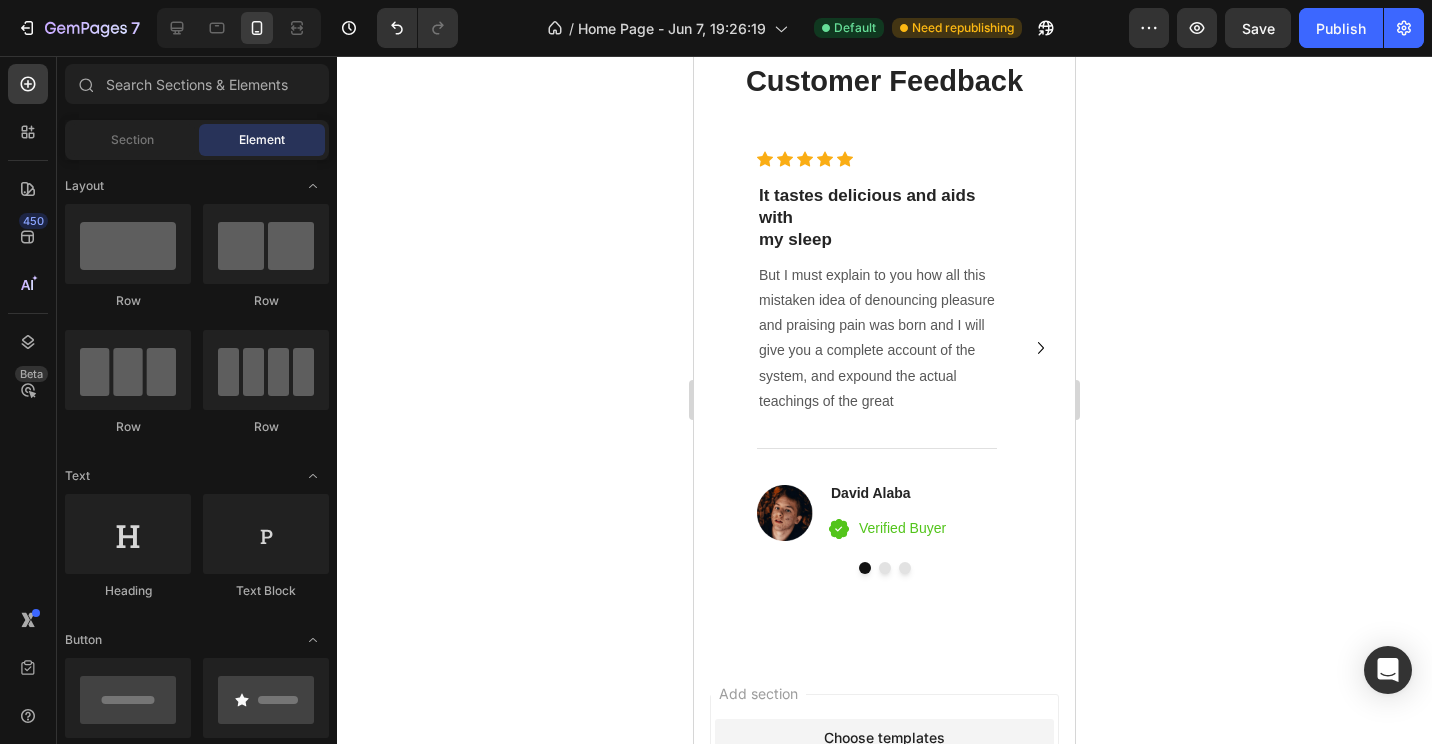 scroll, scrollTop: 6300, scrollLeft: 0, axis: vertical 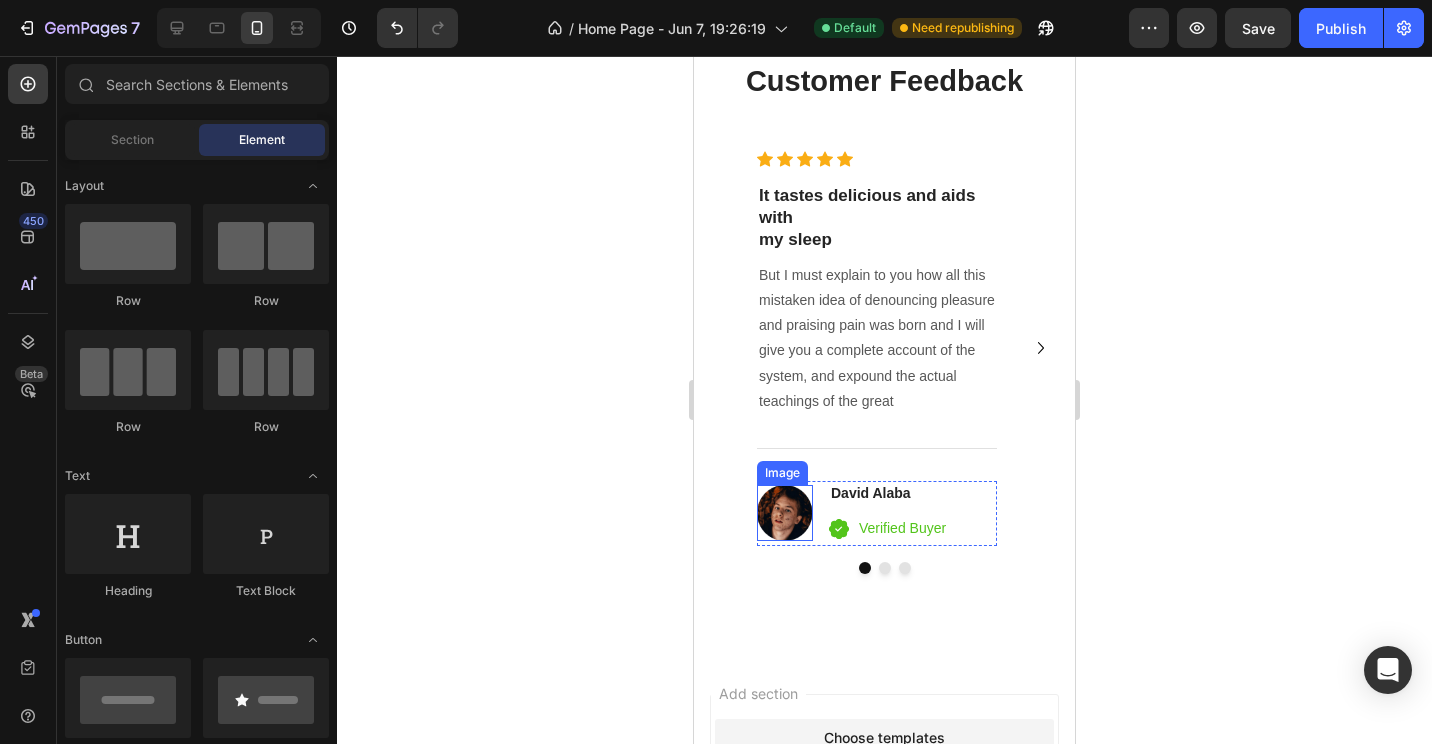 click at bounding box center [785, 513] 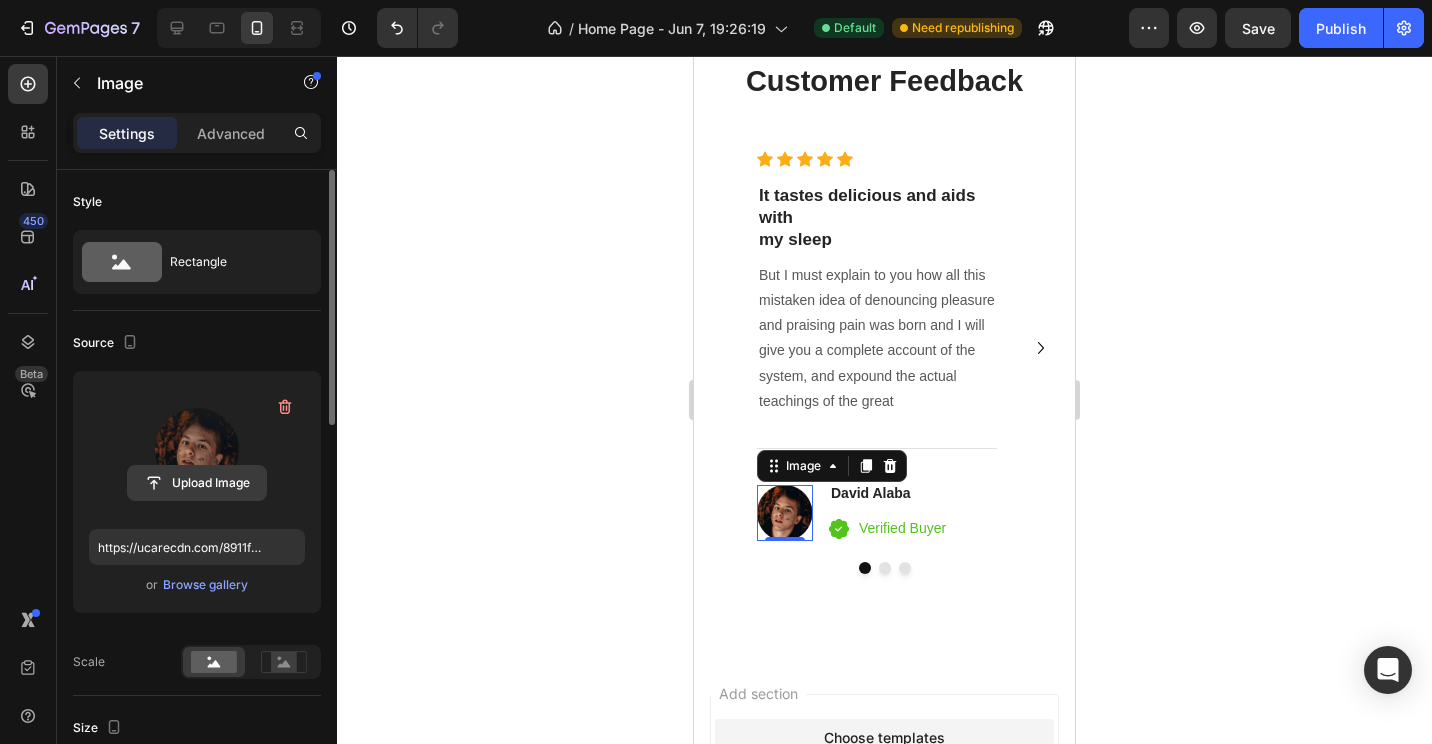 click 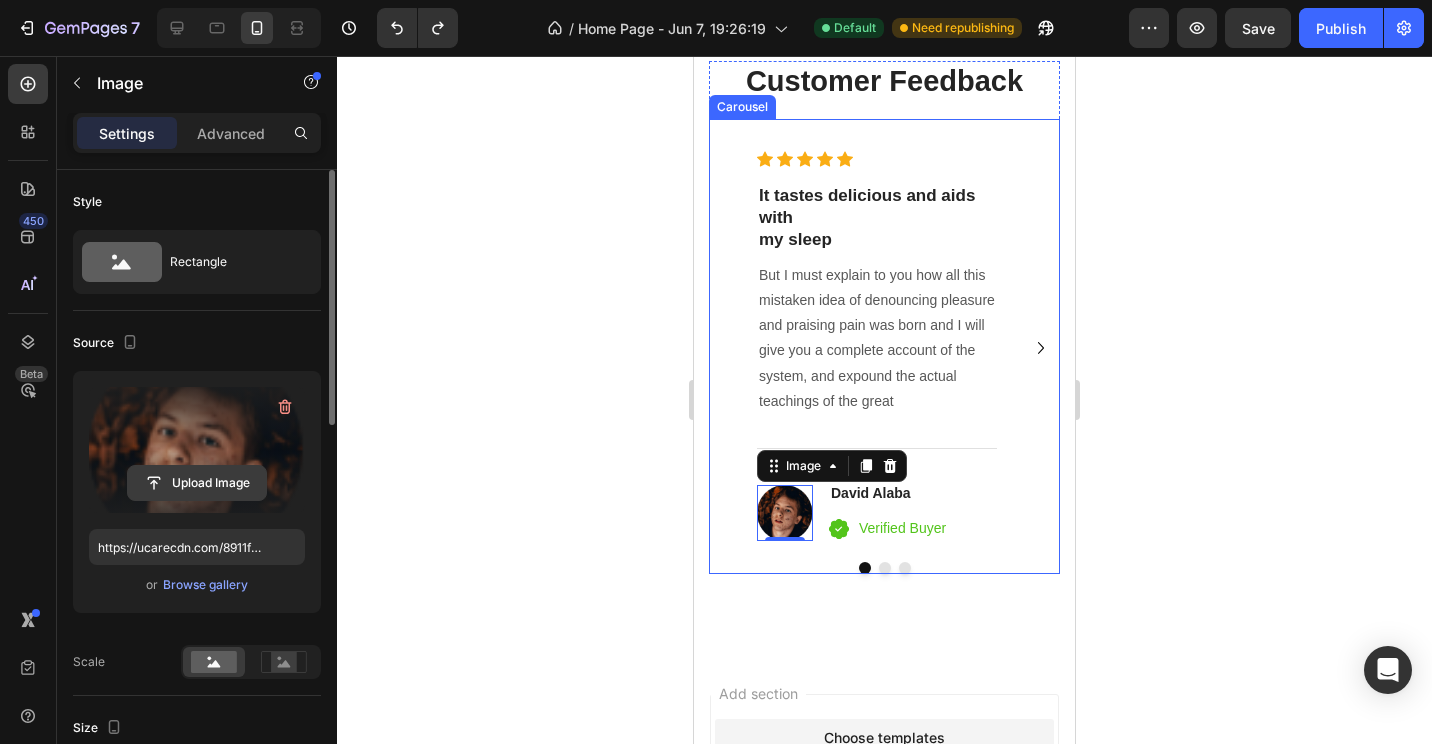 click 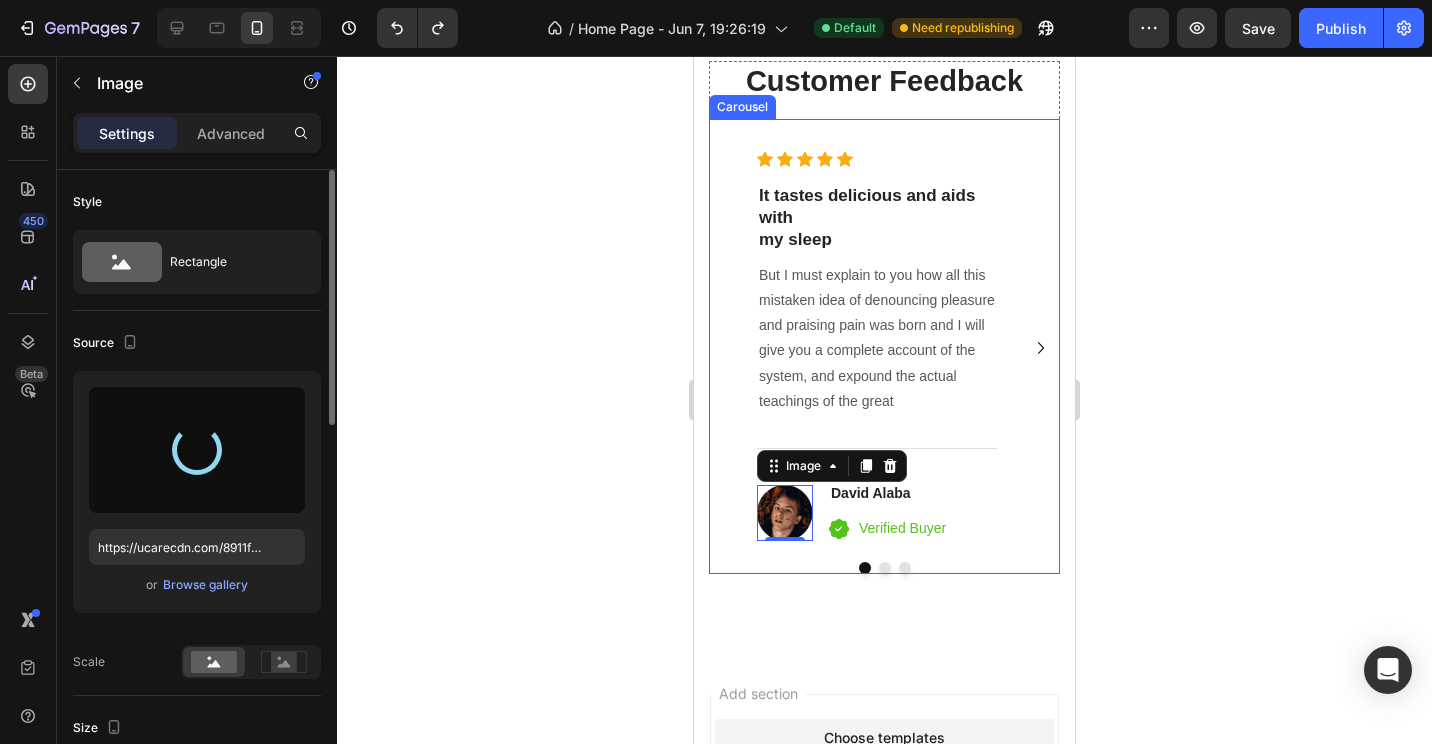 type on "https://cdn.shopify.com/s/files/1/0709/0765/8408/files/gempages_570020413275374816-7258c702-4cbc-499e-a99a-9882daa17654.png" 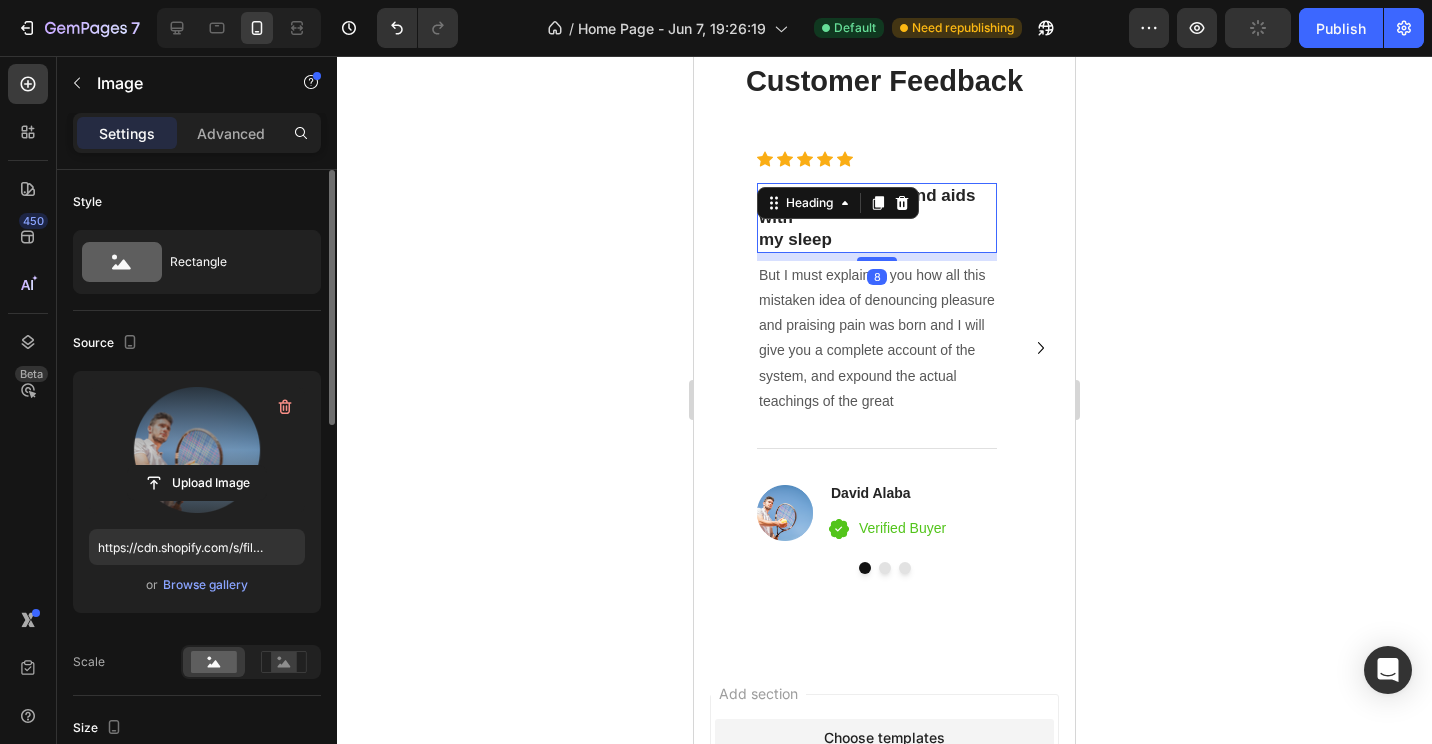 click on "It tastes delicious and aids with  my sleep" at bounding box center [877, 218] 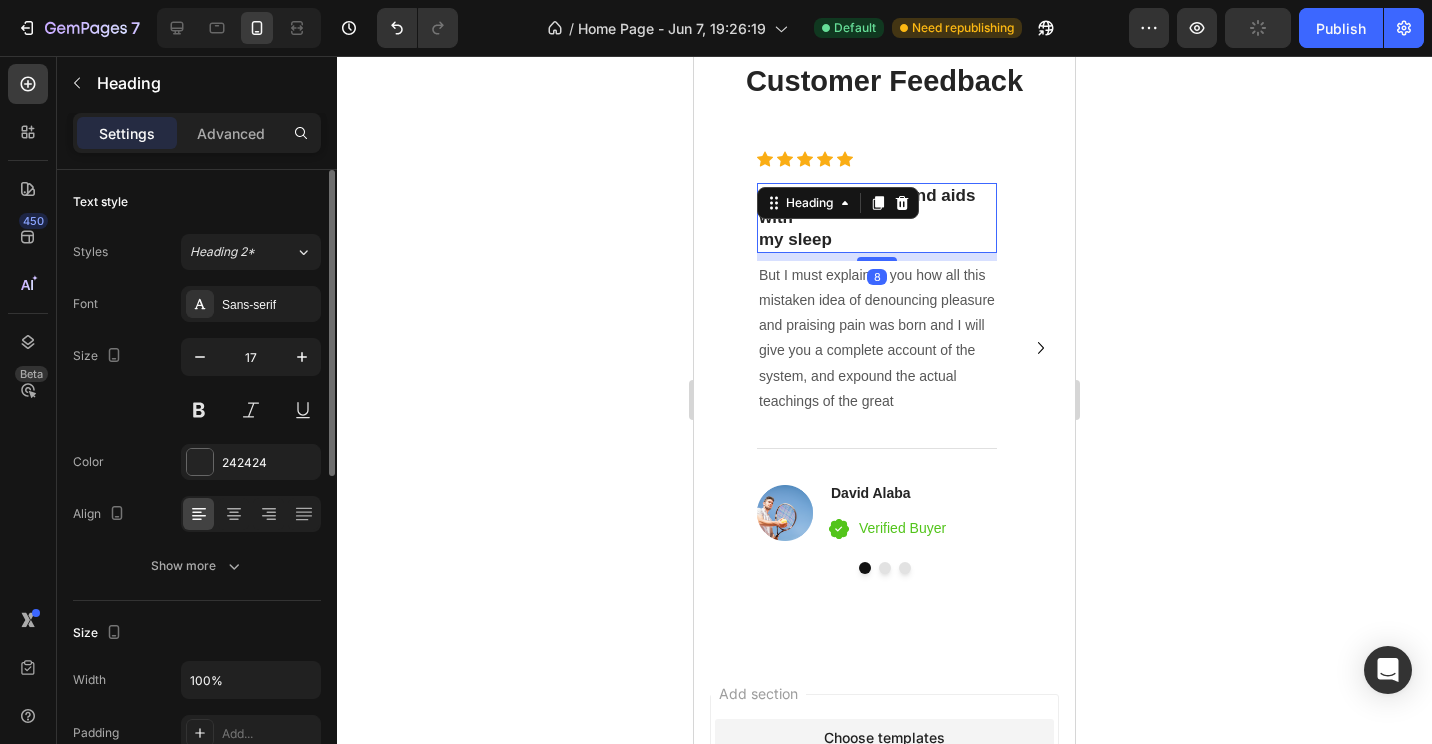 click on "It tastes delicious and aids with  my sleep" at bounding box center [877, 218] 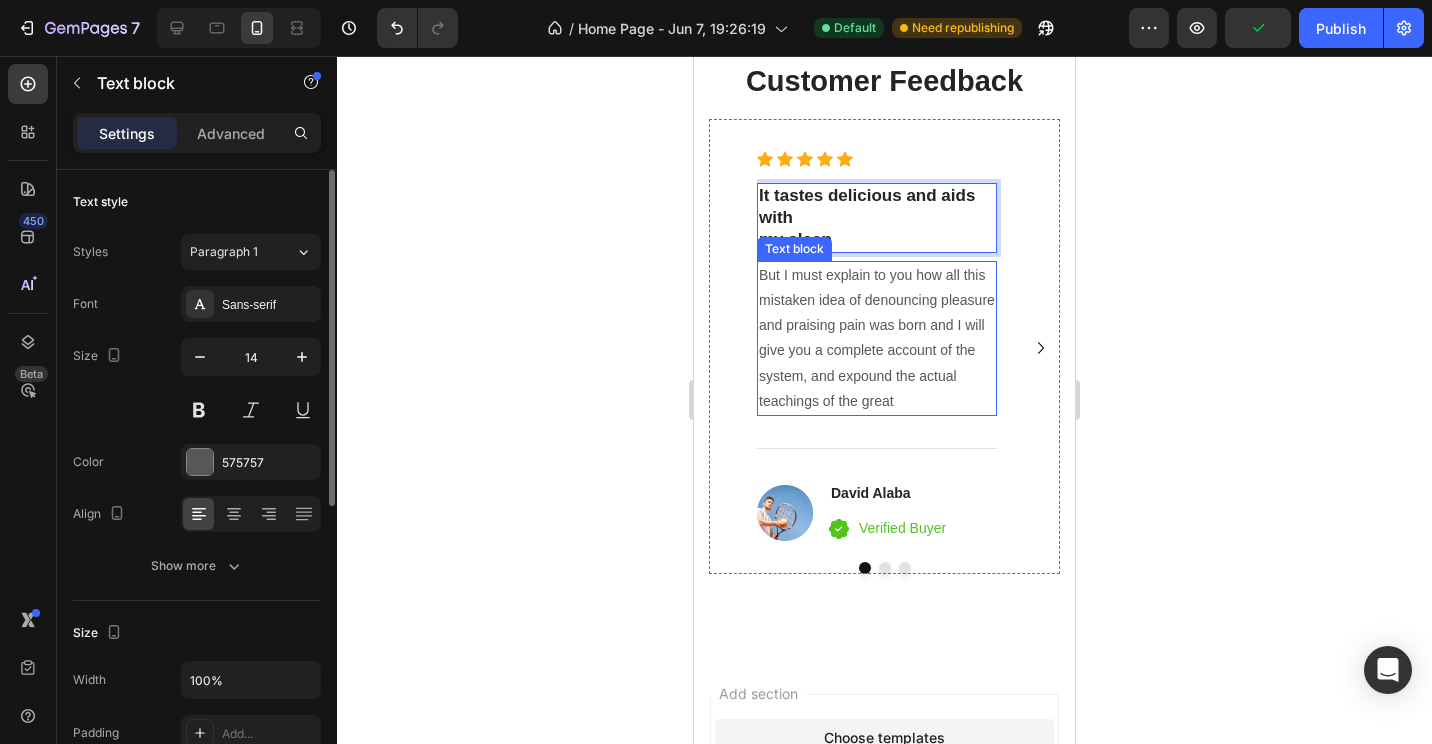 click on "But I must explain to you how all this mistaken idea of denouncing pleasure and praising pain was born and I will give you a complete account of the system, and expound the actual teachings of the great" at bounding box center [877, 338] 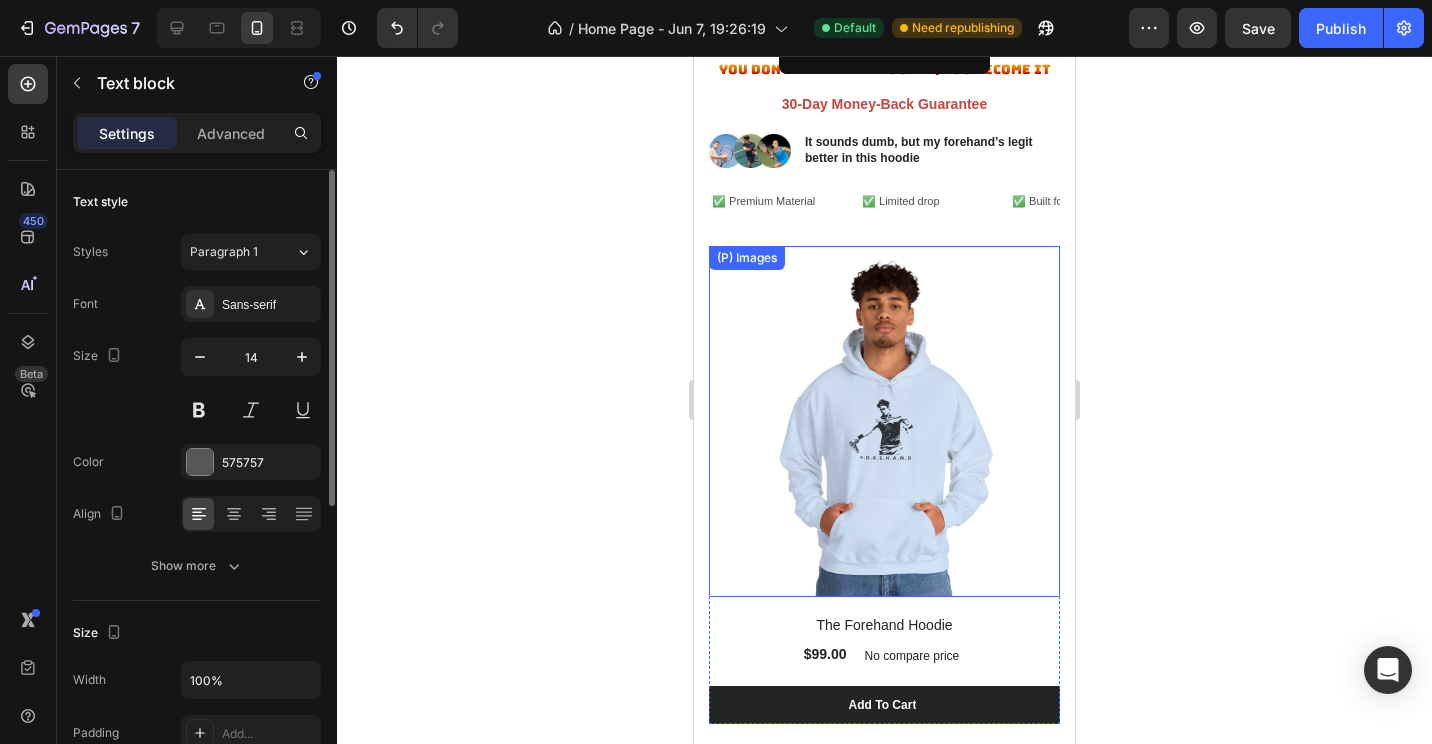 scroll, scrollTop: 124, scrollLeft: 0, axis: vertical 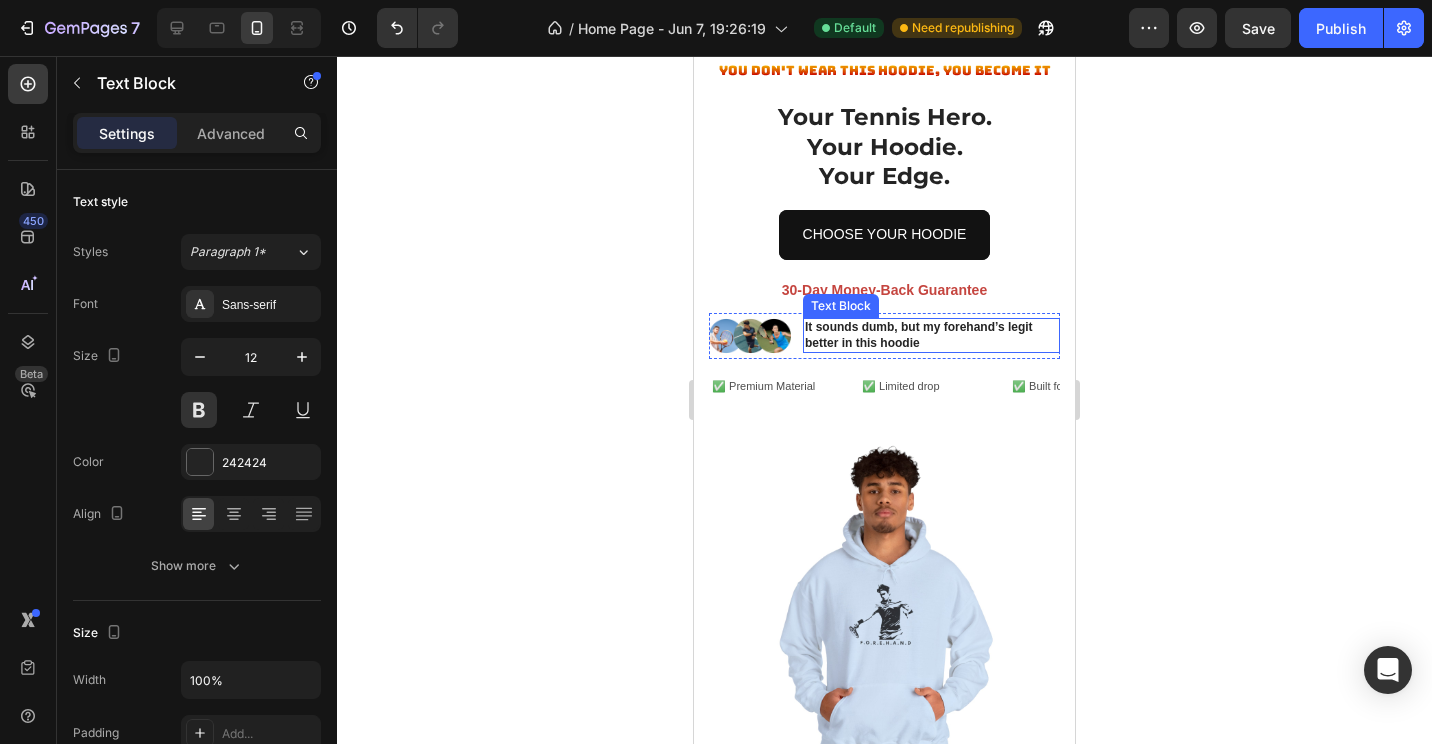 click on "It sounds dumb, but my forehand’s legit better in this hoodie" at bounding box center (931, 335) 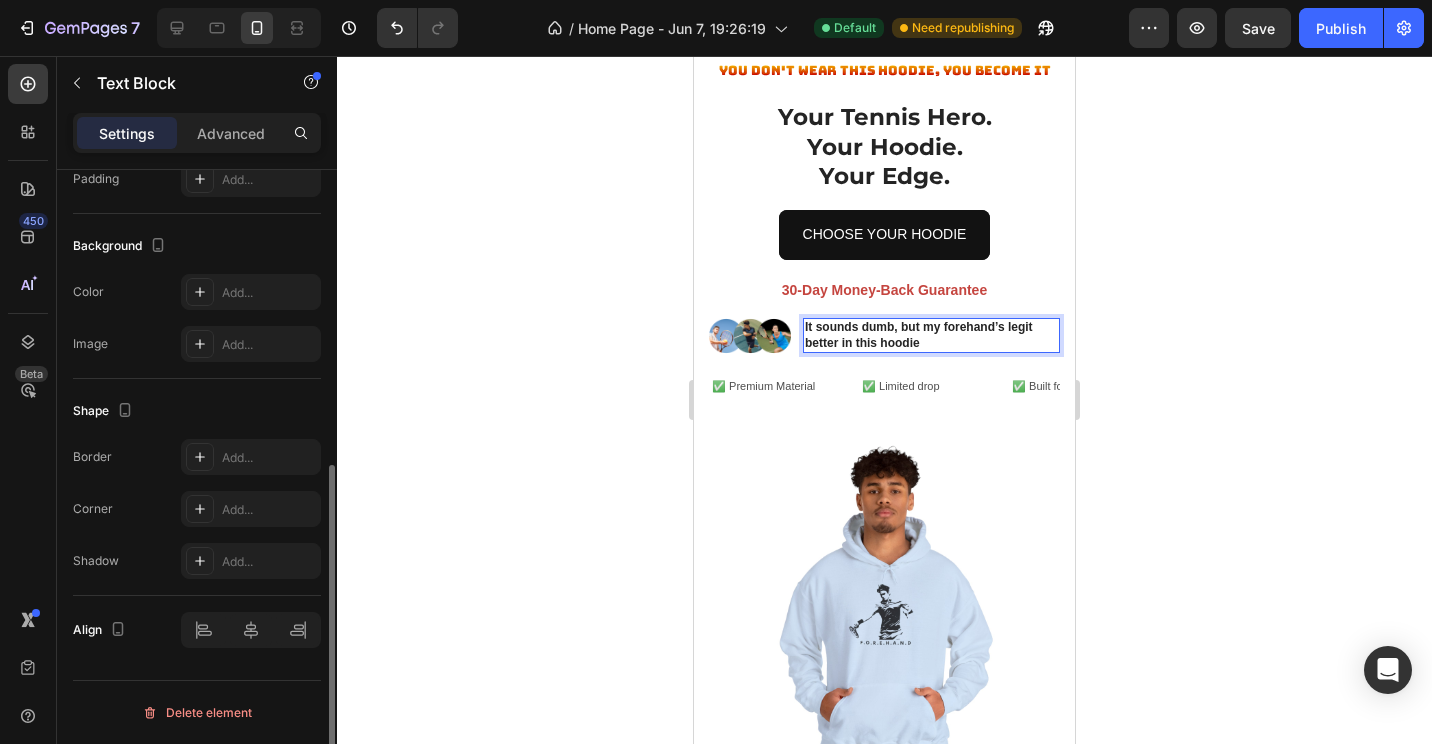 click on "It sounds dumb, but my forehand’s legit better in this hoodie" at bounding box center [931, 335] 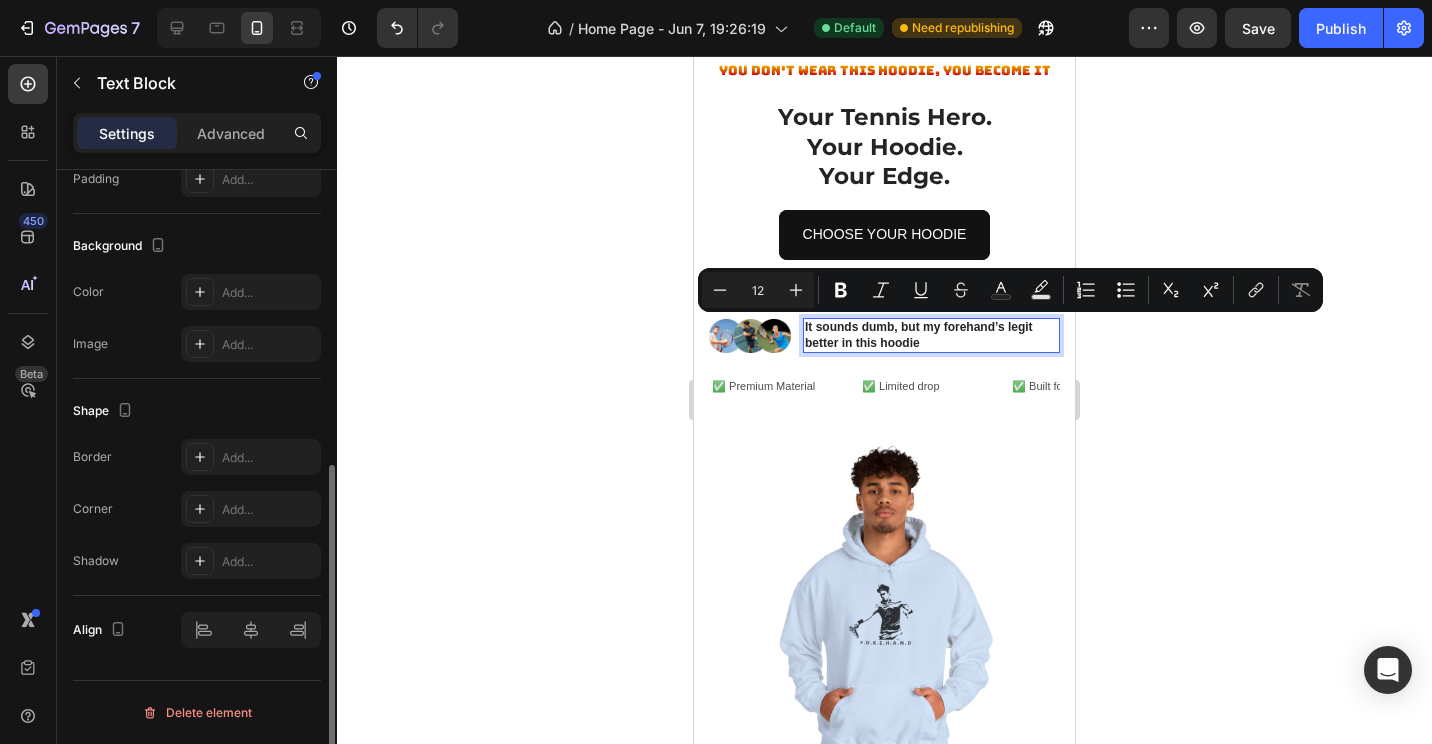 drag, startPoint x: 920, startPoint y: 342, endPoint x: 813, endPoint y: 326, distance: 108.18965 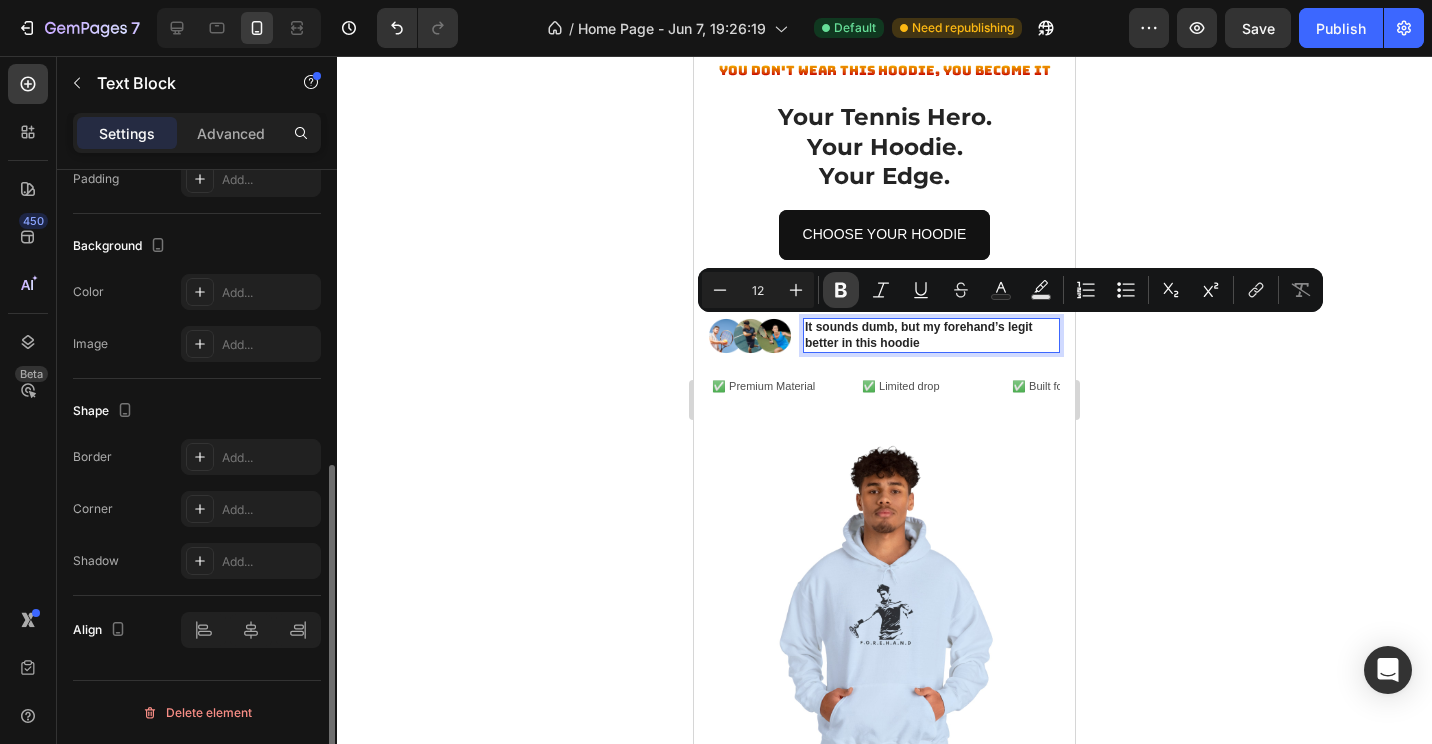 copy on "It sounds dumb, but my forehand’s legit better in this hoodie" 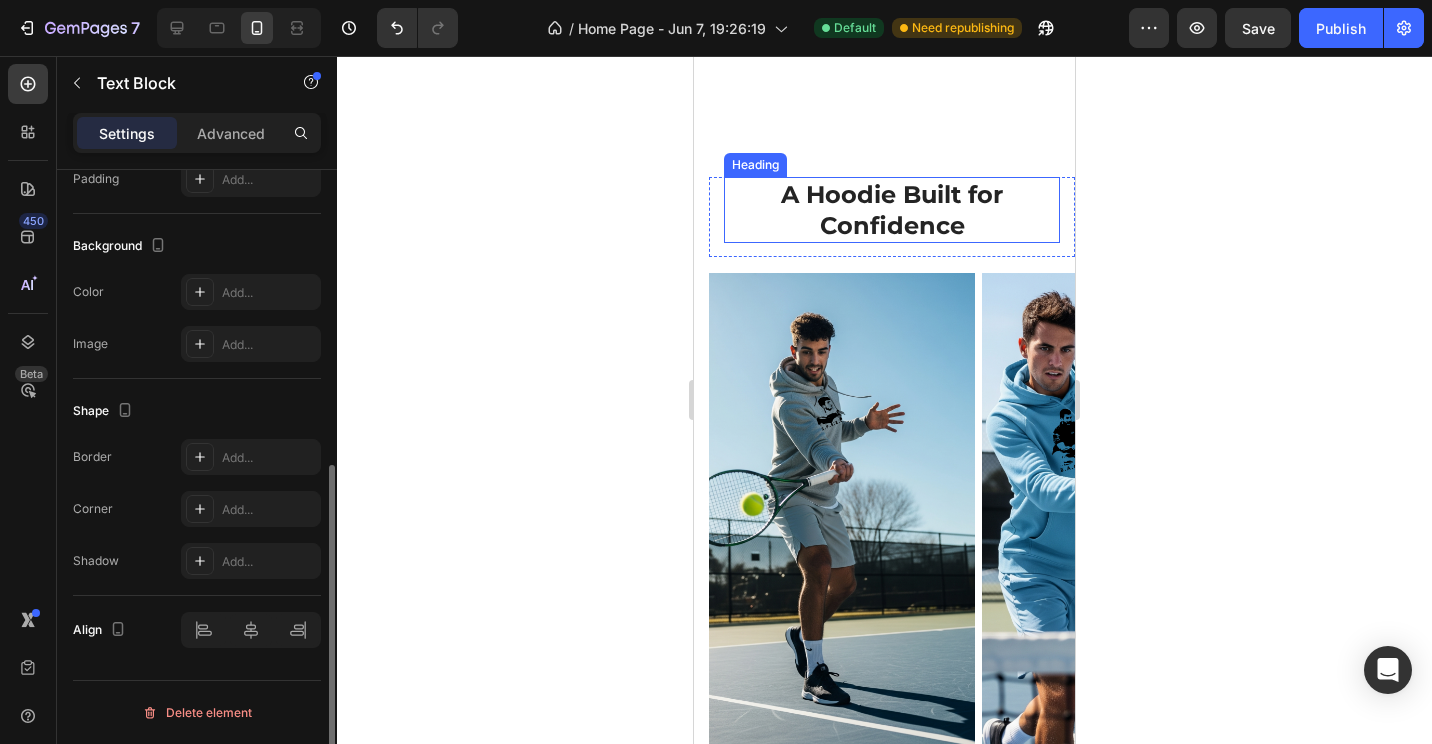 type on "16" 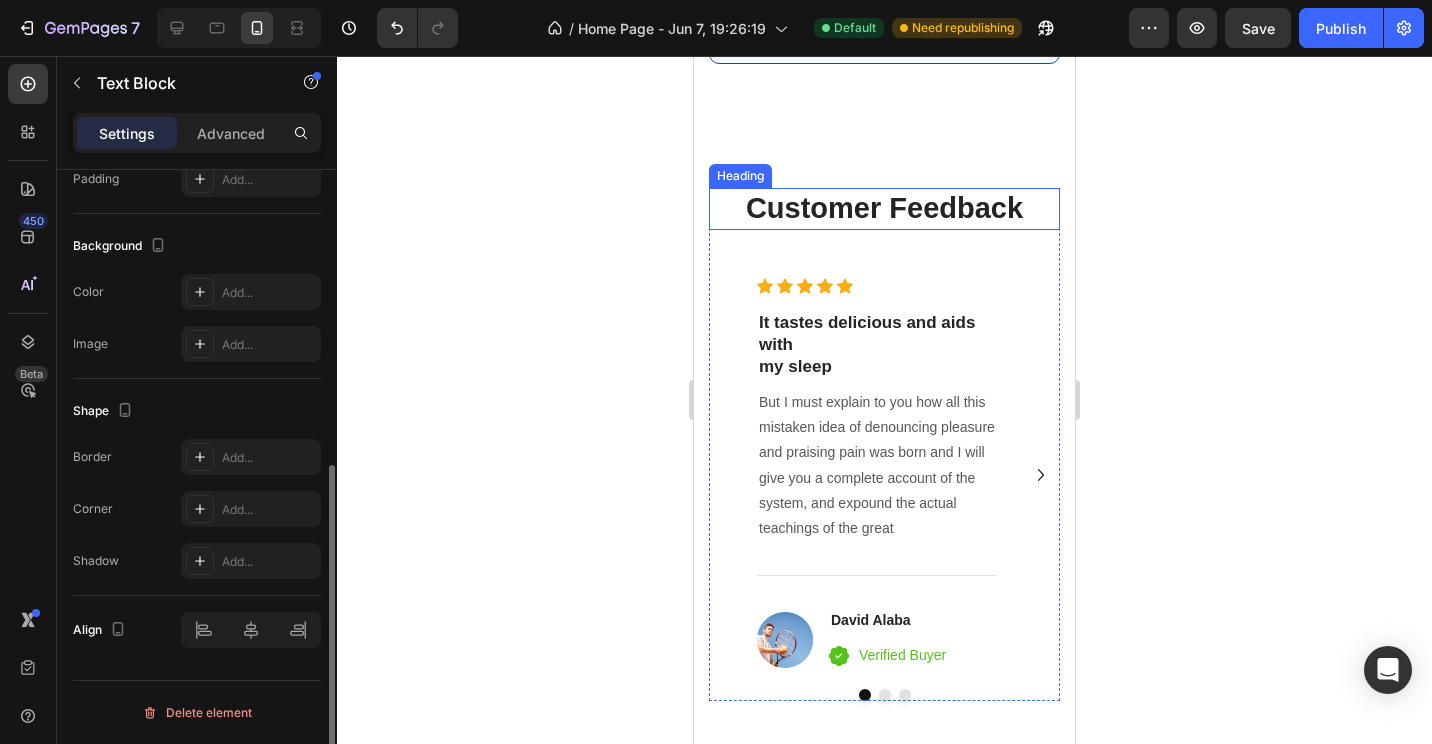 scroll, scrollTop: 6024, scrollLeft: 0, axis: vertical 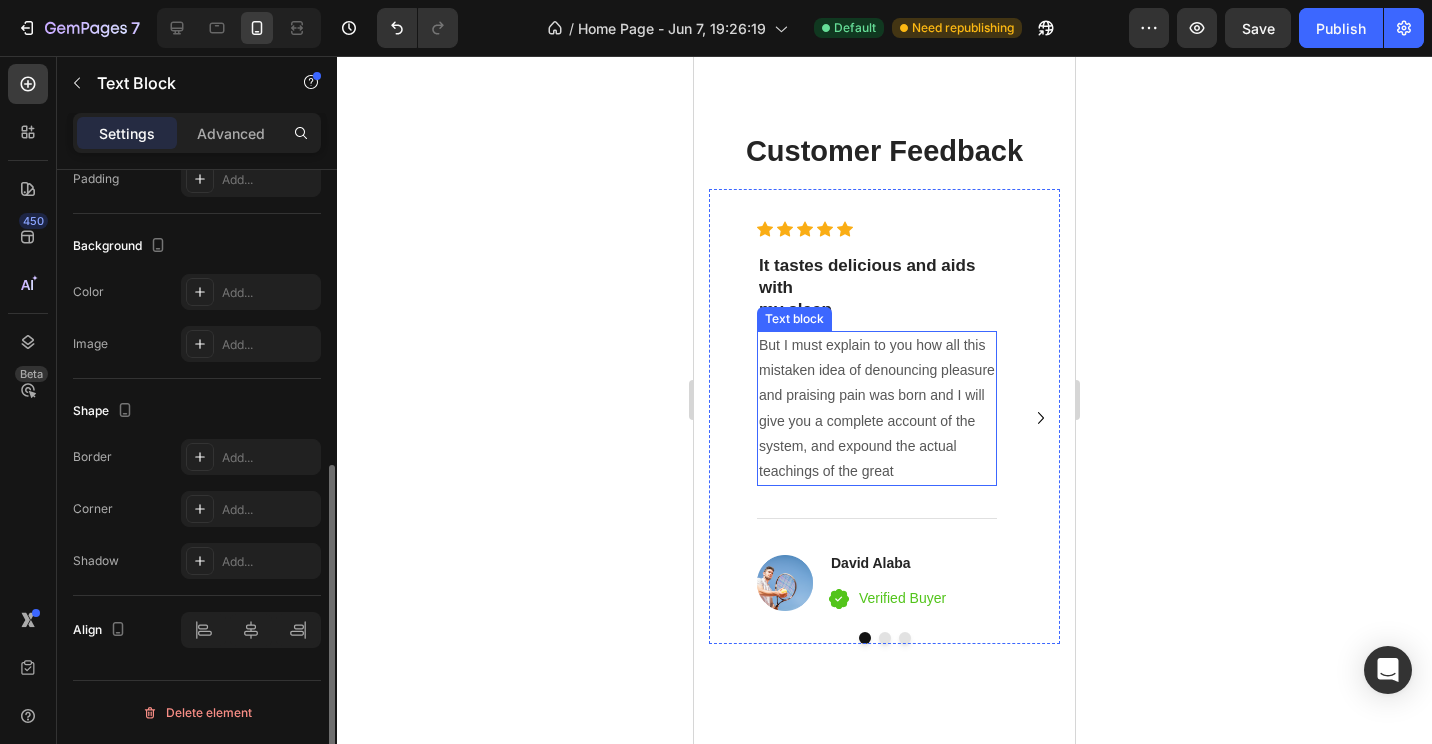 click on "But I must explain to you how all this mistaken idea of denouncing pleasure and praising pain was born and I will give you a complete account of the system, and expound the actual teachings of the great" at bounding box center [877, 408] 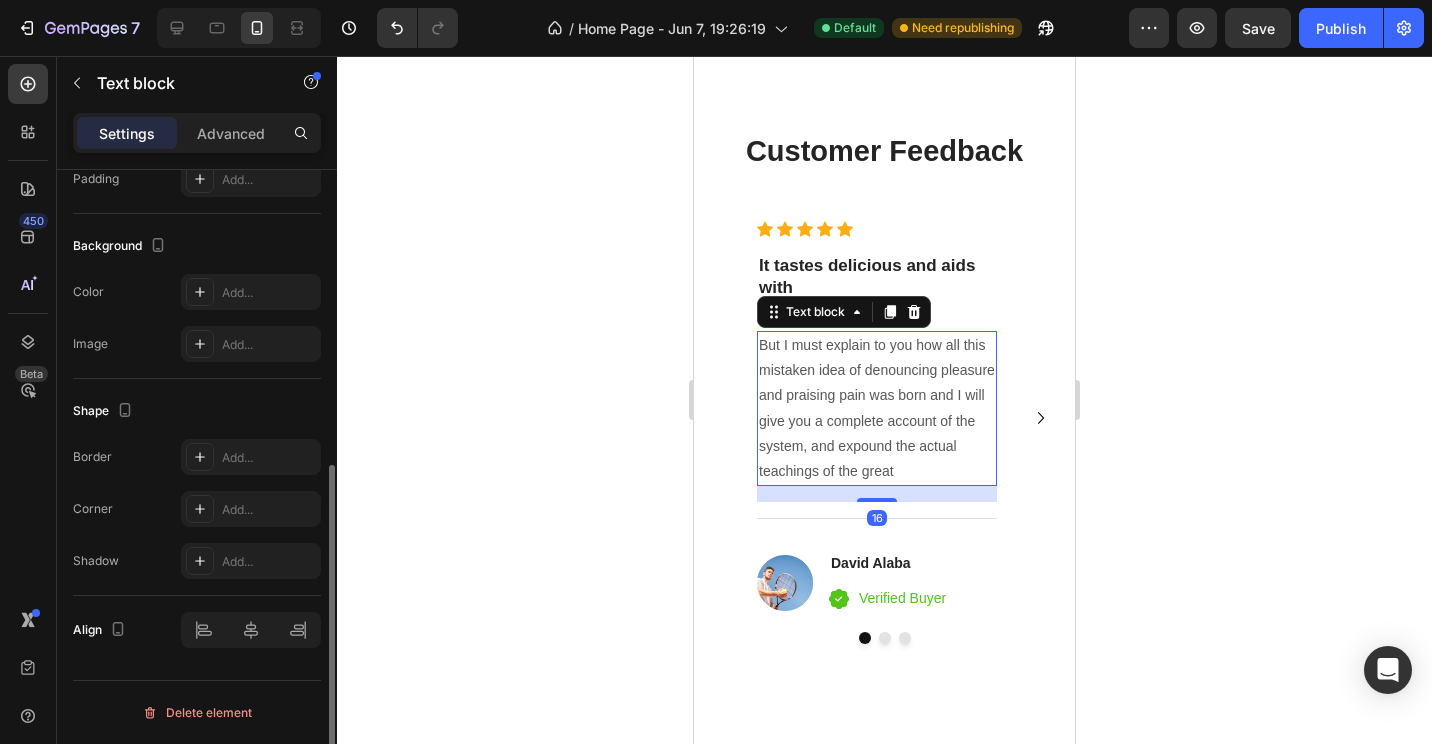 click on "But I must explain to you how all this mistaken idea of denouncing pleasure and praising pain was born and I will give you a complete account of the system, and expound the actual teachings of the great" at bounding box center [877, 408] 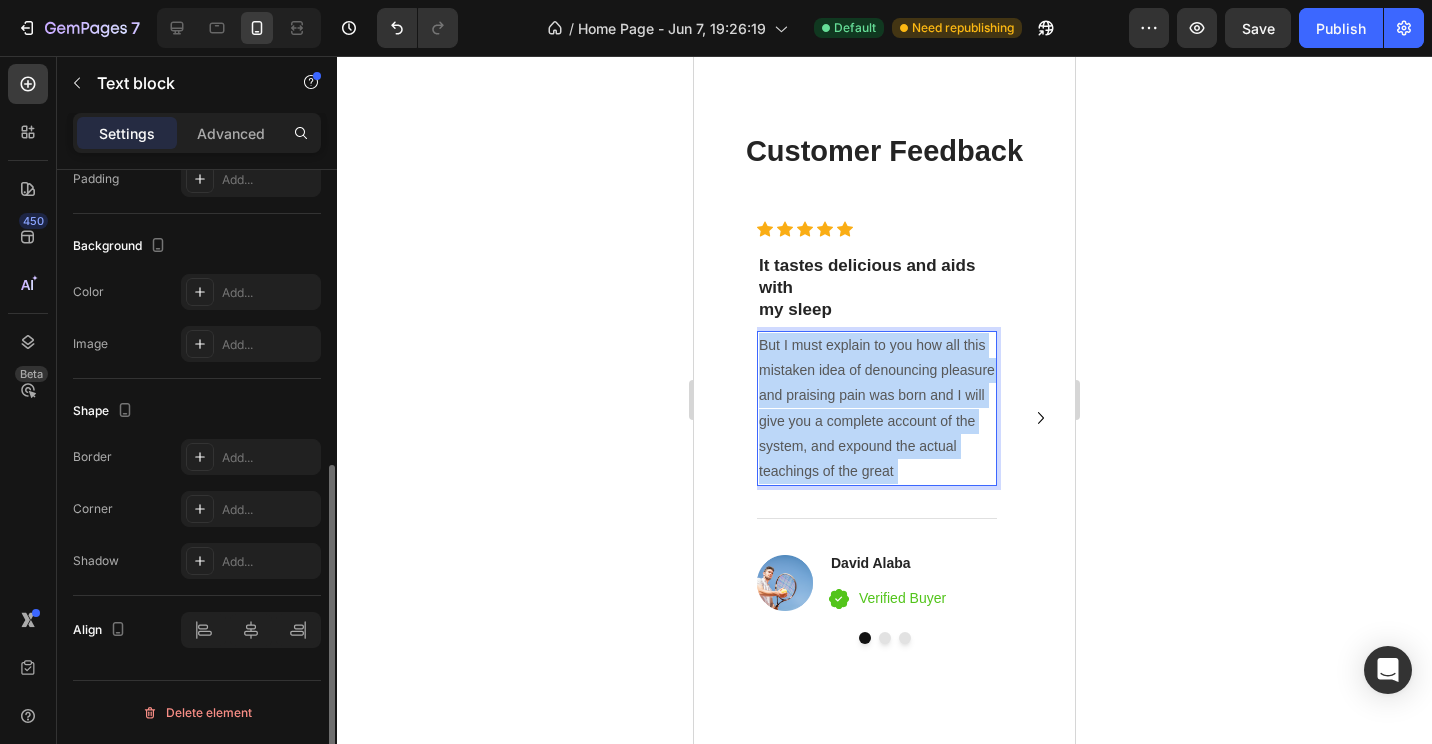 drag, startPoint x: 834, startPoint y: 458, endPoint x: 772, endPoint y: 339, distance: 134.18271 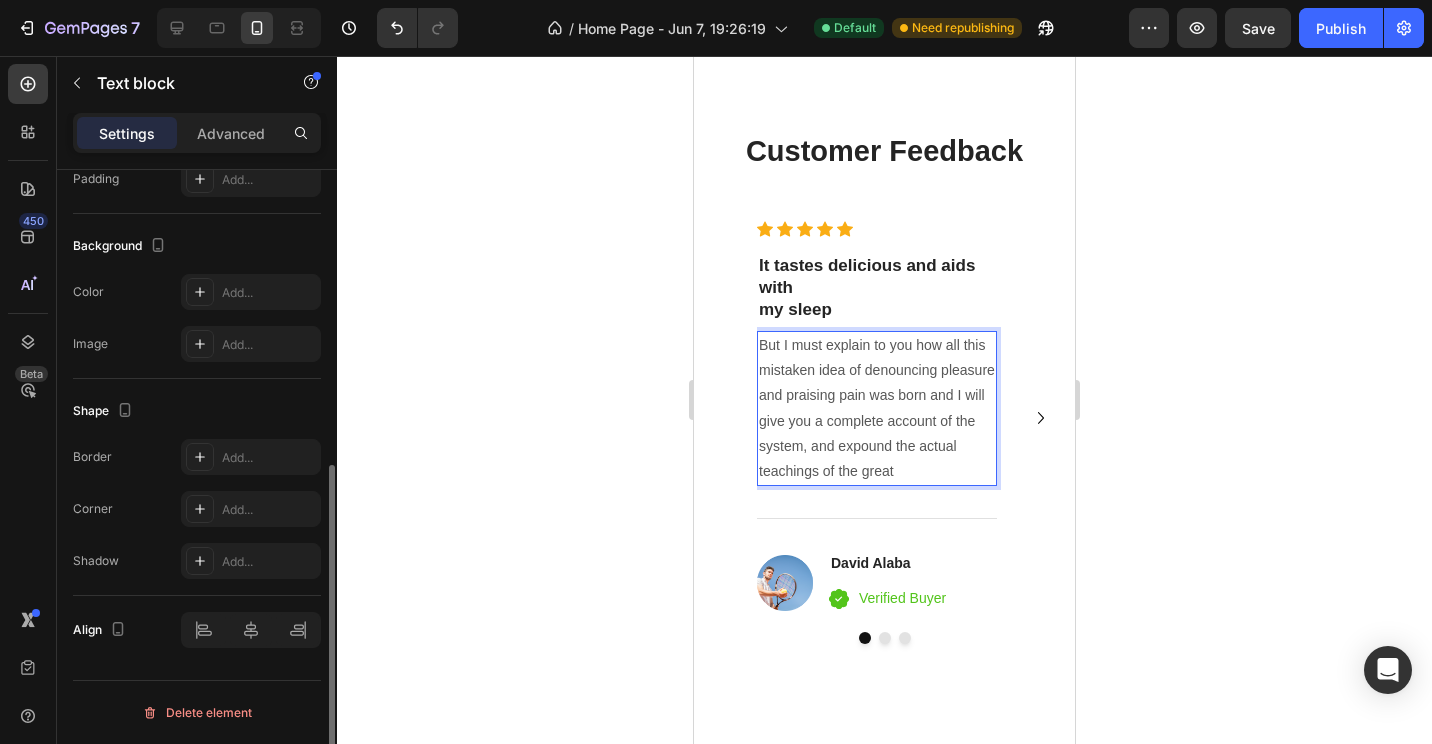 click on "But I must explain to you how all this mistaken idea of denouncing pleasure and praising pain was born and I will give you a complete account of the system, and expound the actual teachings of the great" at bounding box center [877, 408] 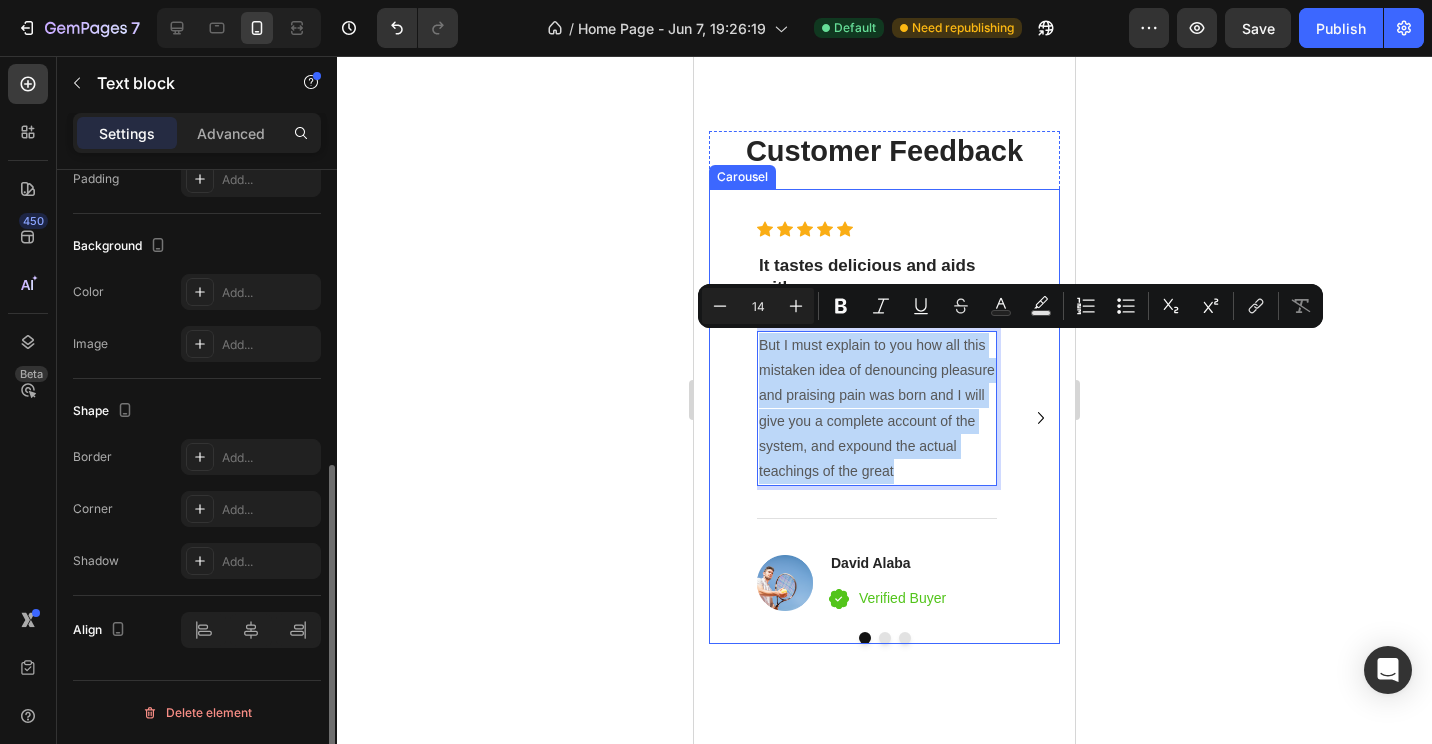 drag, startPoint x: 898, startPoint y: 468, endPoint x: 755, endPoint y: 344, distance: 189.27493 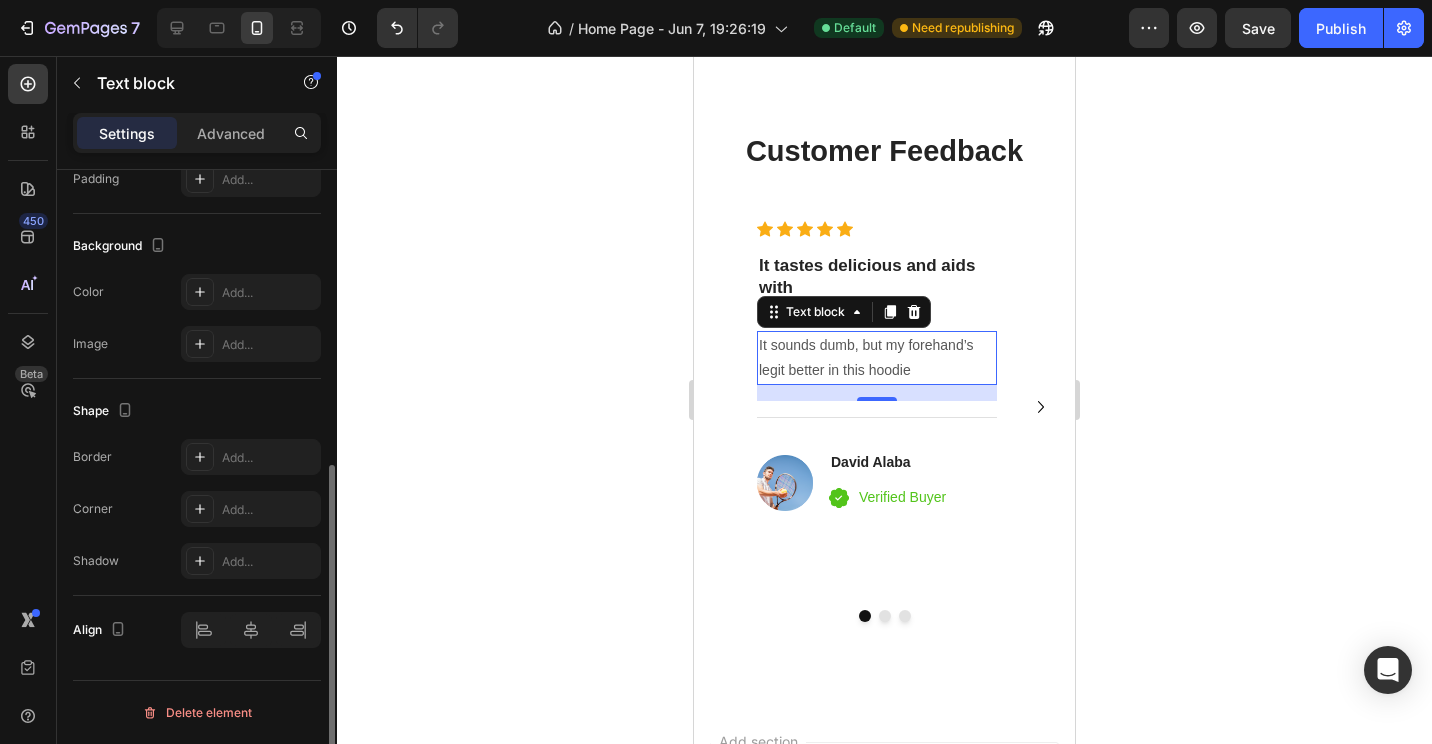click 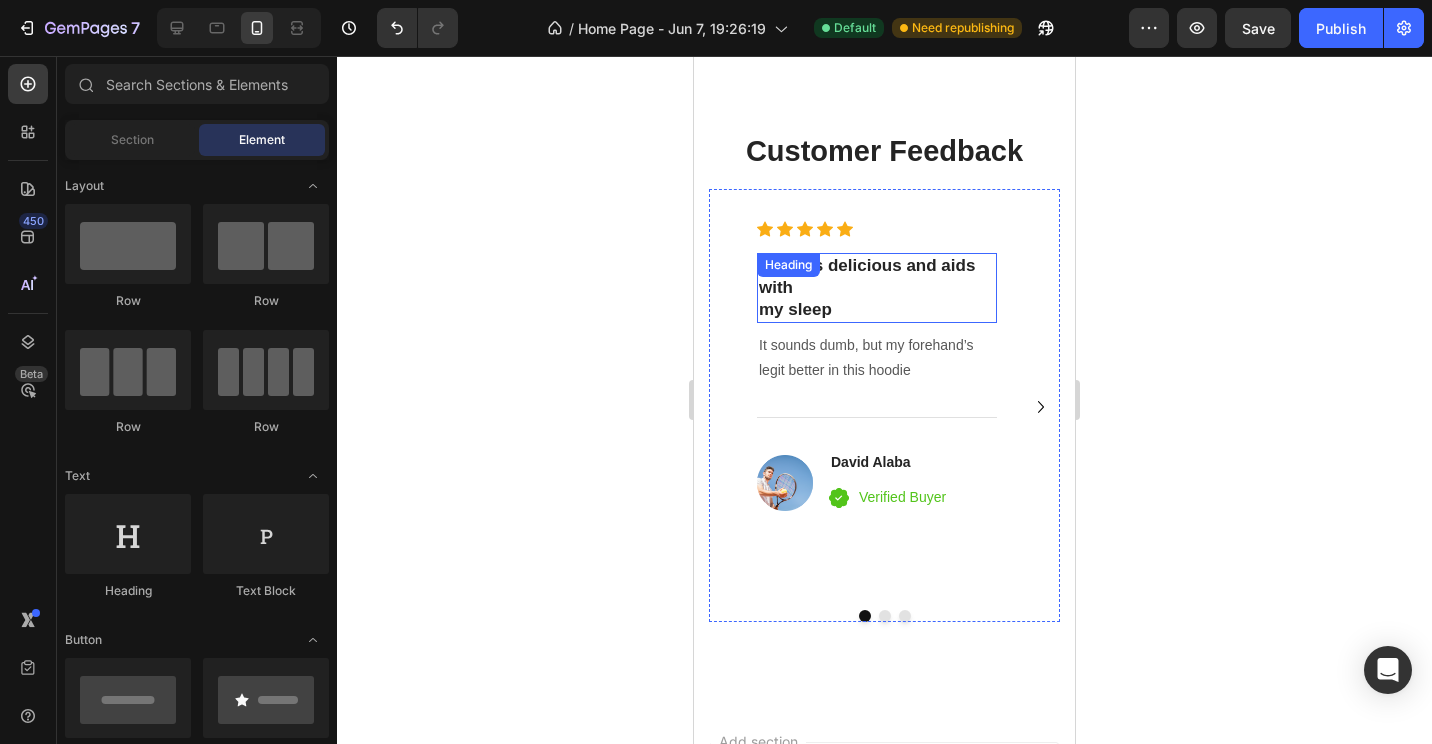 click on "It tastes delicious and aids with  my sleep" at bounding box center (877, 288) 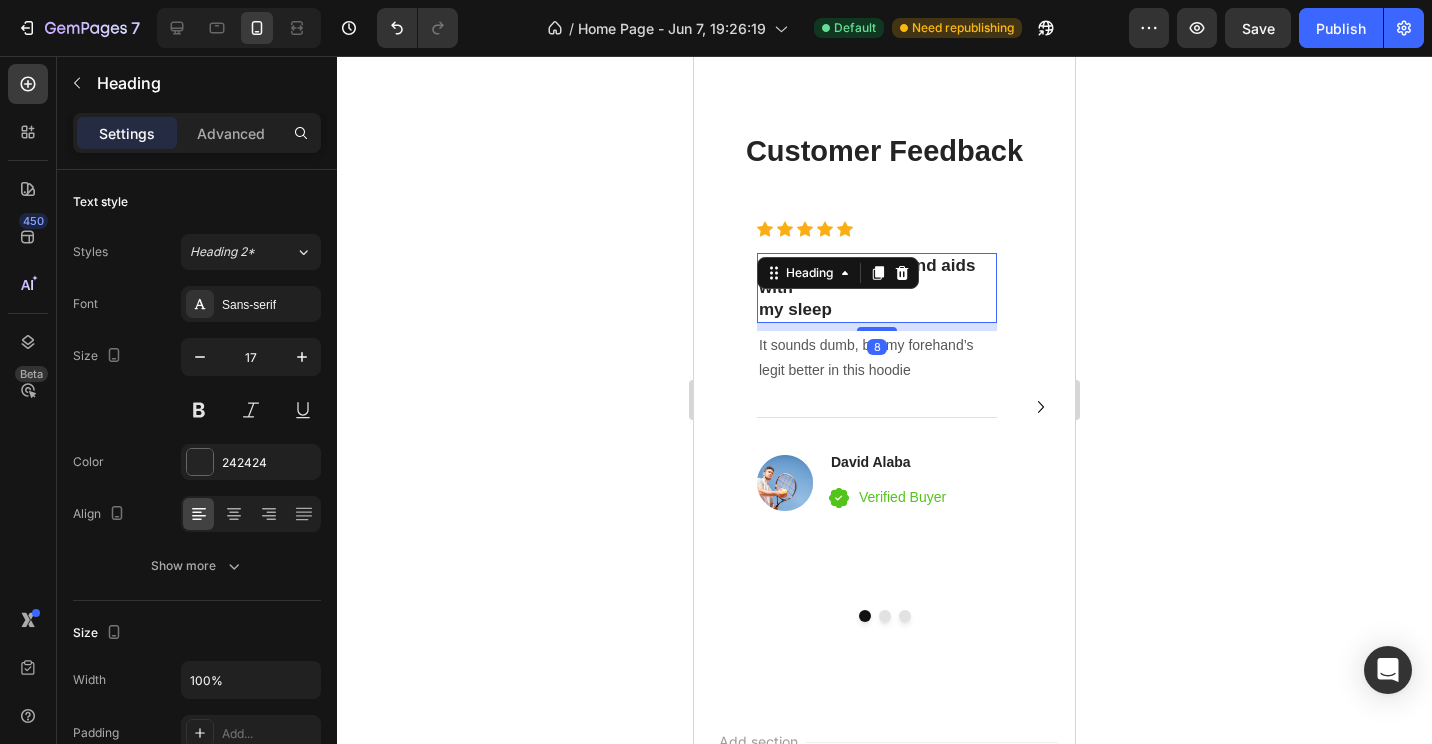 click on "It tastes delicious and aids with  my sleep" at bounding box center (877, 288) 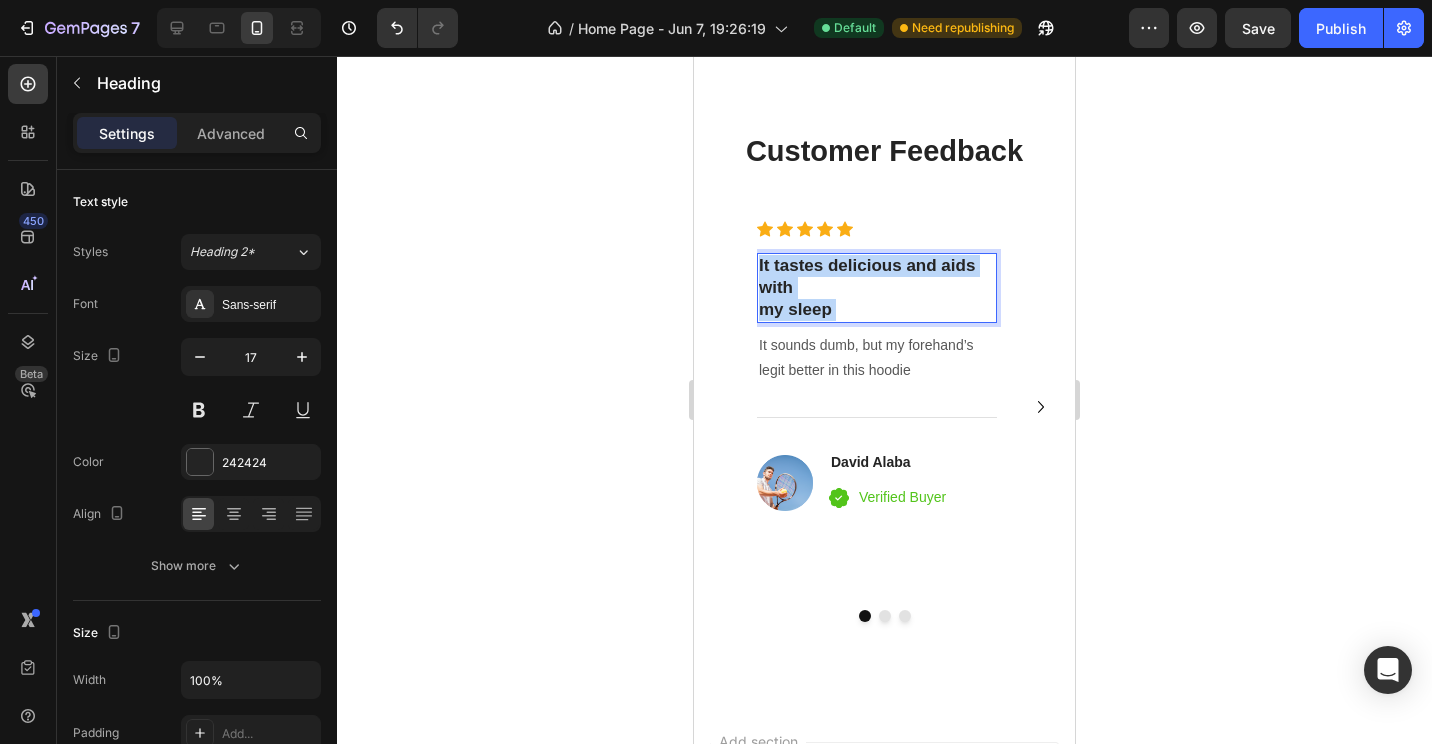 drag, startPoint x: 836, startPoint y: 309, endPoint x: 759, endPoint y: 279, distance: 82.637764 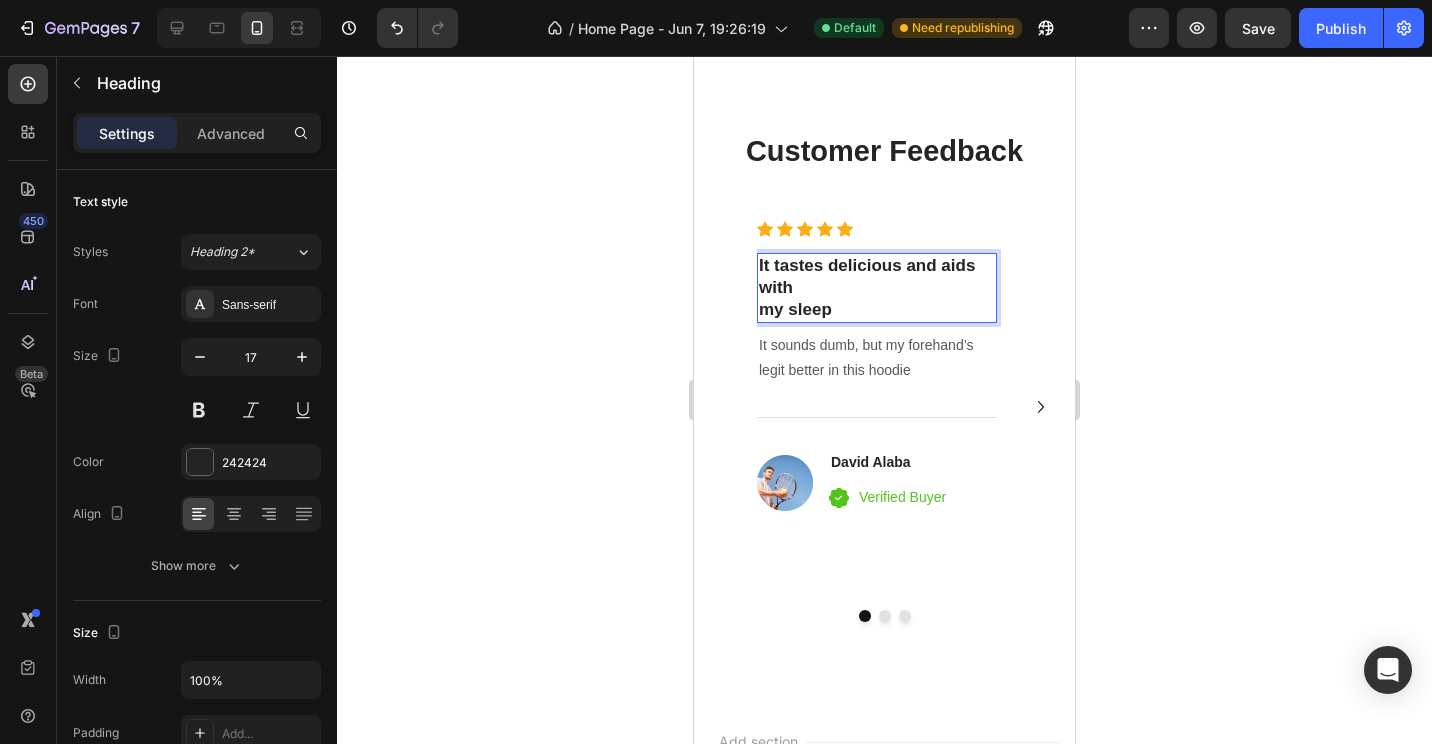 click on "It tastes delicious and aids with  my sleep" at bounding box center [877, 288] 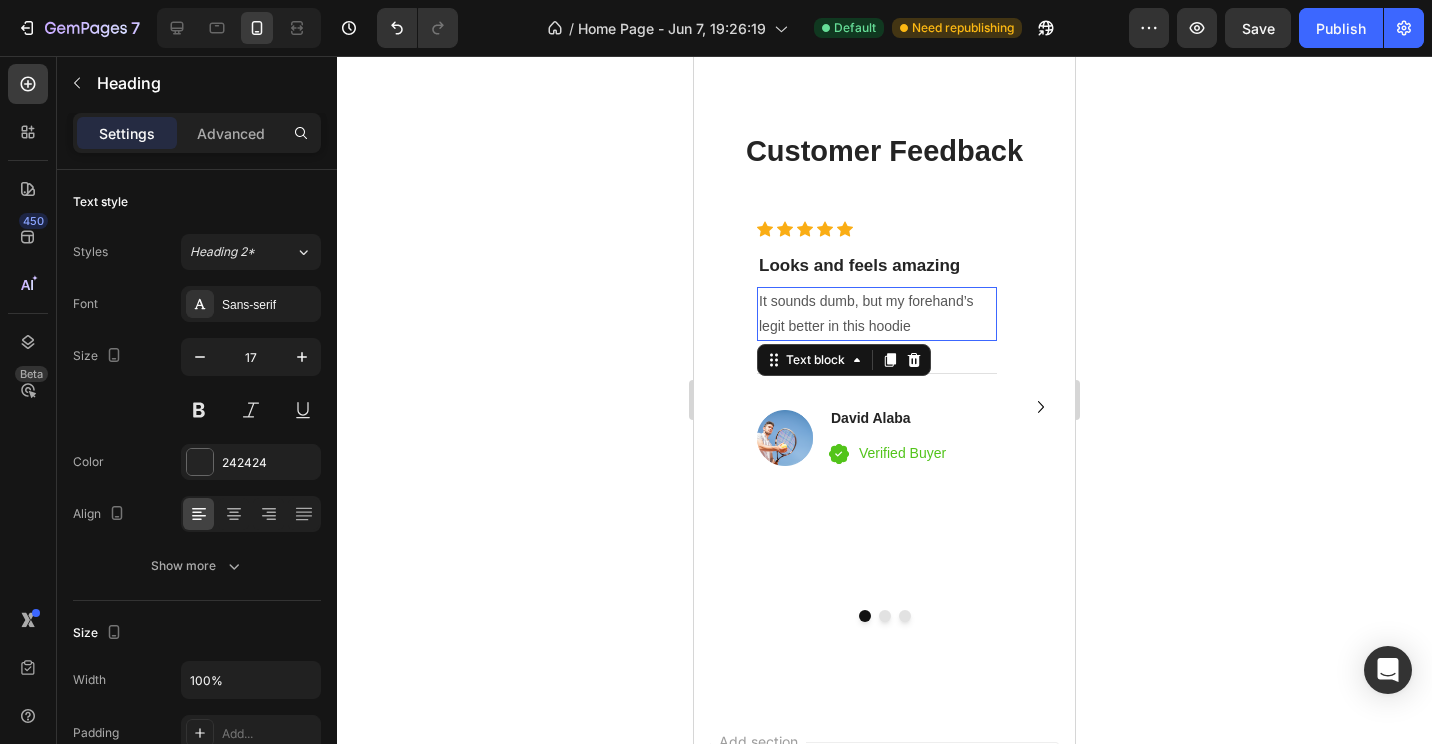 click on "It sounds dumb, but my forehand’s legit better in this hoodie" at bounding box center [877, 314] 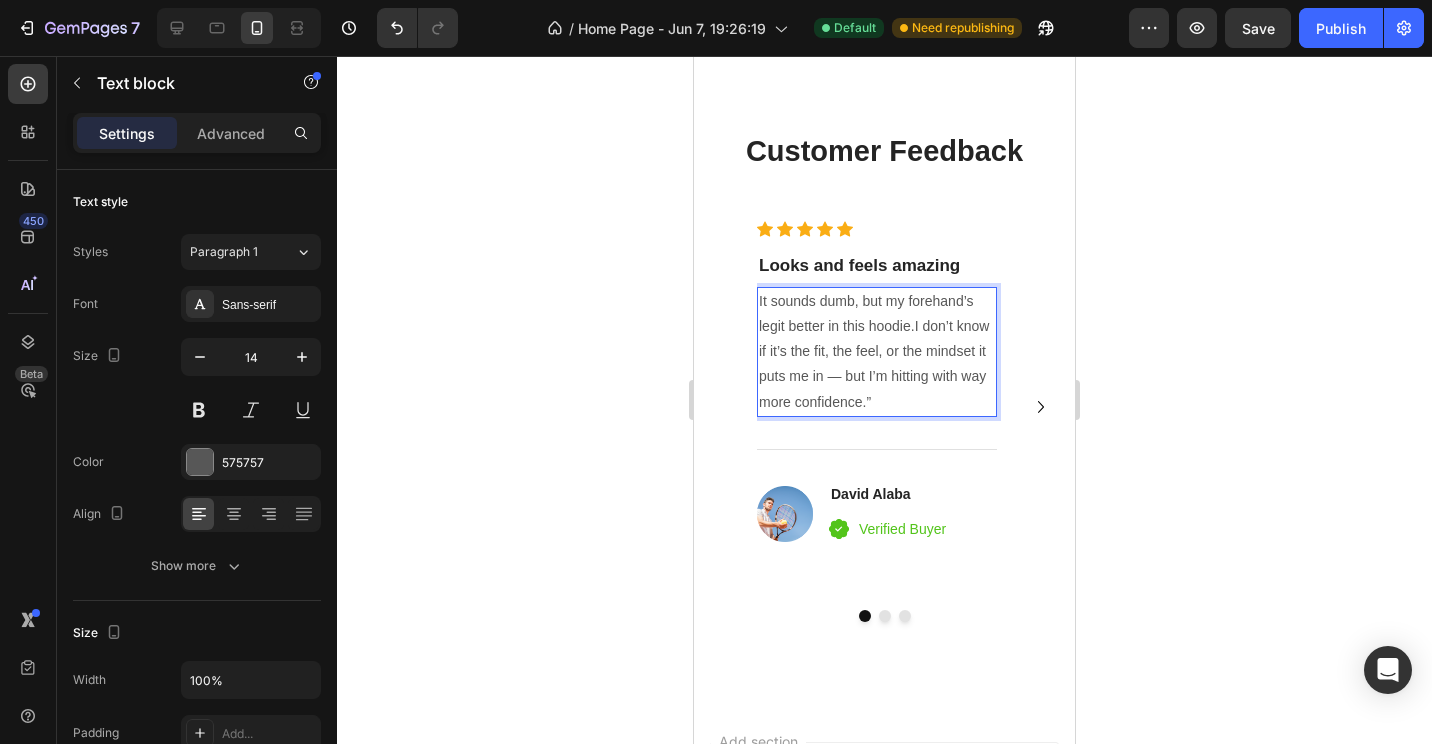 click on "It sounds dumb, but my forehand’s legit better in this hoodie.I don’t know if it’s the fit, the feel, or the mindset it puts me in — but I’m hitting with way more confidence.”" at bounding box center [877, 352] 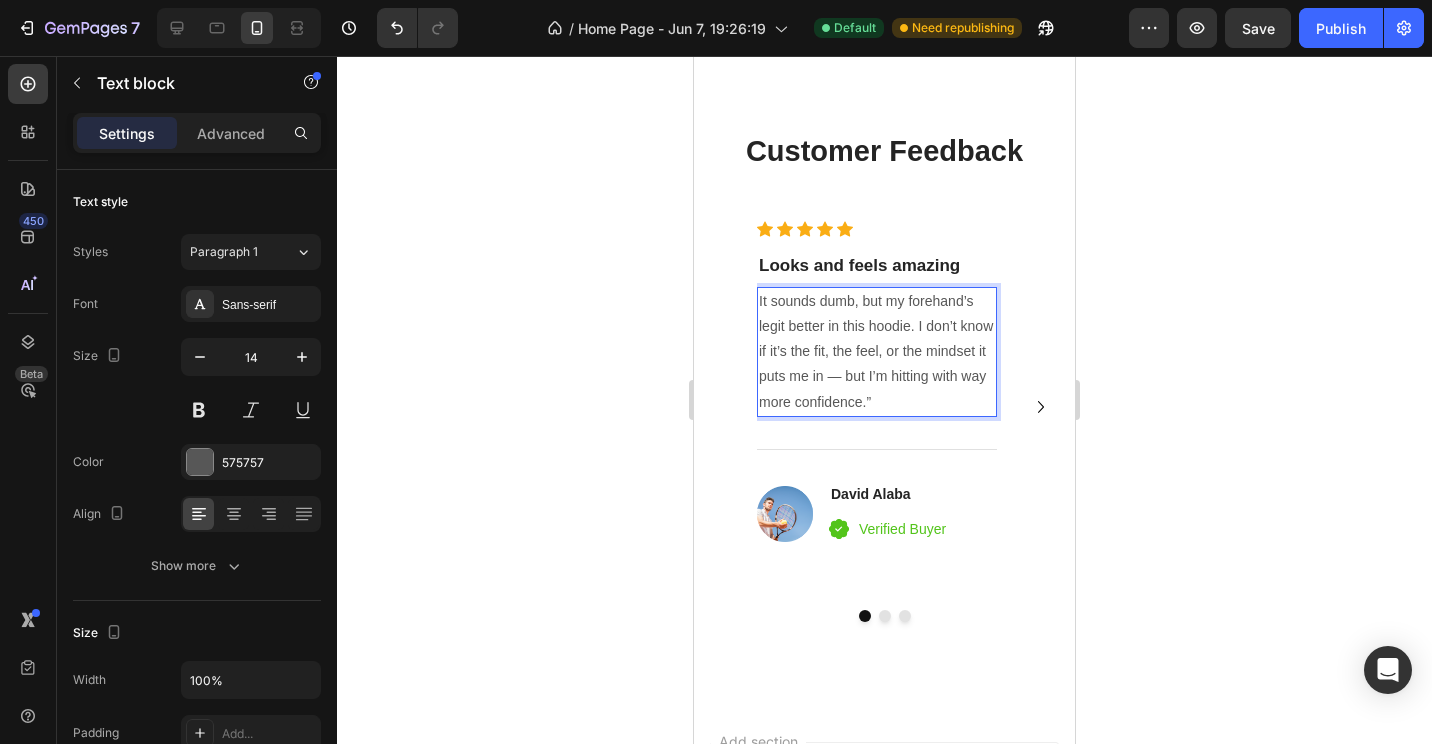 click on "It sounds dumb, but my forehand’s legit better in this hoodie. I don’t know if it’s the fit, the feel, or the mindset it puts me in — but I’m hitting with way more confidence.”" at bounding box center [877, 352] 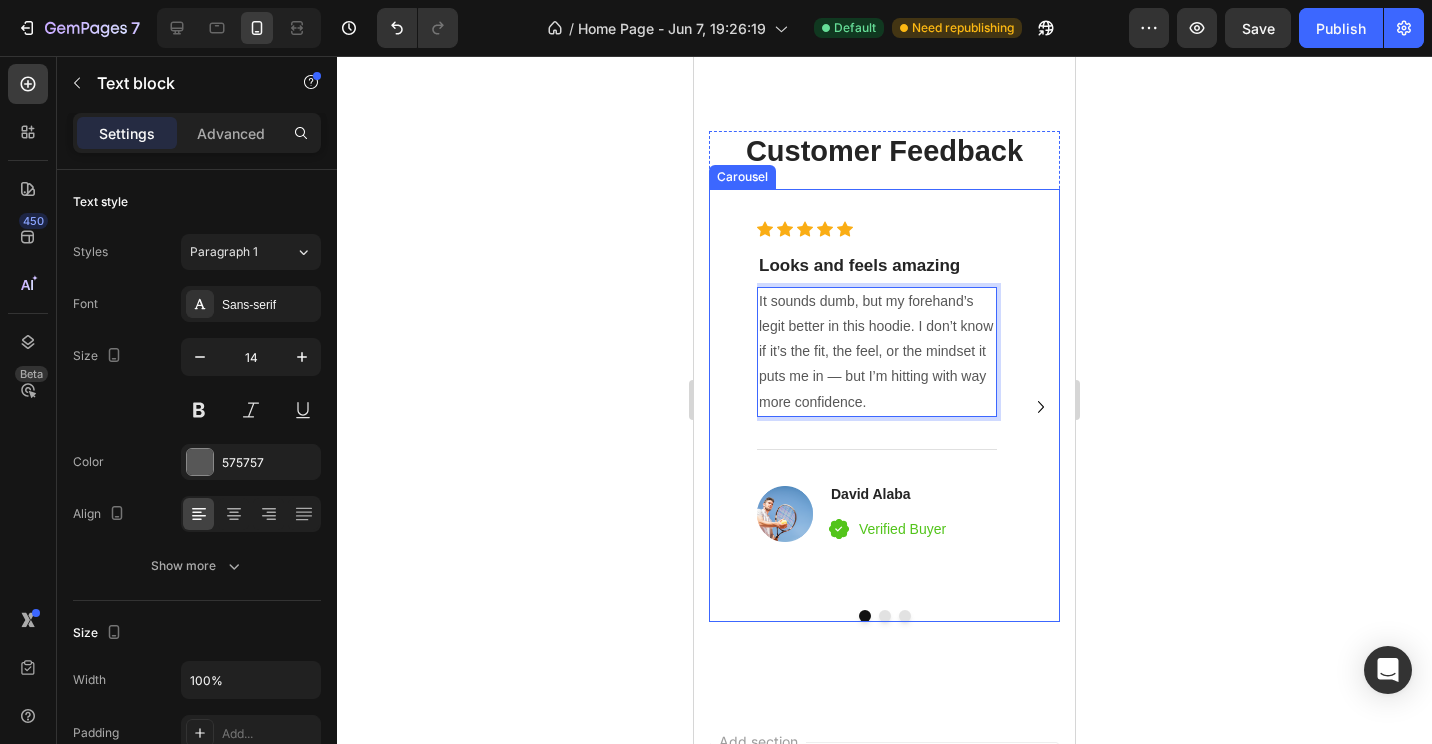 click 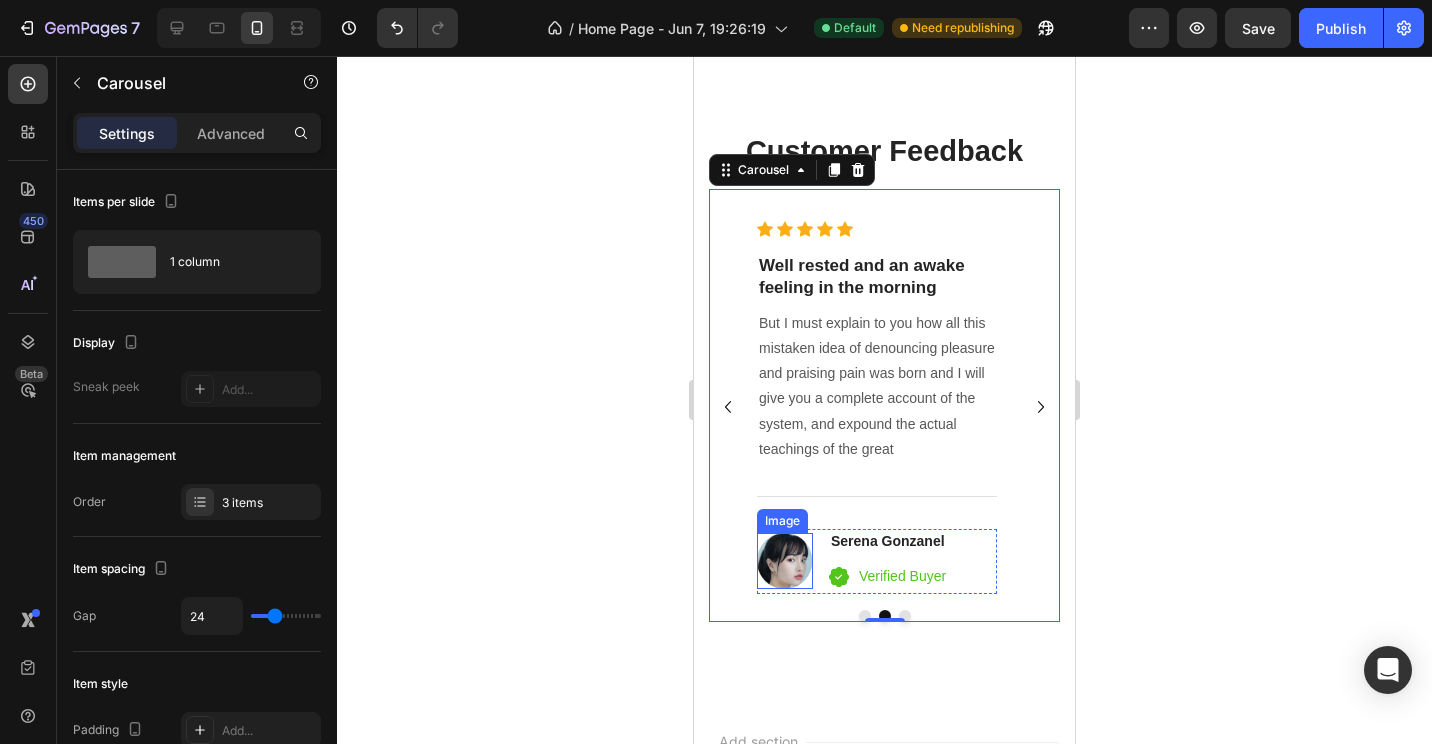 click at bounding box center [785, 561] 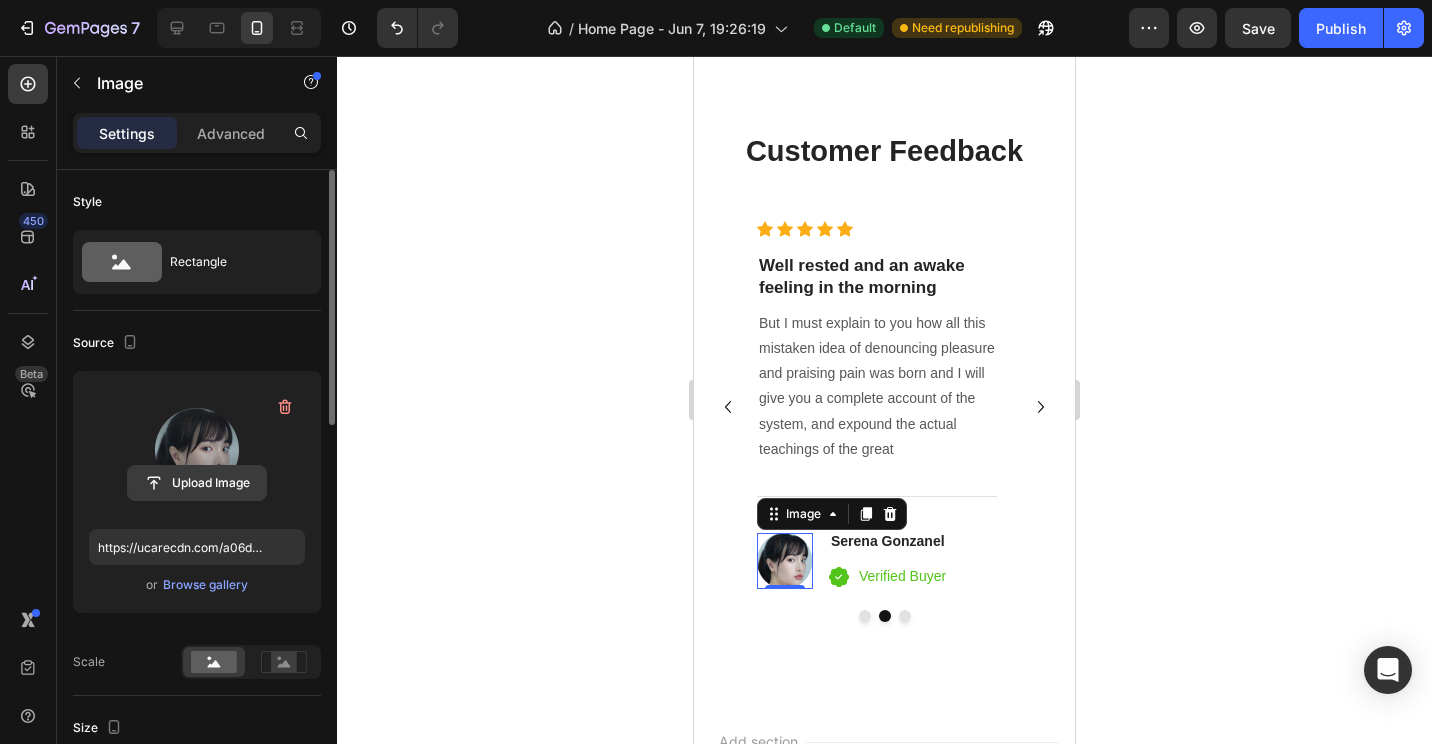 click 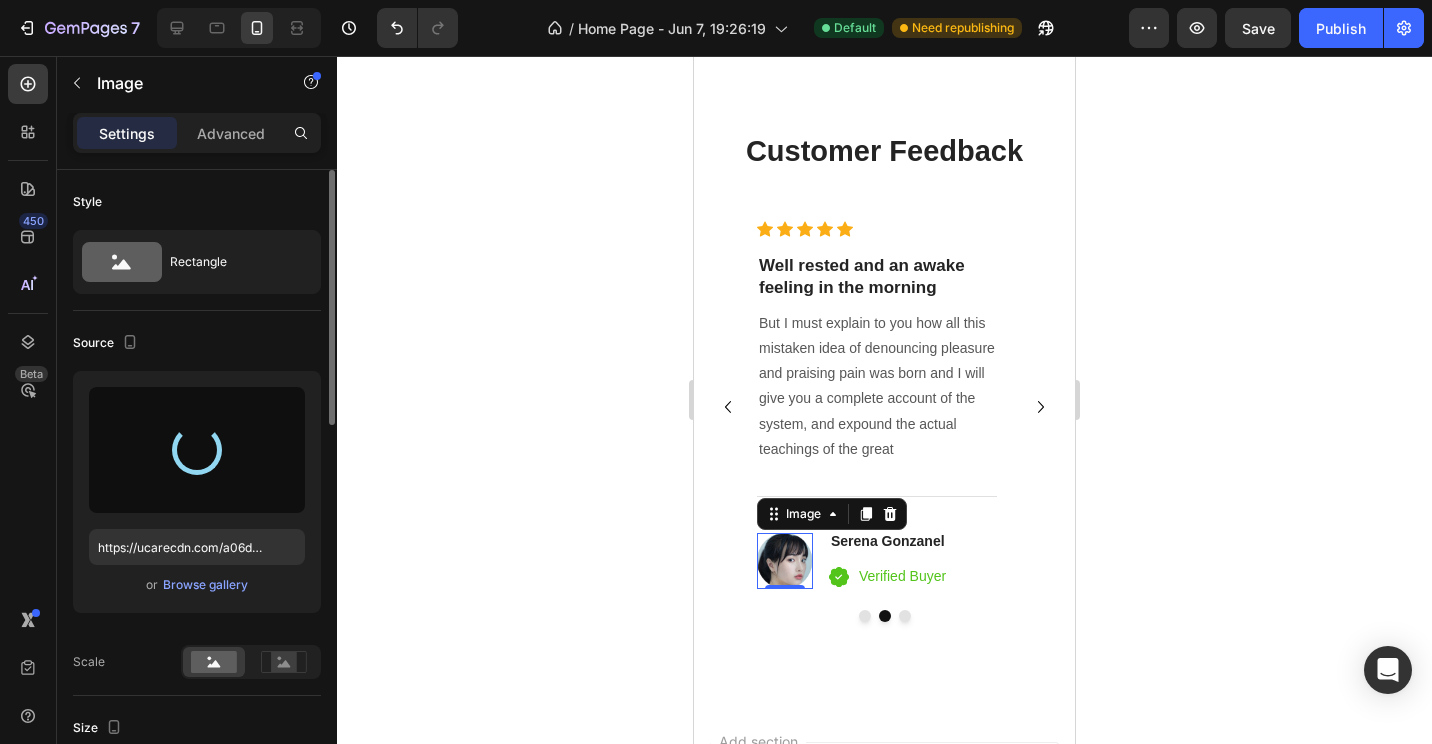 type on "https://cdn.shopify.com/s/files/1/0709/0765/8408/files/gempages_570020413275374816-49525f43-c131-4b80-a3f8-b3319967f148.png" 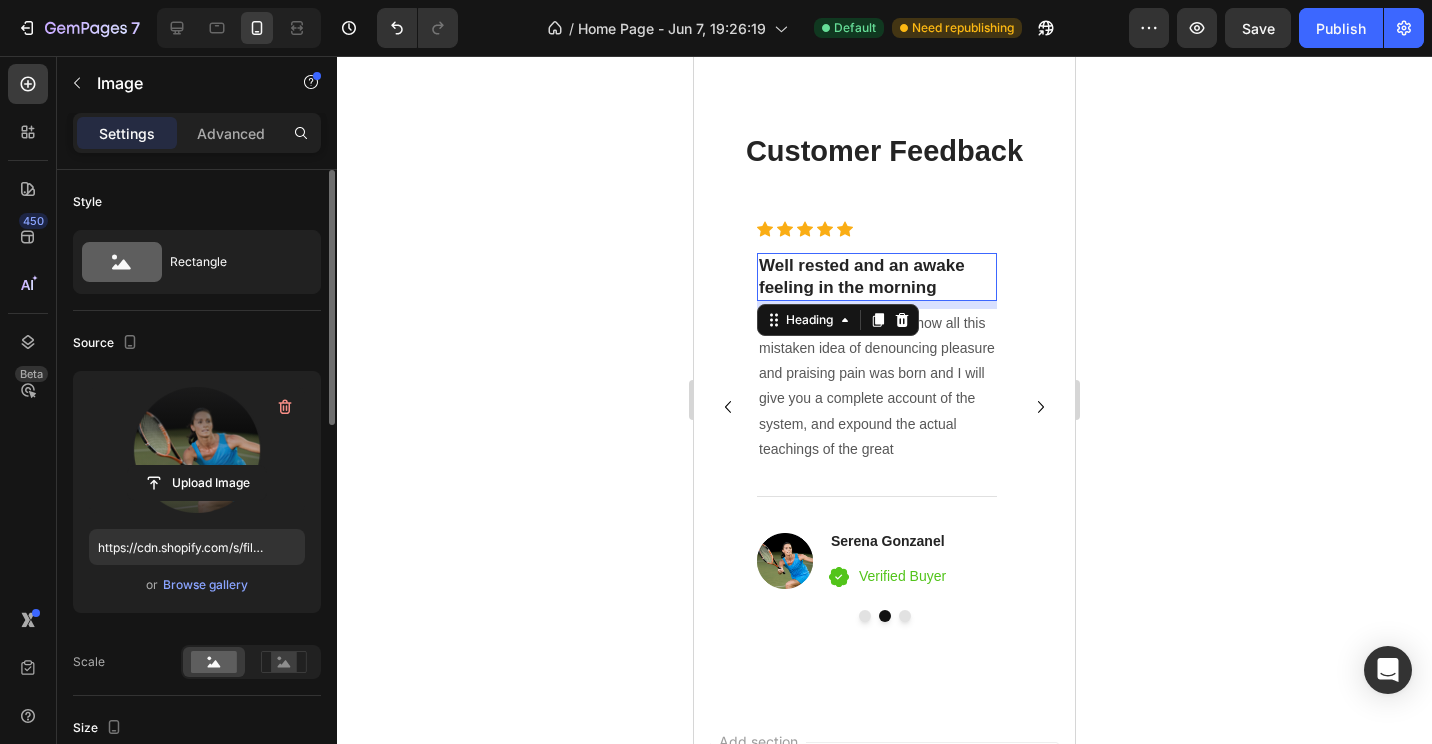 click on "Well rested and an awake feeling in the morning" at bounding box center [877, 277] 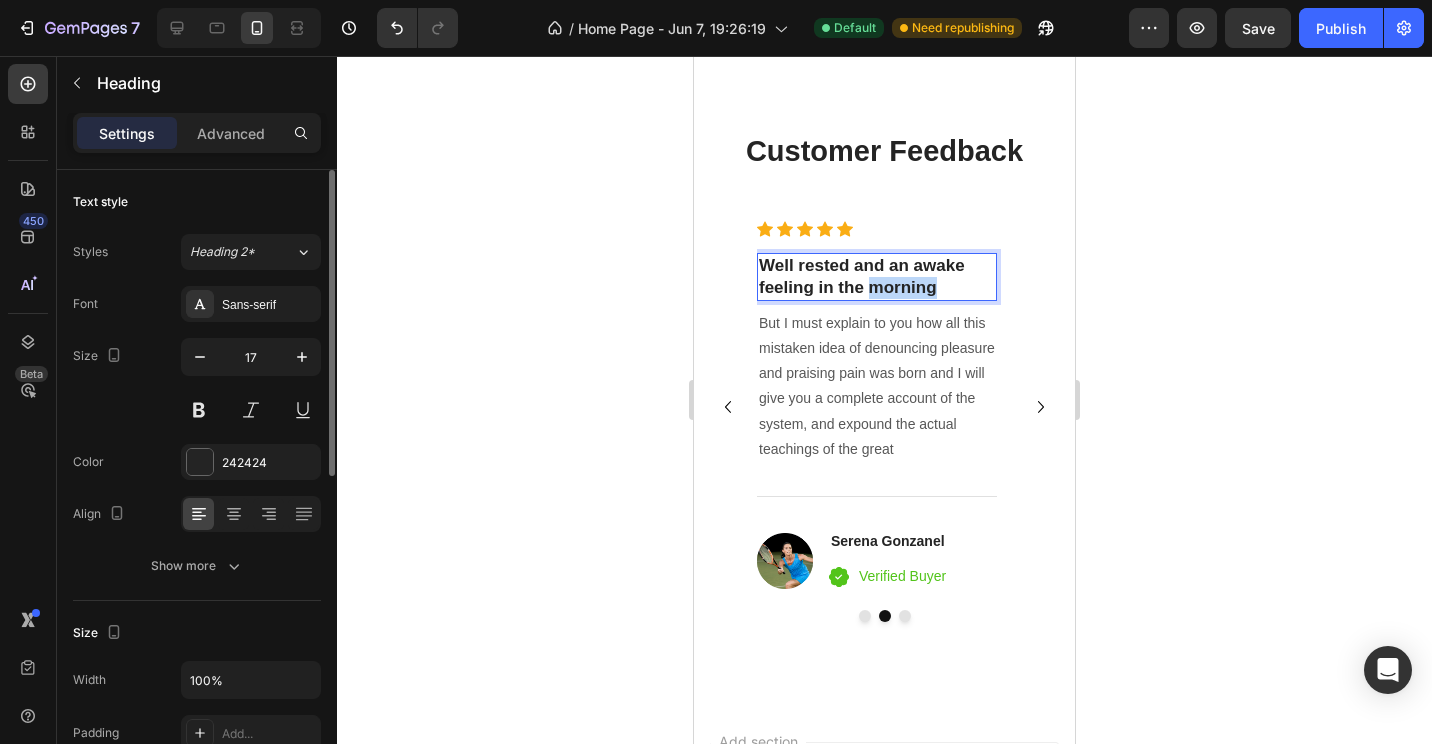 click on "Well rested and an awake feeling in the morning" at bounding box center (877, 277) 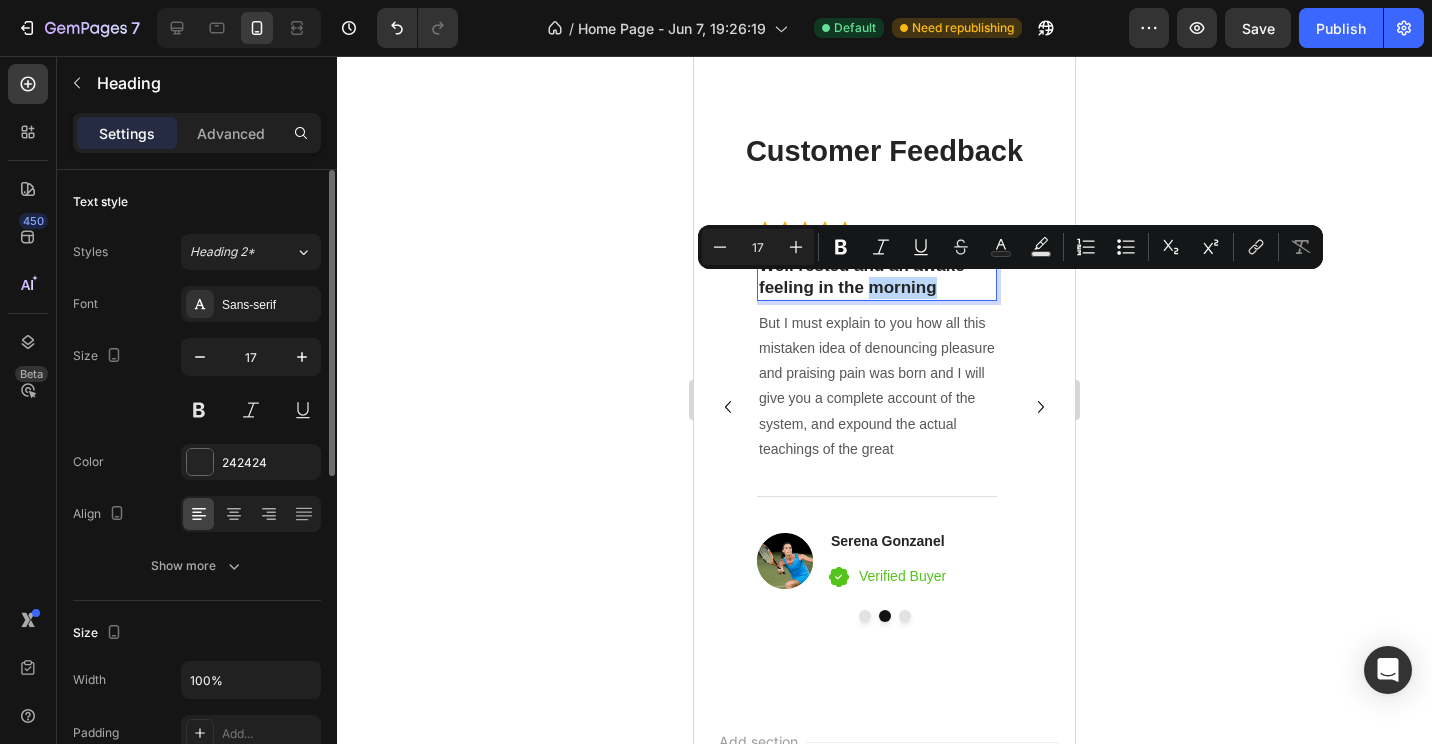 click on "Well rested and an awake feeling in the morning" at bounding box center (877, 277) 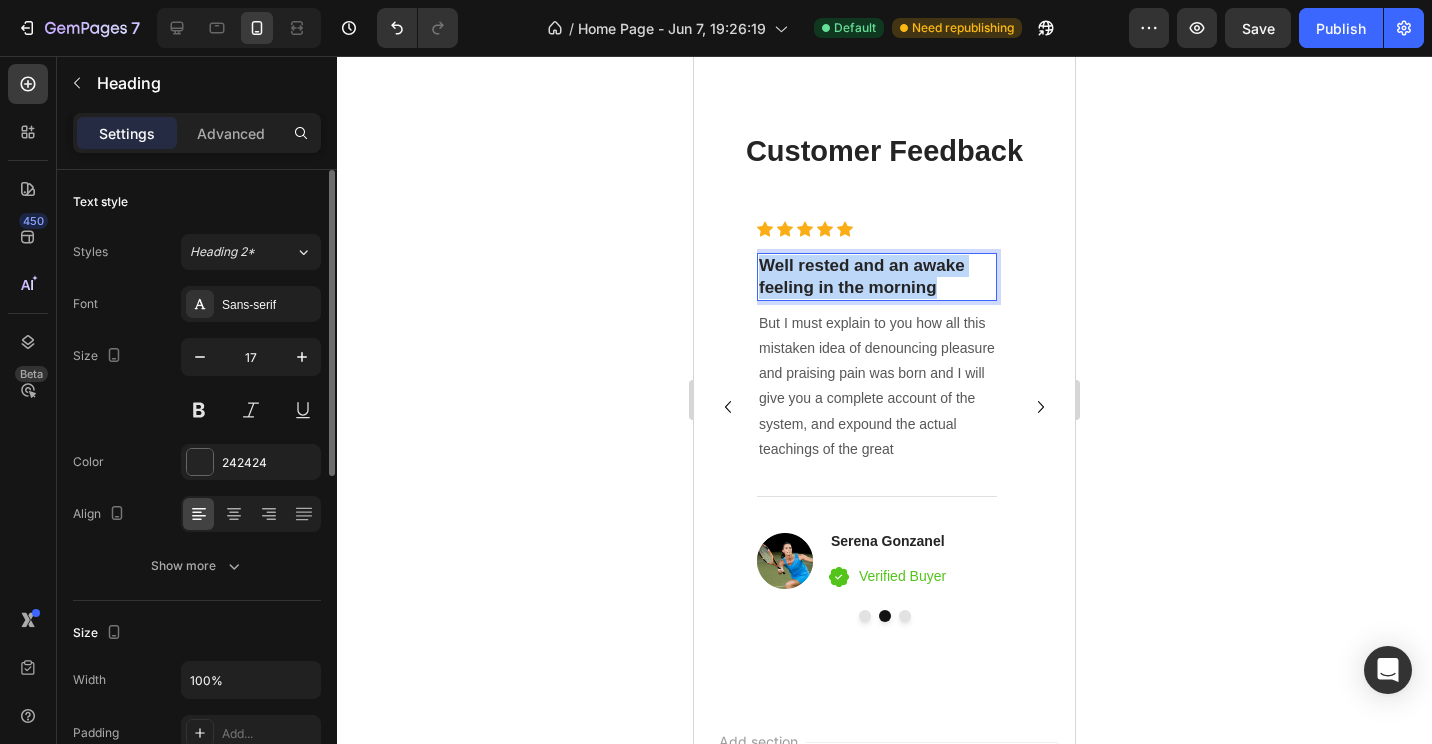drag, startPoint x: 939, startPoint y: 285, endPoint x: 760, endPoint y: 264, distance: 180.22763 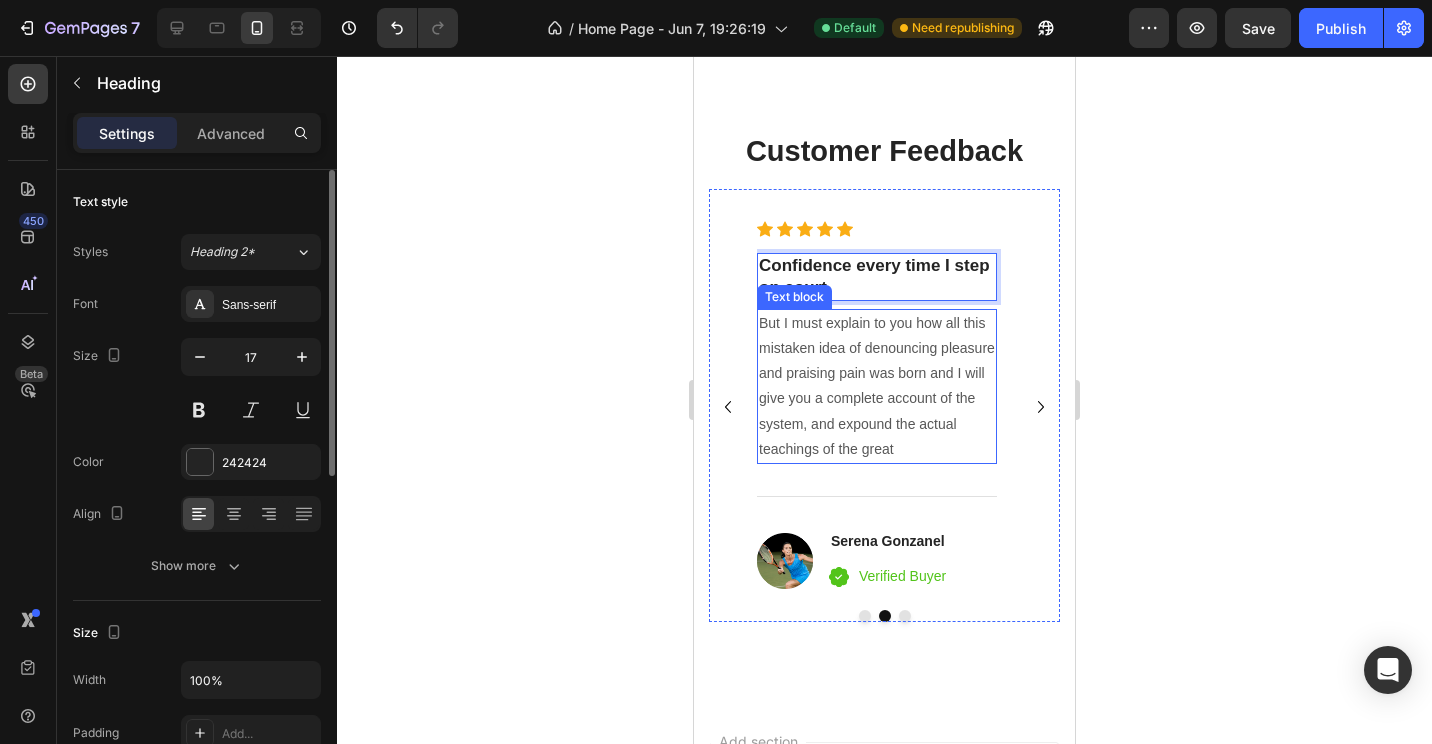 click on "But I must explain to you how all this mistaken idea of denouncing pleasure and praising pain was born and I will give you a complete account of the system, and expound the actual teachings of the great" at bounding box center [877, 386] 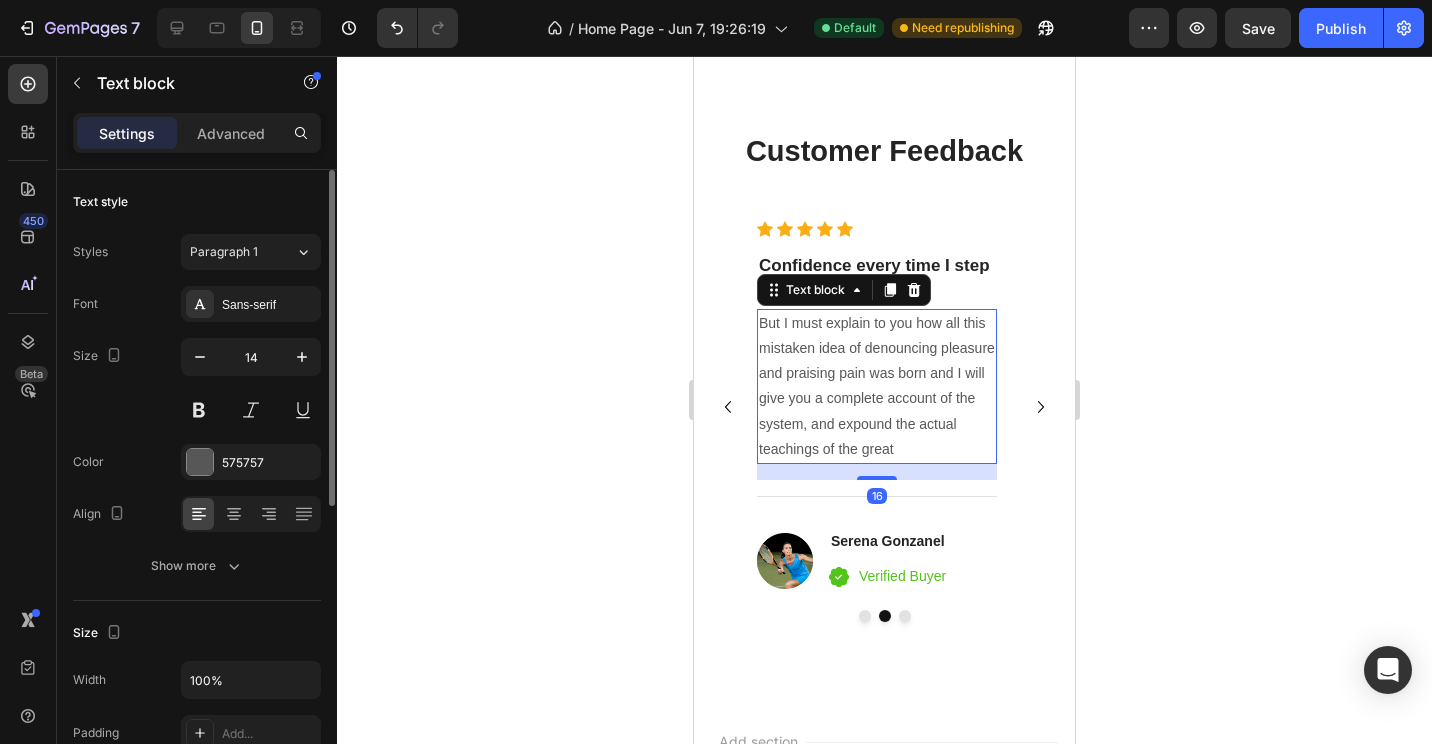 click on "But I must explain to you how all this mistaken idea of denouncing pleasure and praising pain was born and I will give you a complete account of the system, and expound the actual teachings of the great" at bounding box center [877, 386] 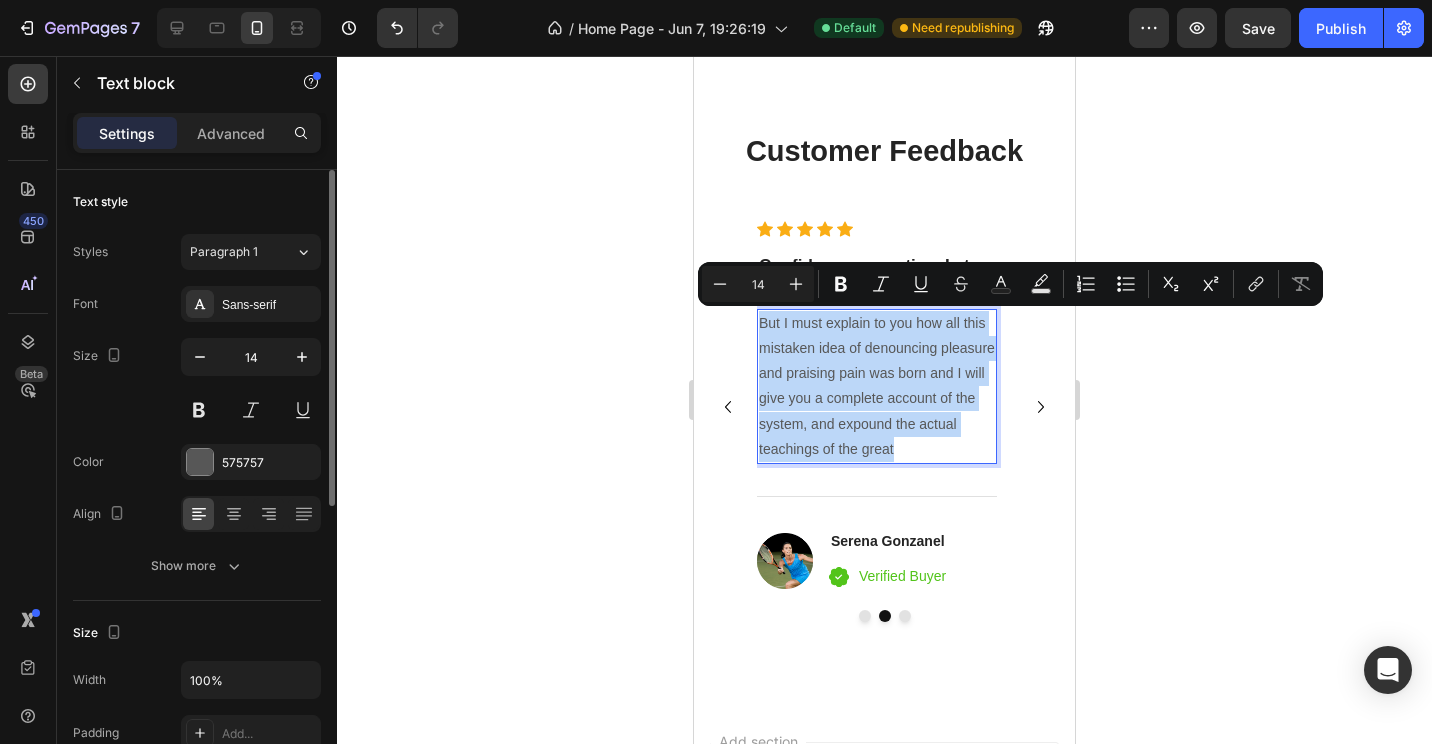drag, startPoint x: 900, startPoint y: 447, endPoint x: 761, endPoint y: 332, distance: 180.4051 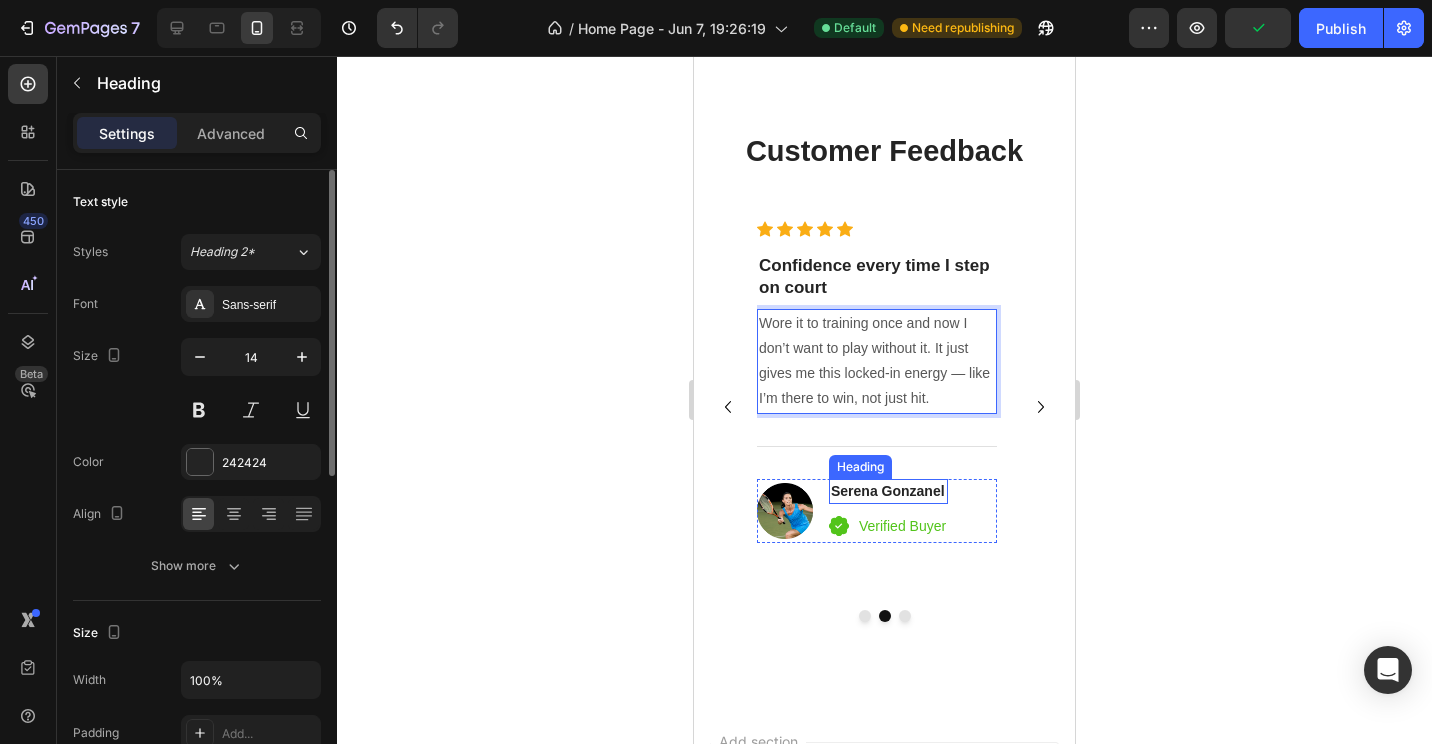 click on "Serena Gonzanel" at bounding box center (888, 491) 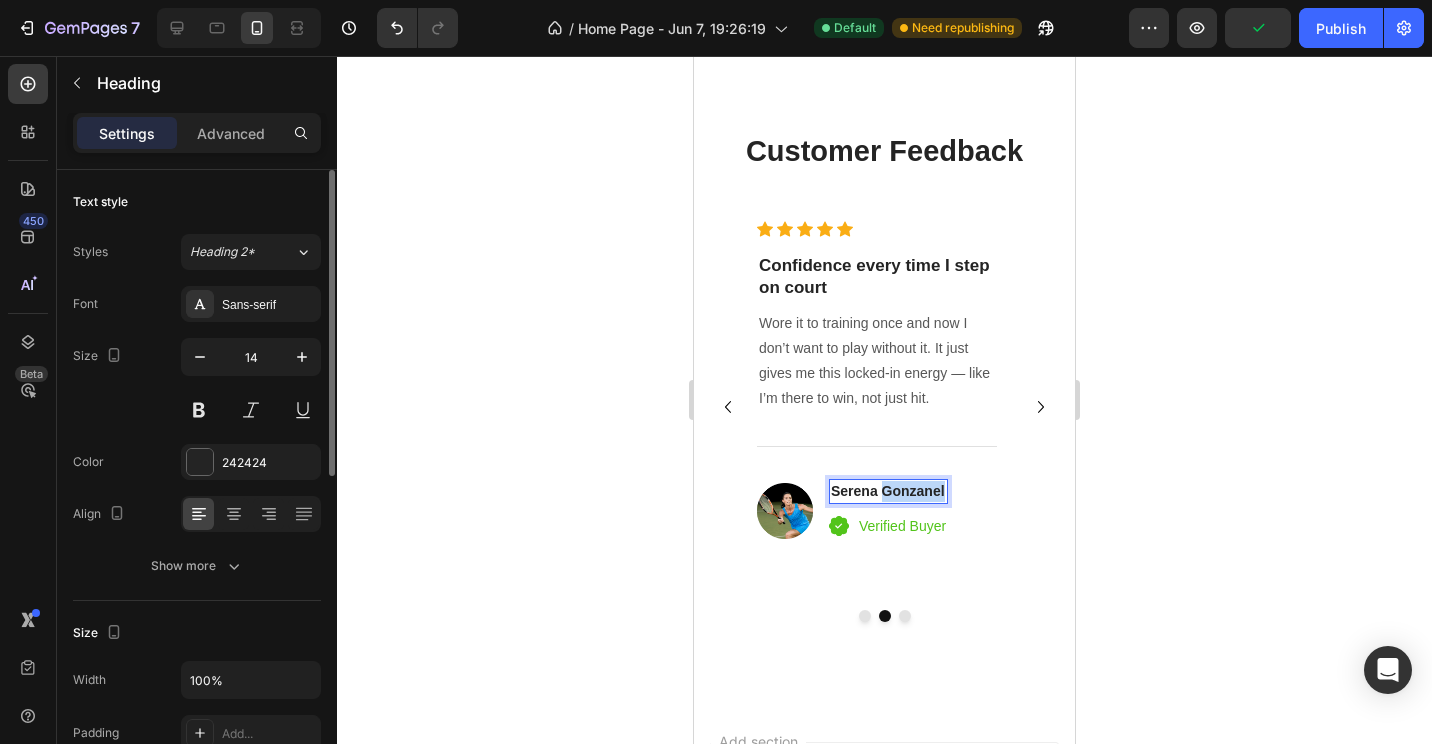 click on "Serena Gonzanel" at bounding box center (888, 491) 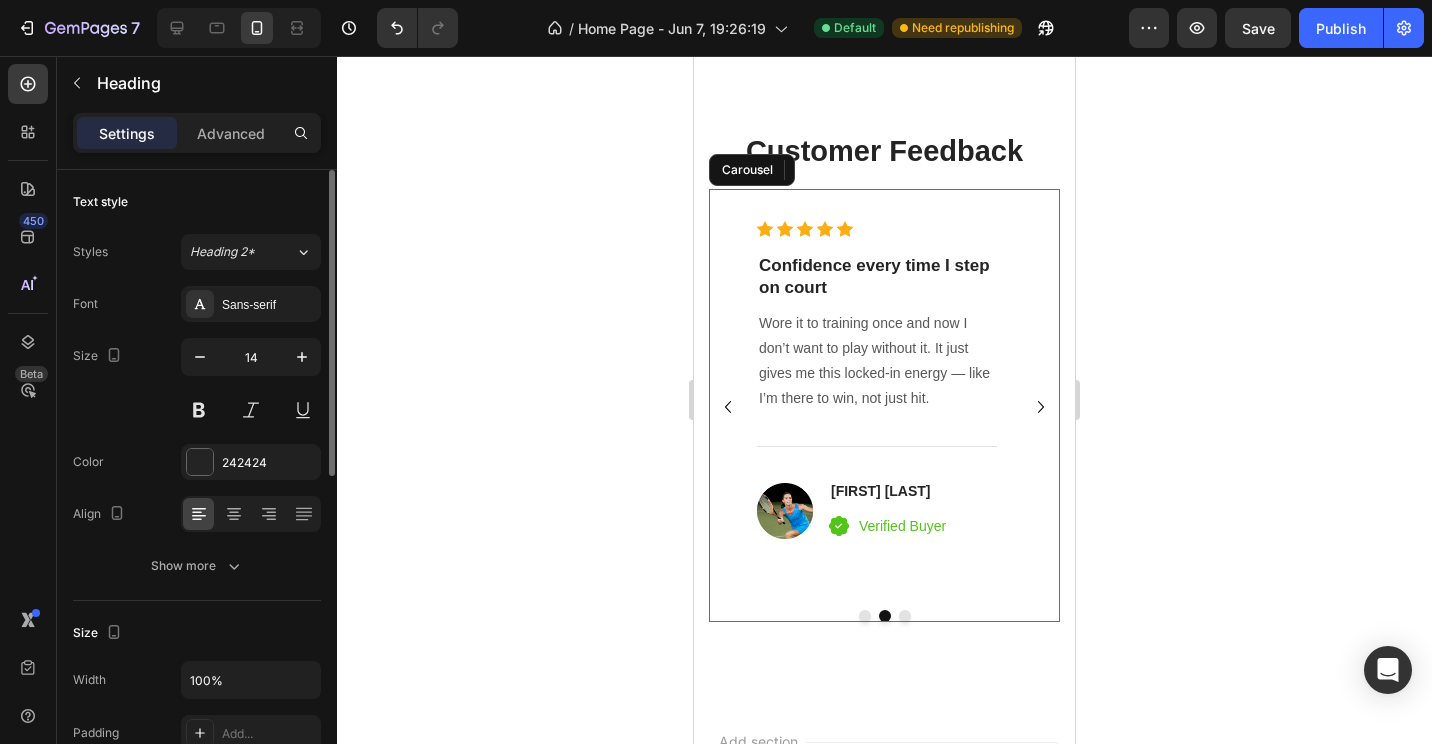 click 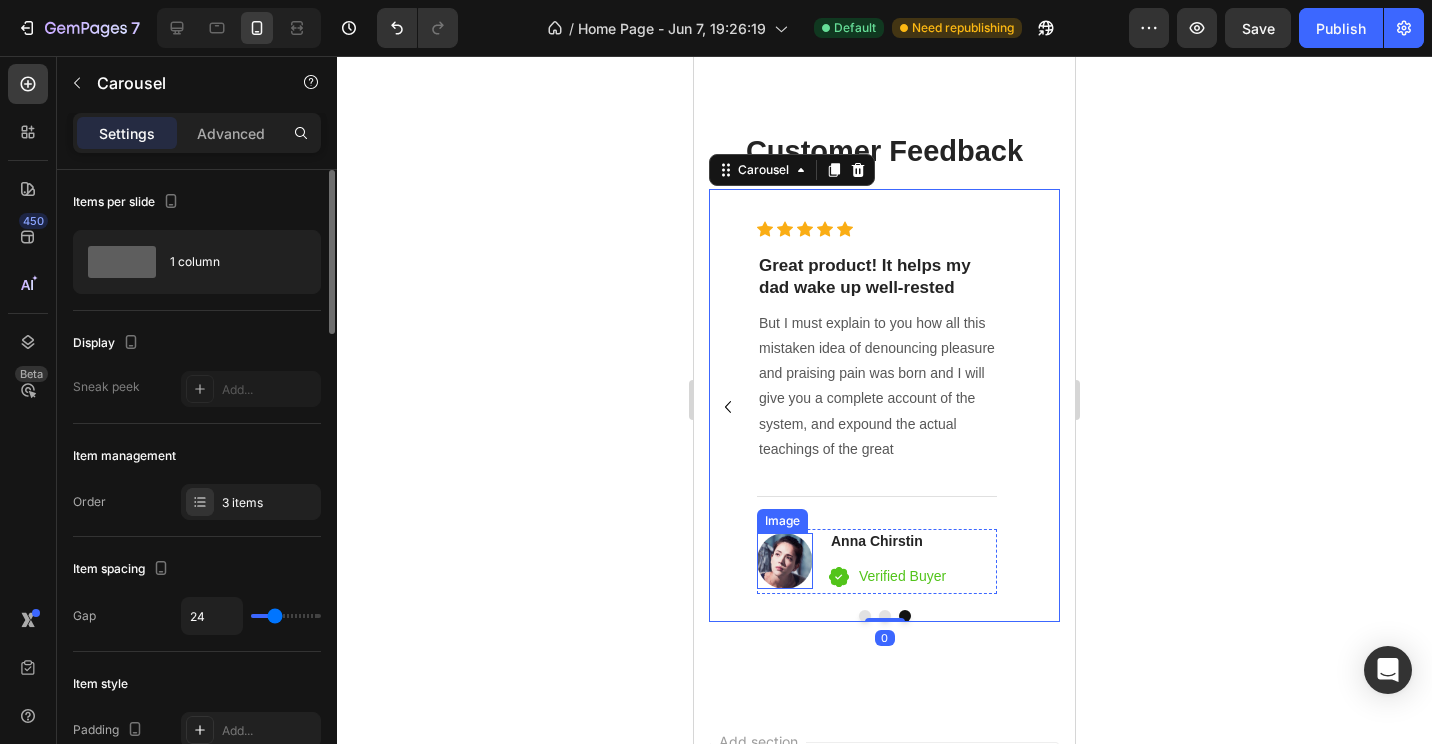 click at bounding box center (785, 561) 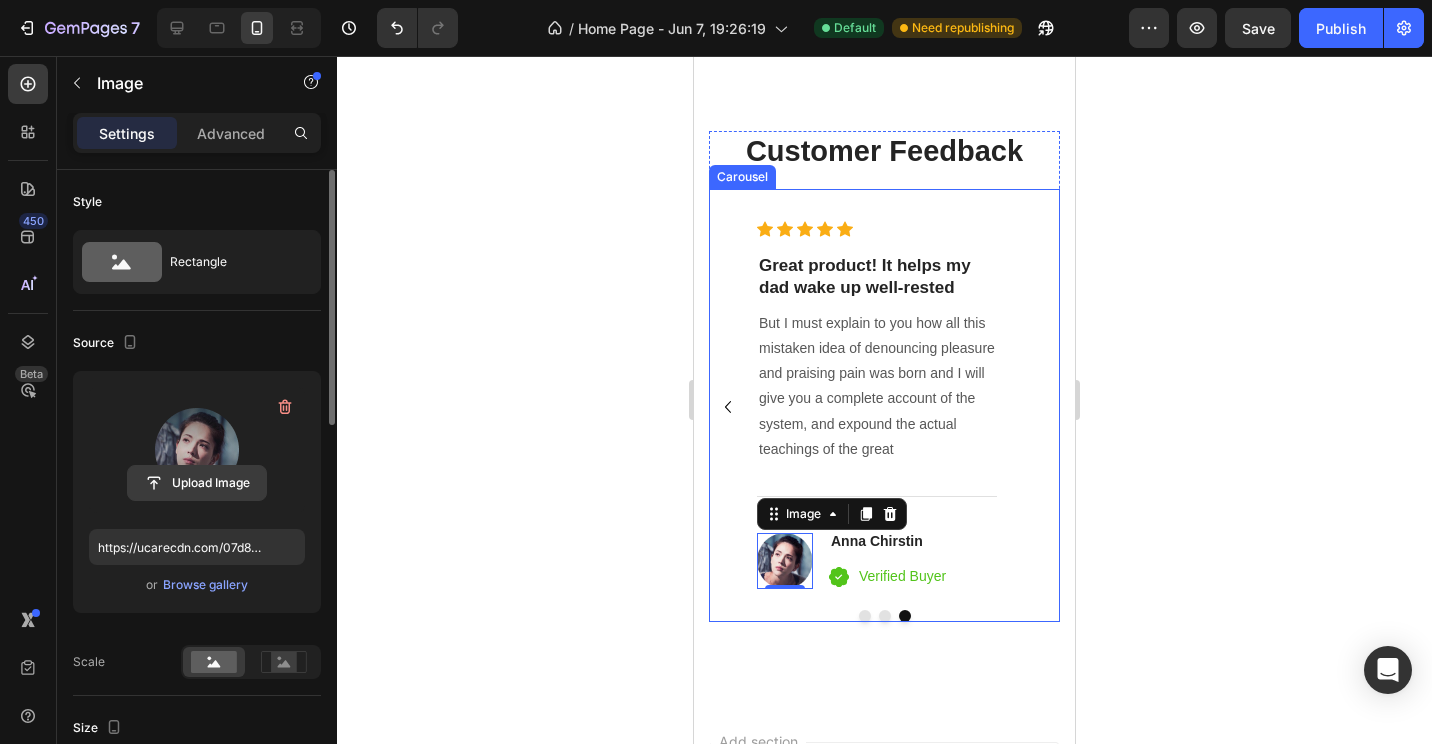 click 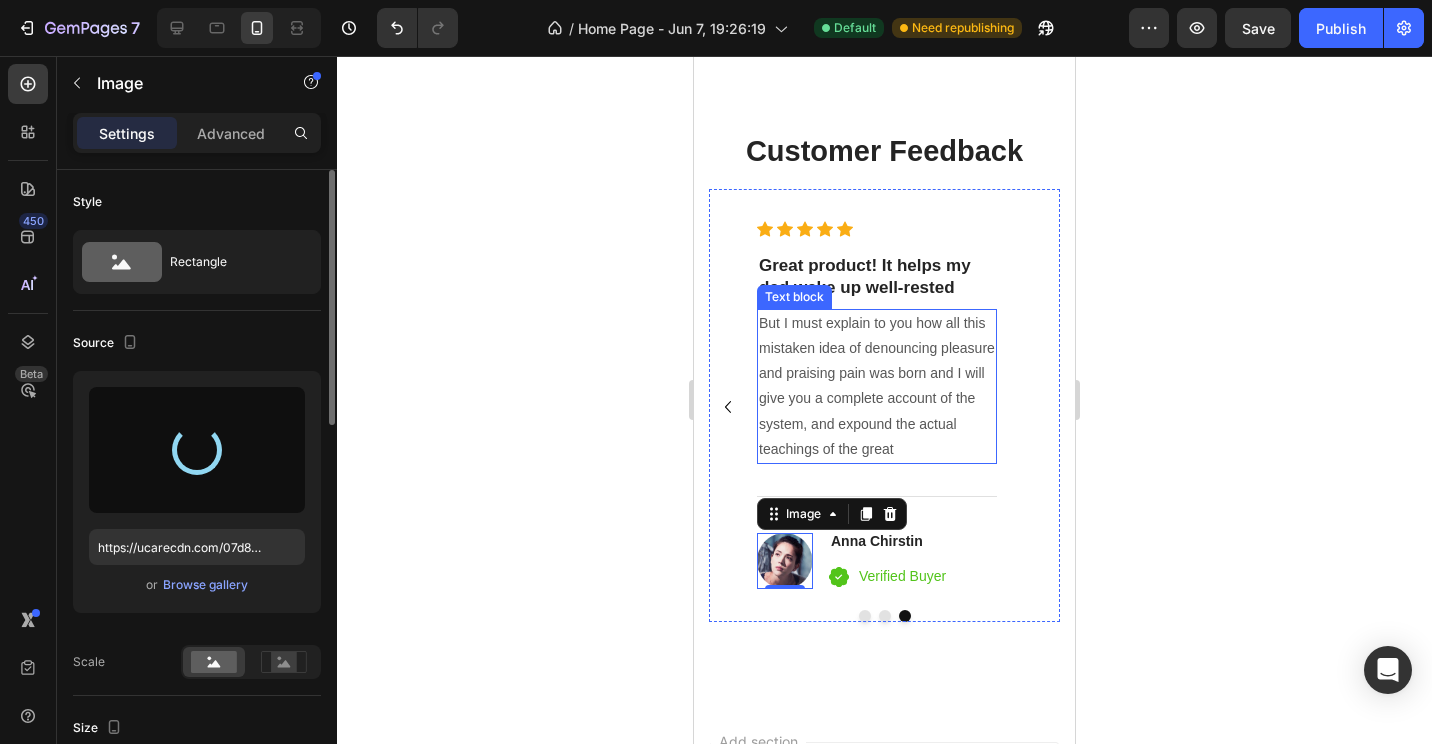 type on "https://cdn.shopify.com/s/files/1/0709/0765/8408/files/gempages_570020413275374816-cc312f9c-cd2a-4e2f-a102-0bffa87a5f33.png" 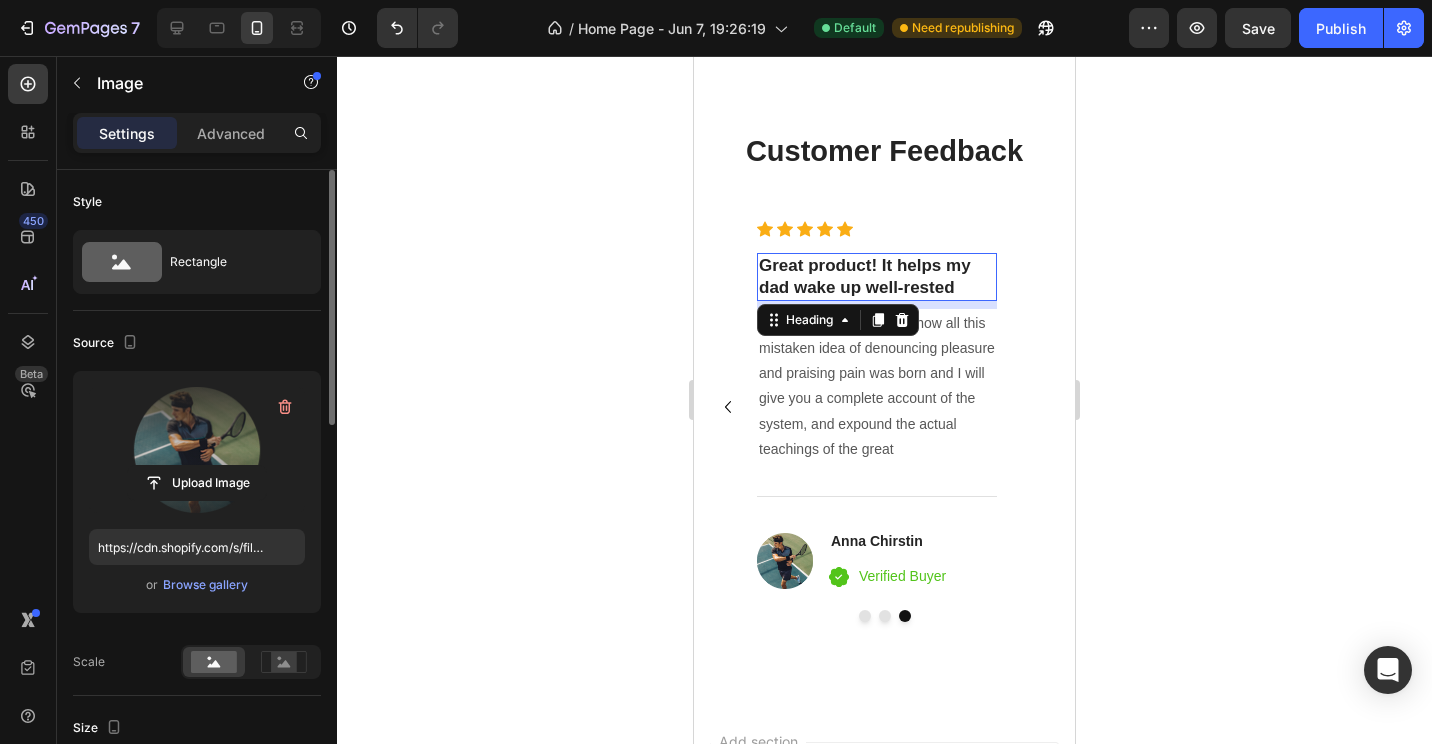 click on "Great product! It helps my dad wake up well-rested" at bounding box center (877, 277) 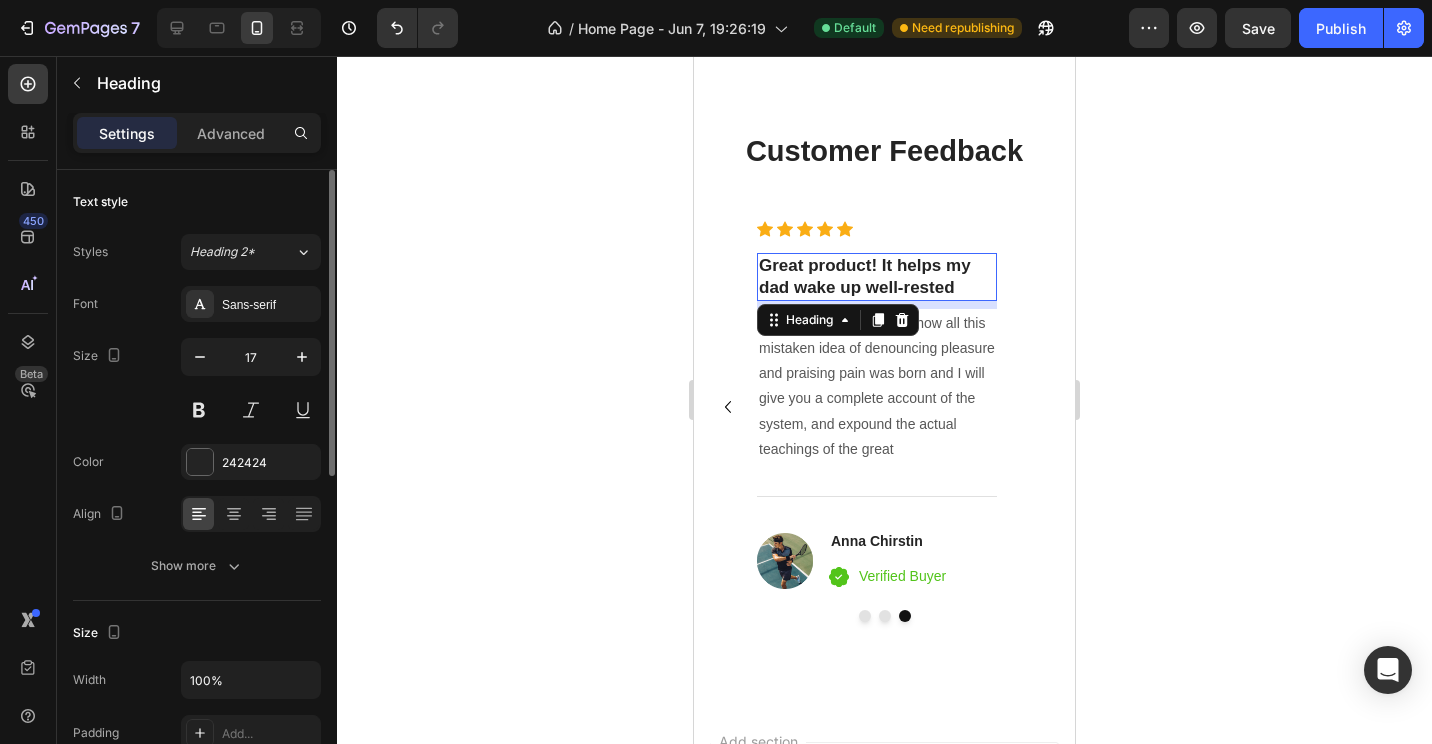 click on "Great product! It helps my dad wake up well-rested" at bounding box center (877, 277) 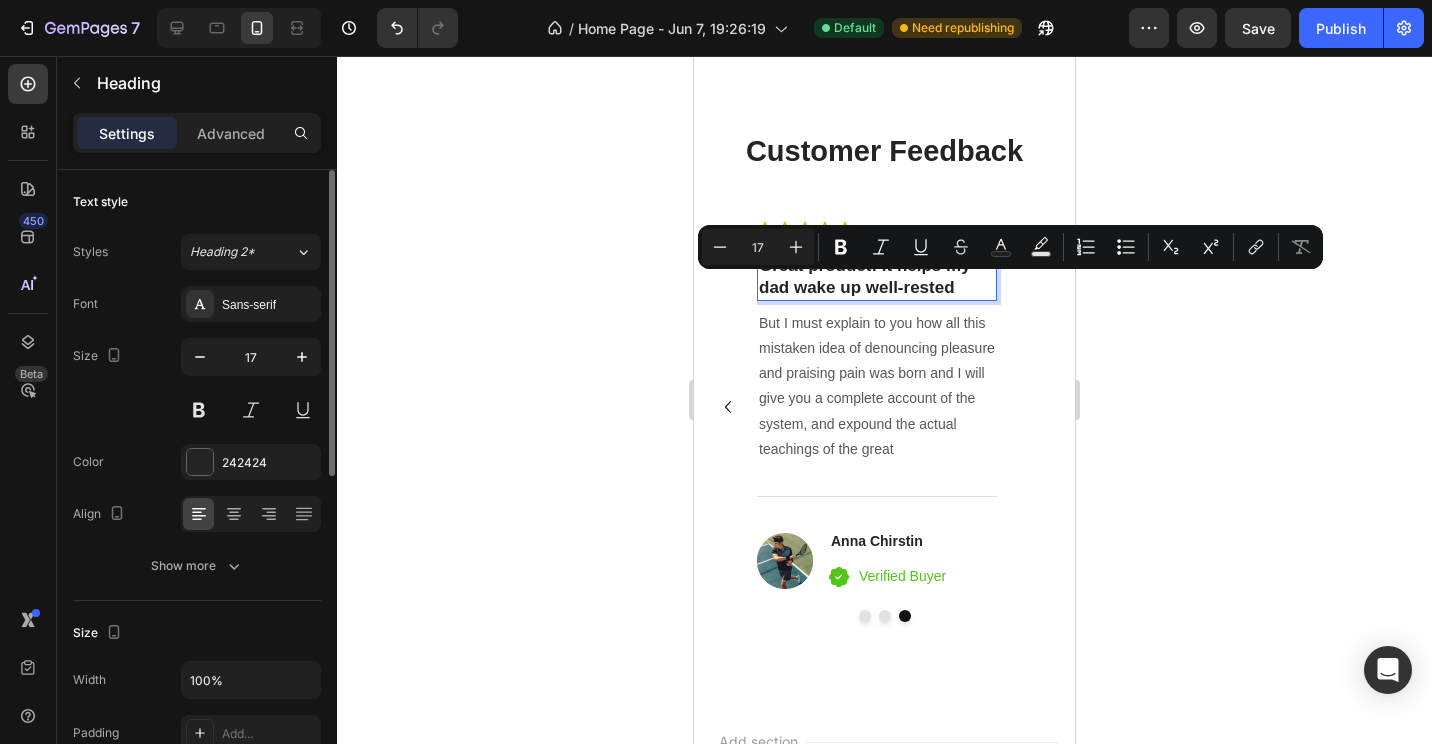 click on "Great product! It helps my dad wake up well-rested" at bounding box center (877, 277) 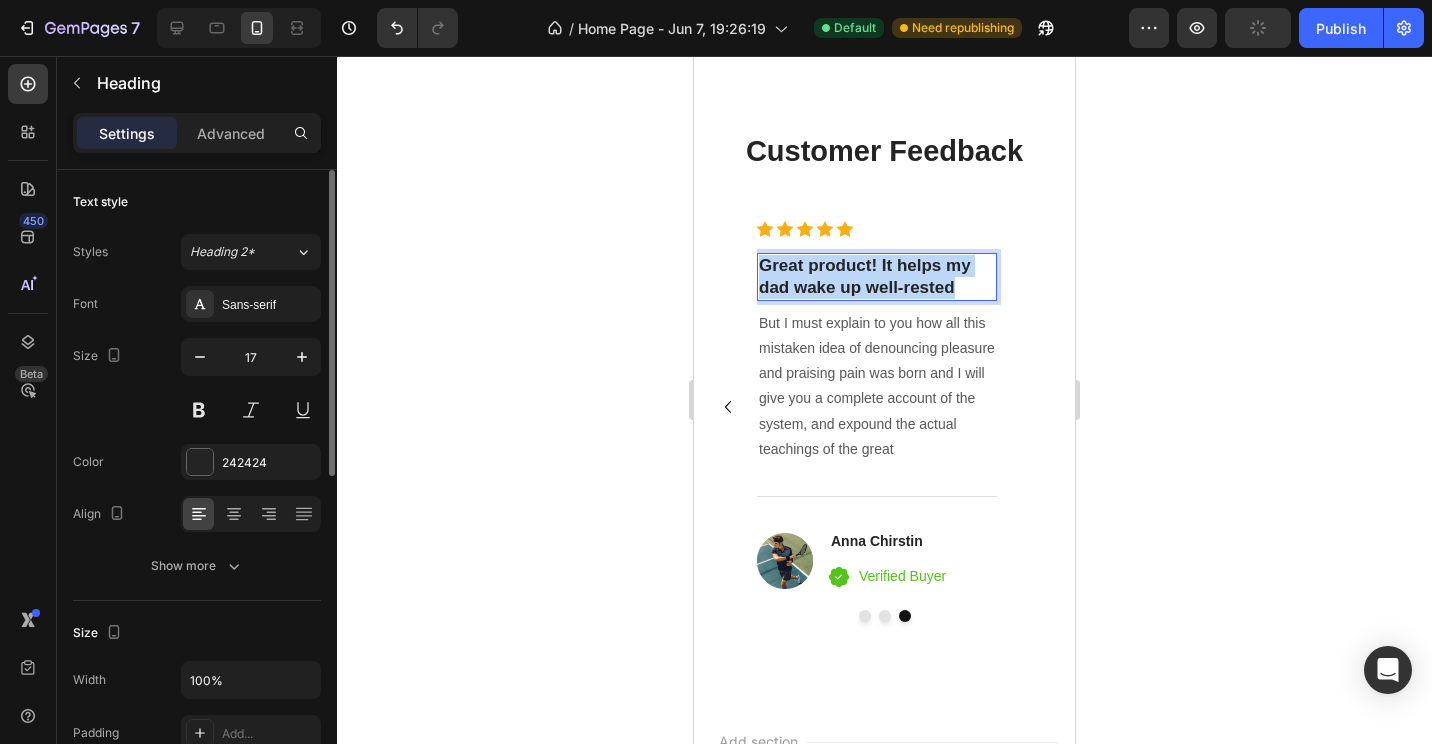 drag, startPoint x: 912, startPoint y: 285, endPoint x: 761, endPoint y: 266, distance: 152.19067 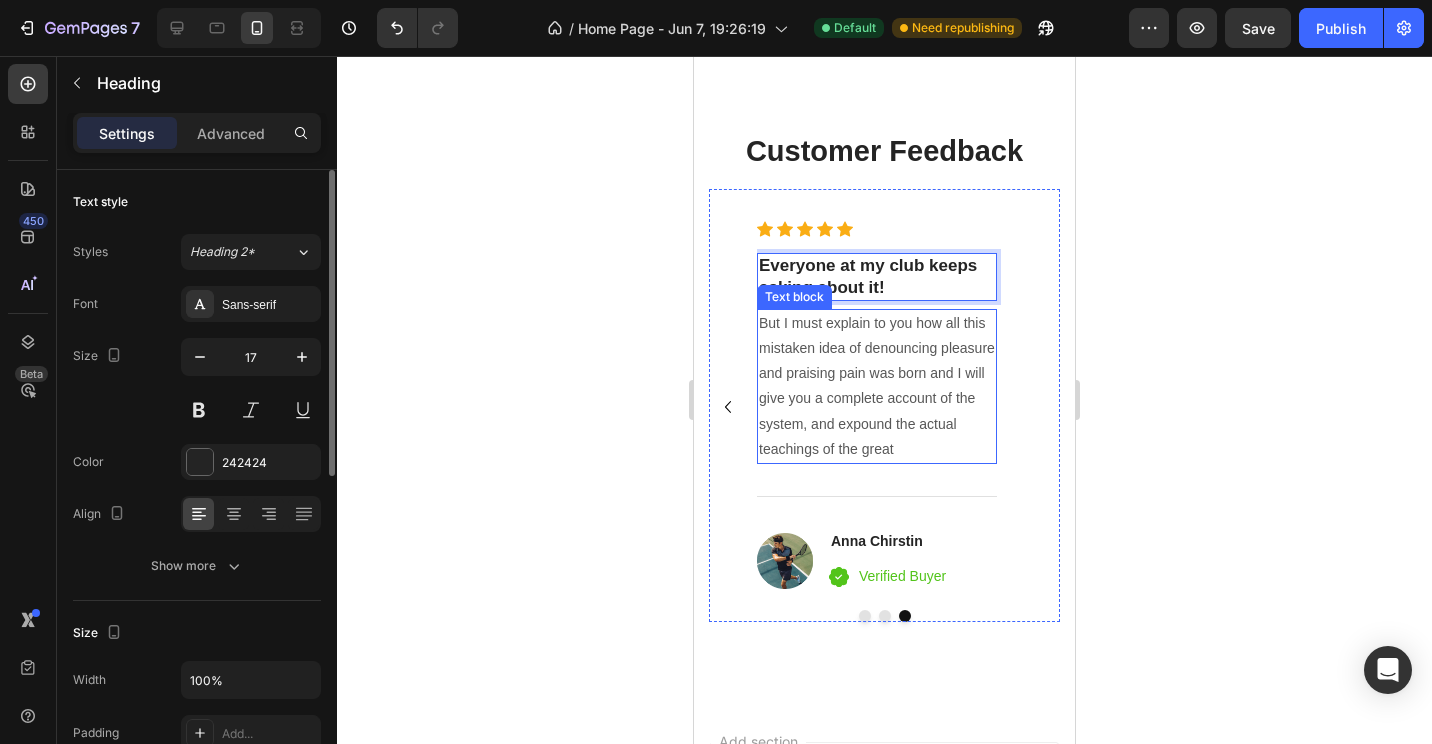 click on "But I must explain to you how all this mistaken idea of denouncing pleasure and praising pain was born and I will give you a complete account of the system, and expound the actual teachings of the great" at bounding box center [877, 386] 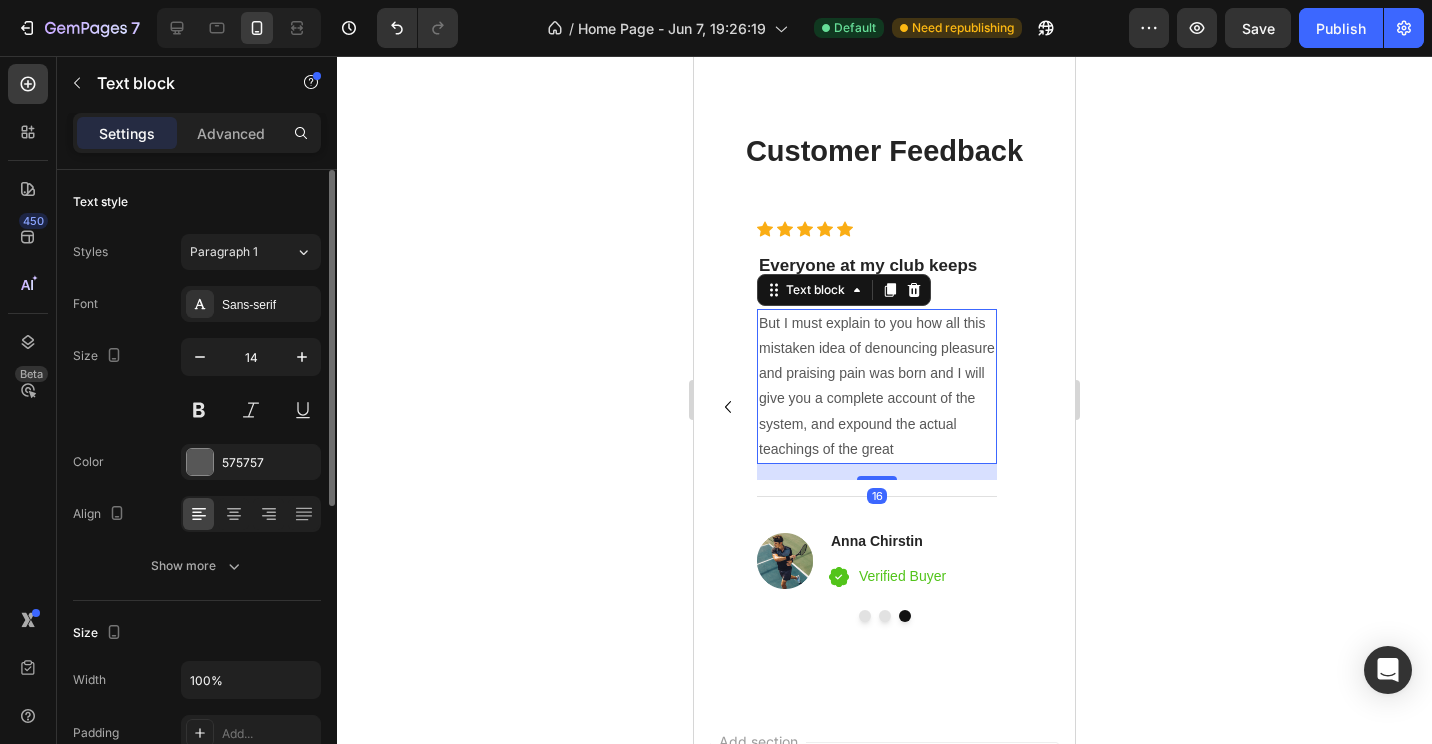 click on "But I must explain to you how all this mistaken idea of denouncing pleasure and praising pain was born and I will give you a complete account of the system, and expound the actual teachings of the great" at bounding box center (877, 386) 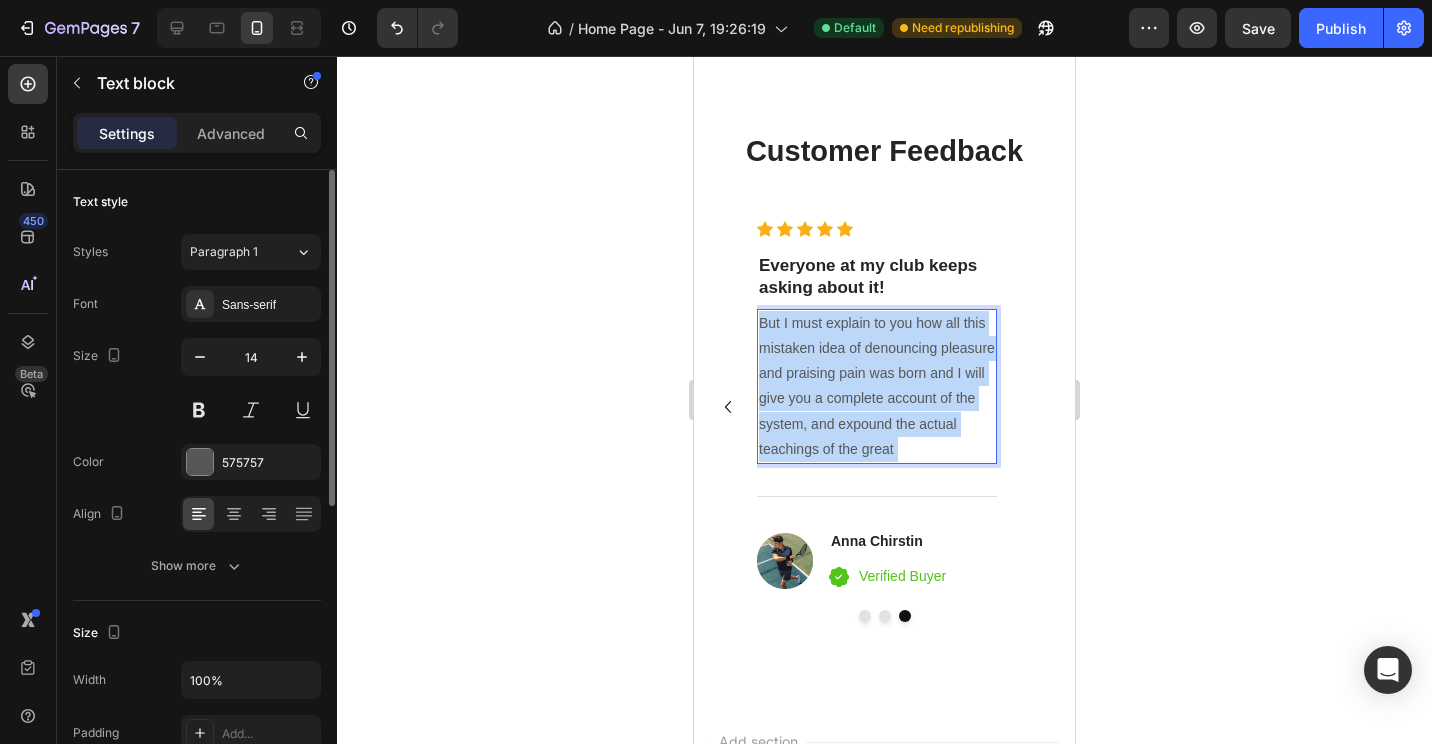 drag, startPoint x: 902, startPoint y: 442, endPoint x: 785, endPoint y: 352, distance: 147.61098 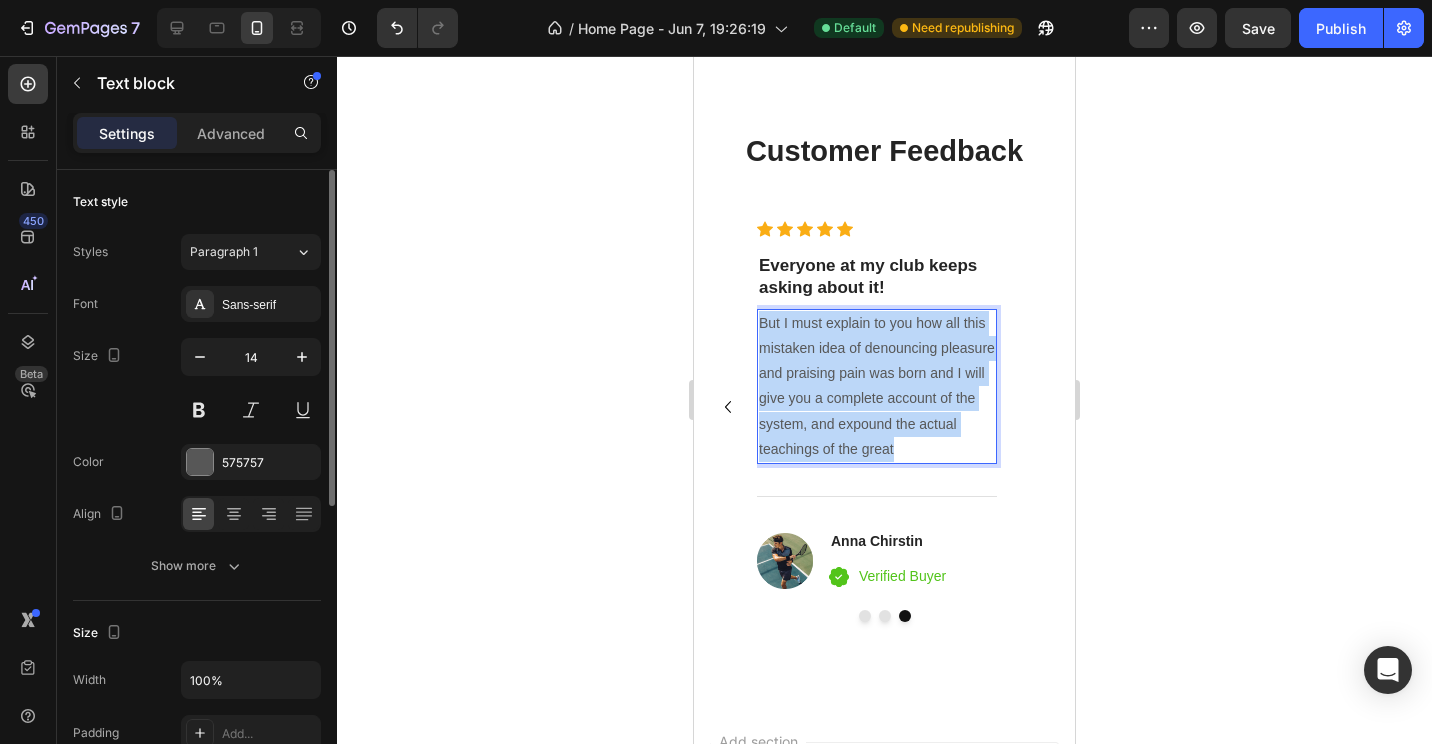 drag, startPoint x: 900, startPoint y: 445, endPoint x: 763, endPoint y: 327, distance: 180.81206 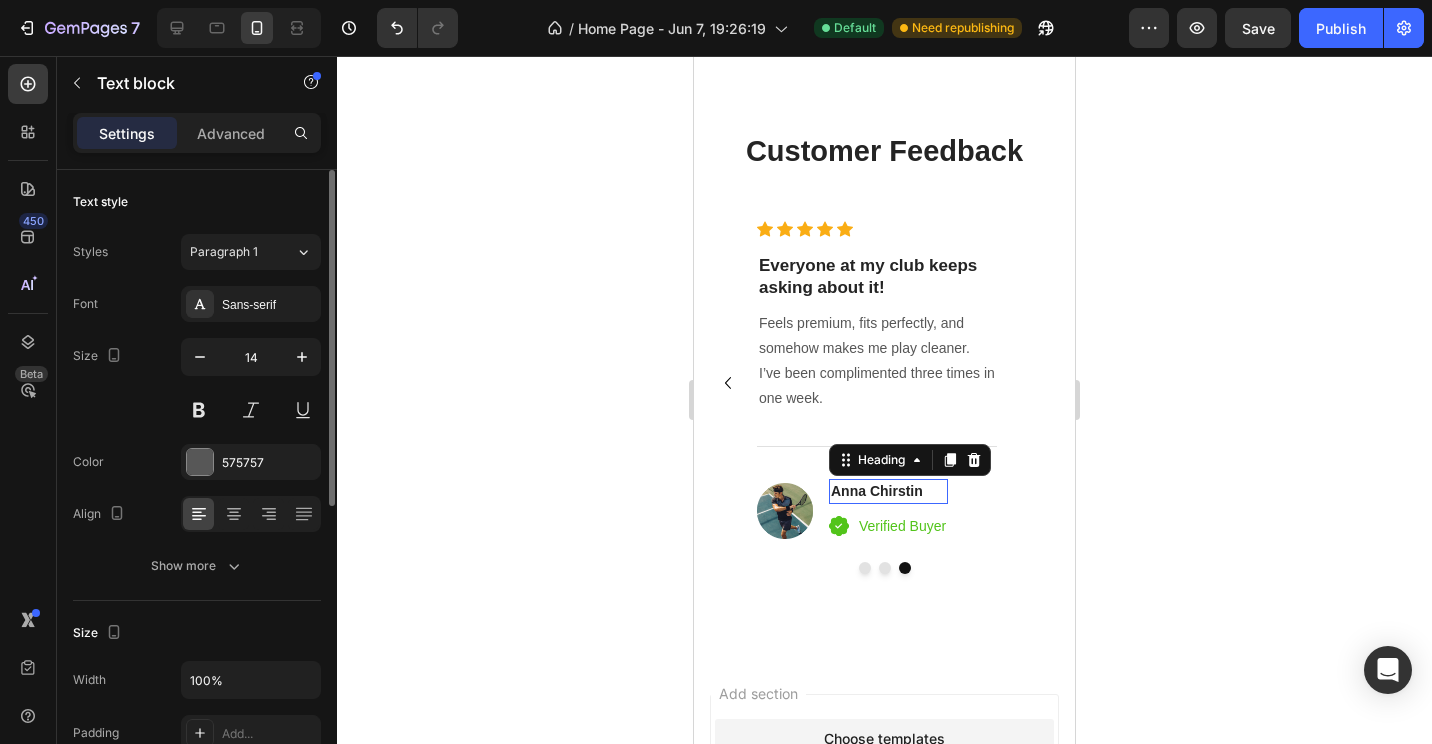 click on "Anna Chirstin" at bounding box center [888, 491] 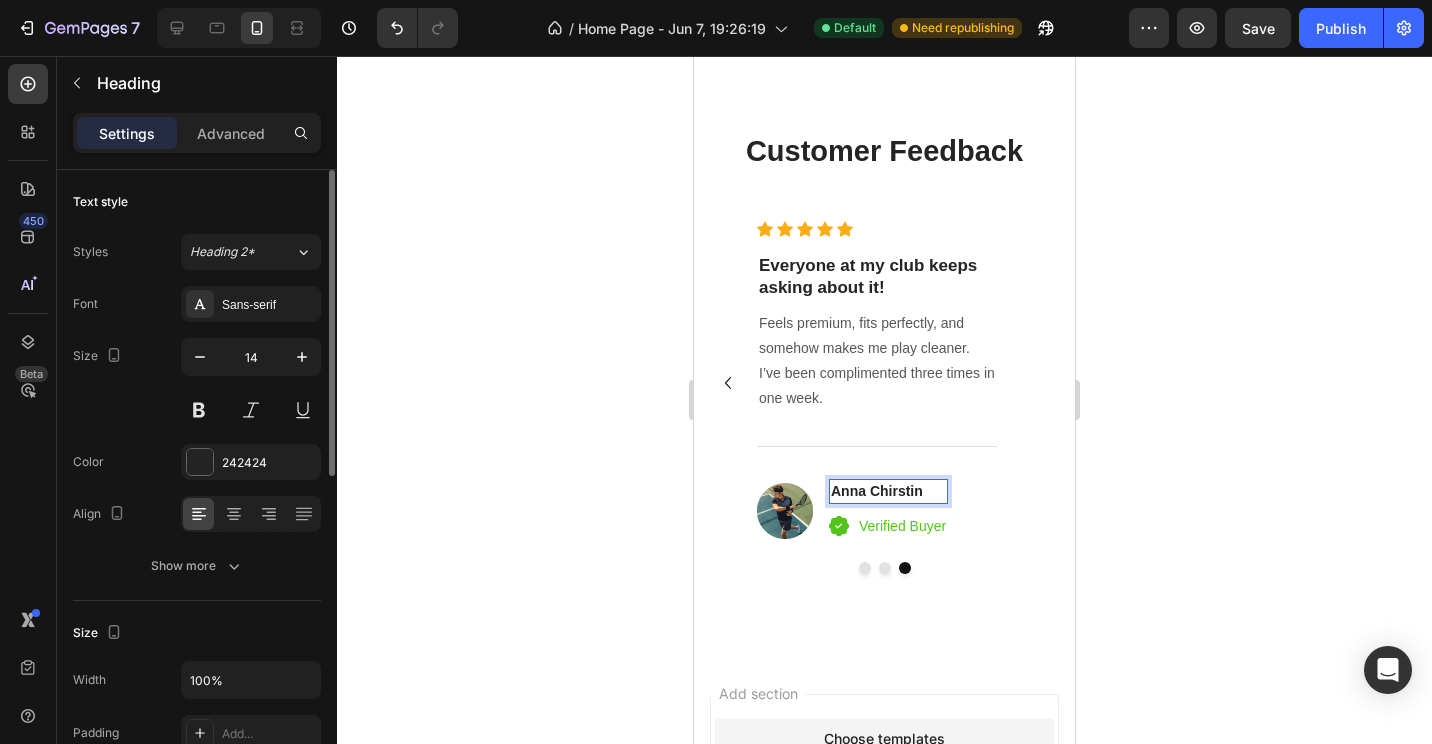 click on "Anna Chirstin" at bounding box center [888, 491] 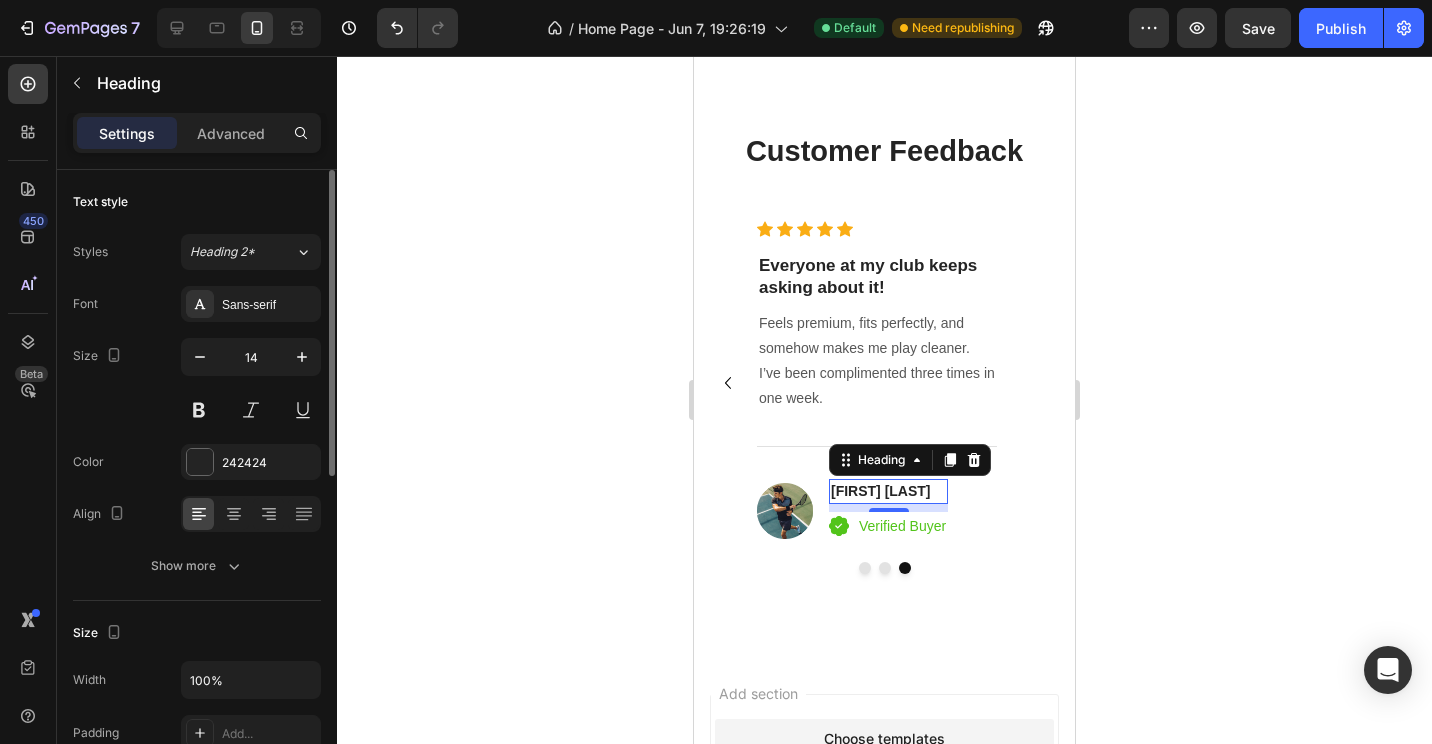 click 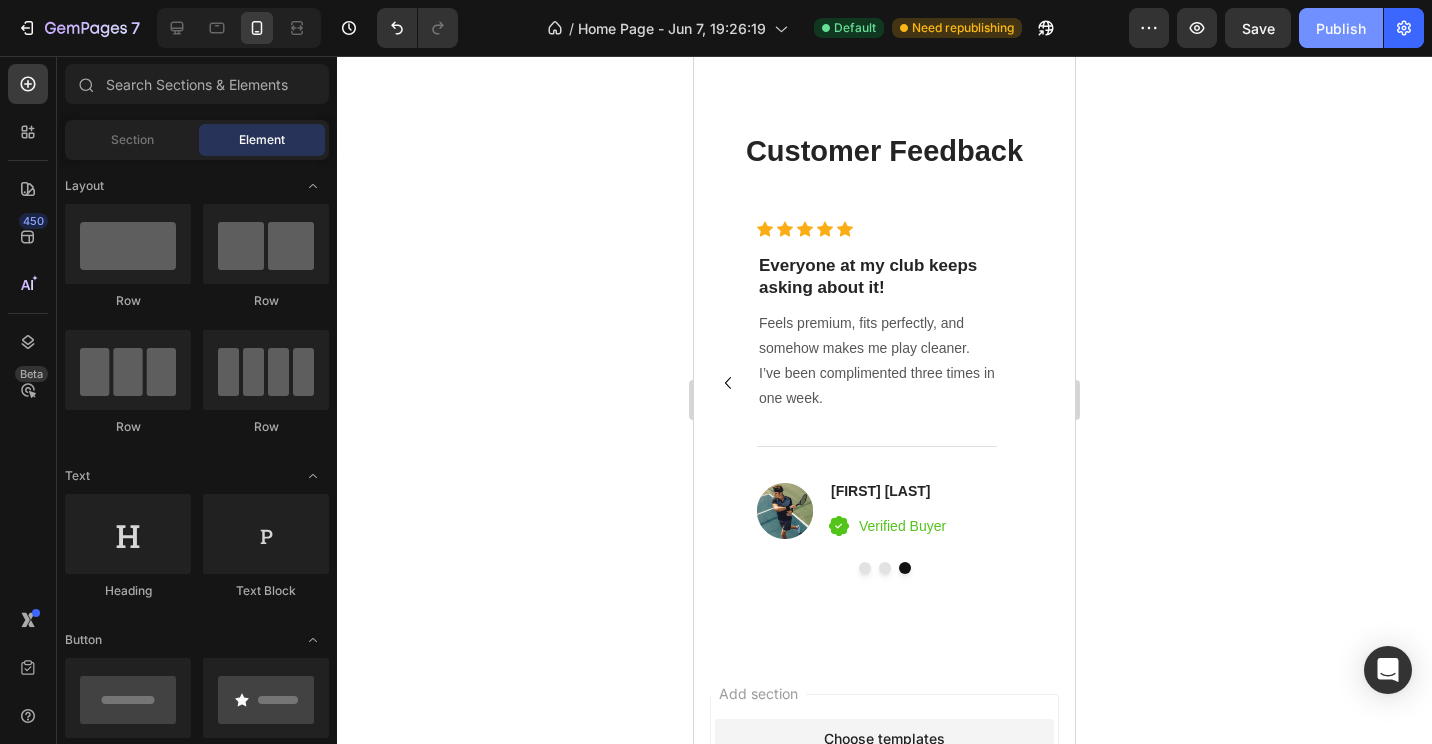 click on "Publish" at bounding box center [1341, 28] 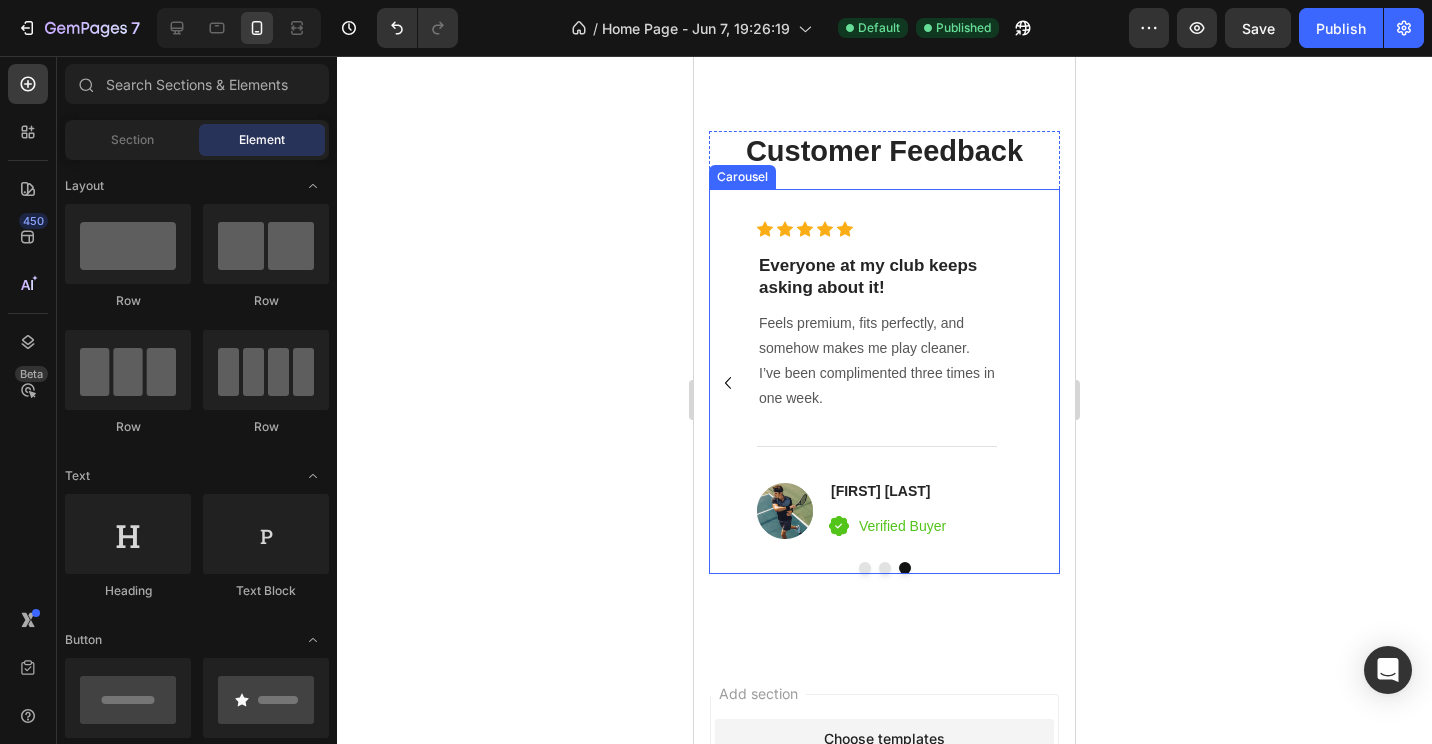 click 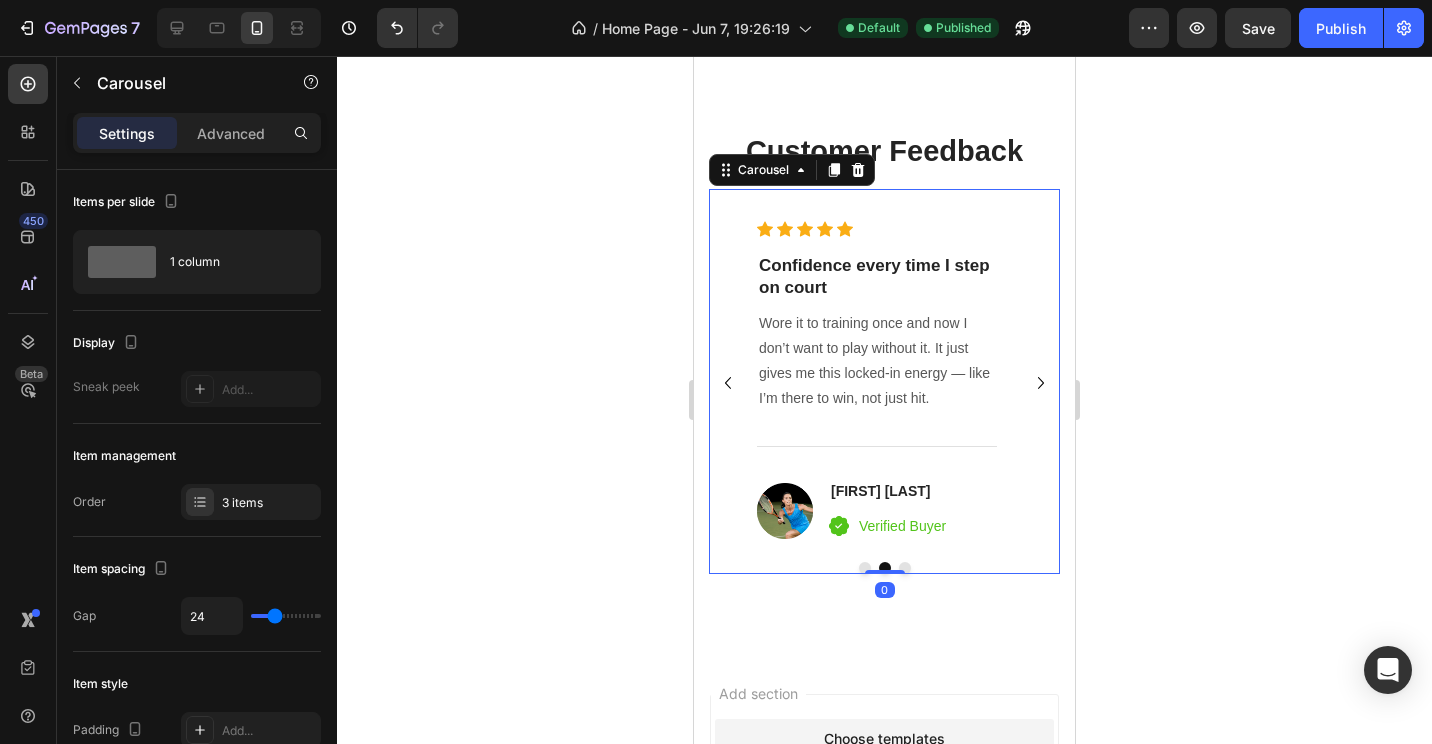 click 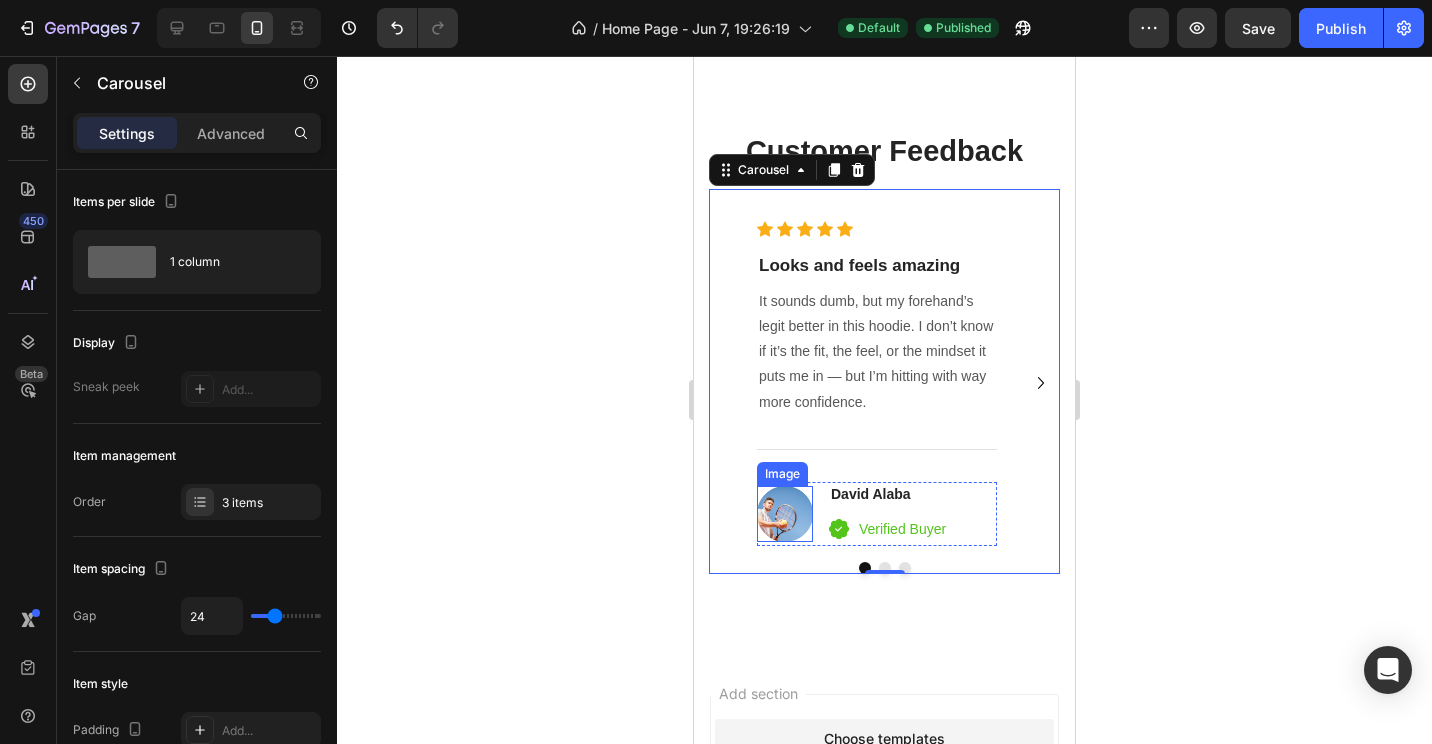 click at bounding box center (785, 514) 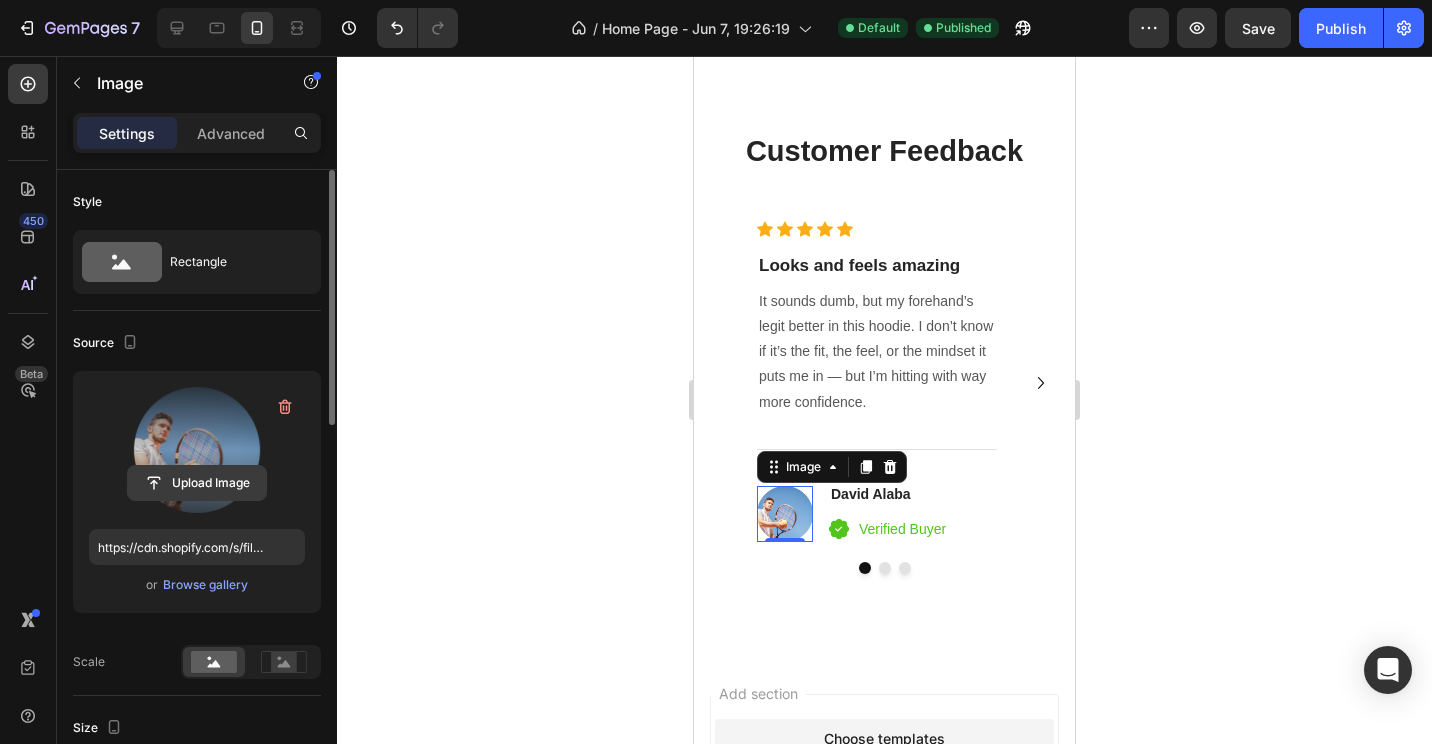 click 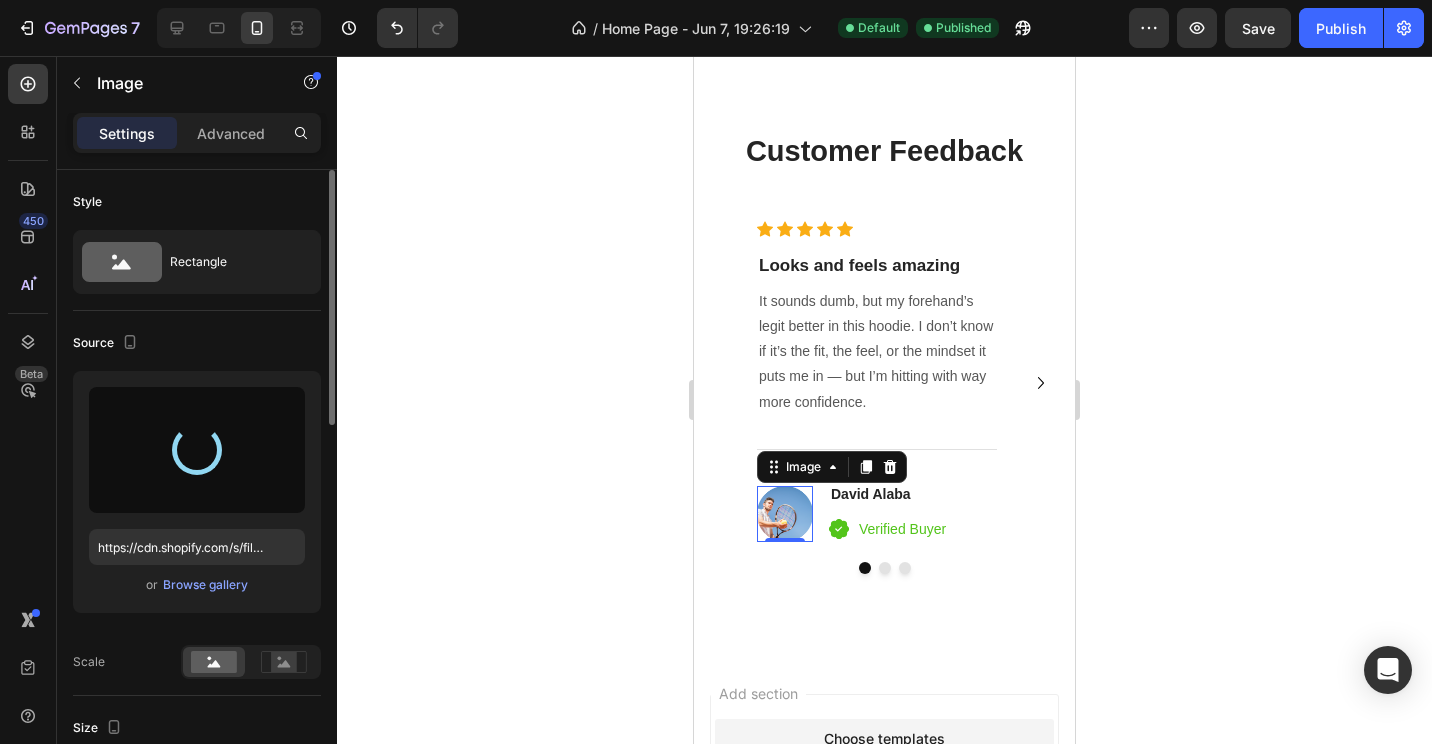 type on "https://cdn.shopify.com/s/files/1/0709/0765/8408/files/gempages_570020413275374816-7d28e117-5bef-4be5-8ce1-df39df84fba4.png" 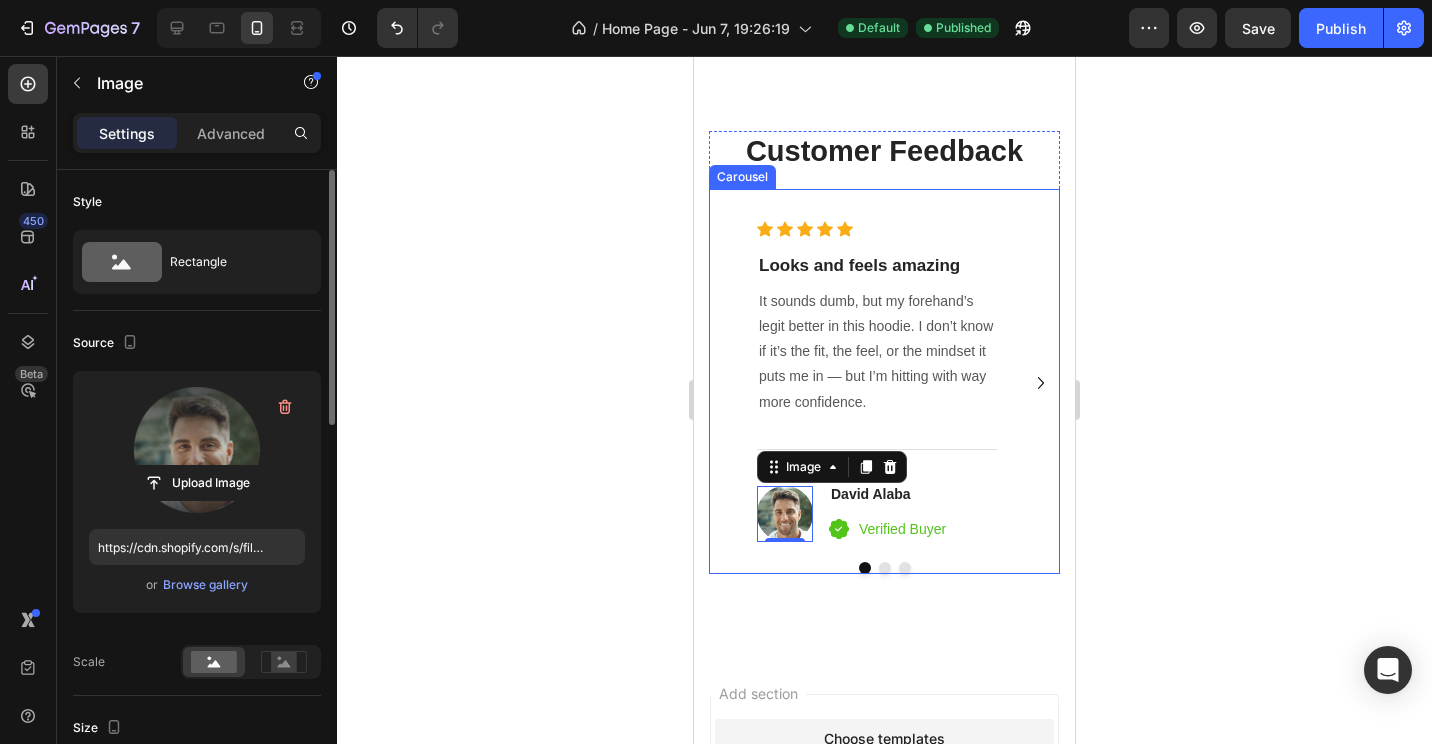 click 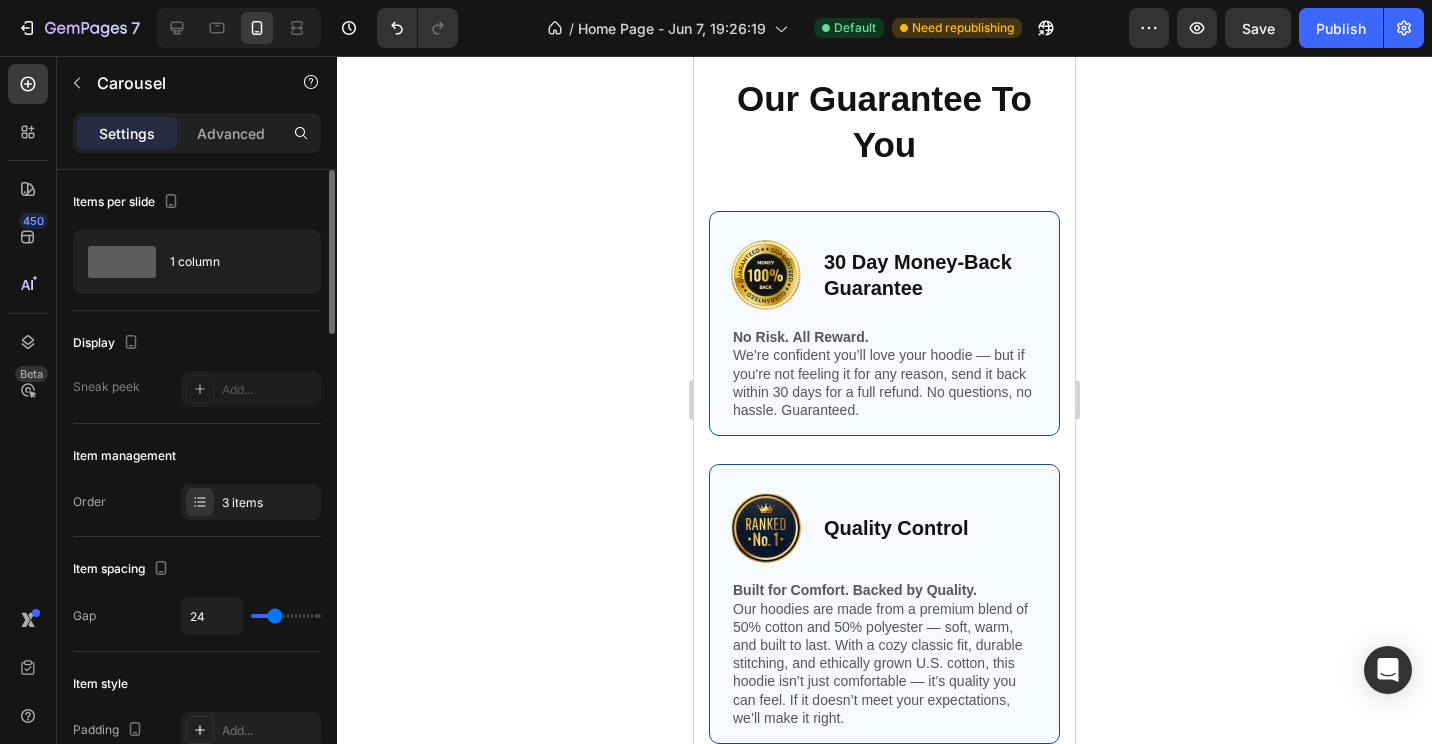 scroll, scrollTop: 5691, scrollLeft: 0, axis: vertical 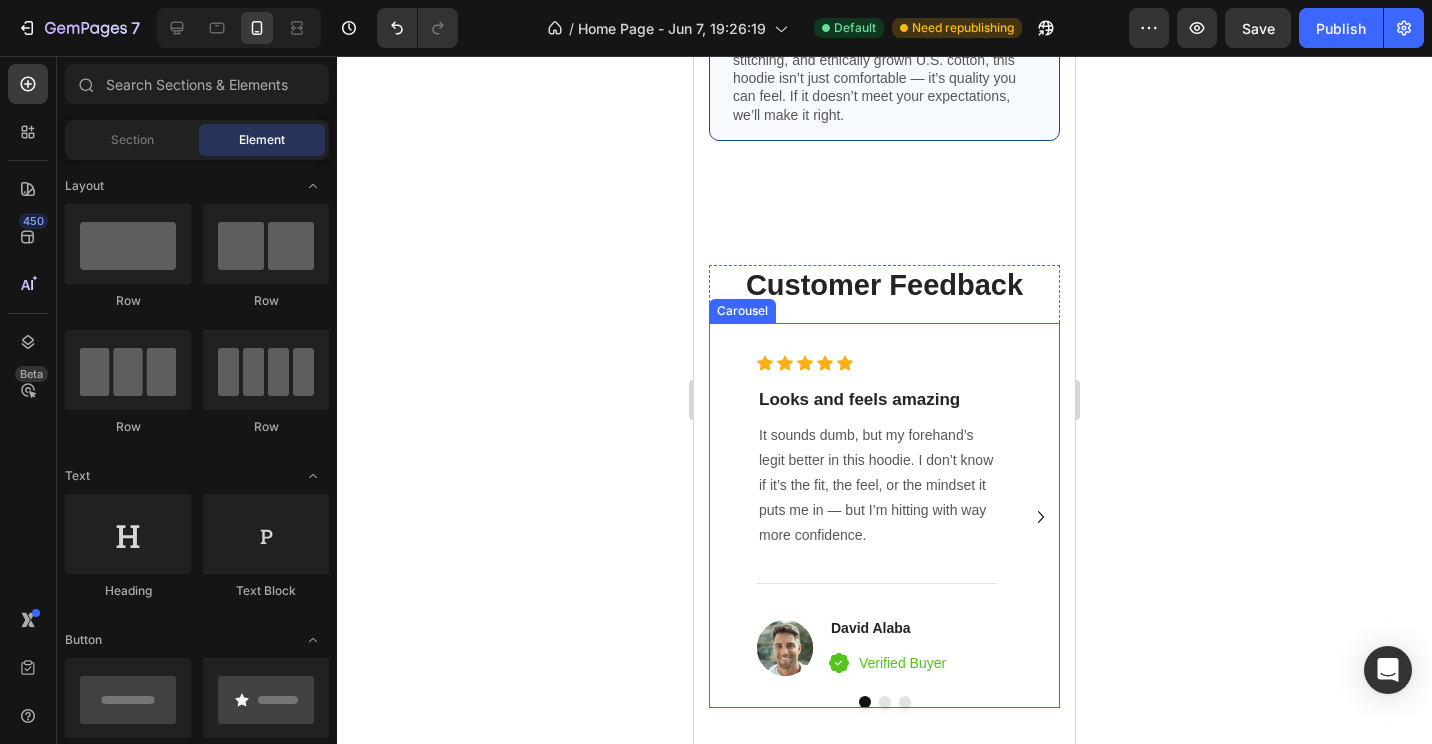 click 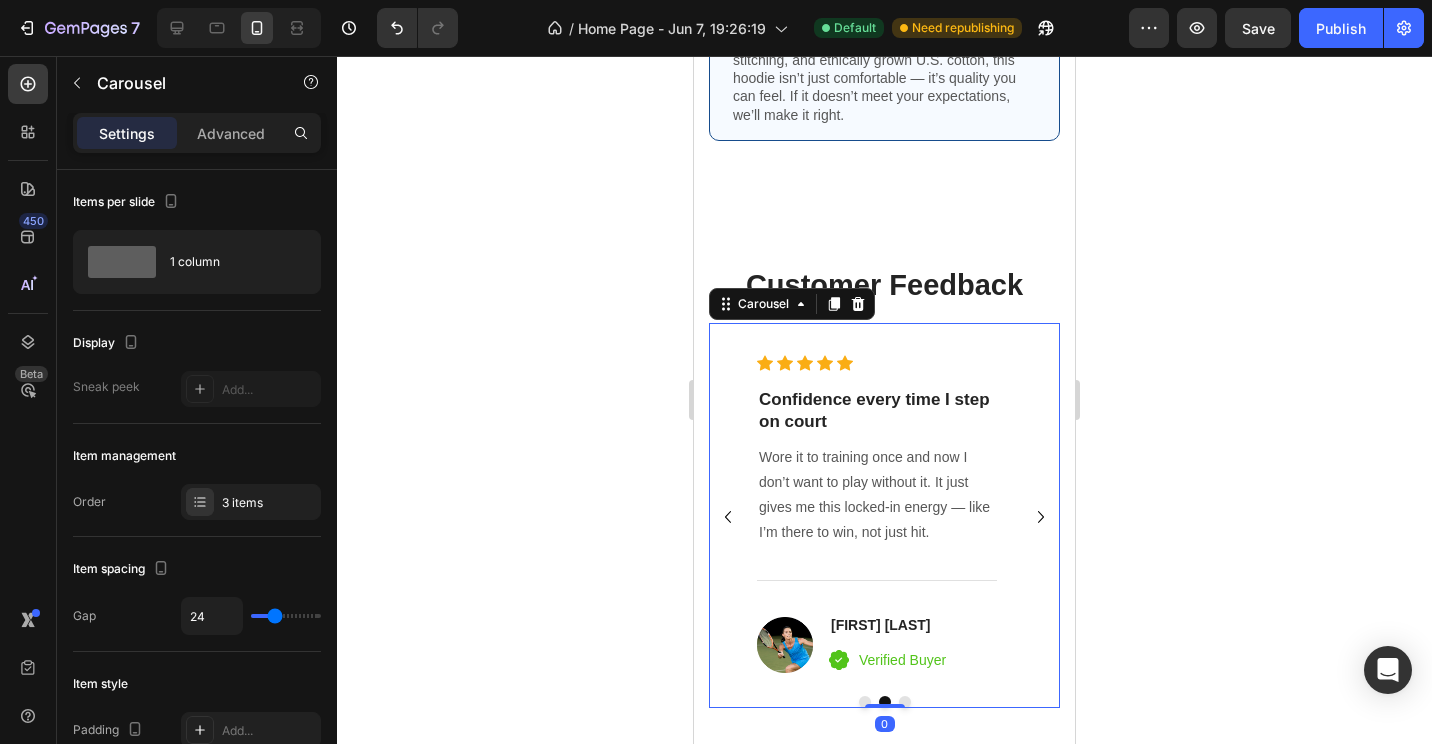 click 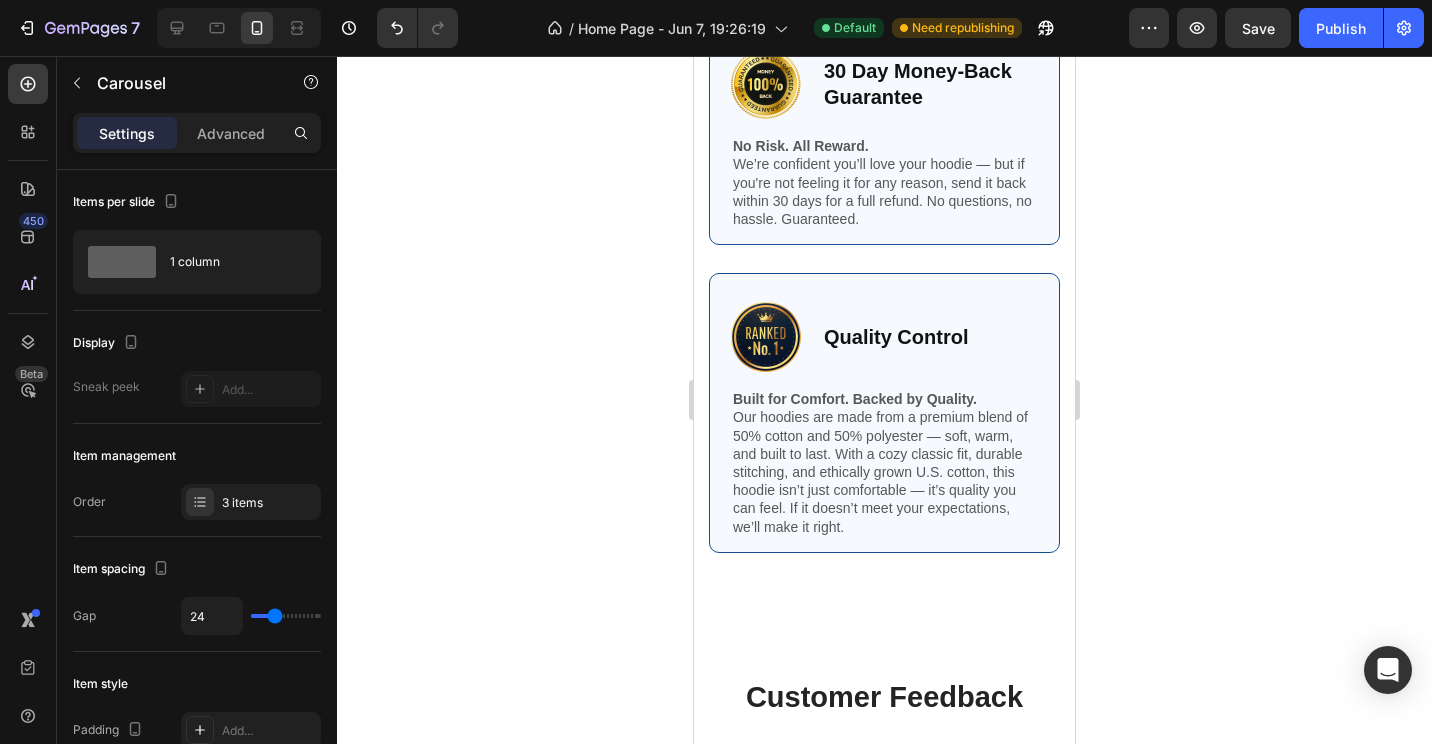 scroll, scrollTop: 5763, scrollLeft: 0, axis: vertical 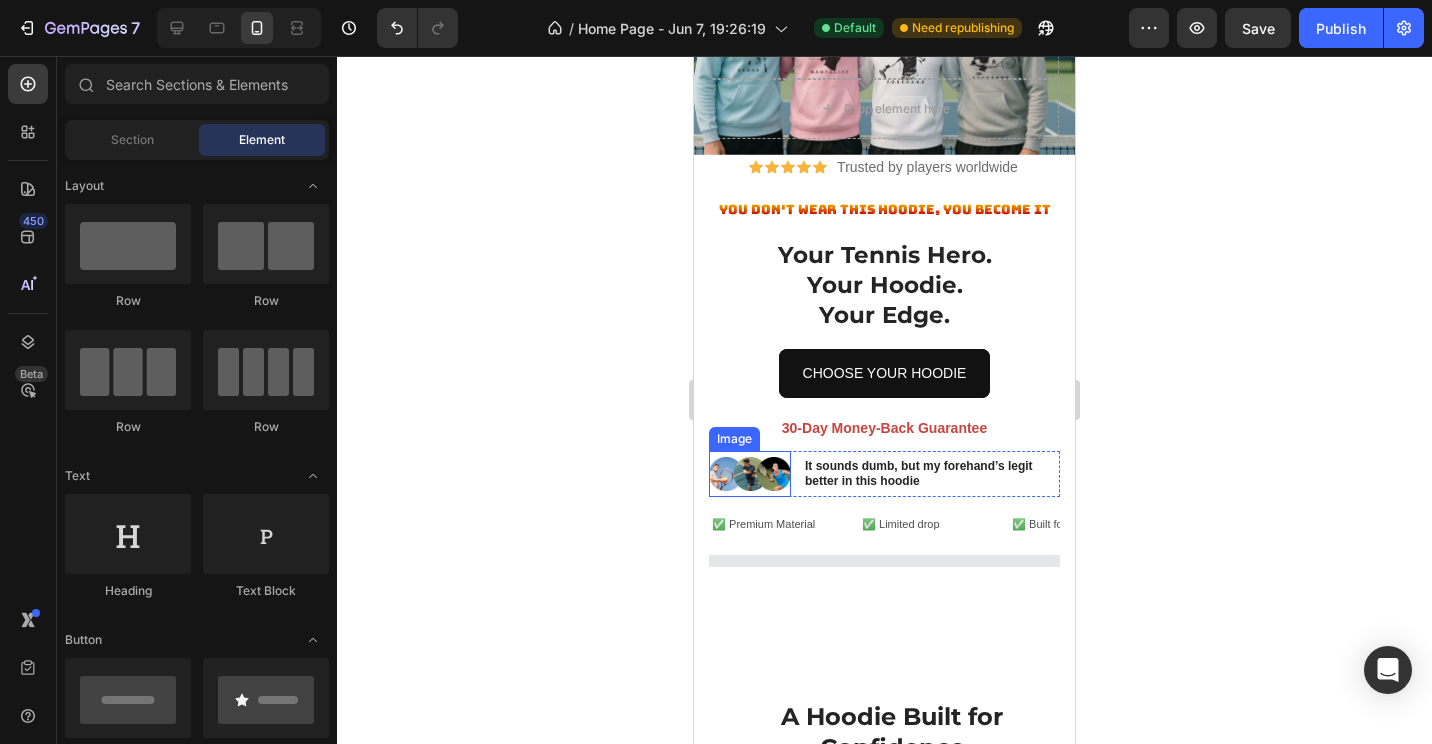 click at bounding box center [750, 474] 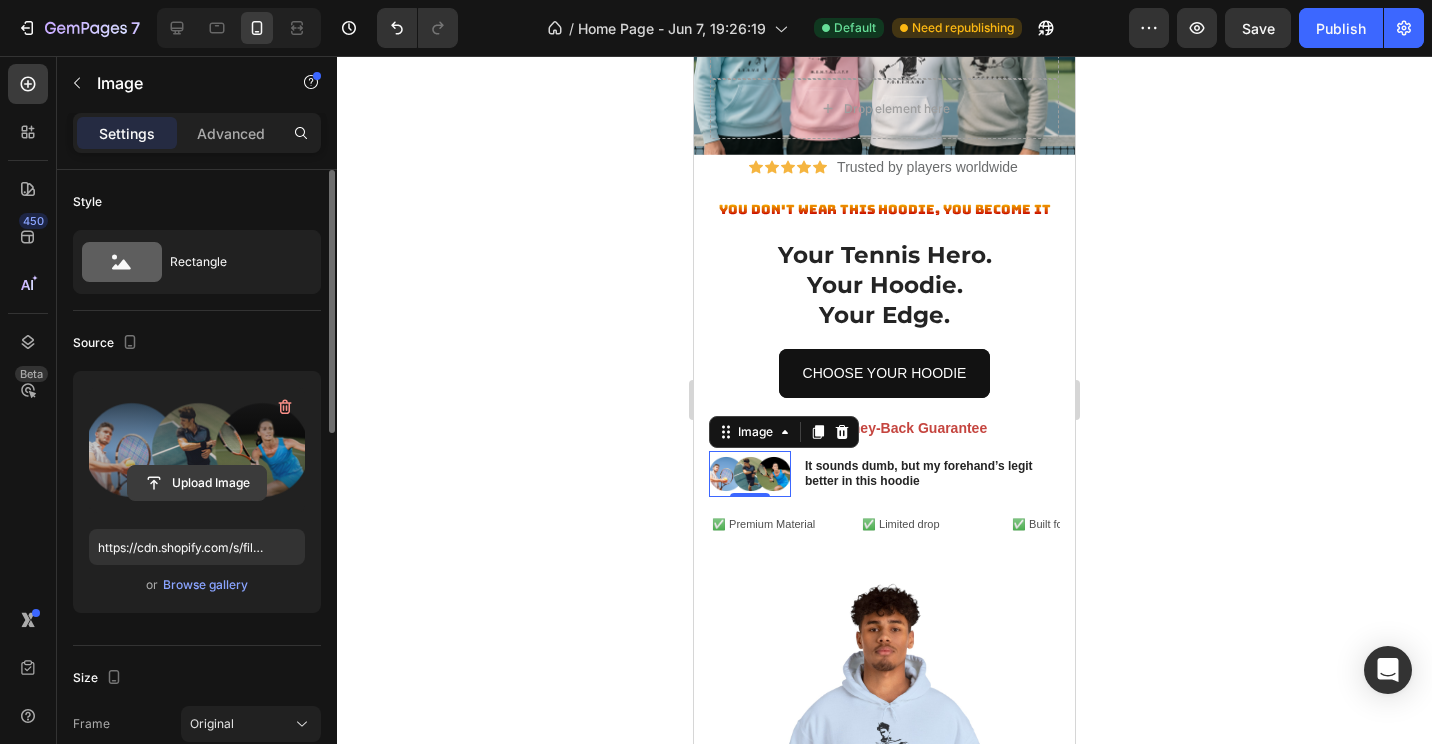 click 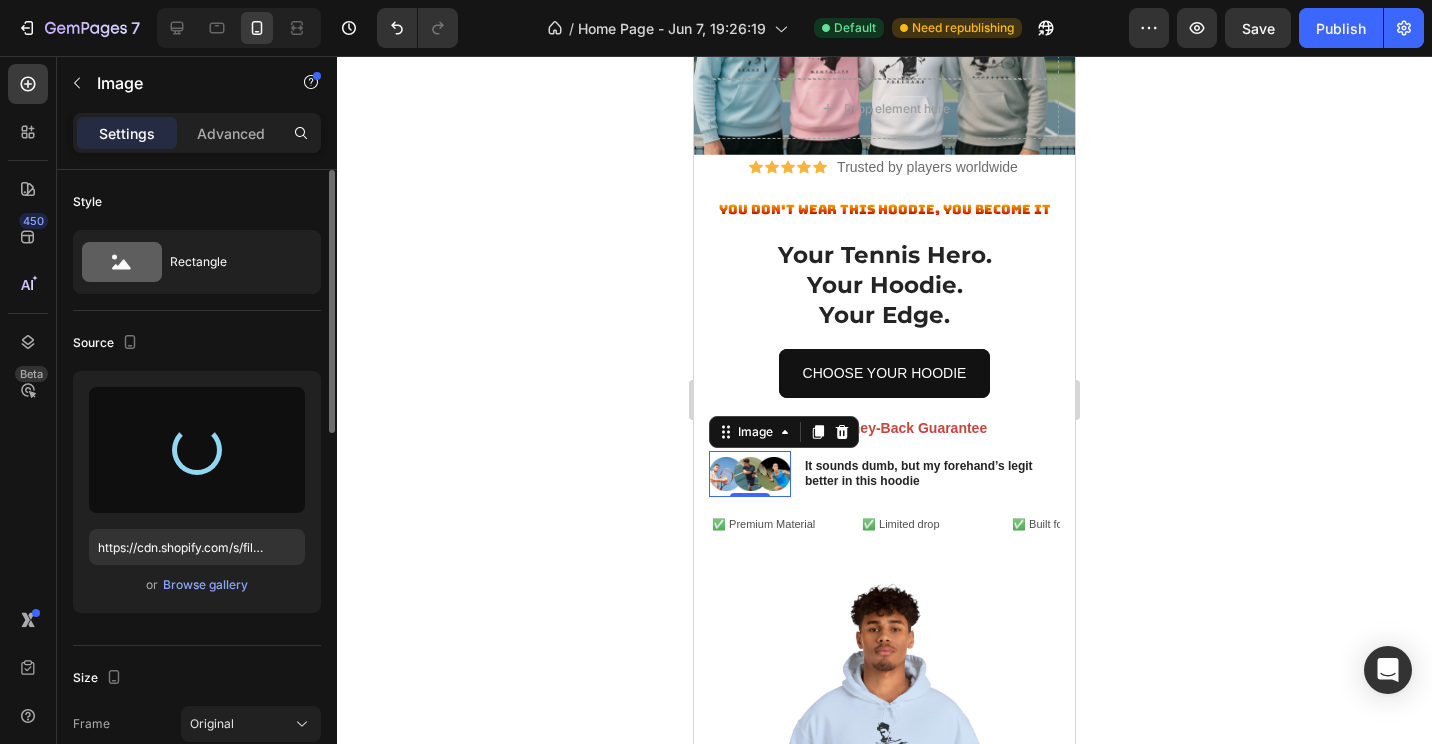 type on "https://cdn.shopify.com/s/files/1/0709/0765/8408/files/gempages_570020413275374816-9a3511f4-ce93-436d-8c70-71368a642b96.png" 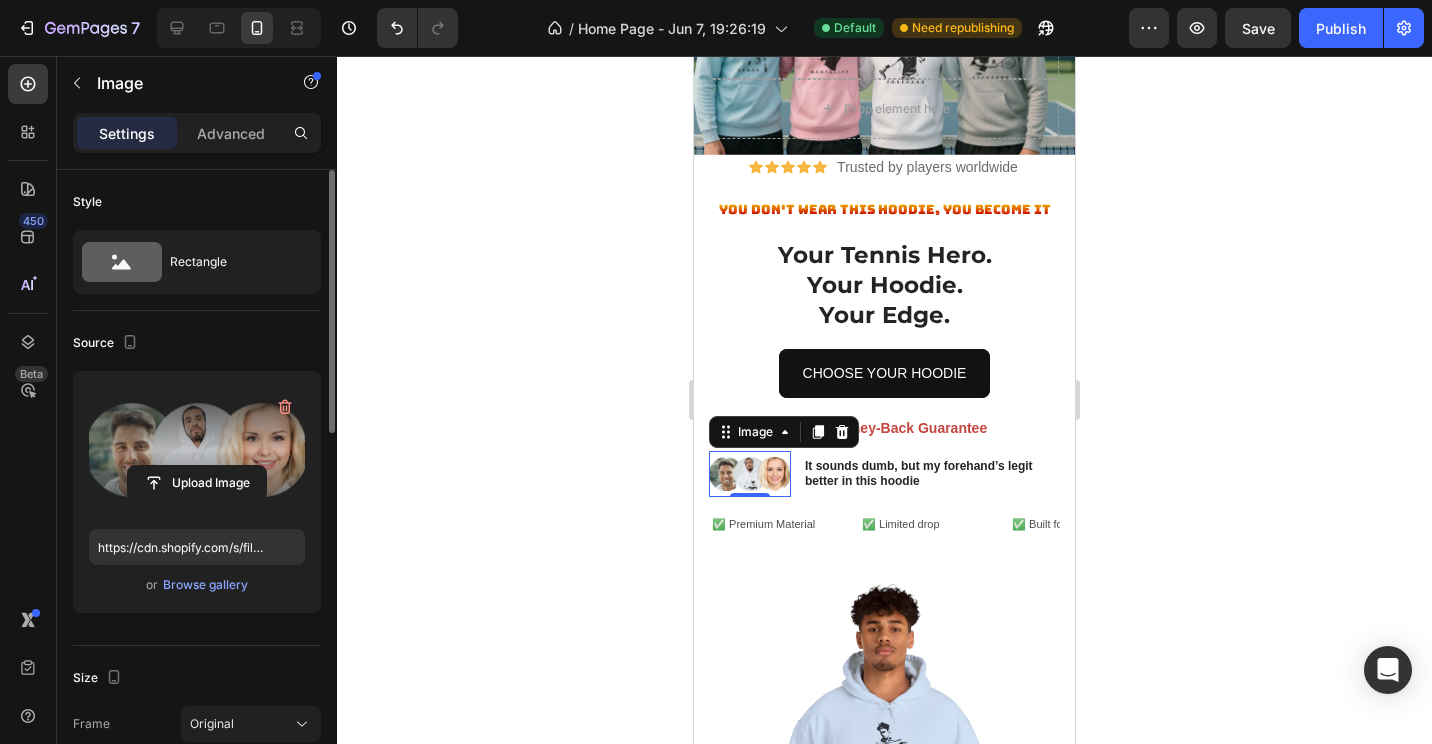 click 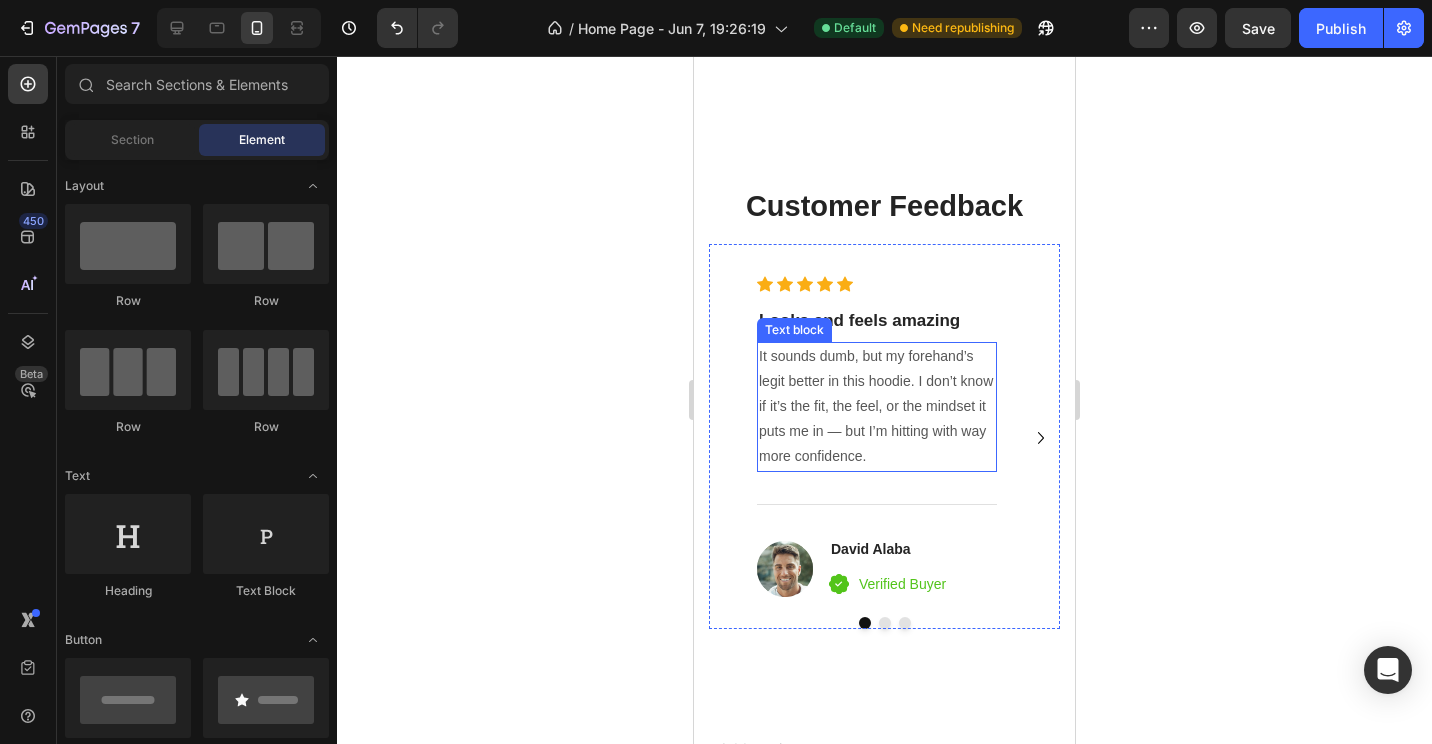scroll, scrollTop: 6400, scrollLeft: 0, axis: vertical 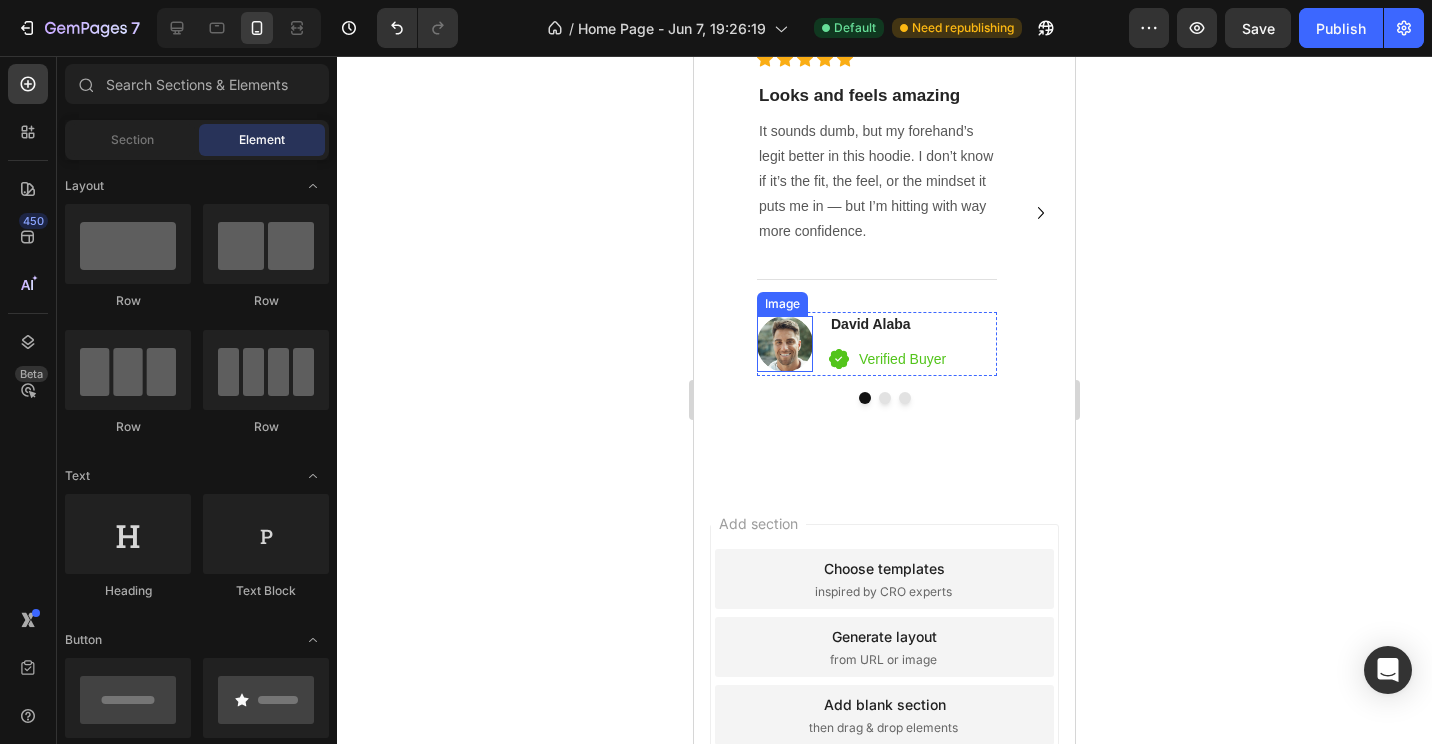 click at bounding box center (785, 344) 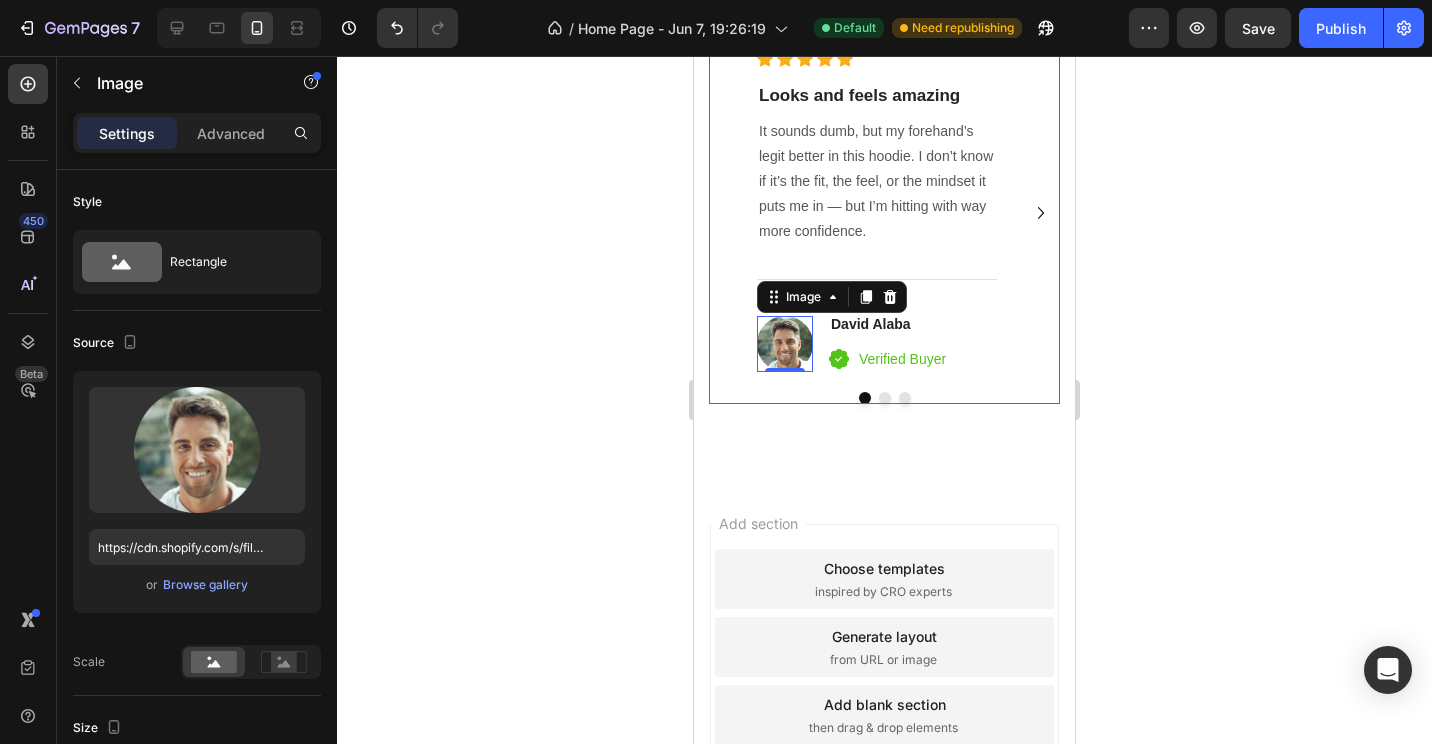 click 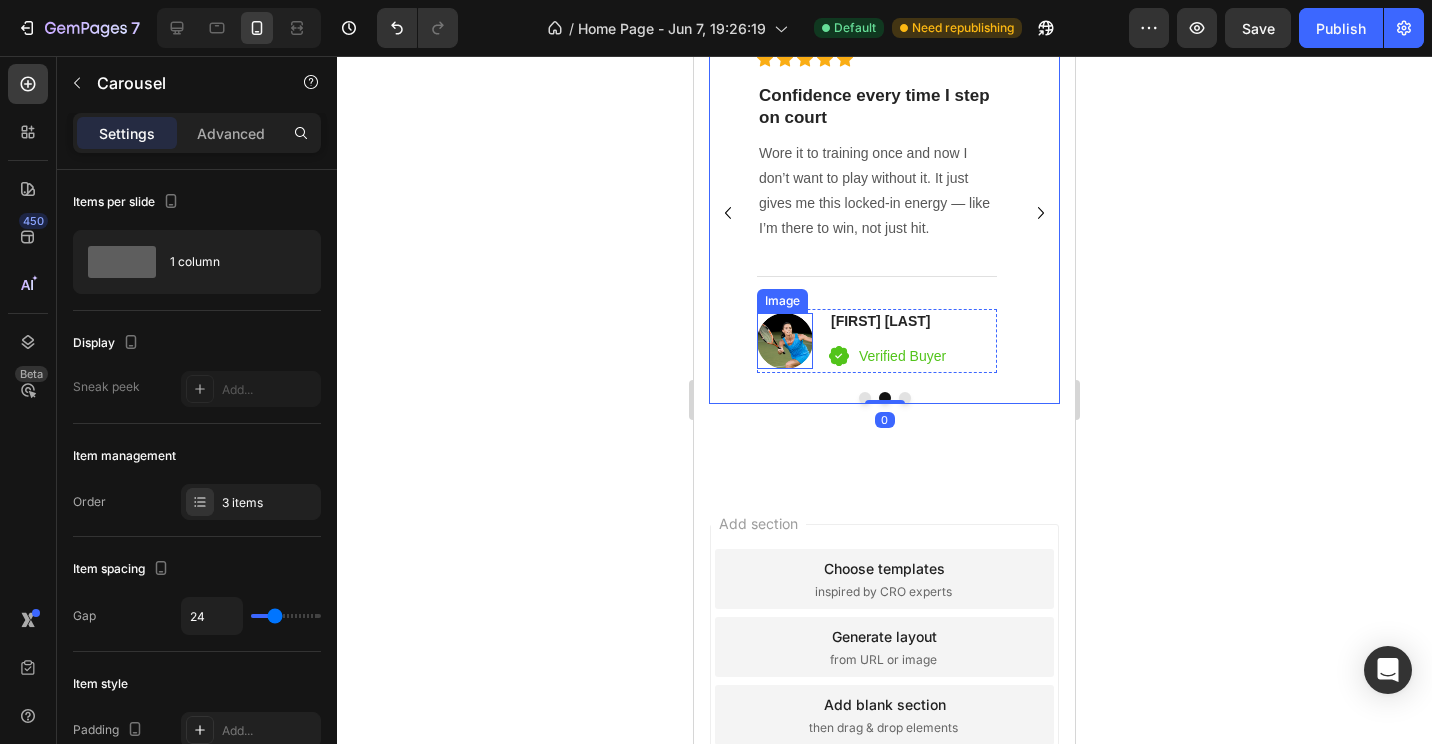 click at bounding box center (785, 341) 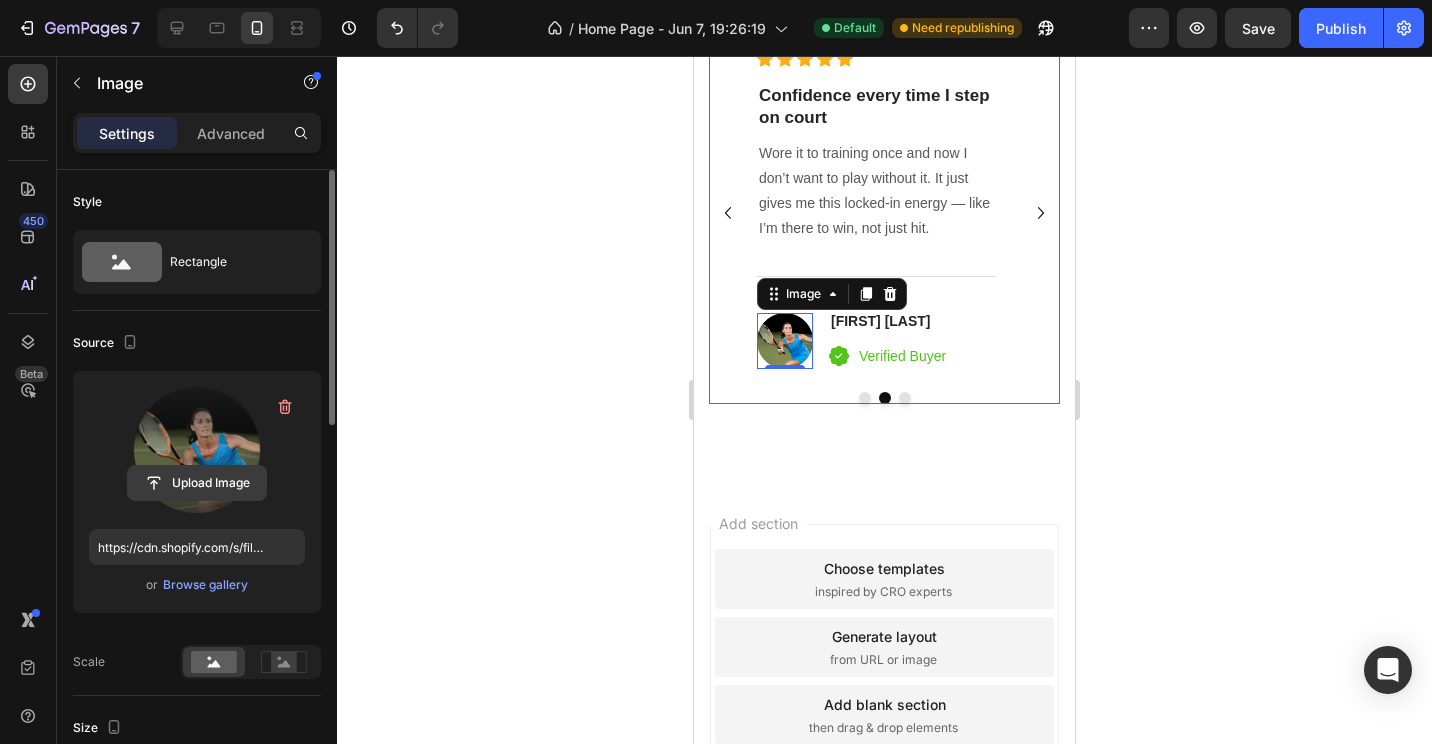 click 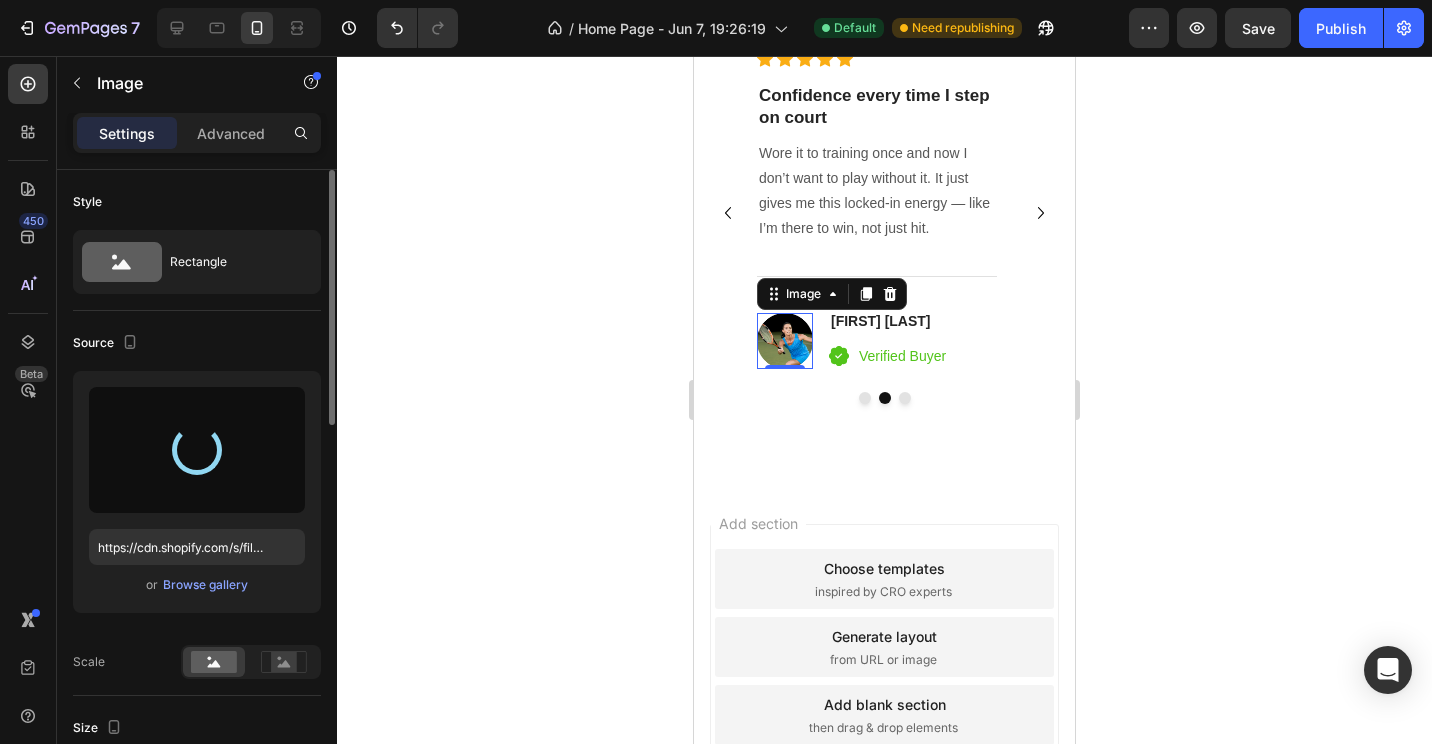 type on "https://cdn.shopify.com/s/files/1/0709/0765/8408/files/gempages_570020413275374816-6f8d72ae-a74a-43eb-890c-5fea3666550e.png" 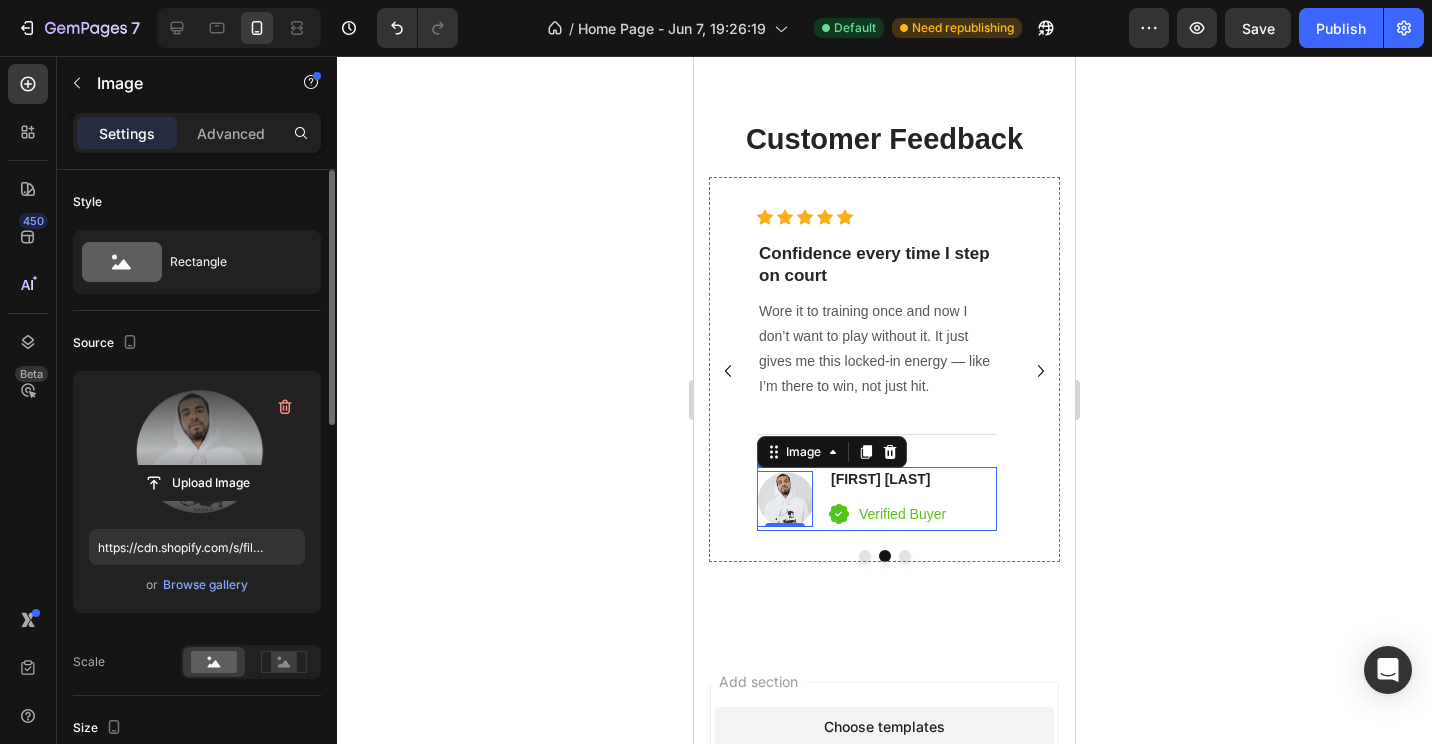 scroll, scrollTop: 6200, scrollLeft: 0, axis: vertical 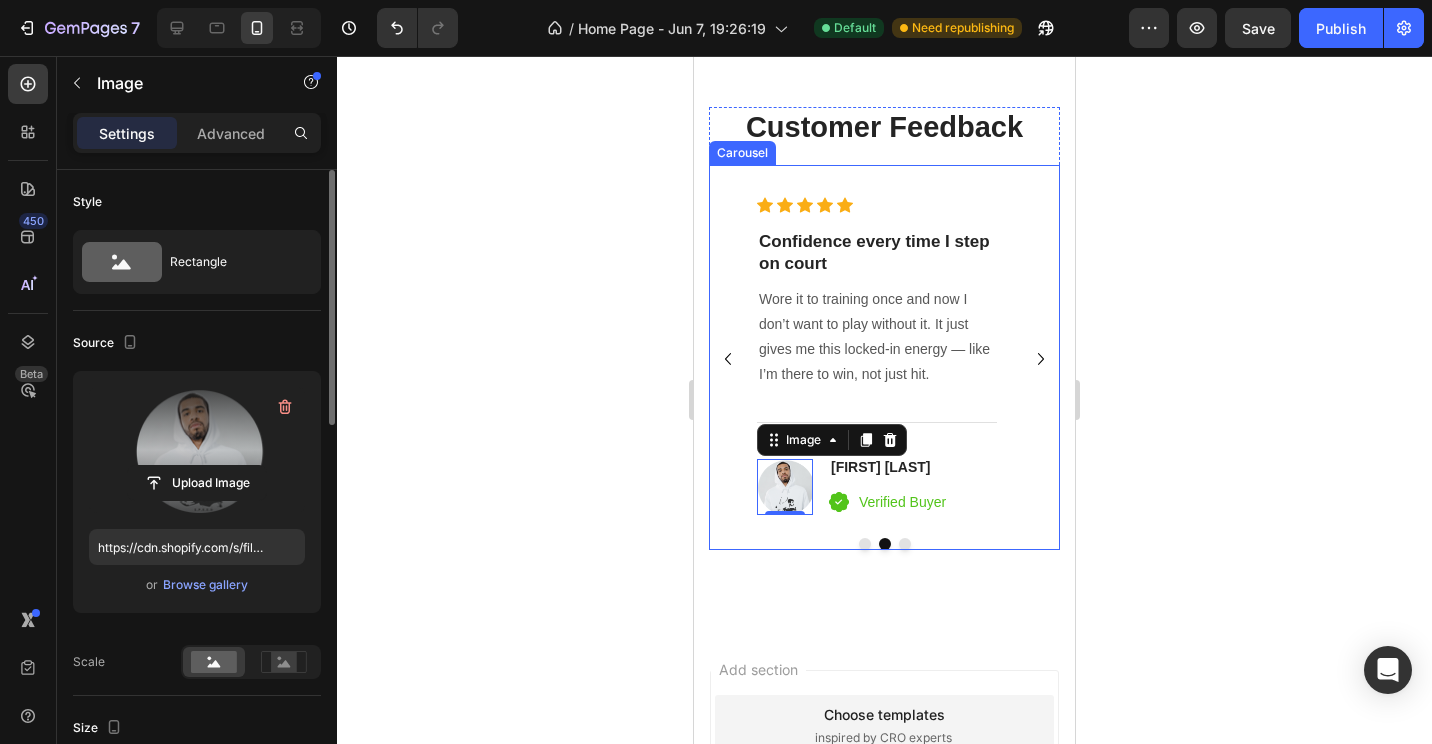 click 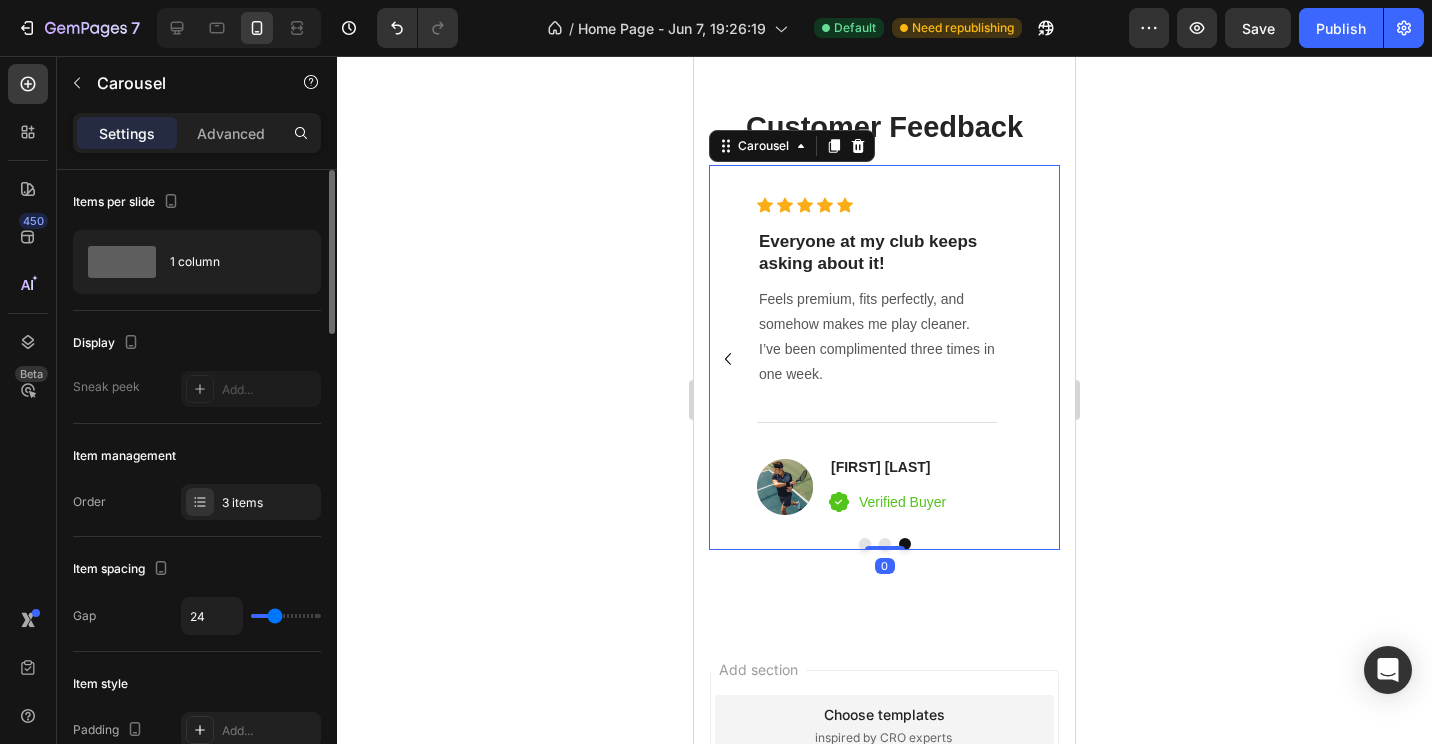 click 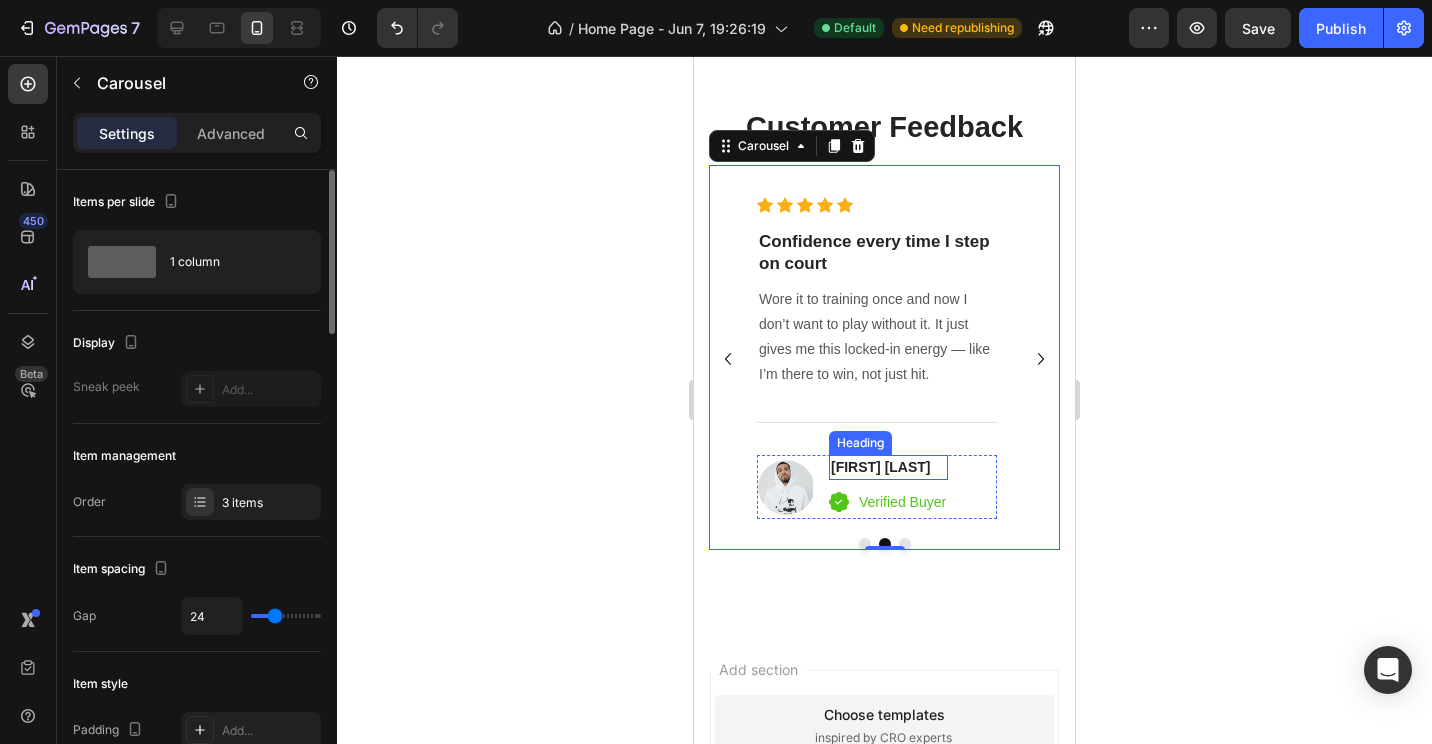 click on "[FIRST] [LAST]" at bounding box center [888, 467] 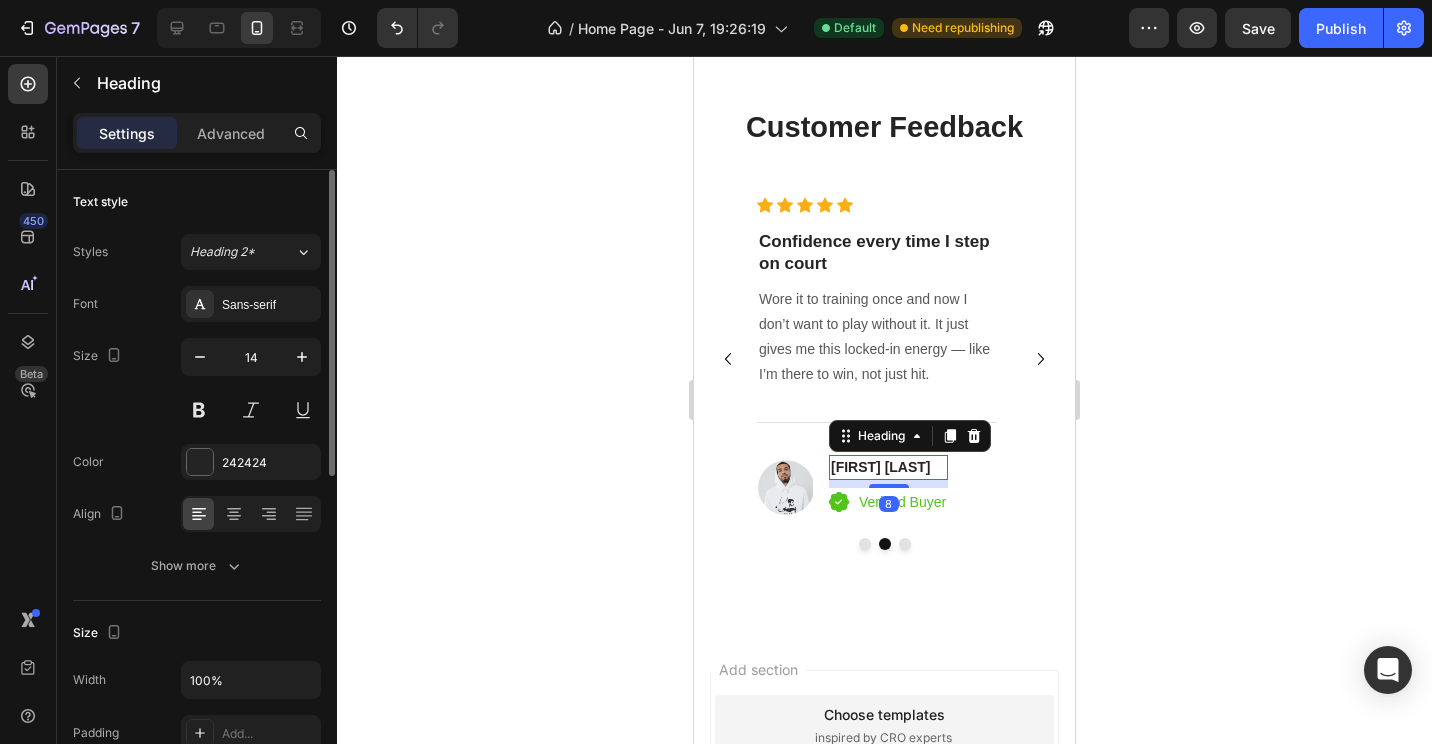 click on "[FIRST] [LAST]" at bounding box center (888, 467) 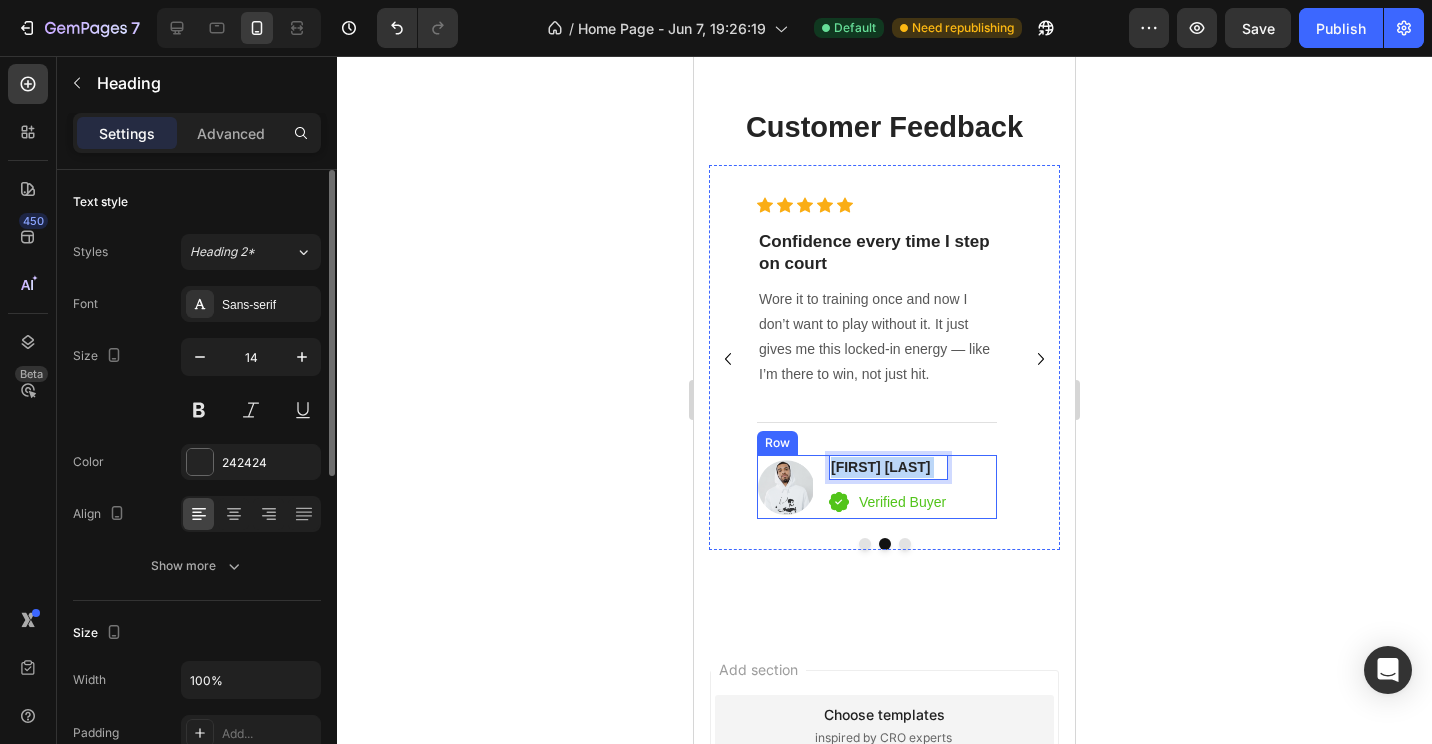 drag, startPoint x: 895, startPoint y: 466, endPoint x: 823, endPoint y: 462, distance: 72.11102 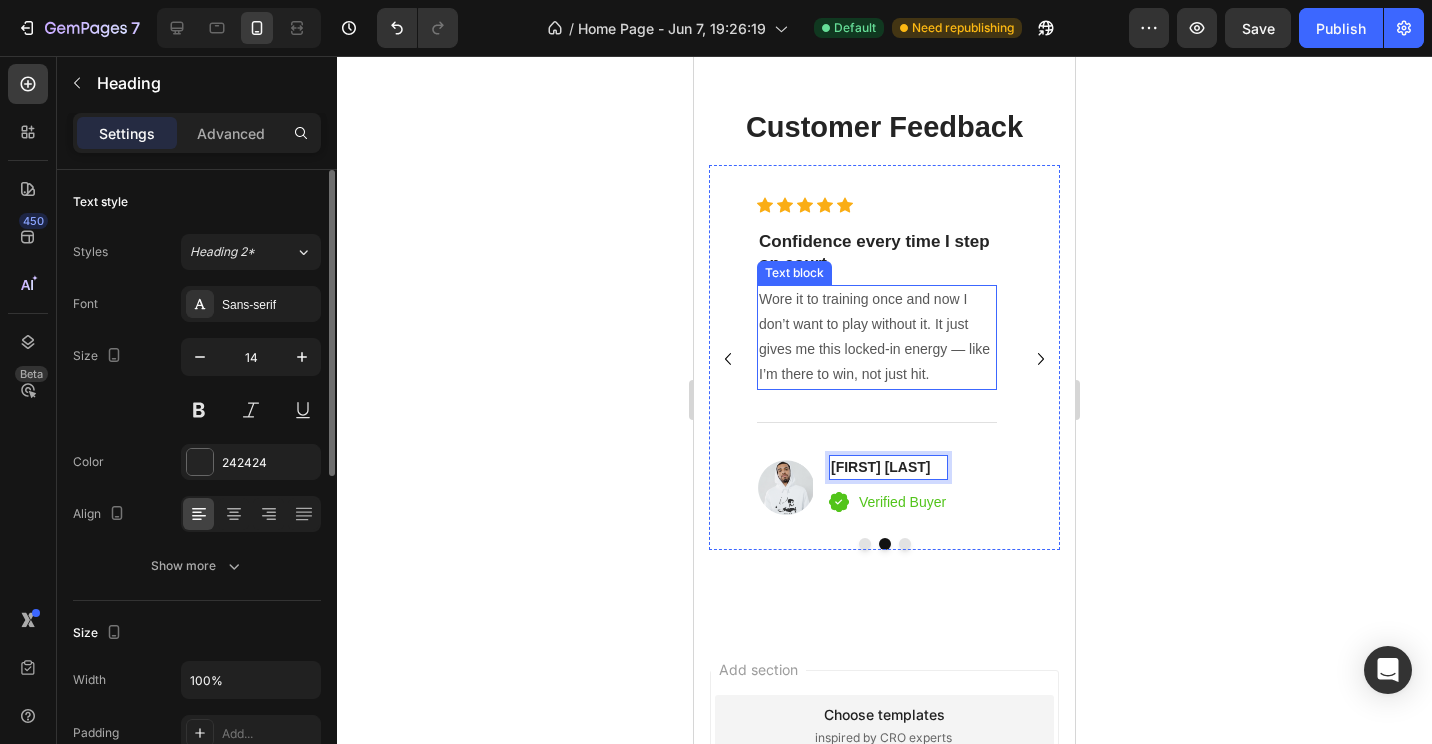drag, startPoint x: 919, startPoint y: 364, endPoint x: 934, endPoint y: 370, distance: 16.155495 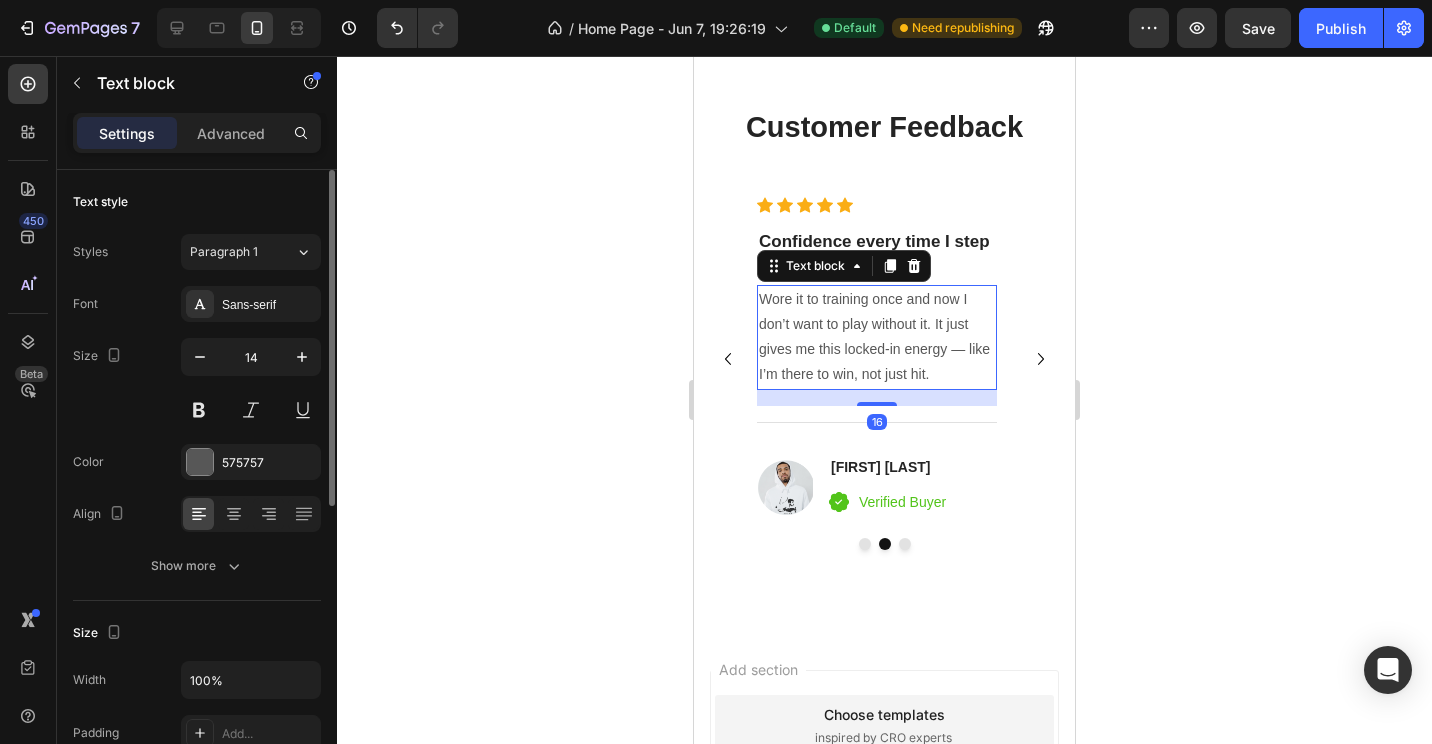 click on "Wore it to training once and now I don’t want to play without it. It just gives me this locked-in energy — like I’m there to win, not just hit." at bounding box center [877, 337] 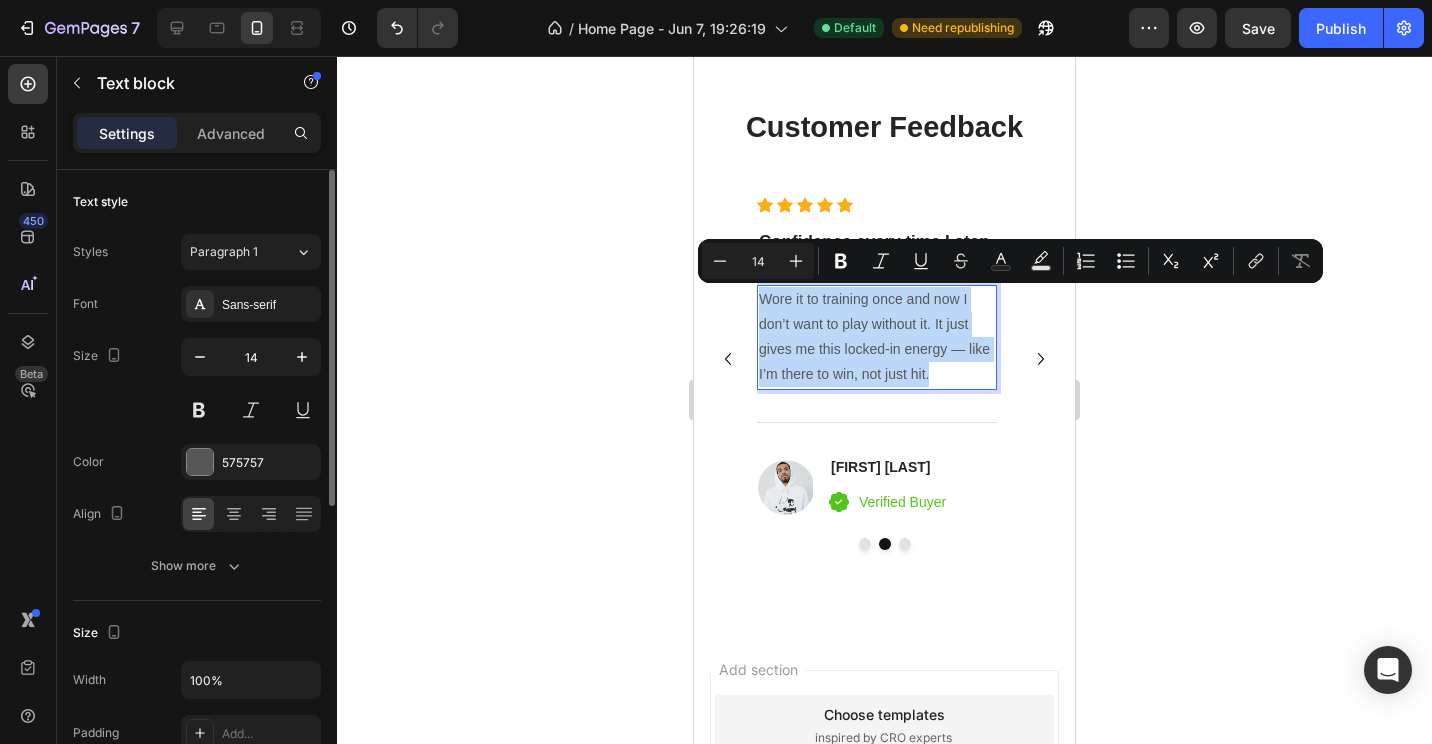 drag, startPoint x: 909, startPoint y: 369, endPoint x: 758, endPoint y: 302, distance: 165.19685 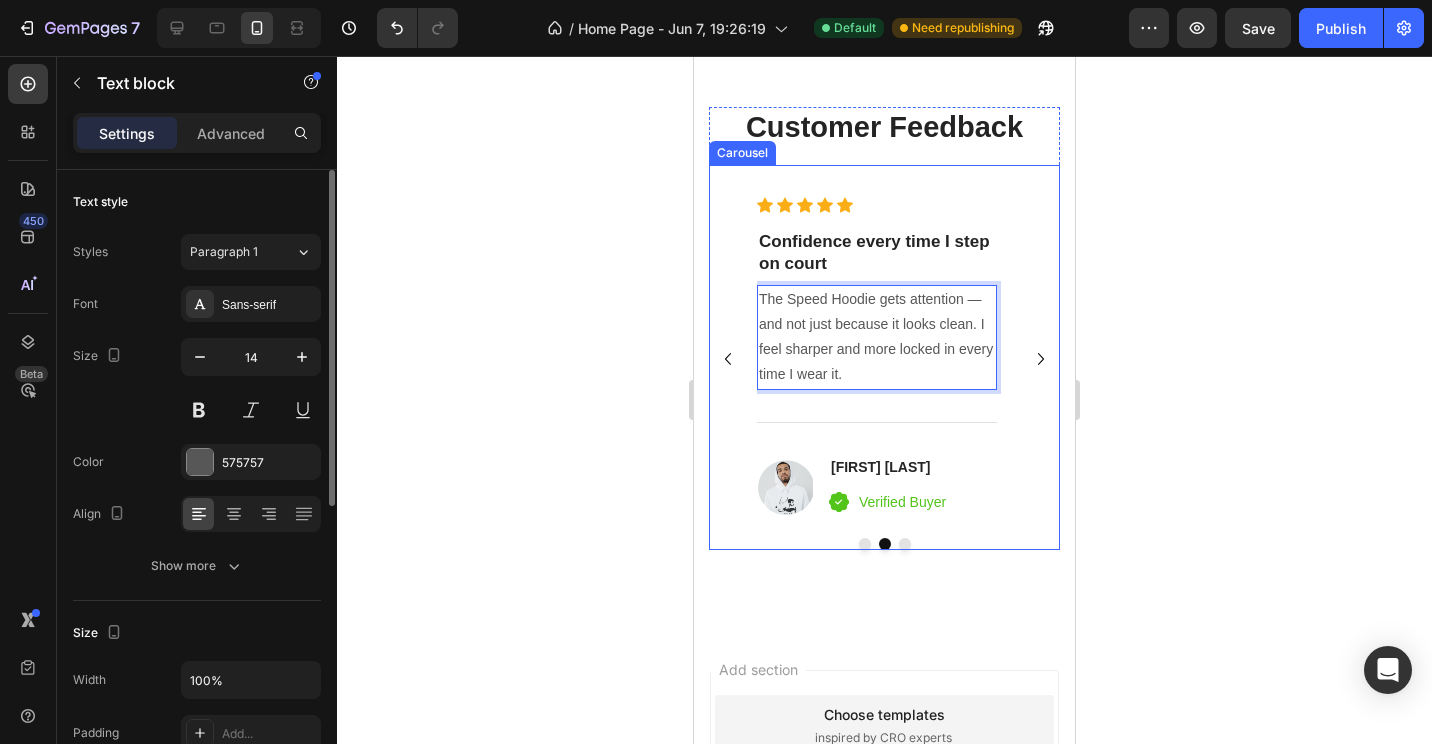click 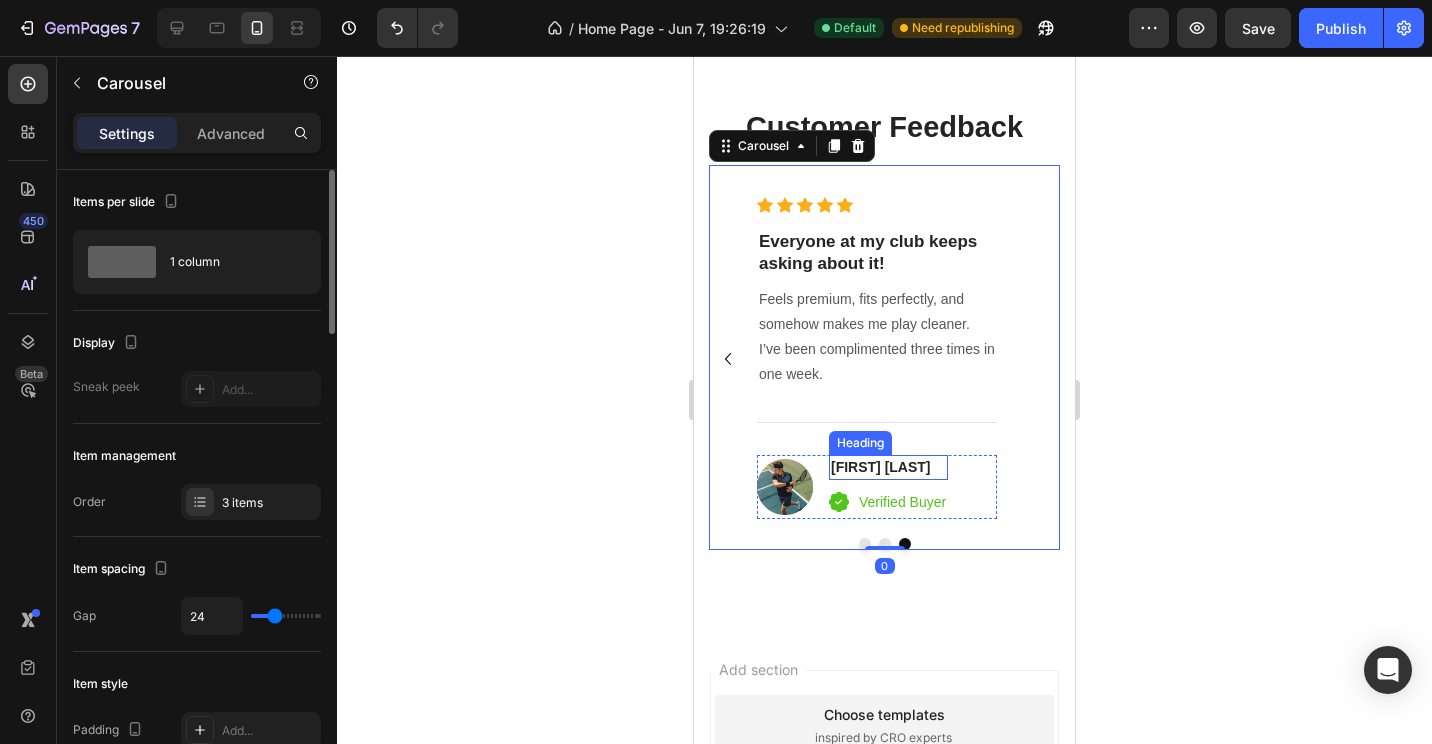 click on "[FIRST] [LAST]" at bounding box center [888, 467] 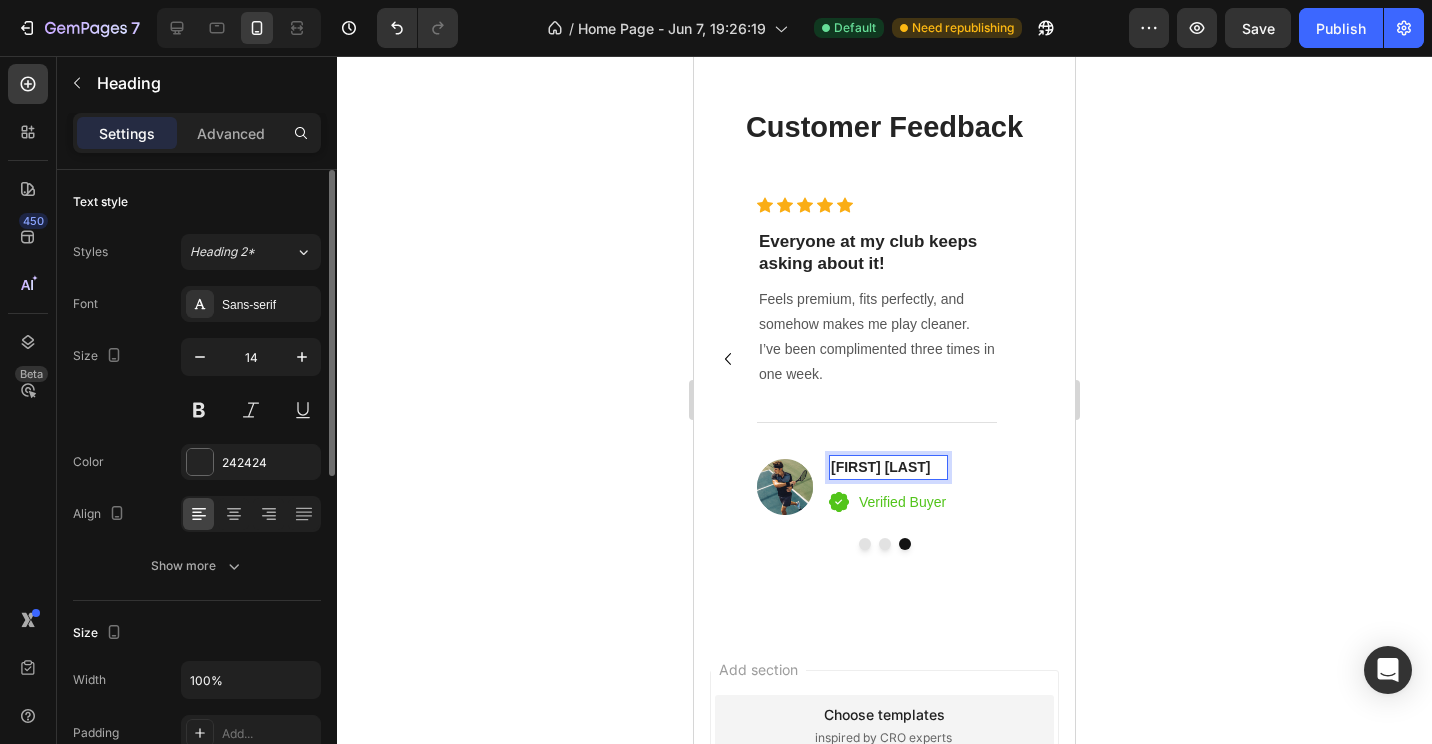 click on "[FIRST] [LAST]" at bounding box center (888, 467) 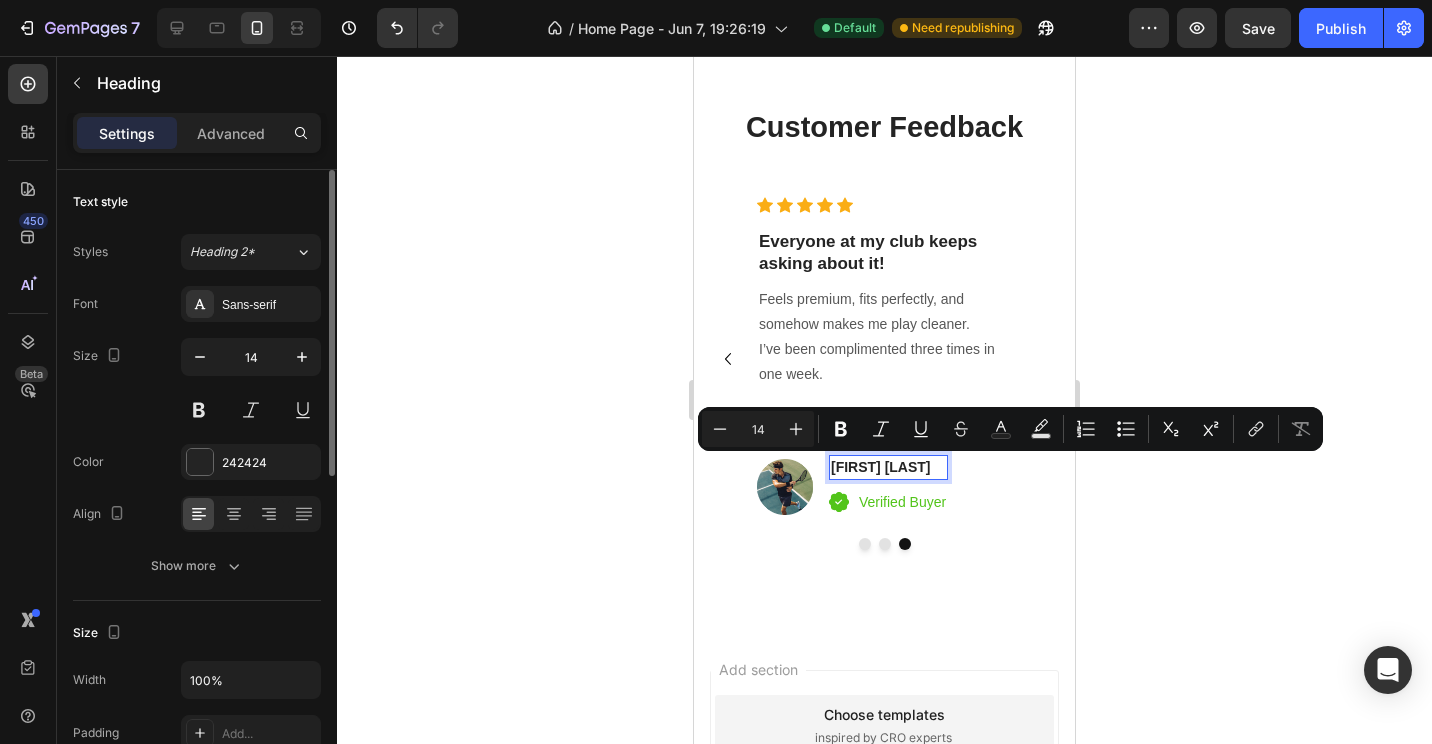 click on "[FIRST] [LAST]" at bounding box center [888, 467] 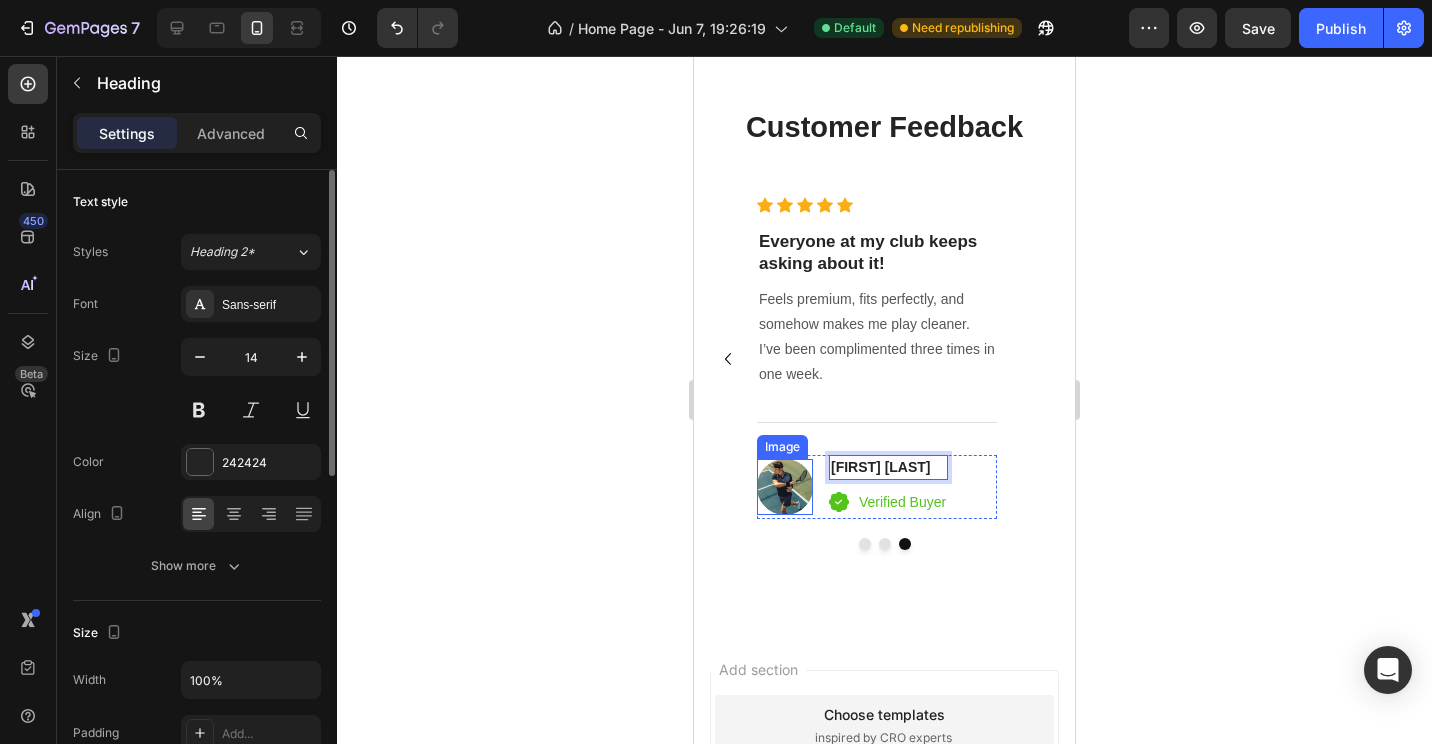 click at bounding box center (785, 487) 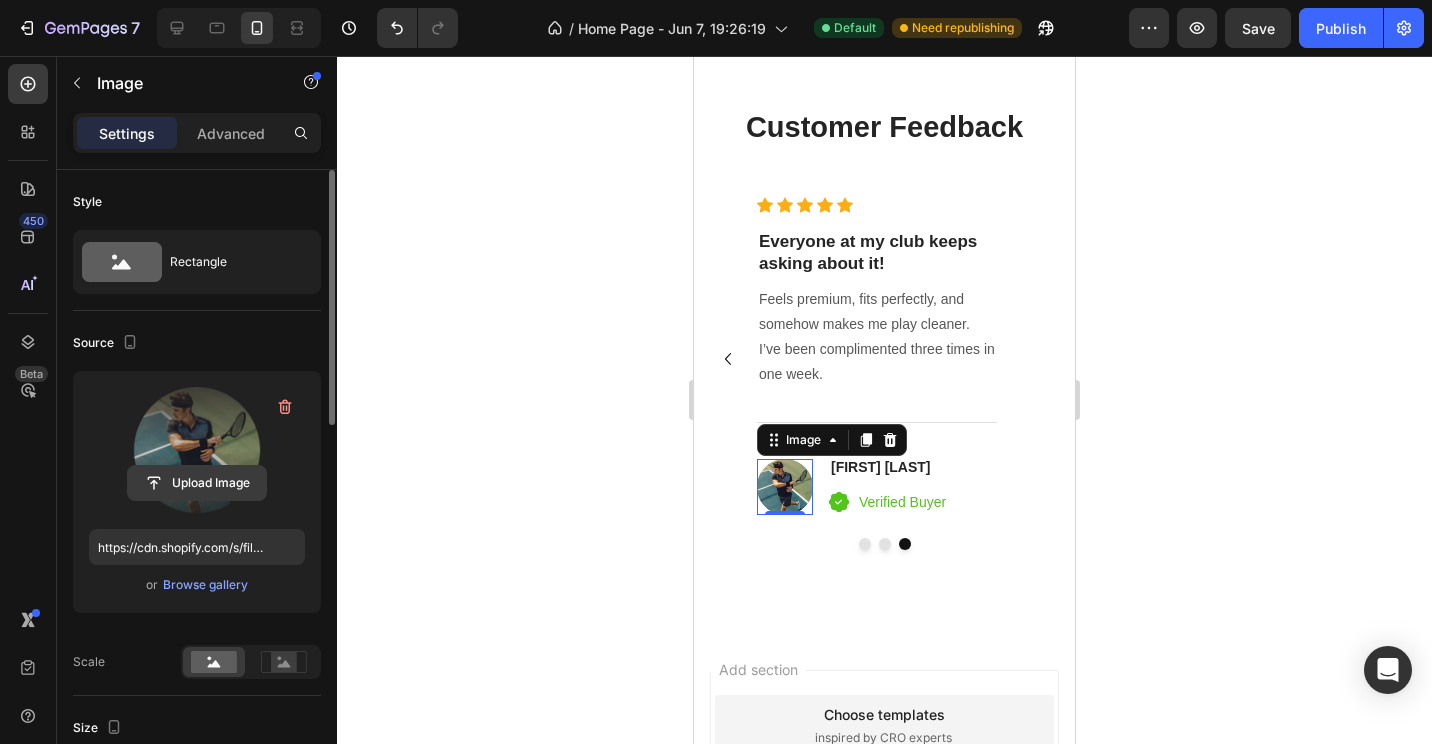 click 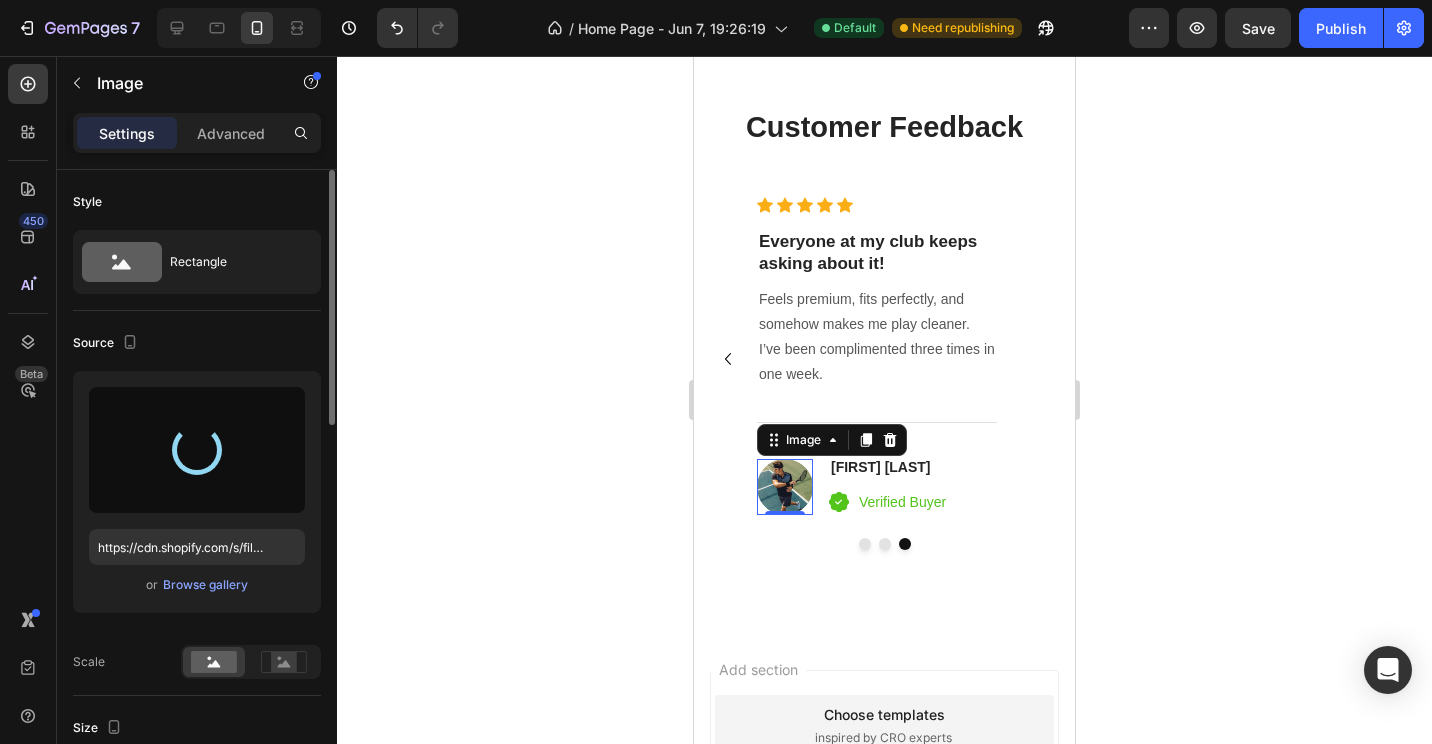 type on "https://cdn.shopify.com/s/files/1/0709/0765/8408/files/gempages_570020413275374816-277d73a9-cea6-4b3e-b9b7-341a9914ce1f.png" 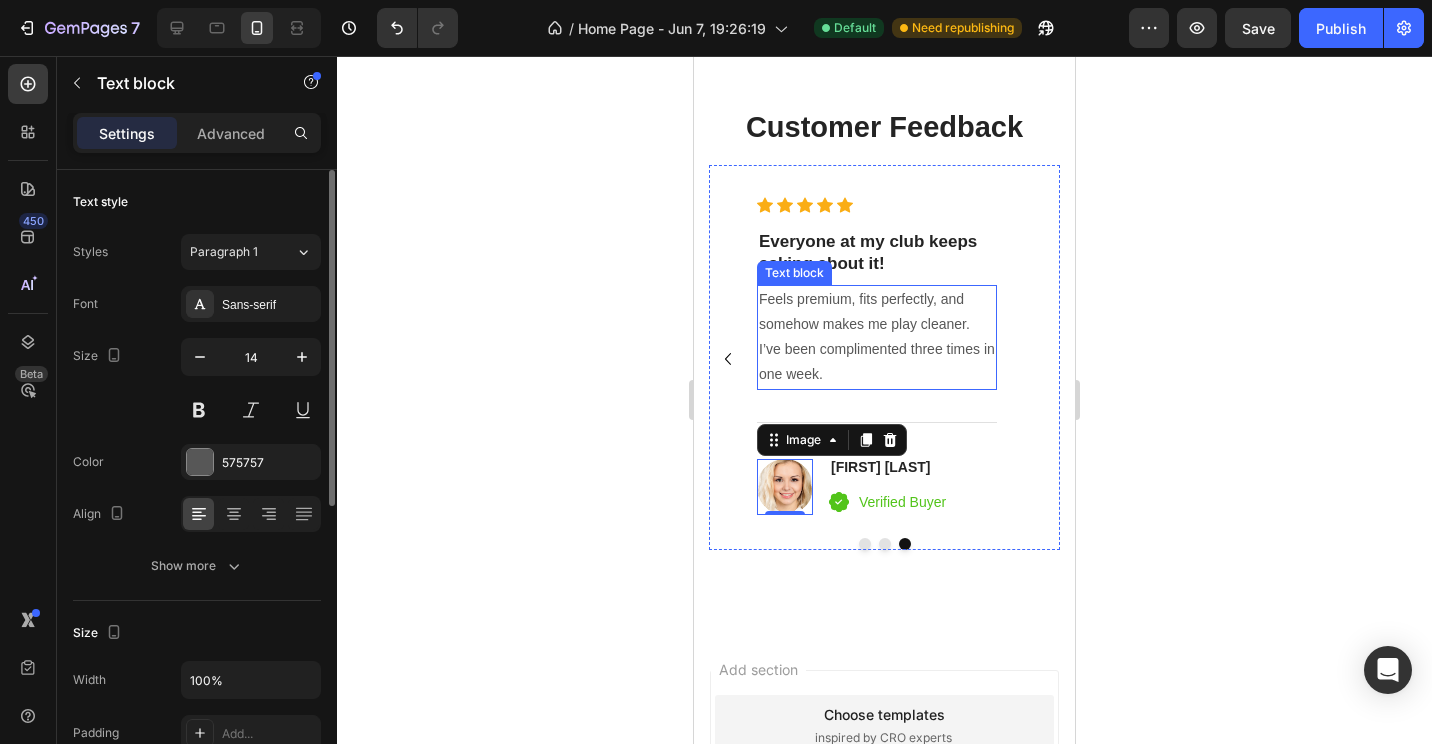 click on "Feels premium, fits perfectly, and somehow makes me play cleaner. I’ve been complimented three times in one week." at bounding box center [877, 337] 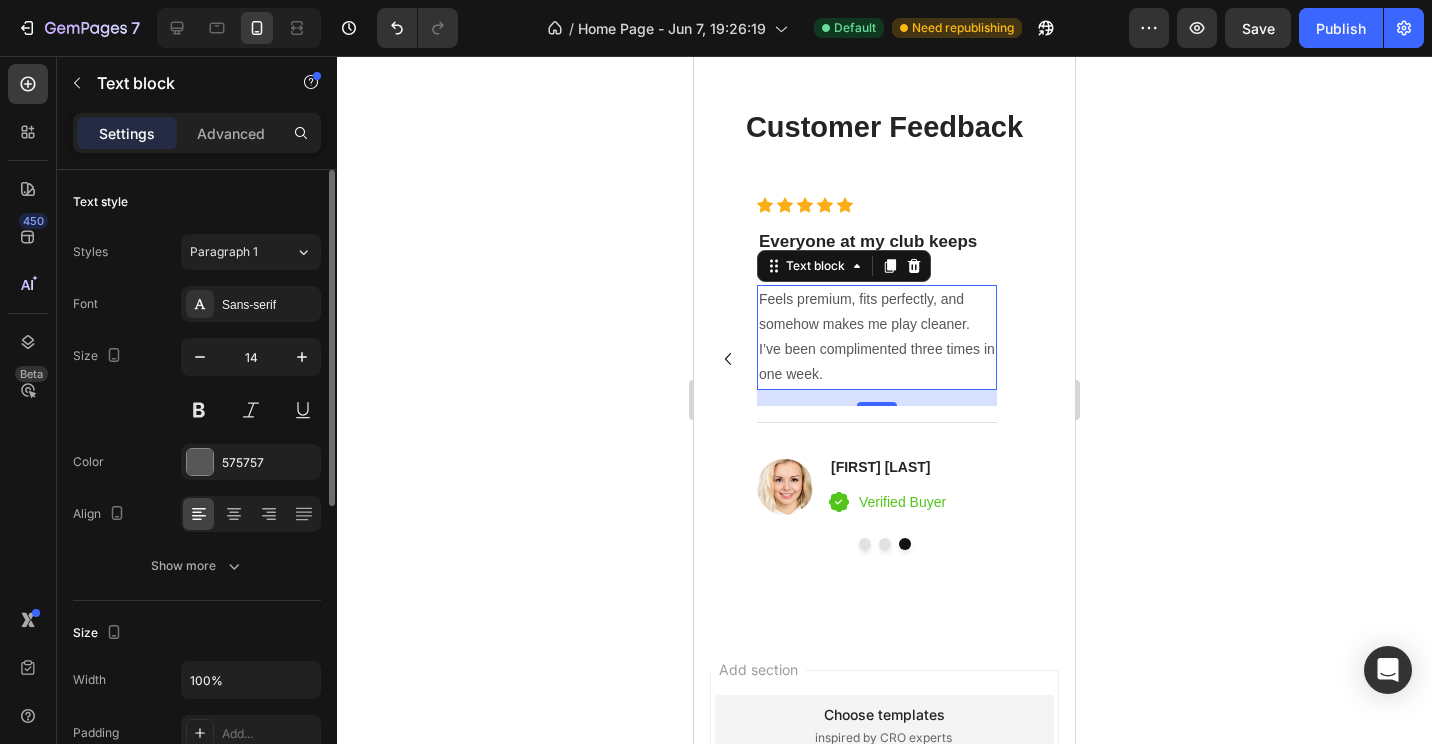 click 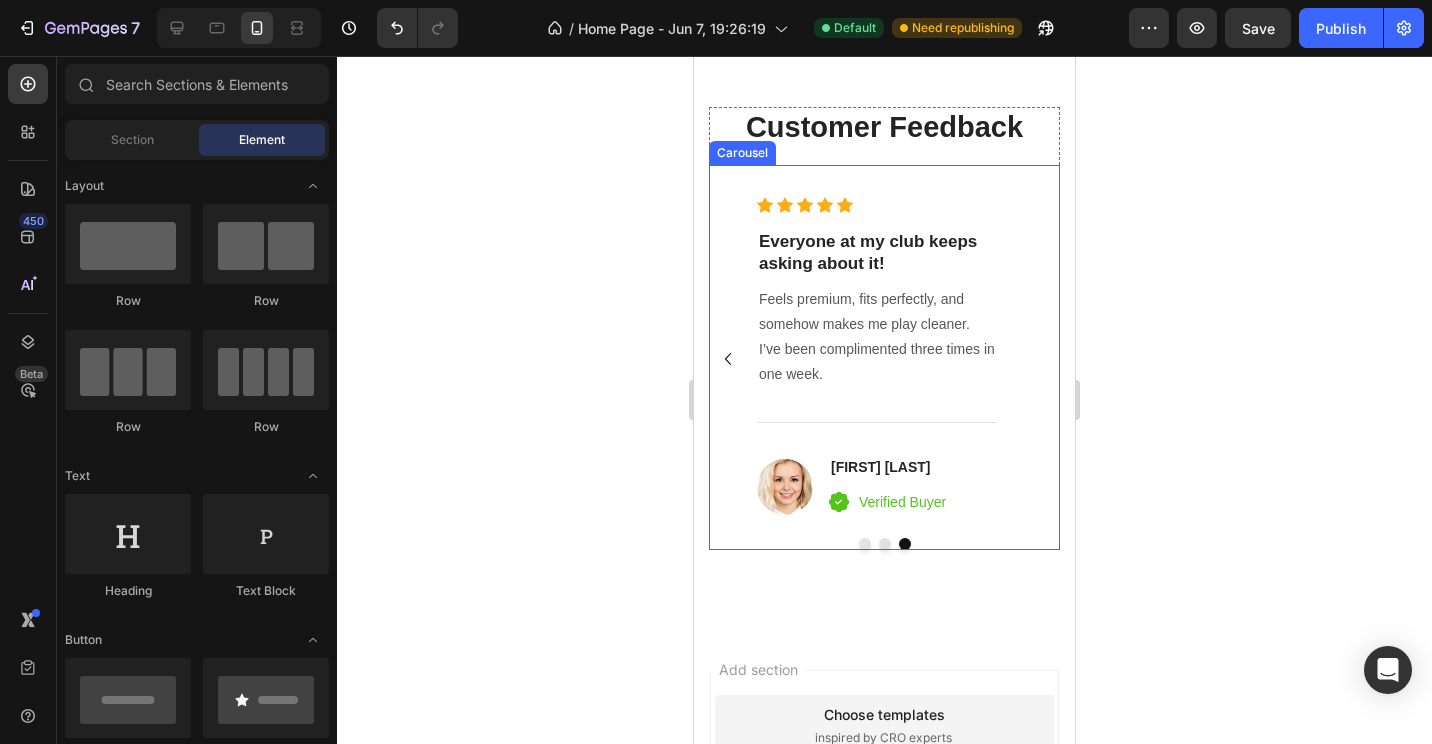 click 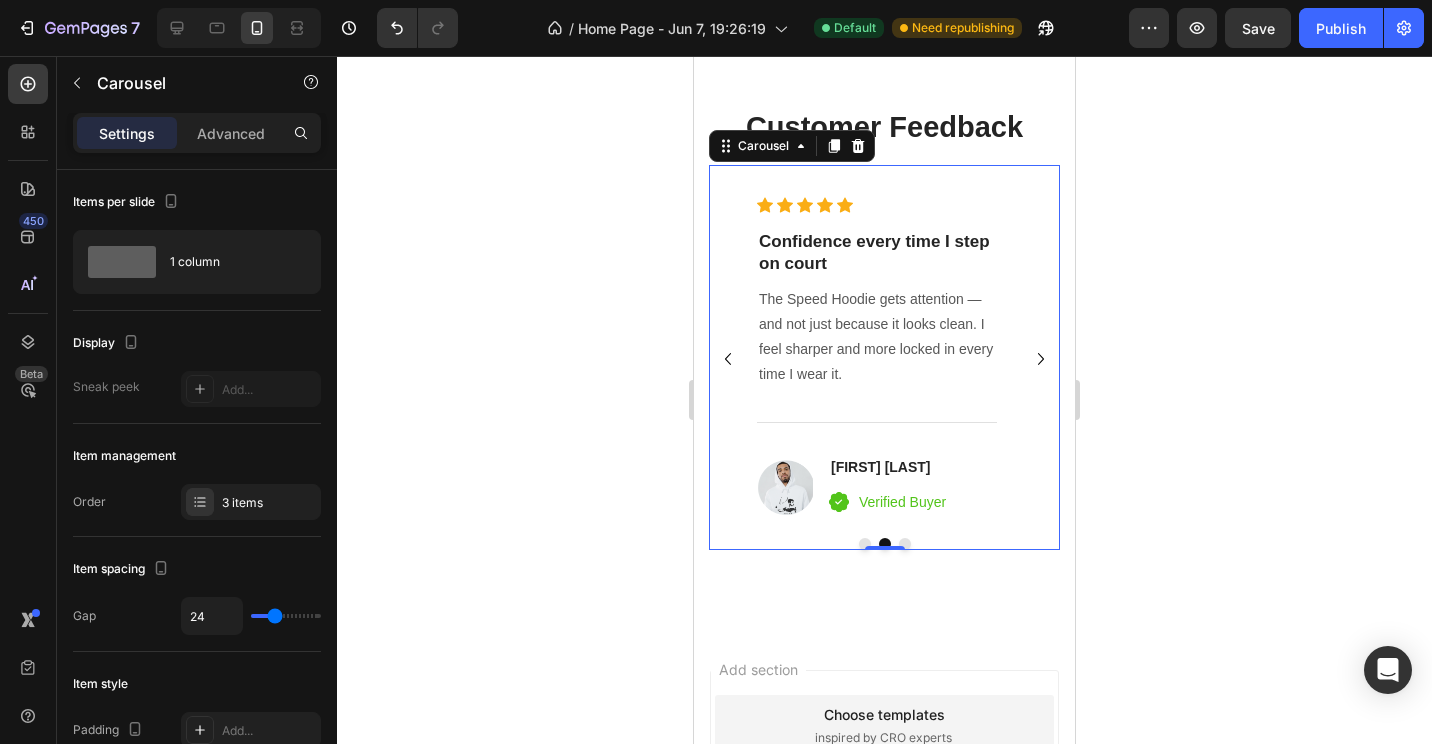 click 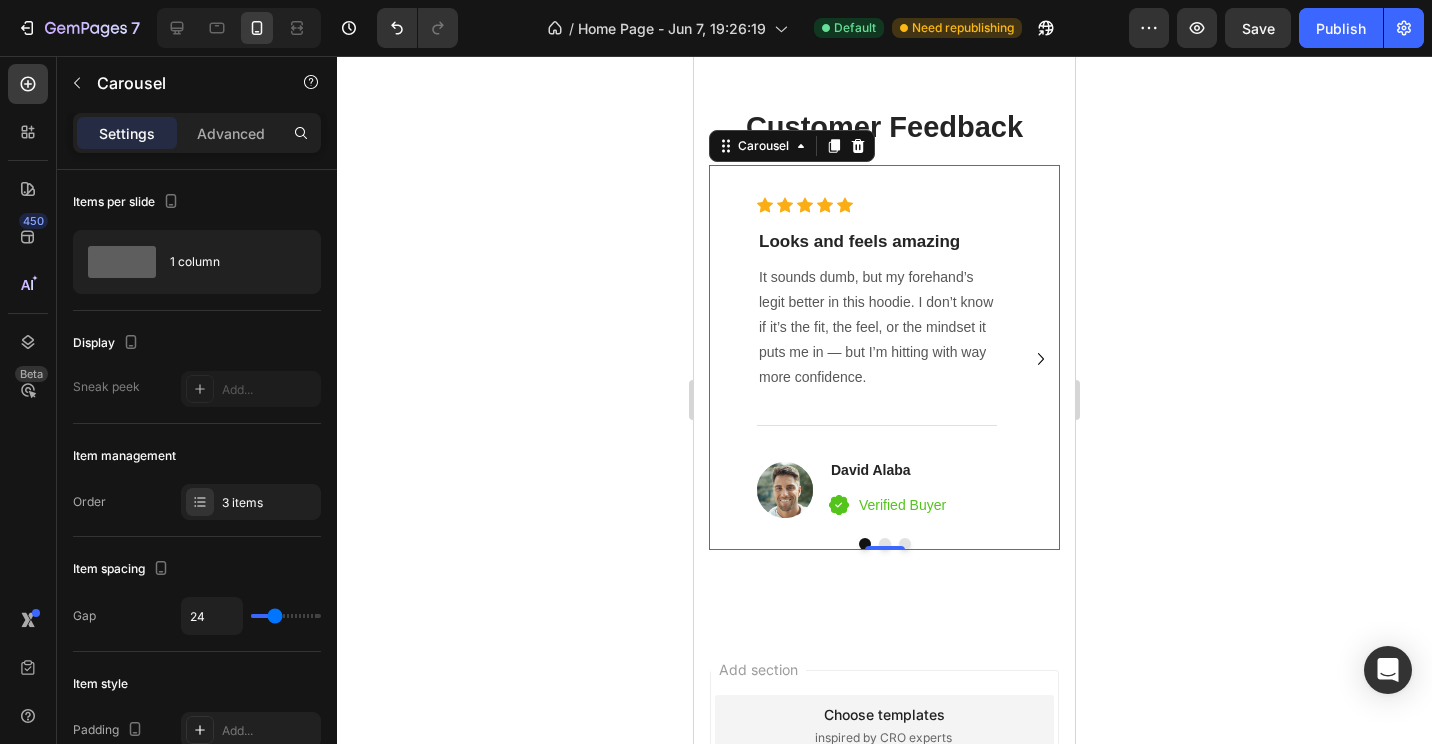 click 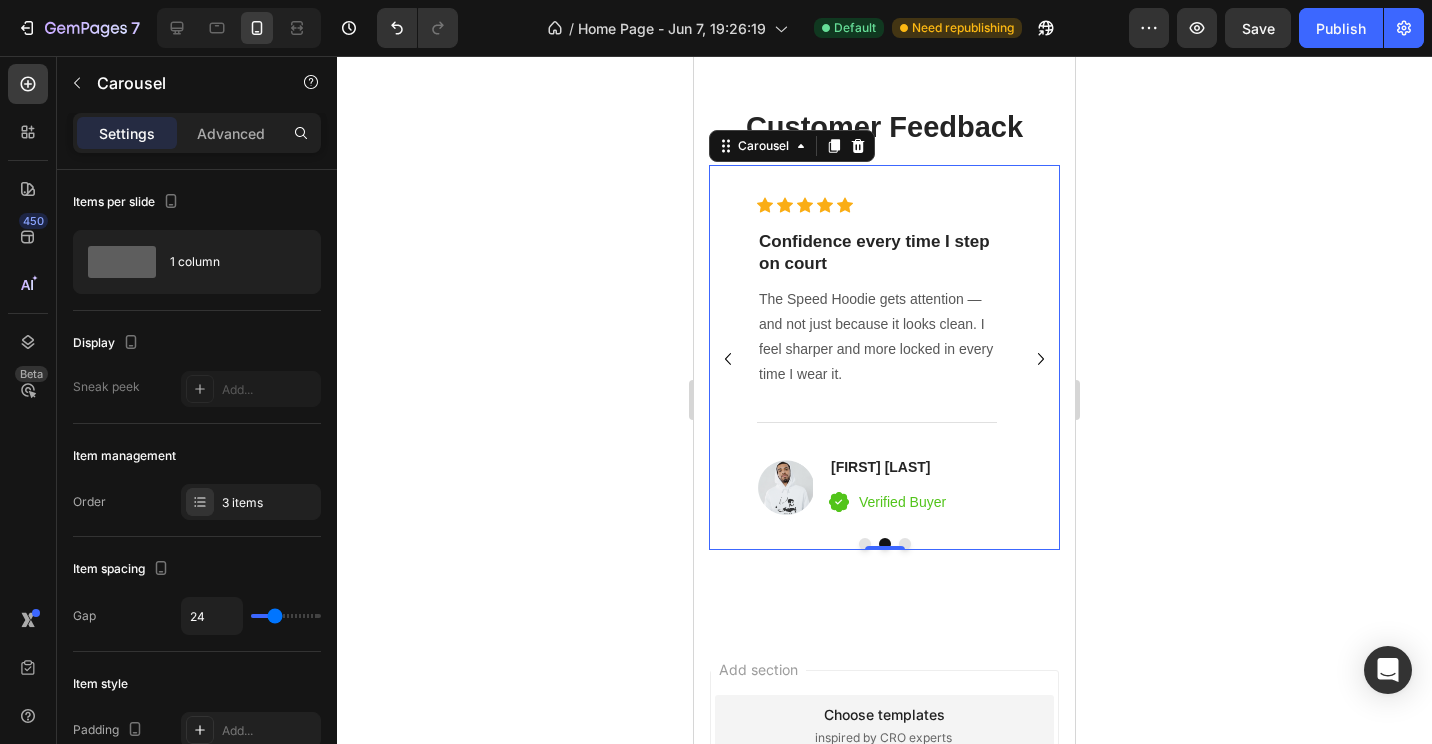 click 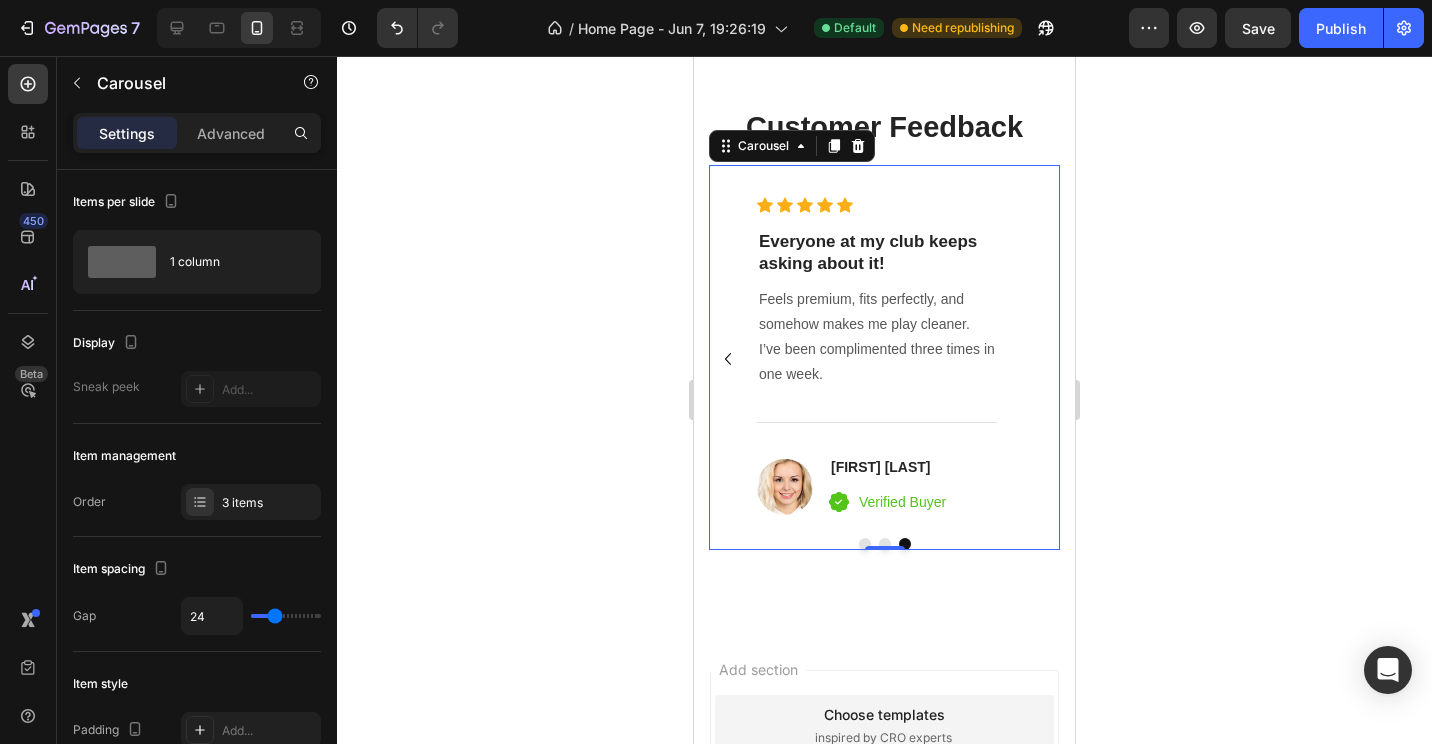 click 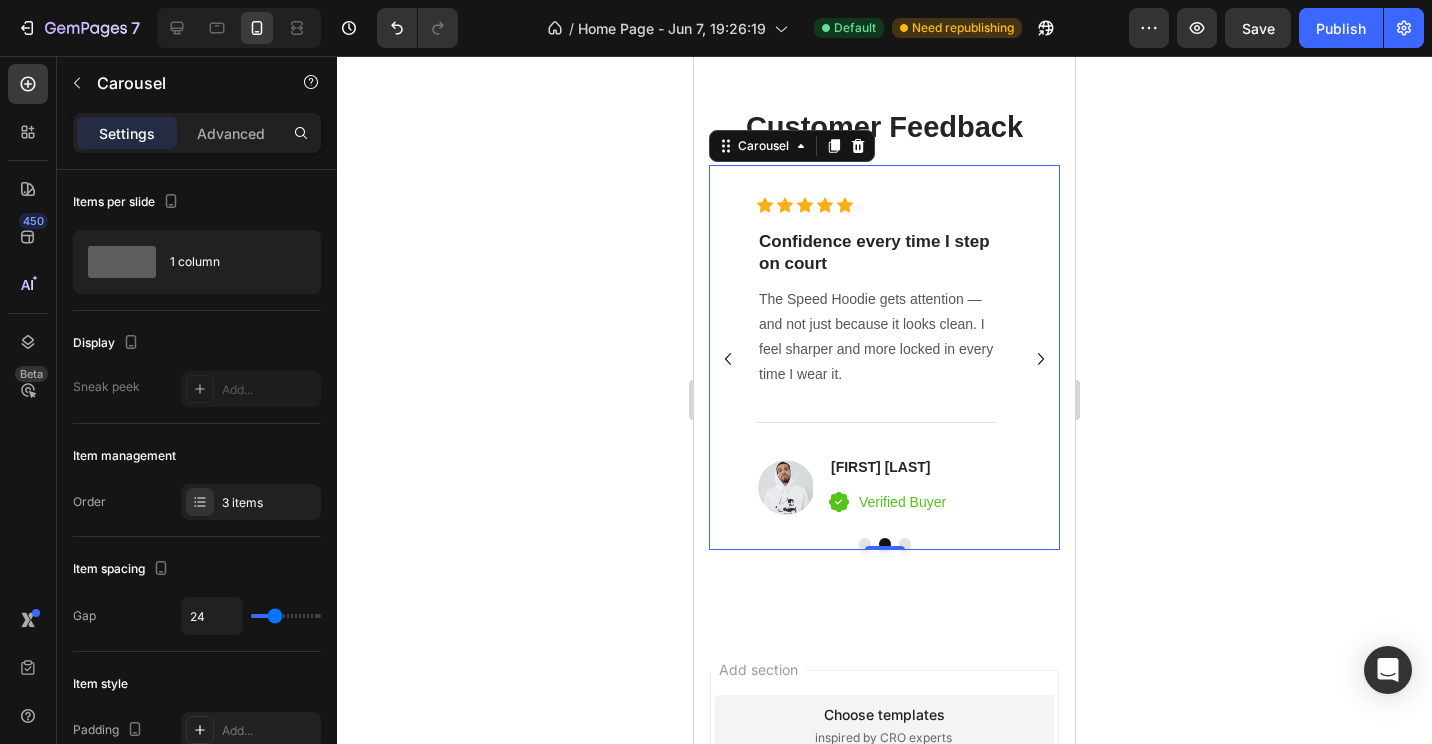 click 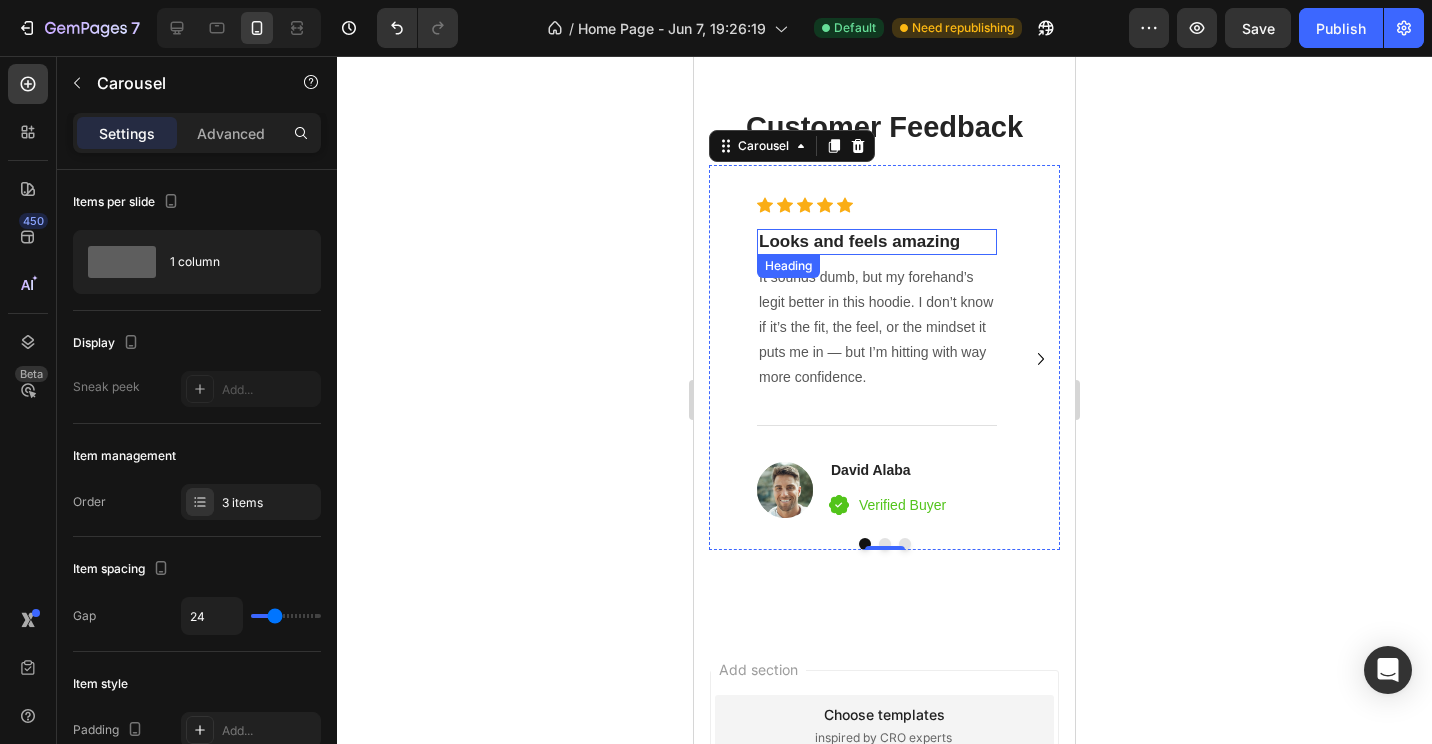 click on "Looks and feels amazing" at bounding box center (877, 242) 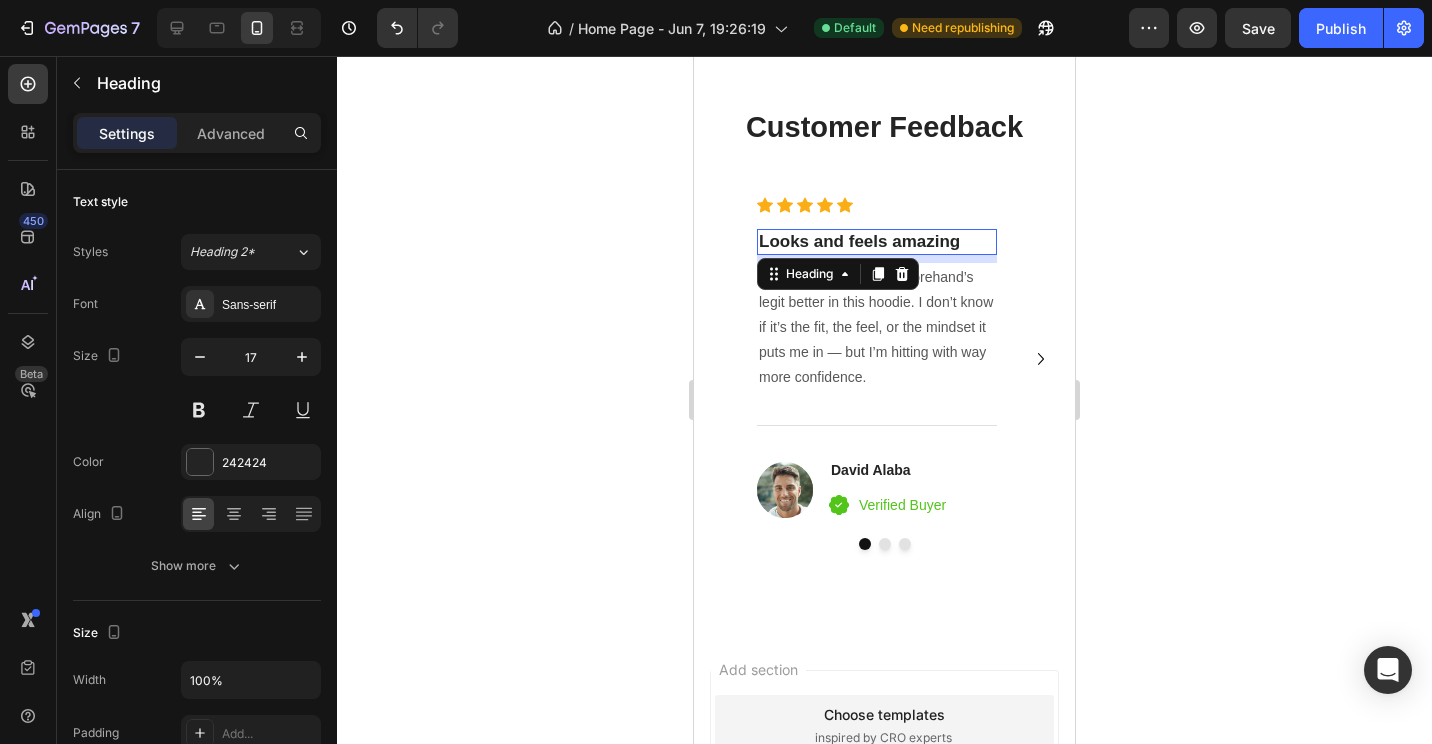 click on "Looks and feels amazing" at bounding box center [877, 242] 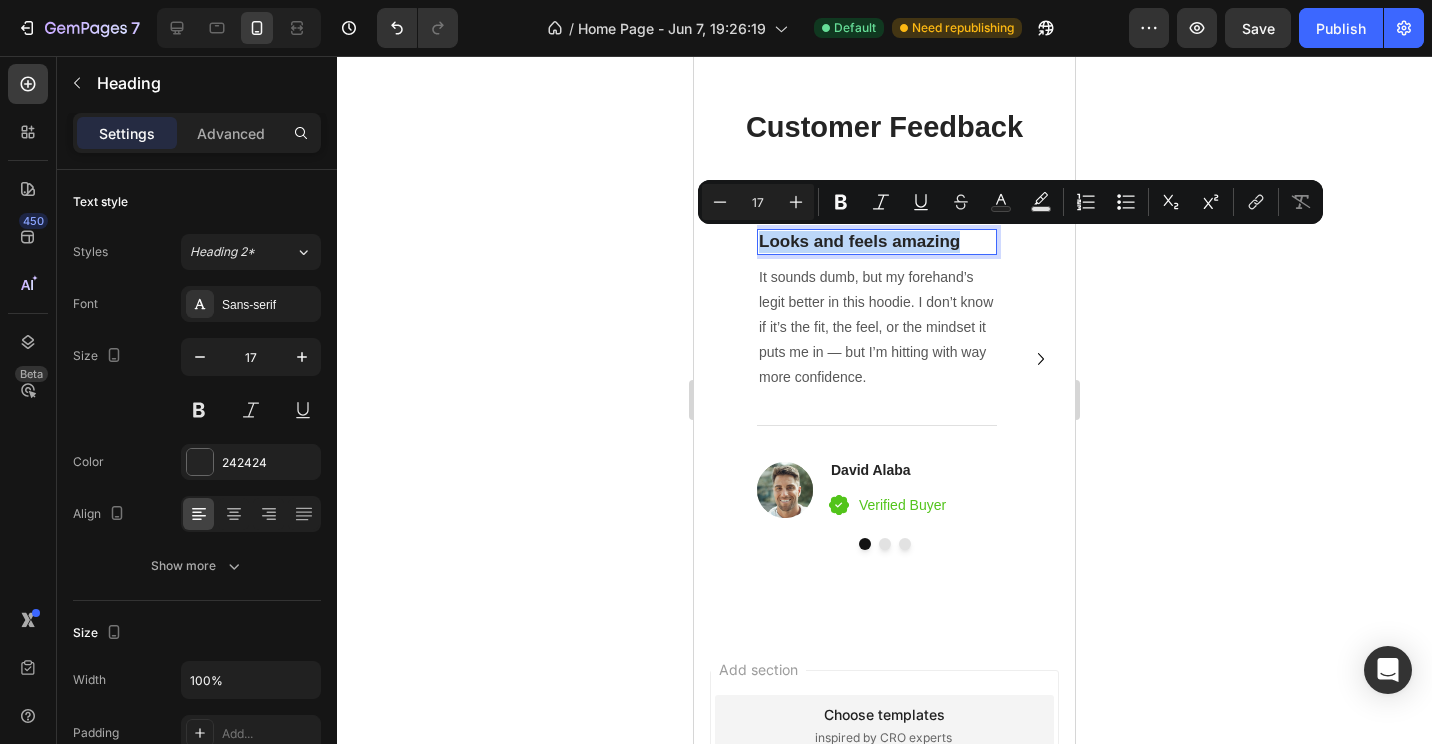 drag, startPoint x: 902, startPoint y: 231, endPoint x: 760, endPoint y: 230, distance: 142.00352 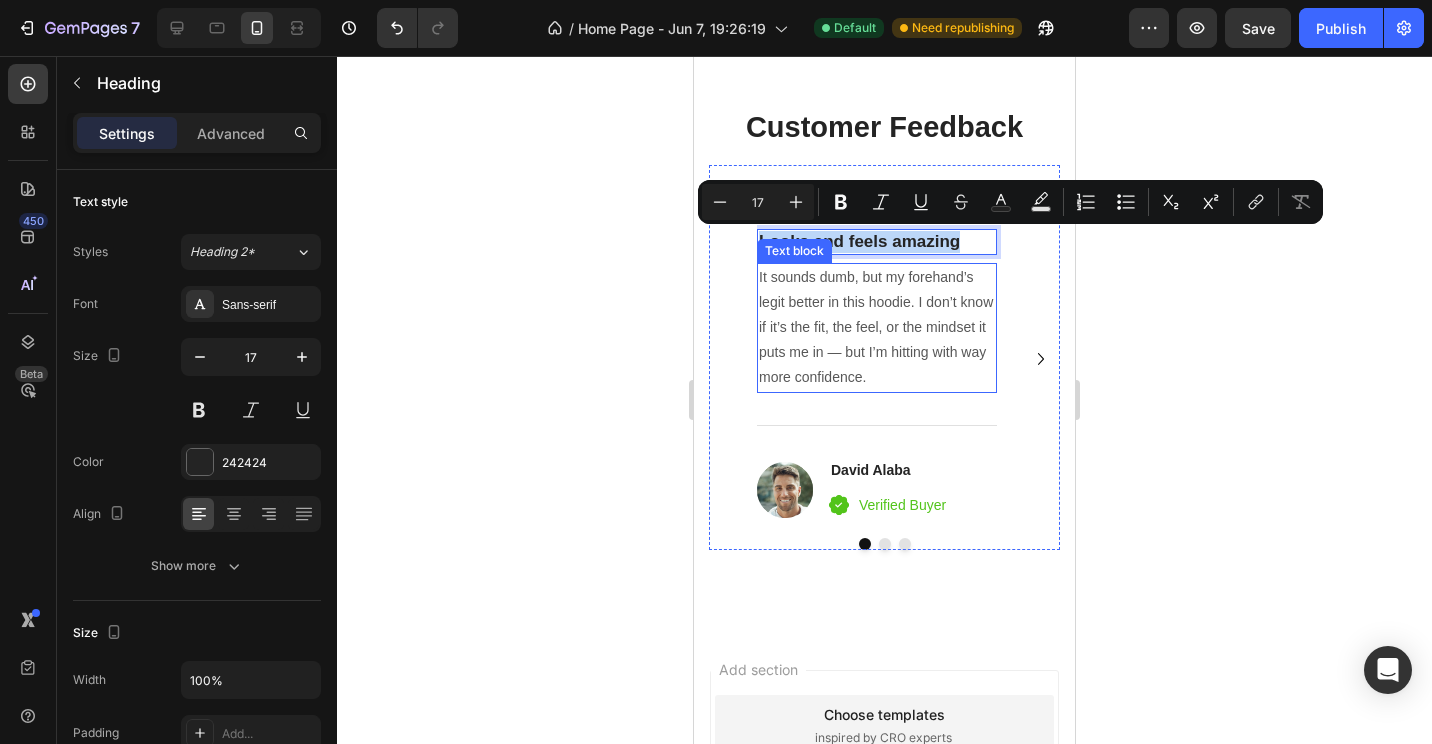 click on "It sounds dumb, but my forehand’s legit better in this hoodie. I don’t know if it’s the fit, the feel, or the mindset it puts me in — but I’m hitting with way more confidence." at bounding box center [877, 328] 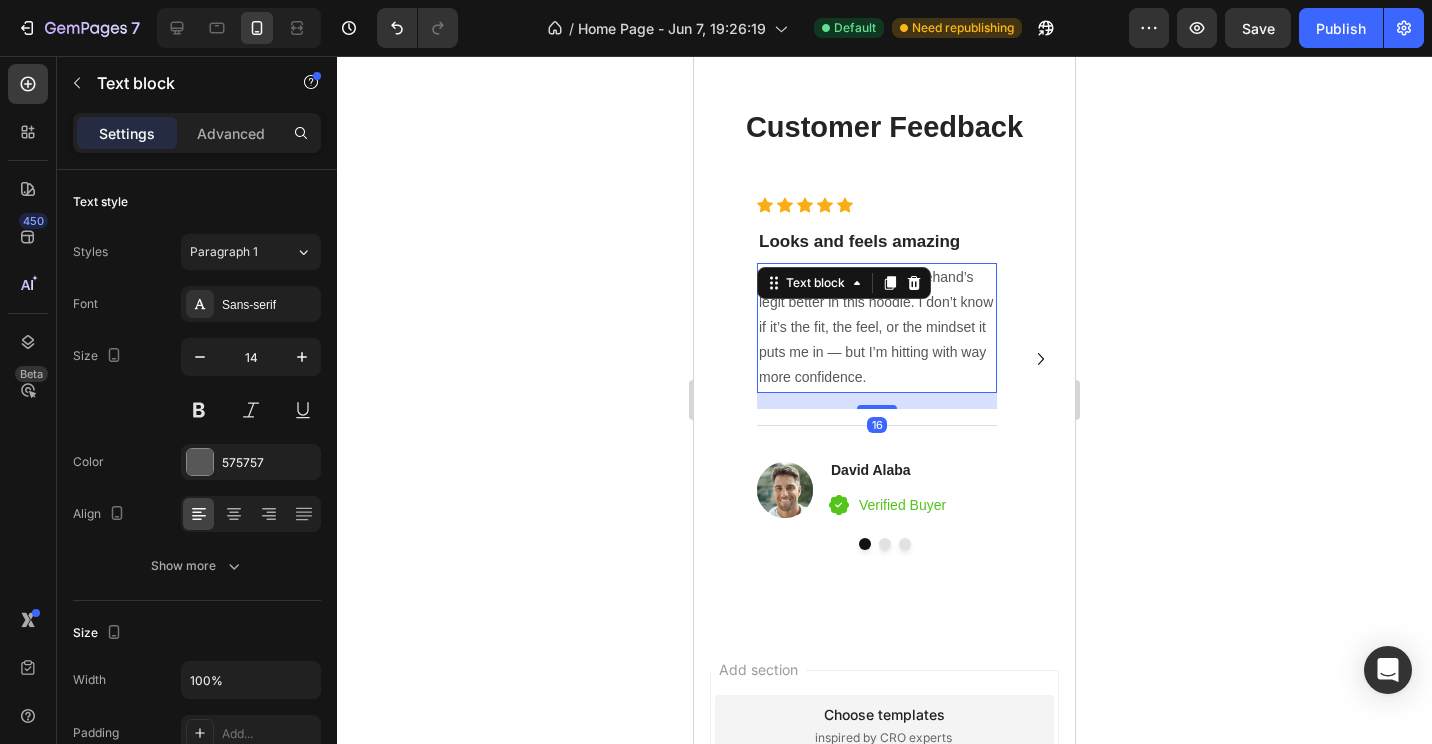 click on "It sounds dumb, but my forehand’s legit better in this hoodie. I don’t know if it’s the fit, the feel, or the mindset it puts me in — but I’m hitting with way more confidence." at bounding box center [877, 328] 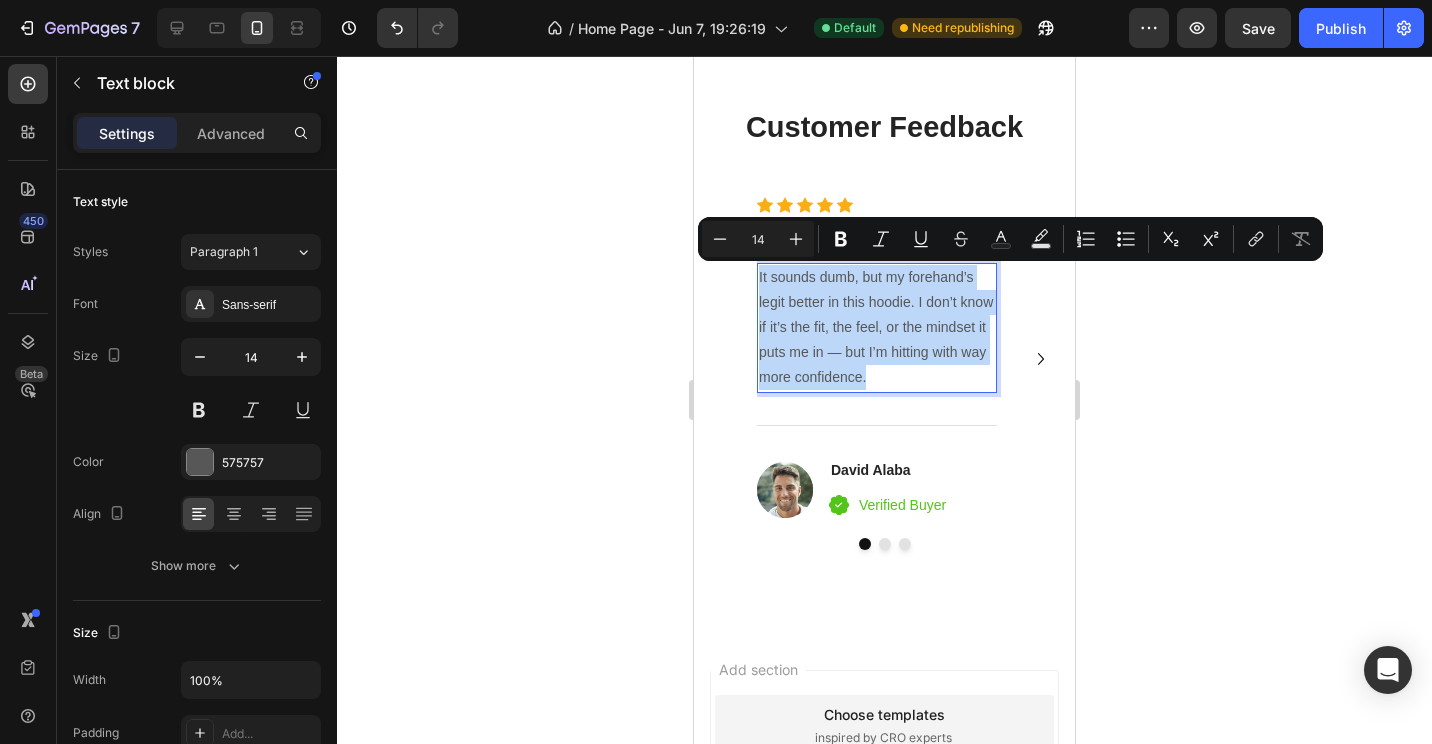 drag, startPoint x: 876, startPoint y: 375, endPoint x: 758, endPoint y: 271, distance: 157.28954 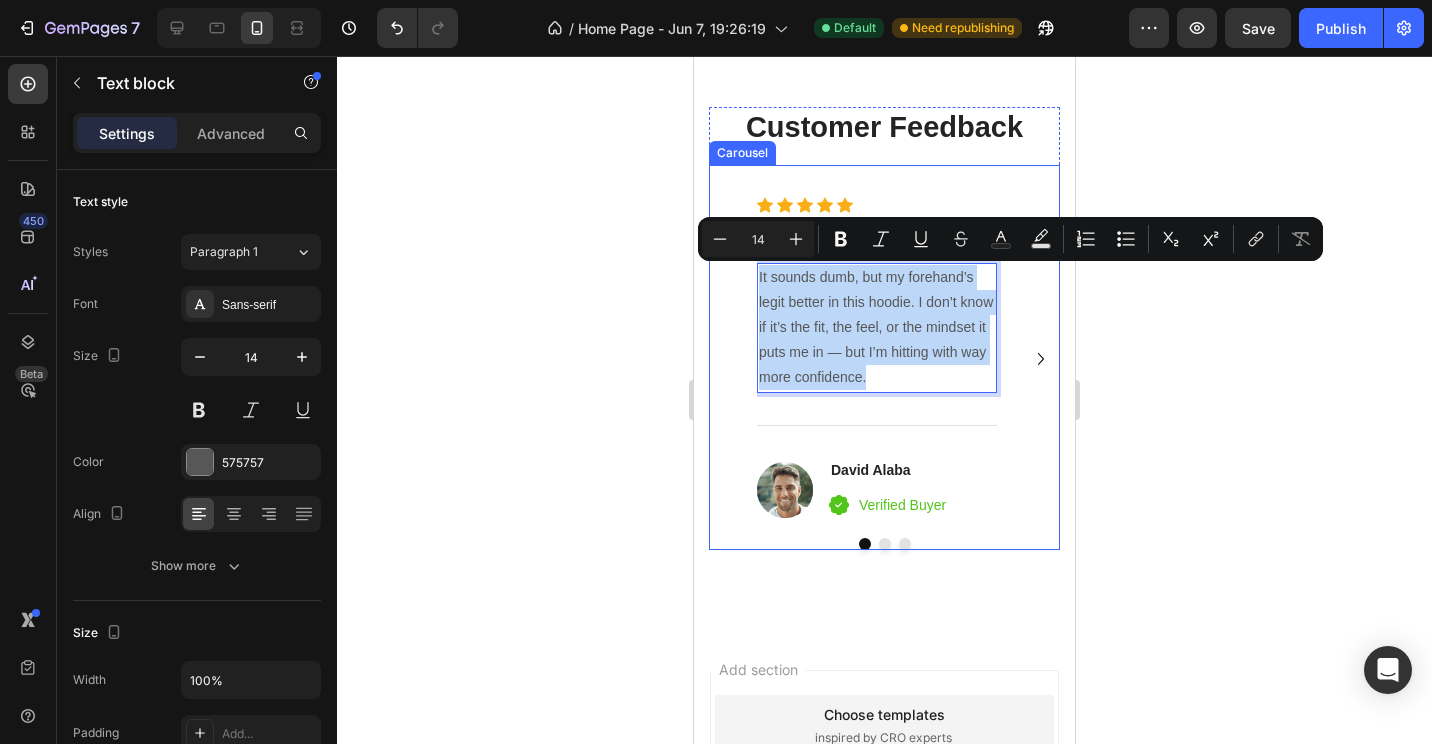 click 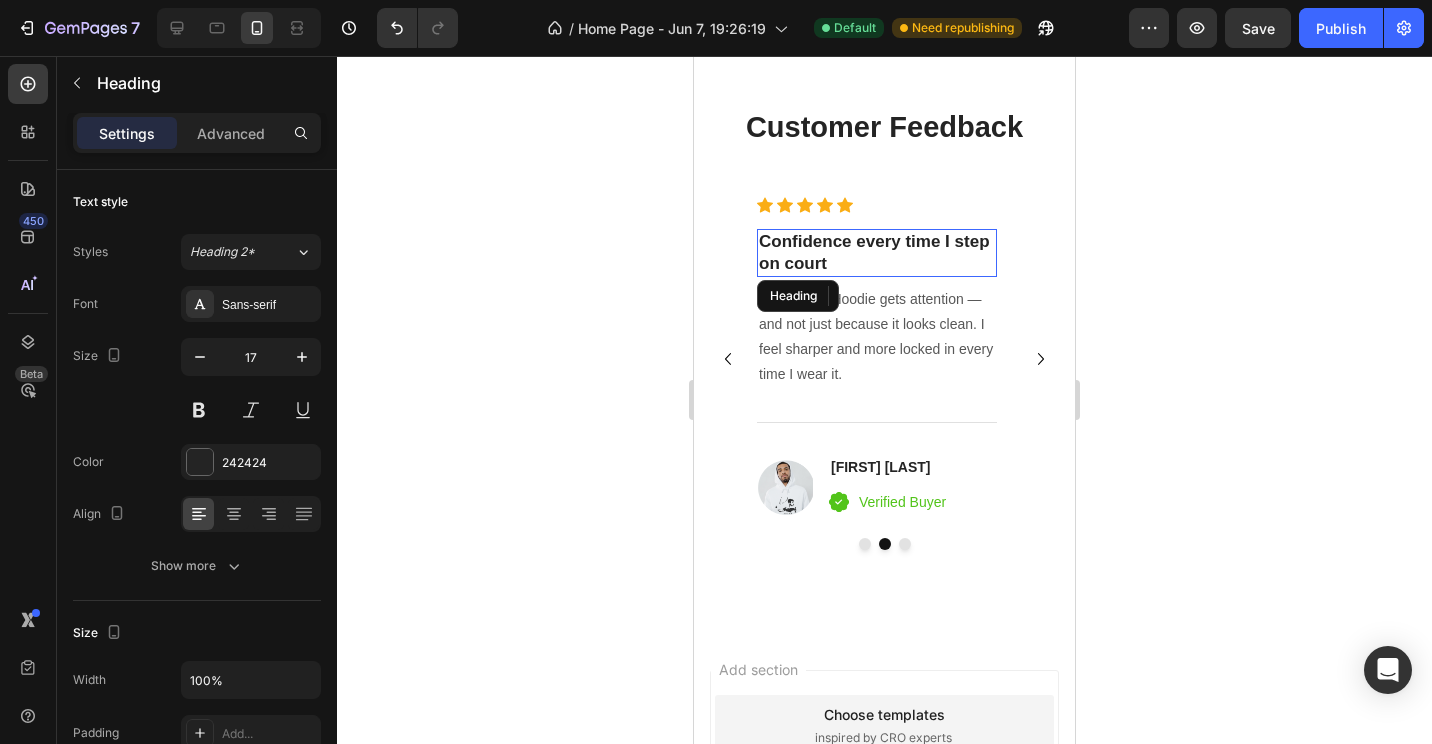 click on "Confidence every time I step on court" at bounding box center [877, 253] 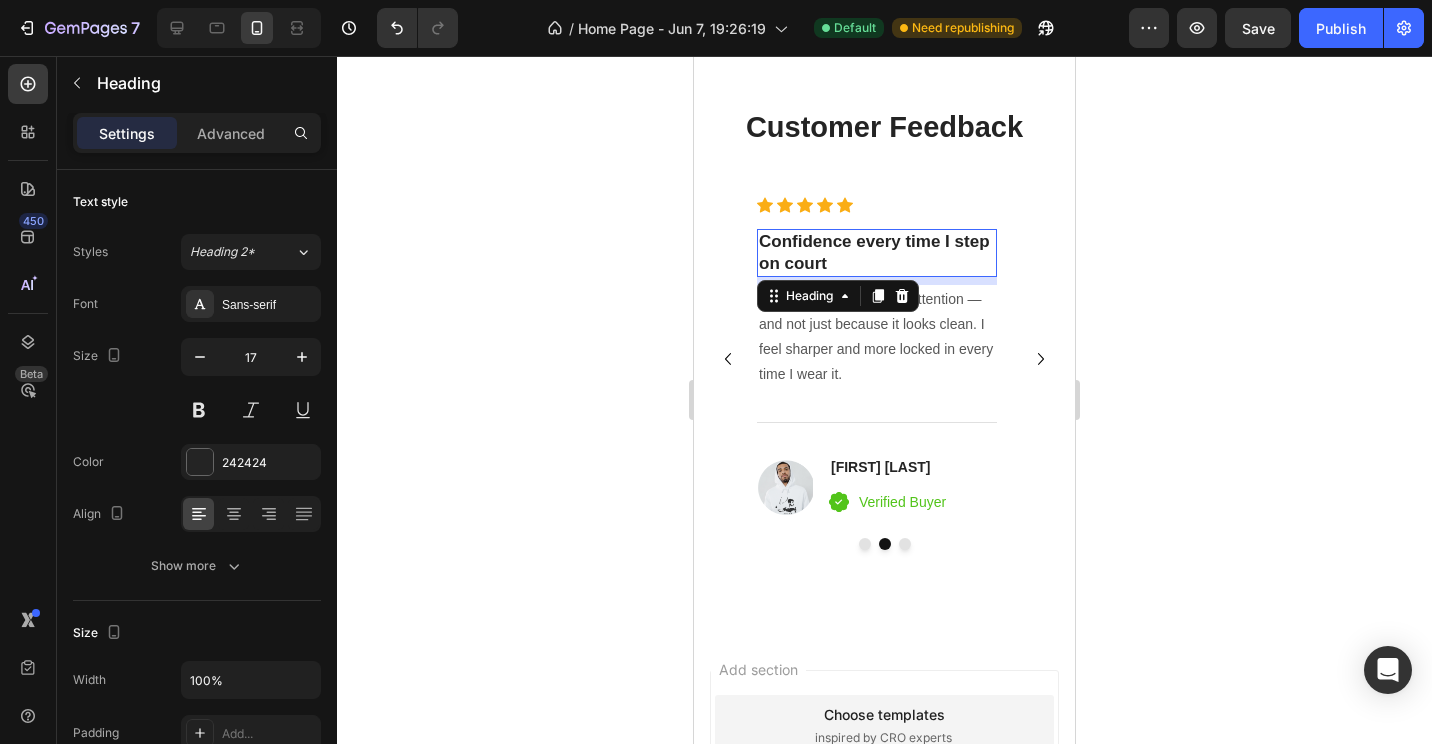 click on "Confidence every time I step on court" at bounding box center [877, 253] 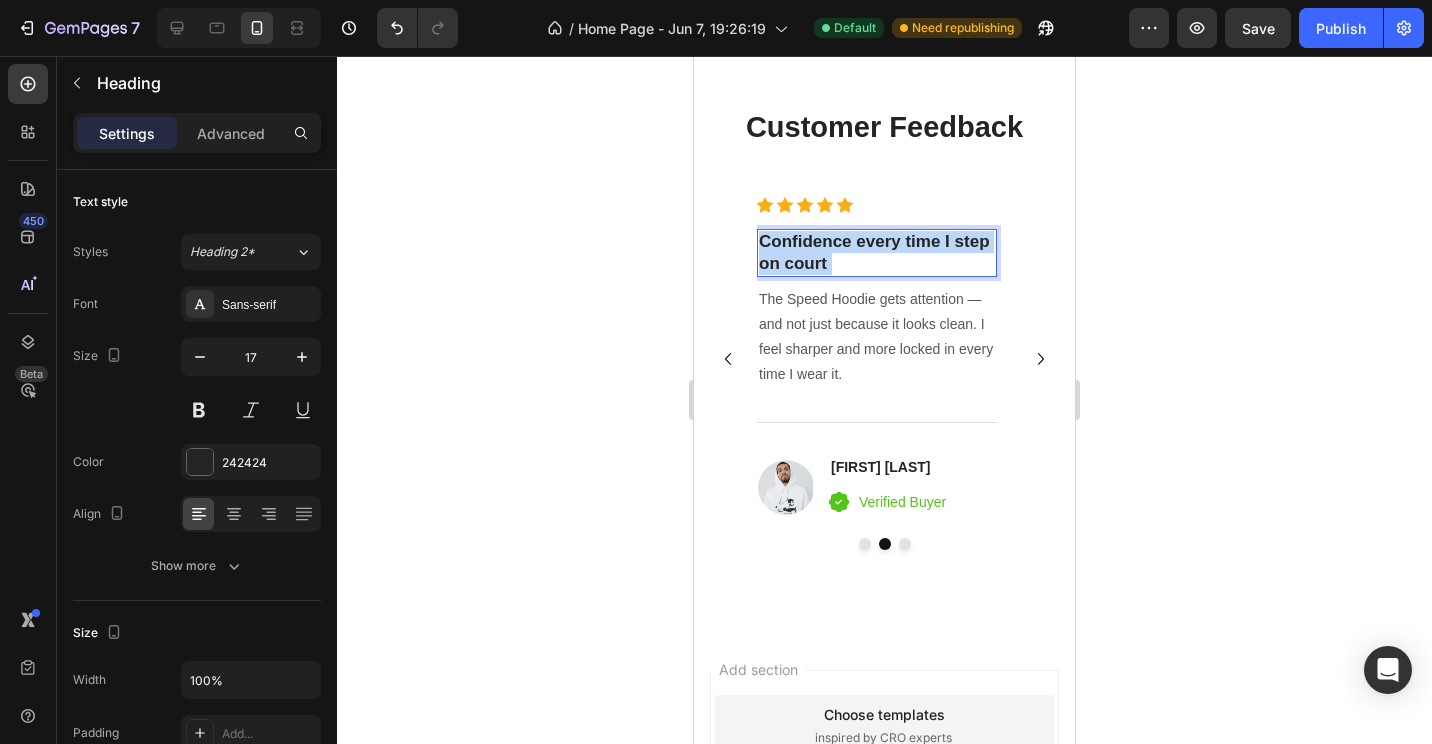 drag, startPoint x: 834, startPoint y: 263, endPoint x: 765, endPoint y: 252, distance: 69.87131 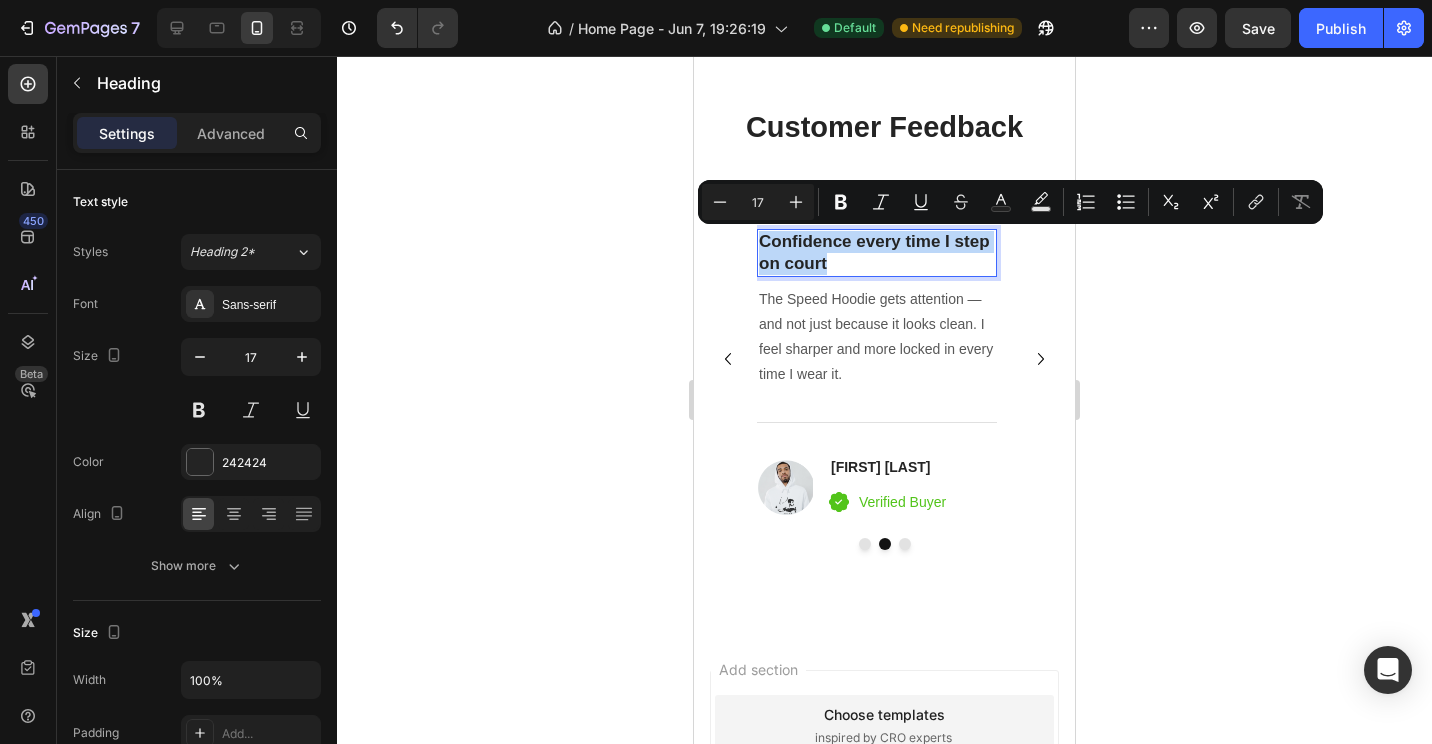 drag, startPoint x: 835, startPoint y: 259, endPoint x: 759, endPoint y: 238, distance: 78.84795 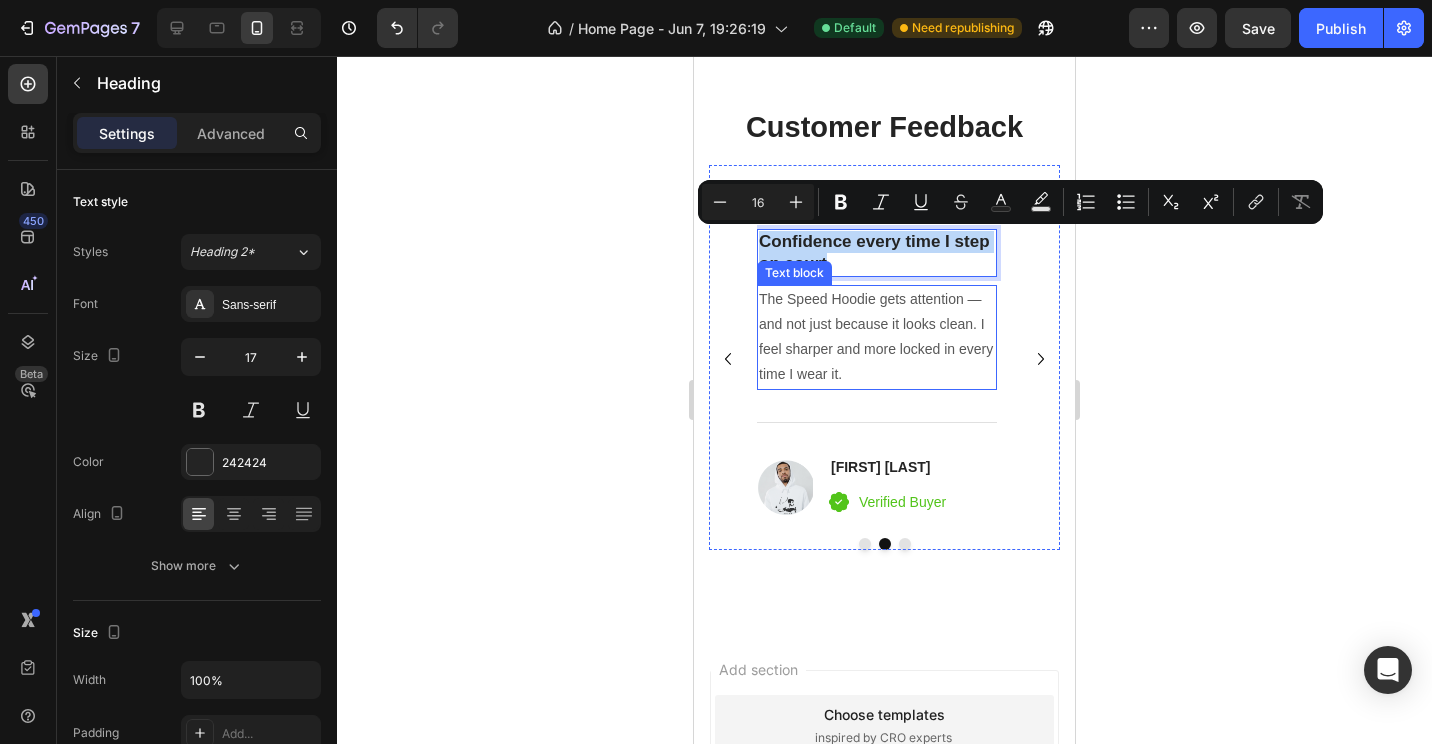click on "The Speed Hoodie gets attention — and not just because it looks clean. I feel sharper and more locked in every time I wear it." at bounding box center [877, 337] 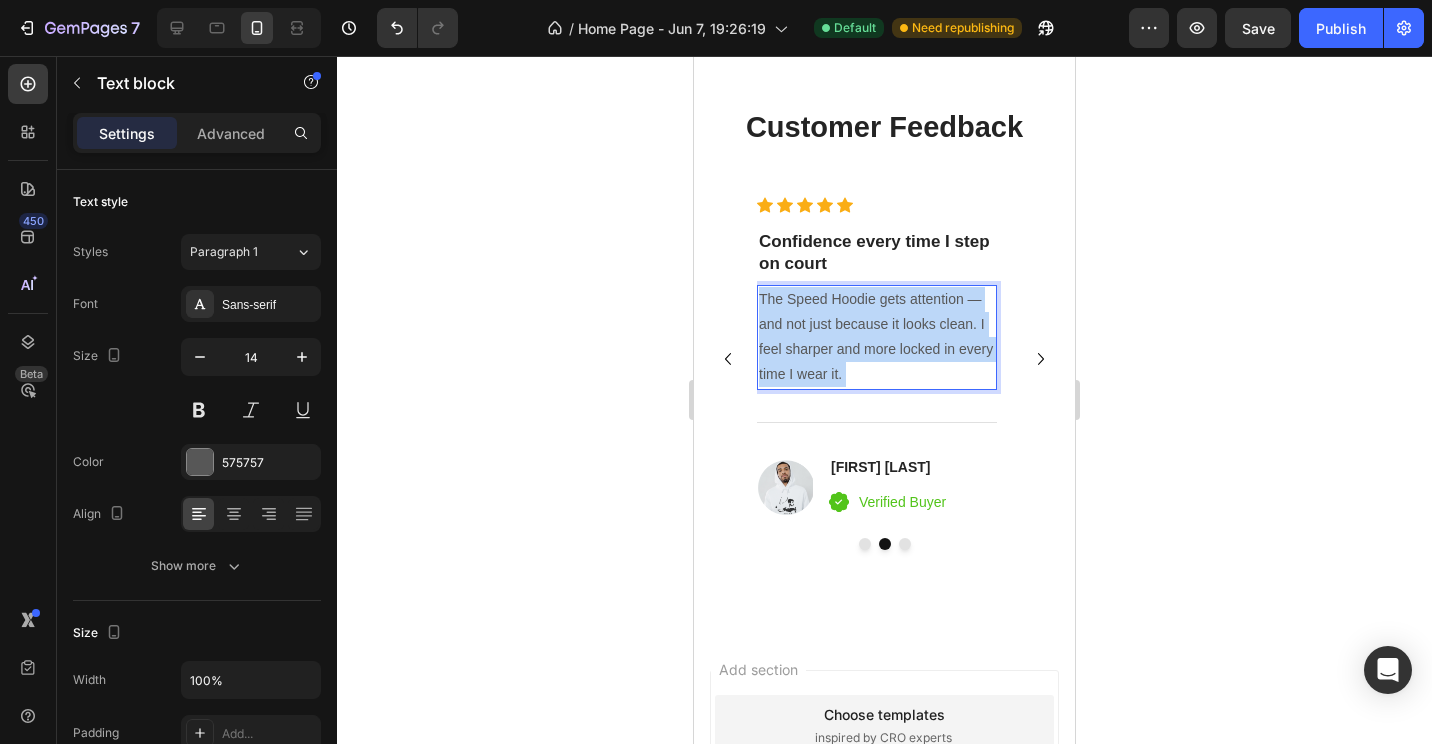 drag, startPoint x: 824, startPoint y: 370, endPoint x: 772, endPoint y: 316, distance: 74.96666 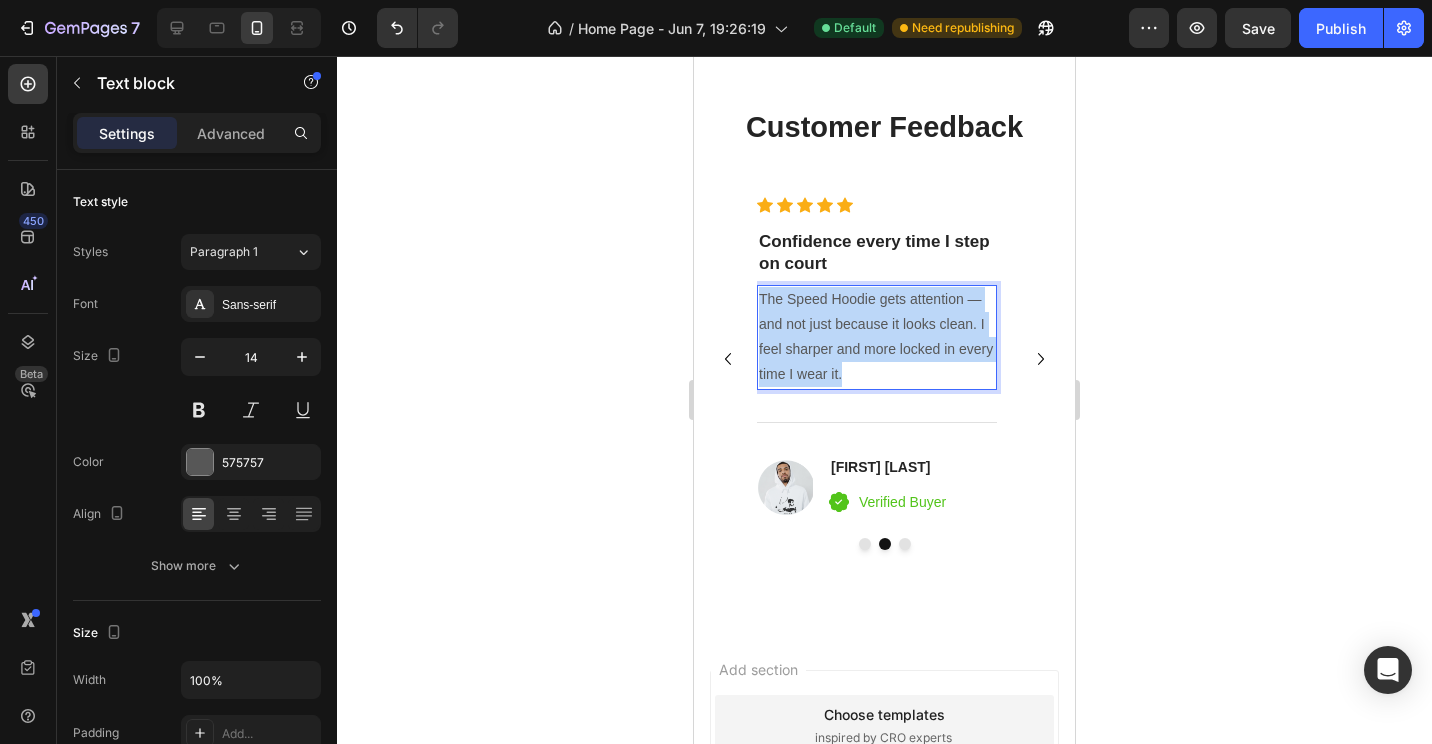 drag, startPoint x: 852, startPoint y: 366, endPoint x: 763, endPoint y: 302, distance: 109.62208 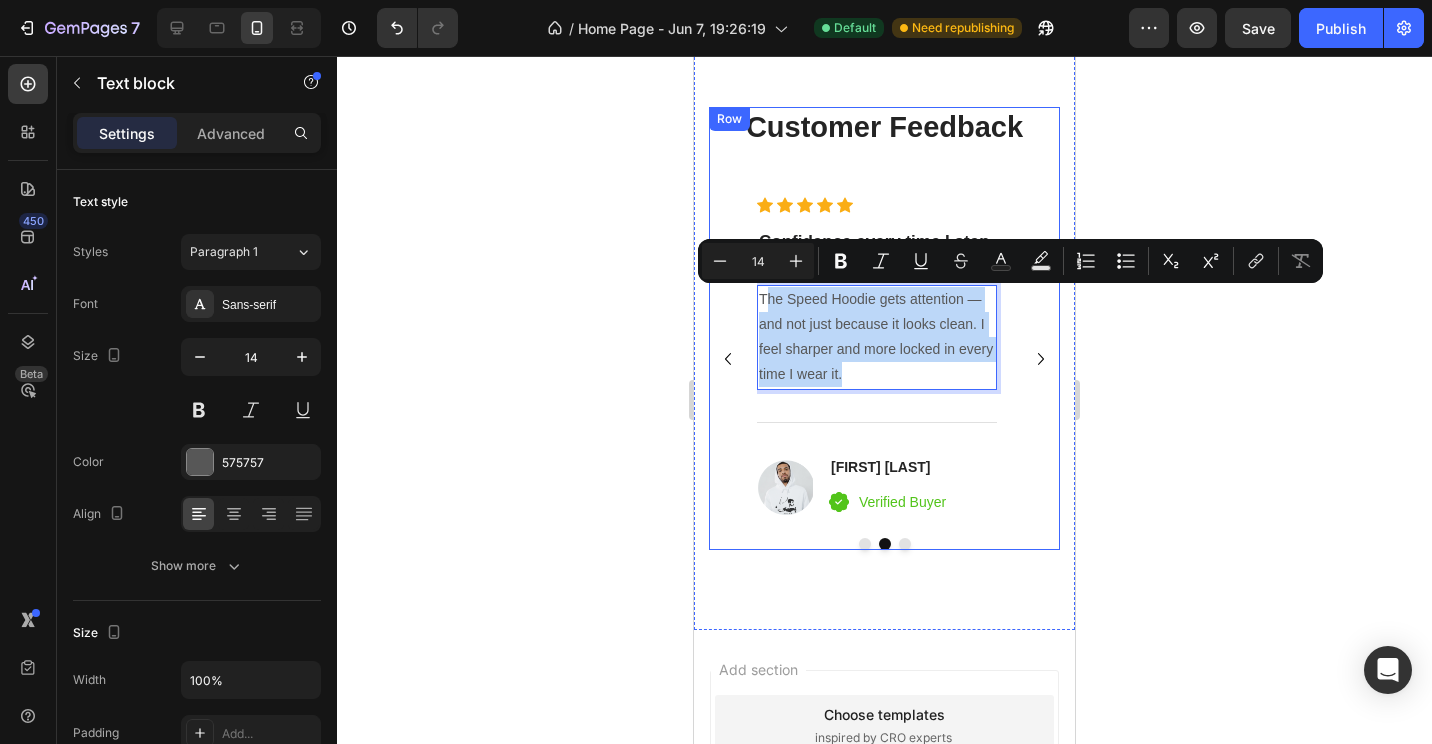 copy on "he Speed Hoodie gets attention — and not just because it looks clean. I feel sharper and more locked in every time I wear it." 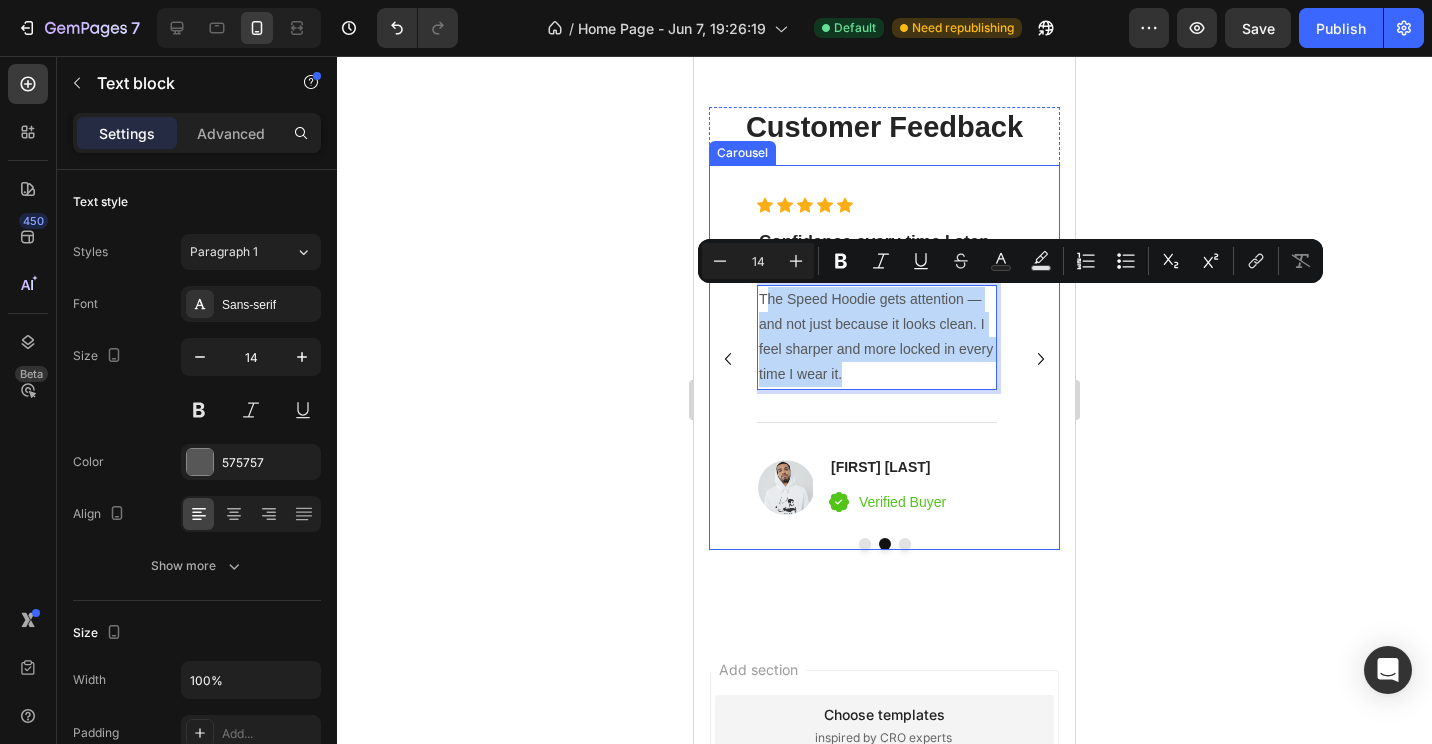 click 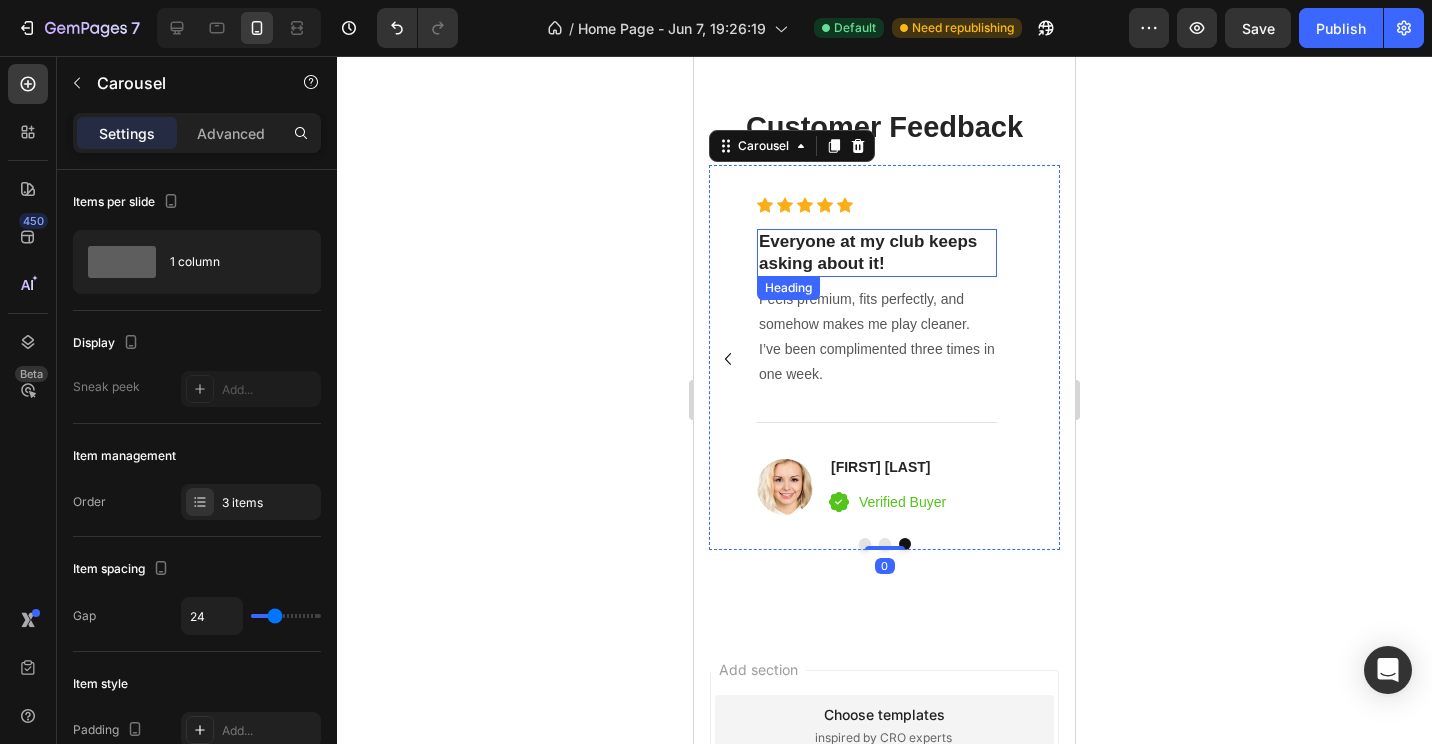 click on "Everyone at my club keeps asking about it!" at bounding box center [877, 253] 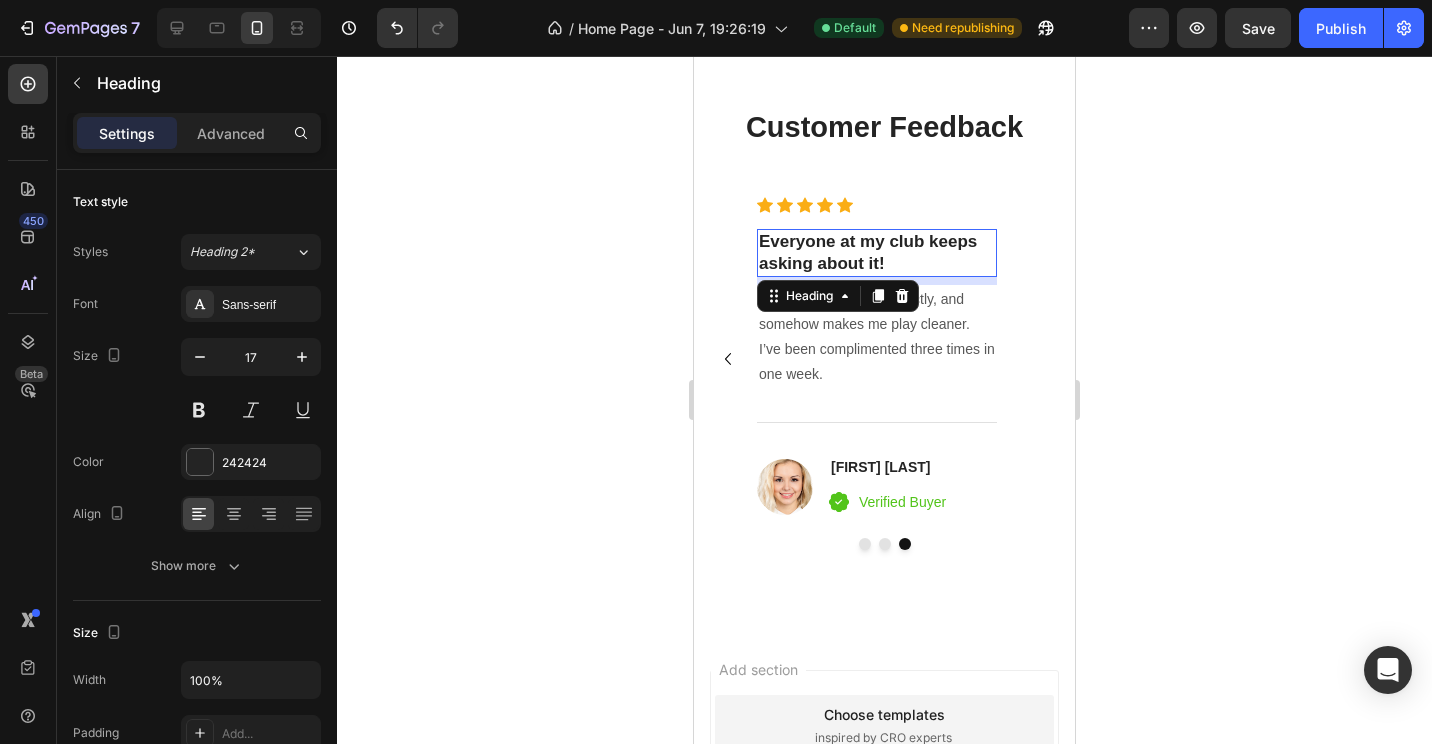 click on "Everyone at my club keeps asking about it!" at bounding box center (877, 253) 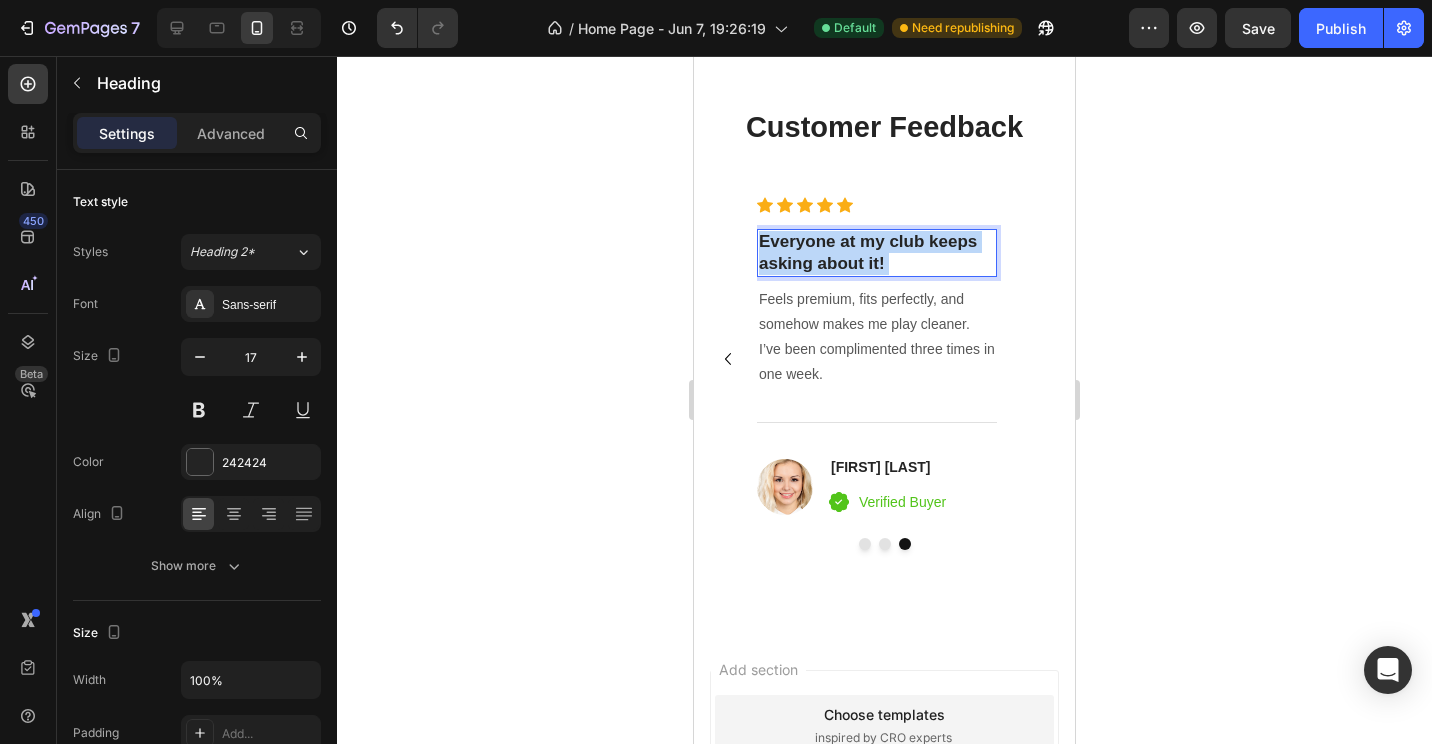 drag, startPoint x: 881, startPoint y: 259, endPoint x: 783, endPoint y: 248, distance: 98.61542 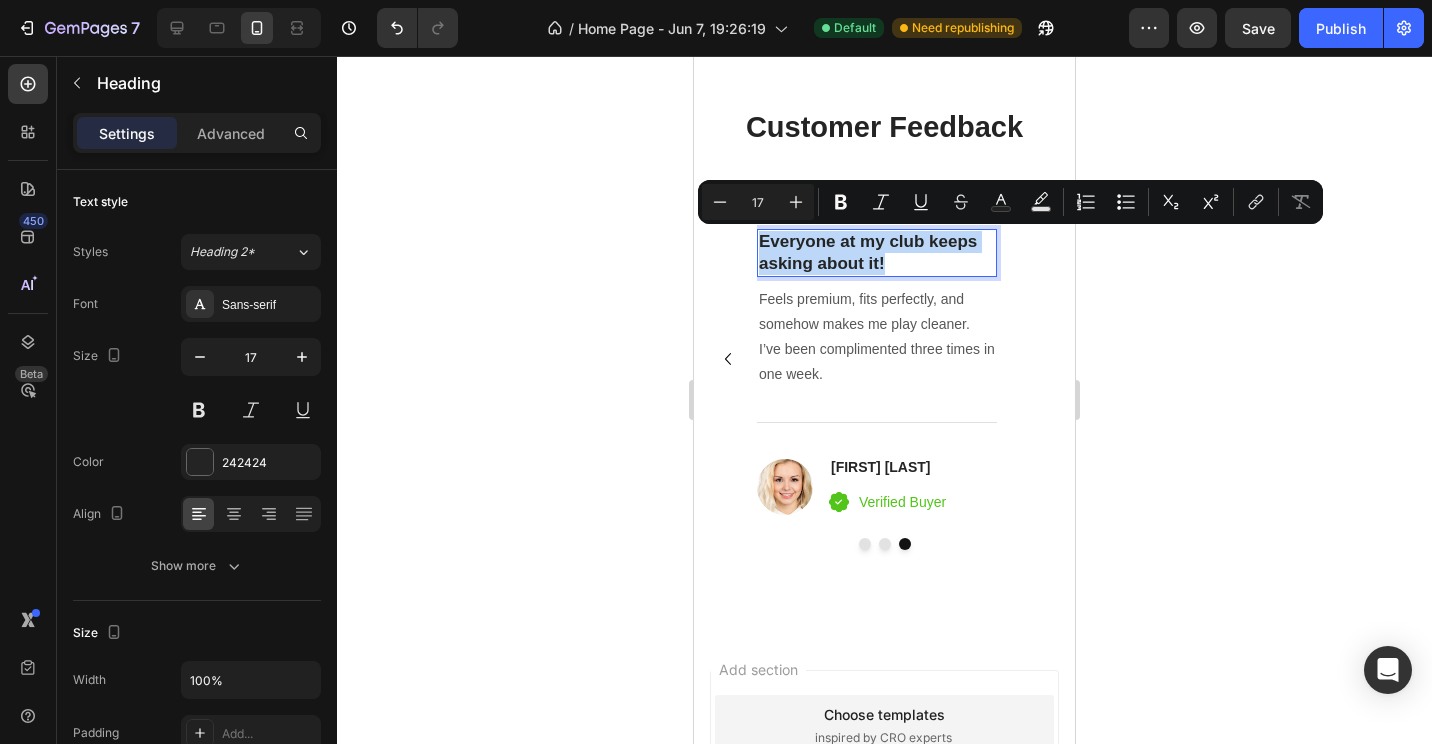 drag, startPoint x: 890, startPoint y: 258, endPoint x: 762, endPoint y: 245, distance: 128.65846 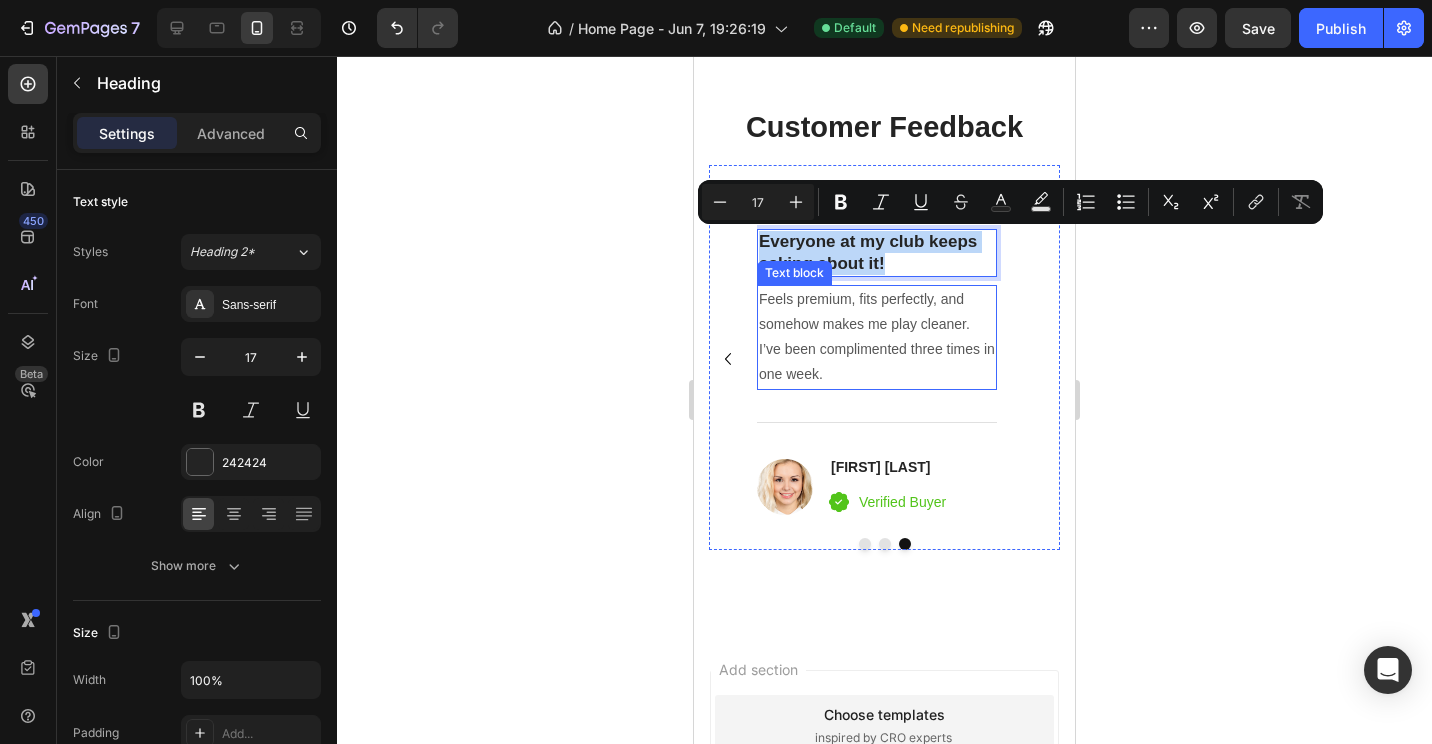 click on "Feels premium, fits perfectly, and somehow makes me play cleaner. I’ve been complimented three times in one week." at bounding box center [877, 337] 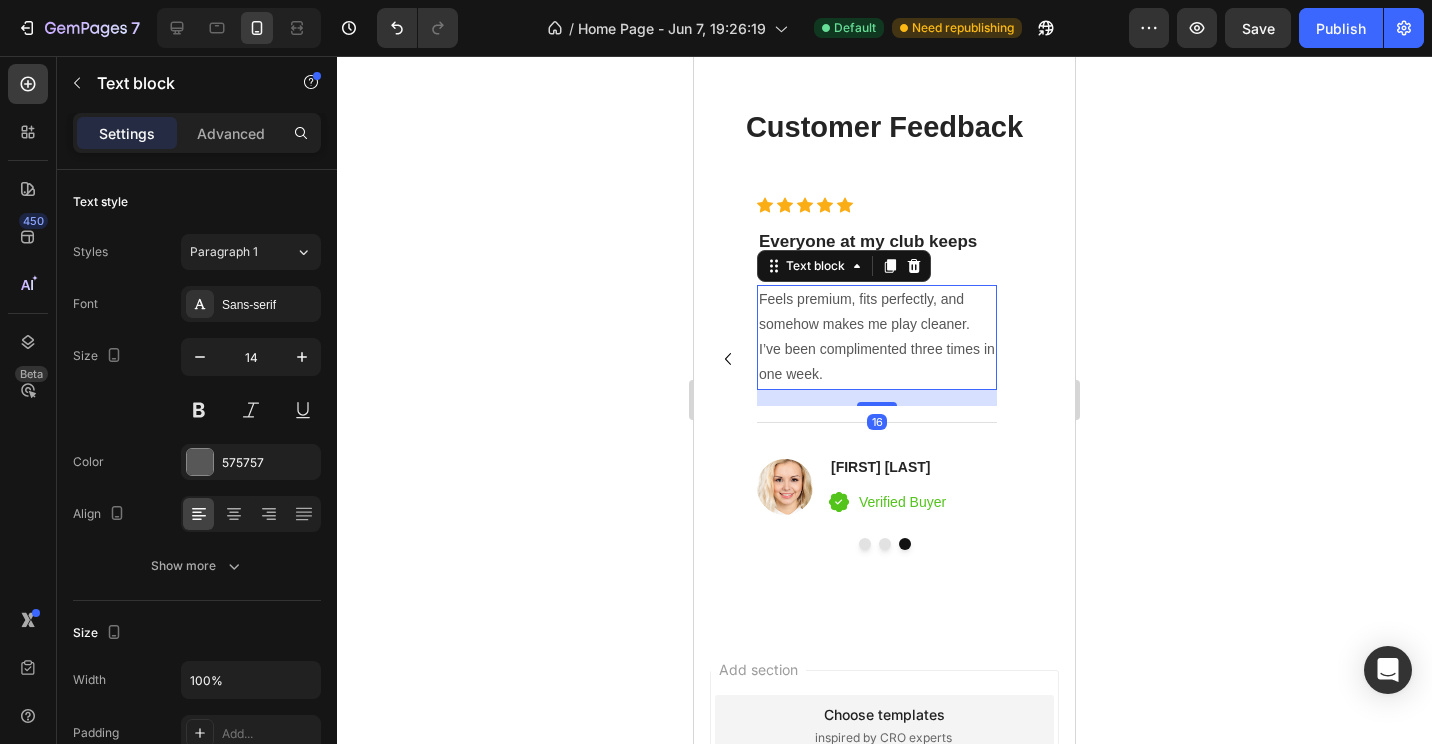 click on "Feels premium, fits perfectly, and somehow makes me play cleaner. I’ve been complimented three times in one week." at bounding box center [877, 337] 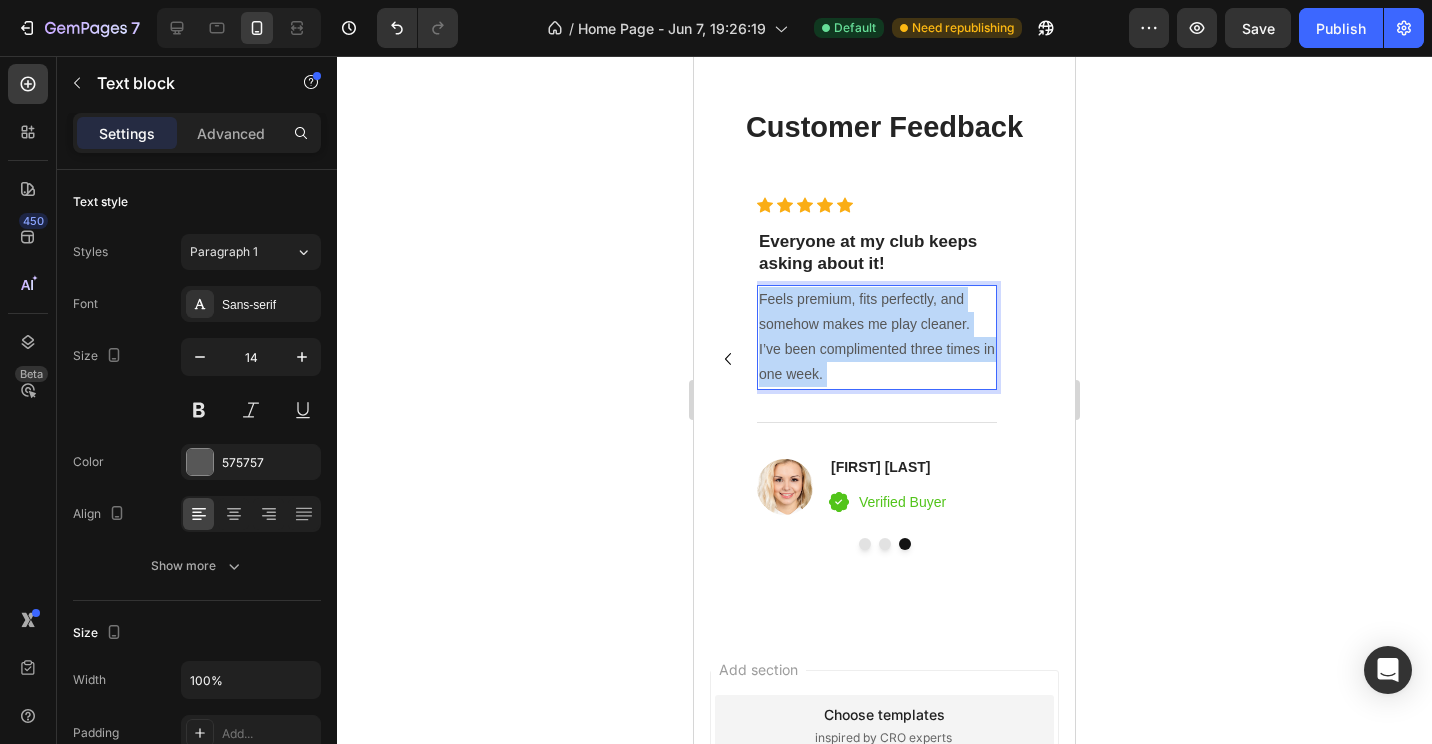drag, startPoint x: 826, startPoint y: 370, endPoint x: 766, endPoint y: 328, distance: 73.239334 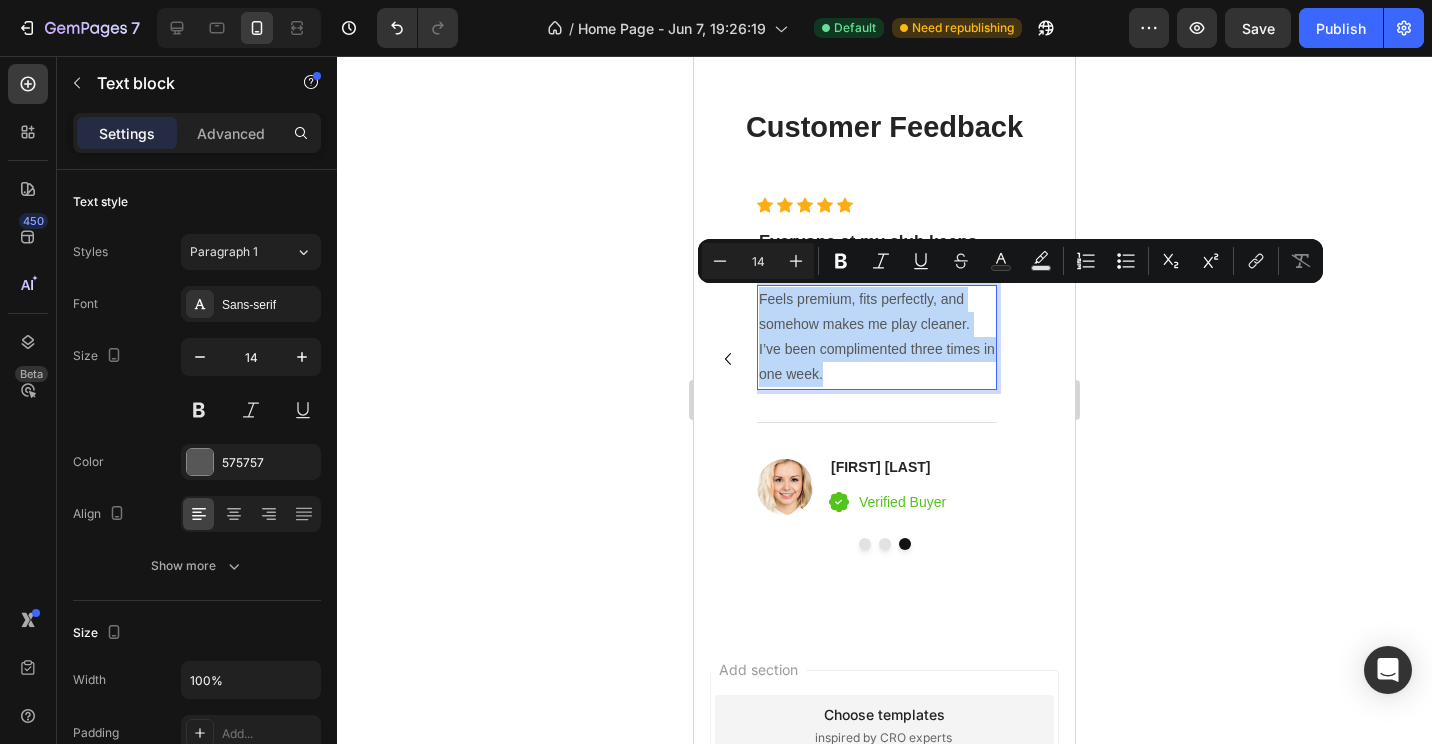 drag, startPoint x: 831, startPoint y: 368, endPoint x: 762, endPoint y: 305, distance: 93.43447 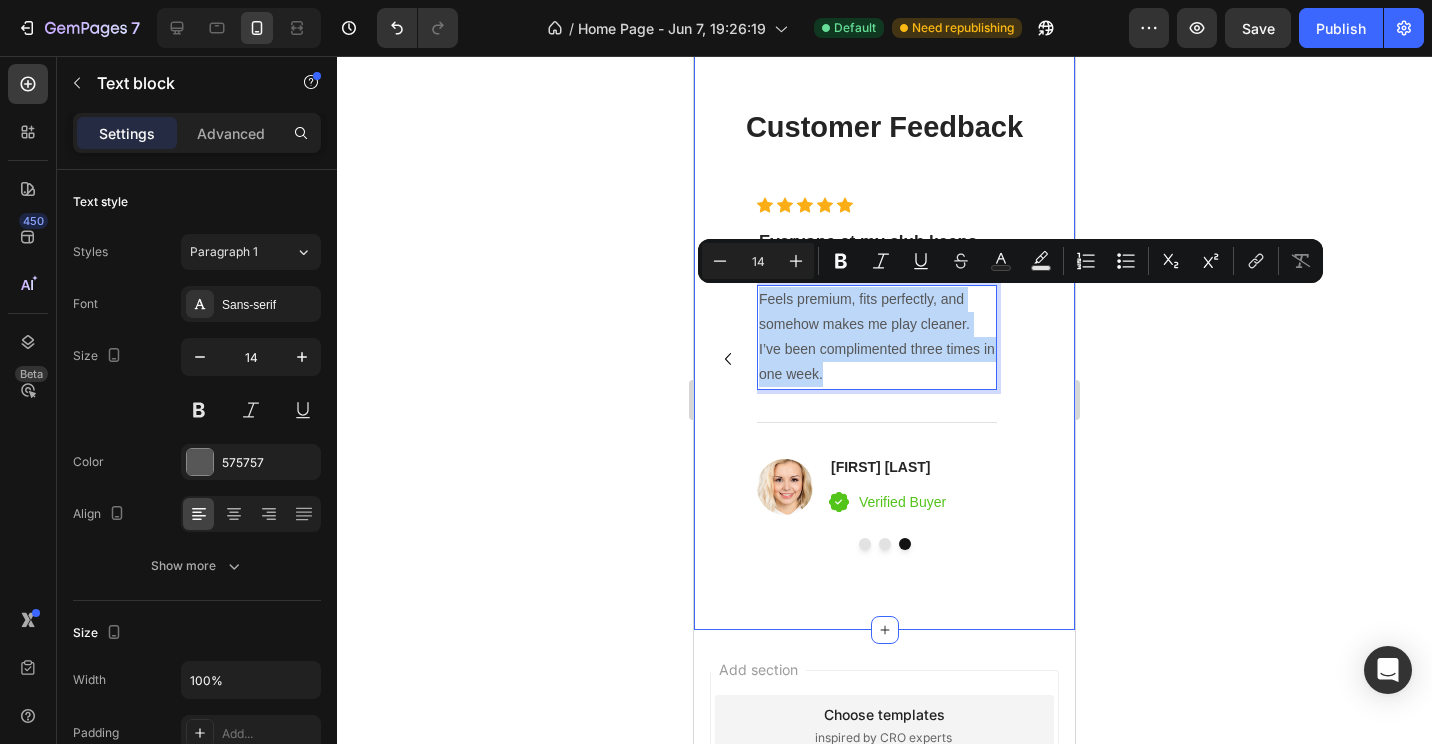 copy on "Feels premium, fits perfectly, and somehow makes me play cleaner. I’ve been complimented three times in one week." 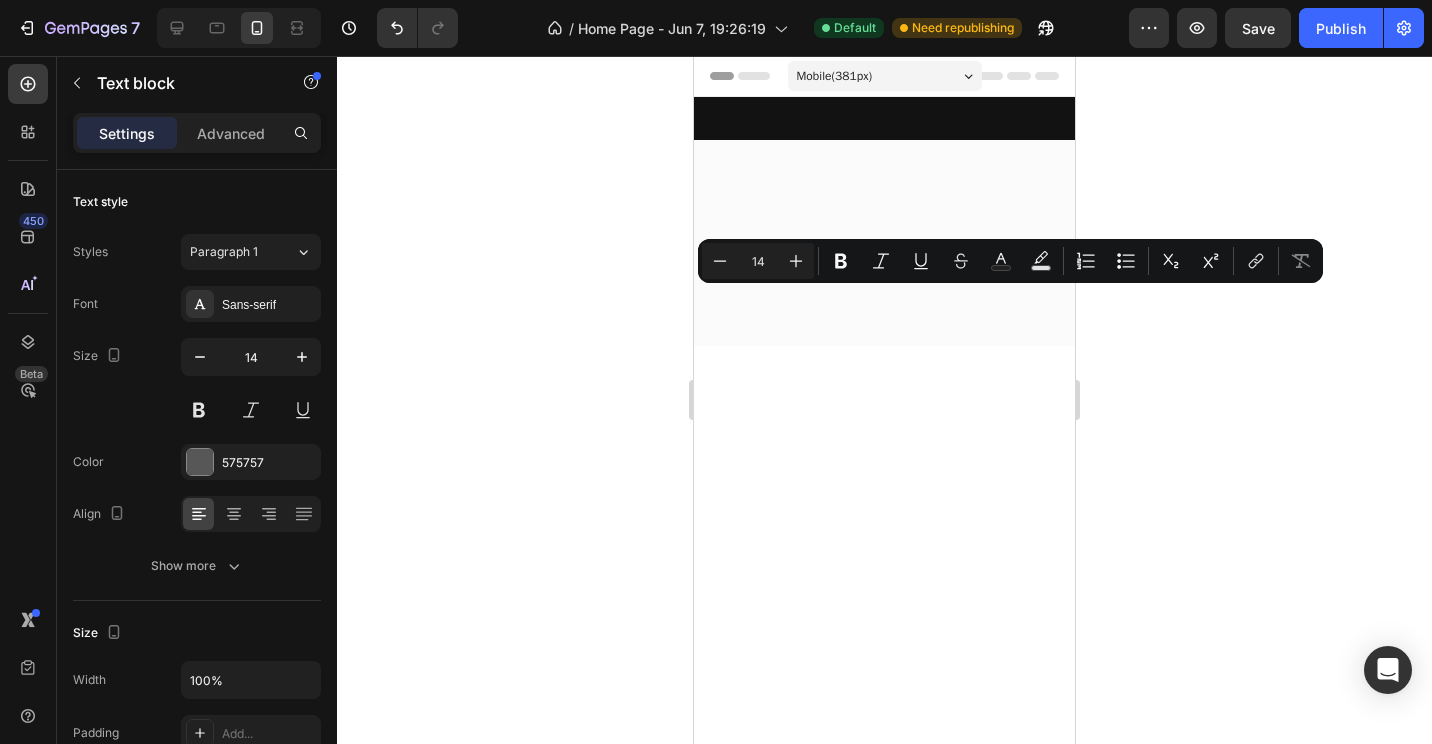 scroll, scrollTop: 0, scrollLeft: 0, axis: both 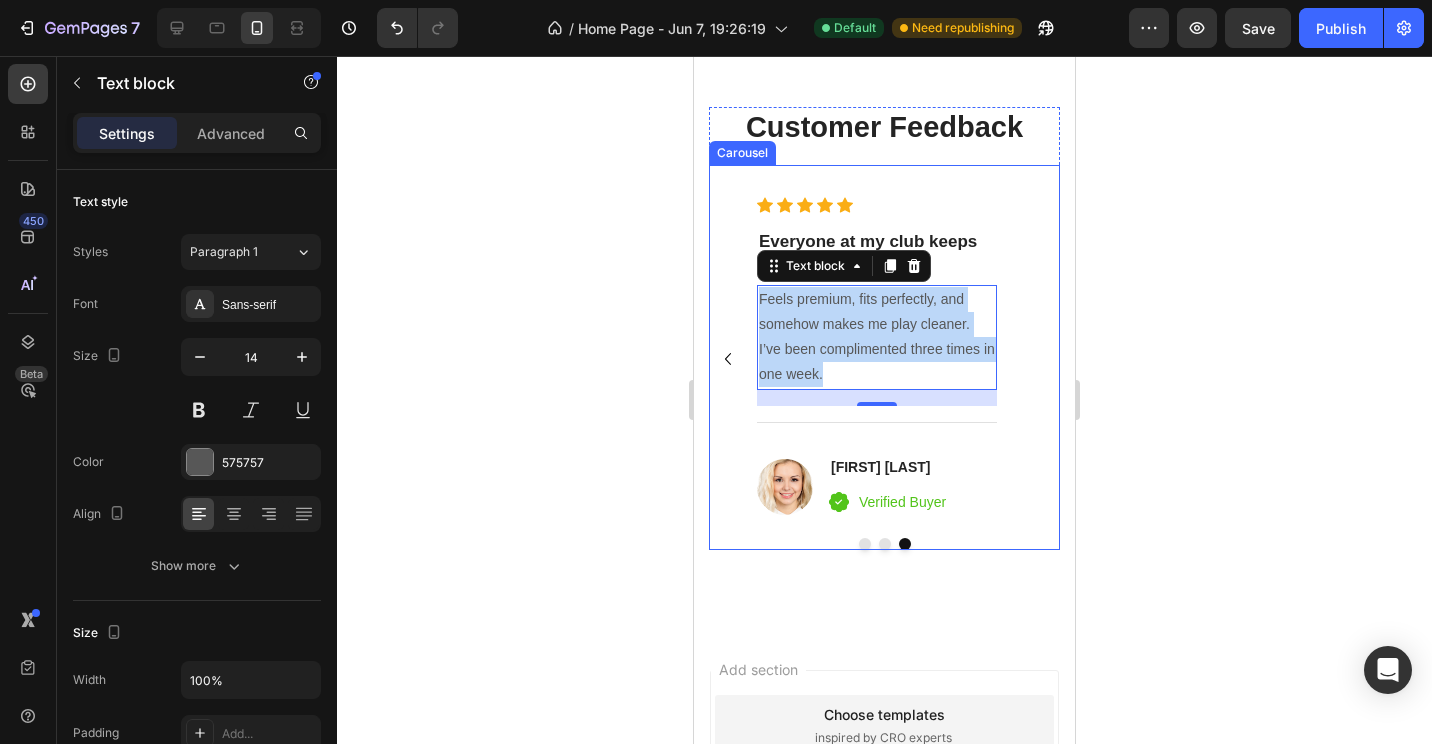 click 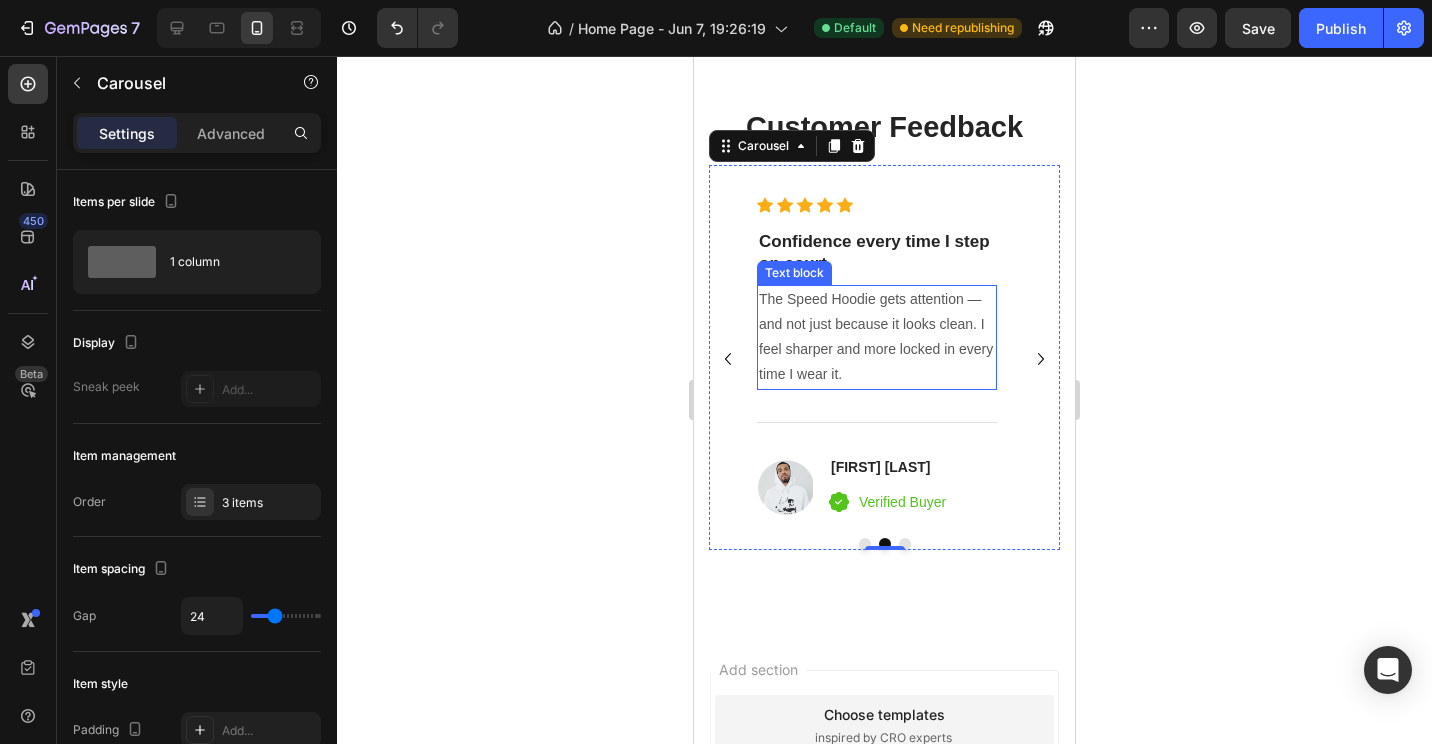 click on "The Speed Hoodie gets attention — and not just because it looks clean. I feel sharper and more locked in every time I wear it." at bounding box center (877, 337) 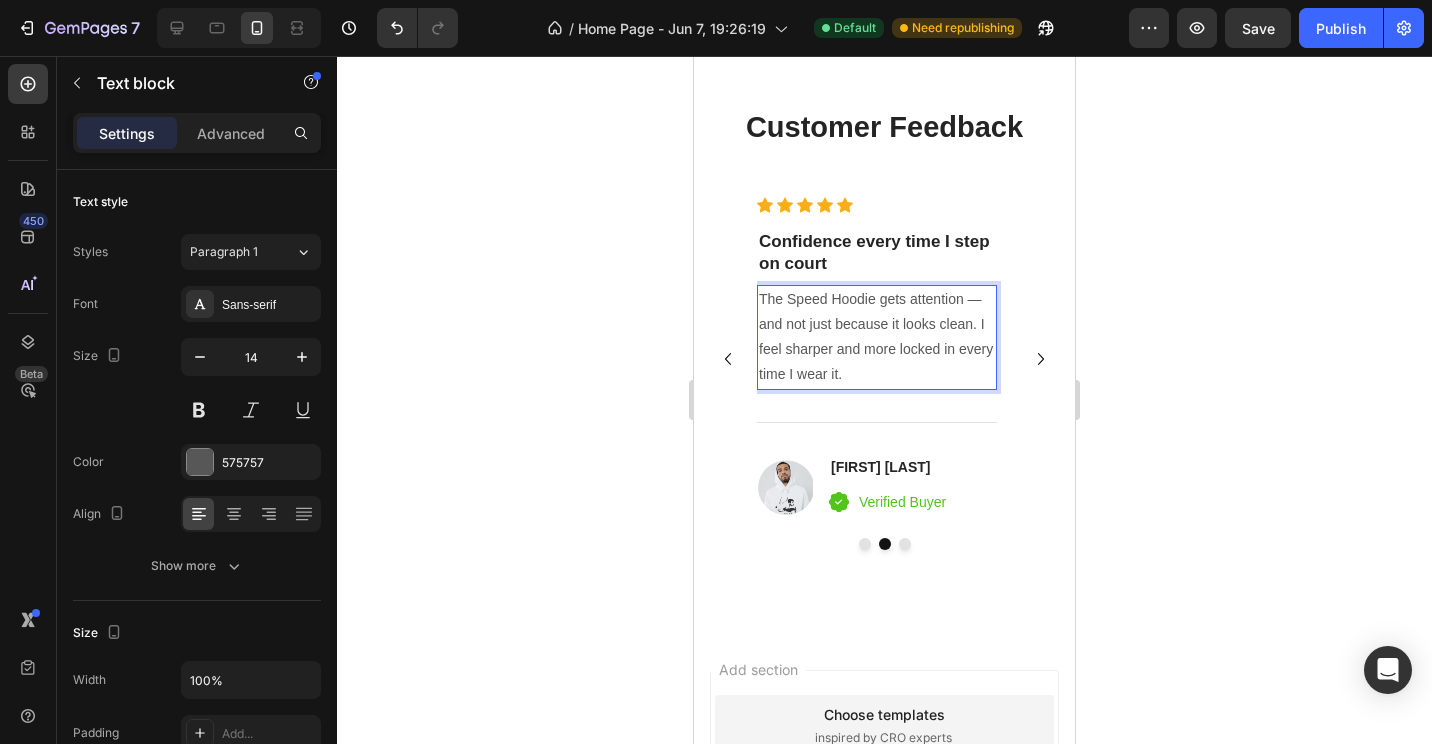 click on "The Speed Hoodie gets attention — and not just because it looks clean. I feel sharper and more locked in every time I wear it." at bounding box center [877, 337] 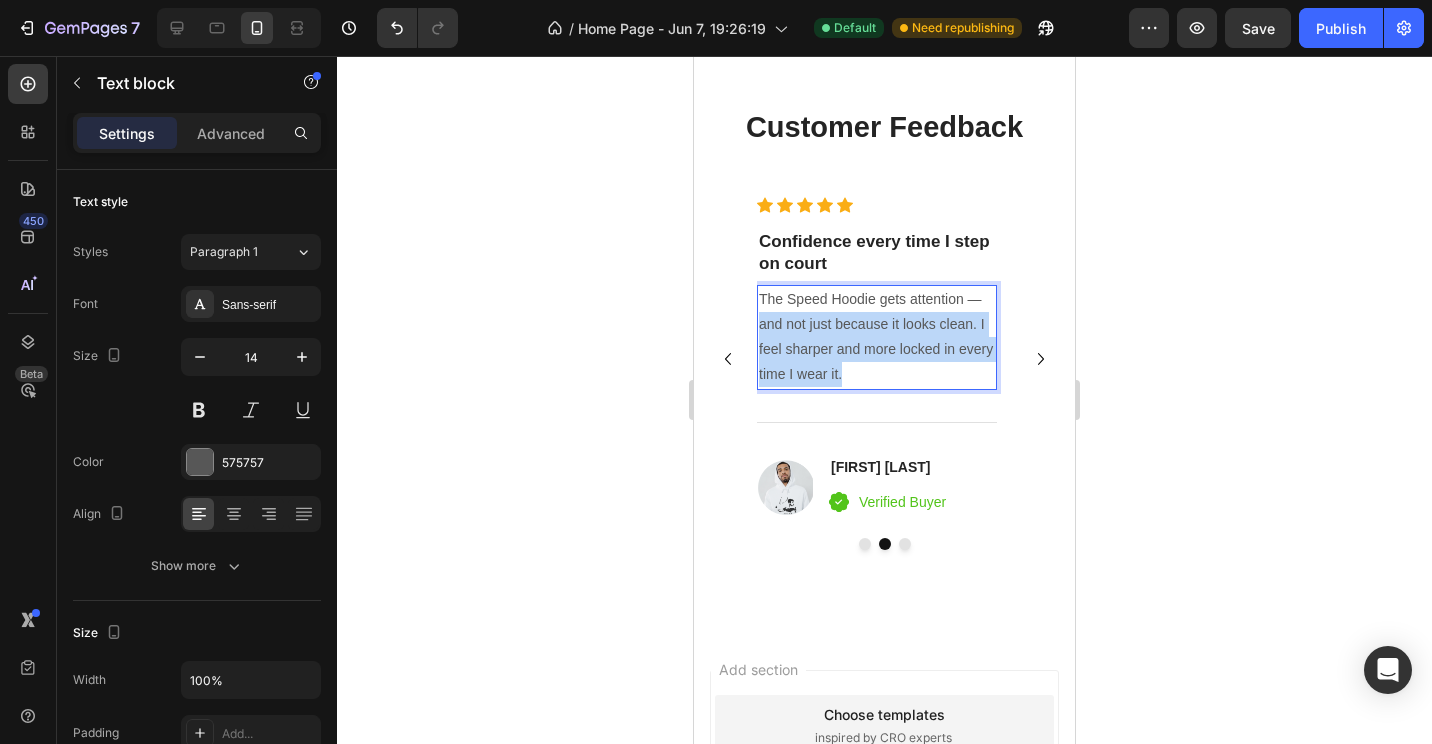 drag, startPoint x: 760, startPoint y: 322, endPoint x: 846, endPoint y: 367, distance: 97.06184 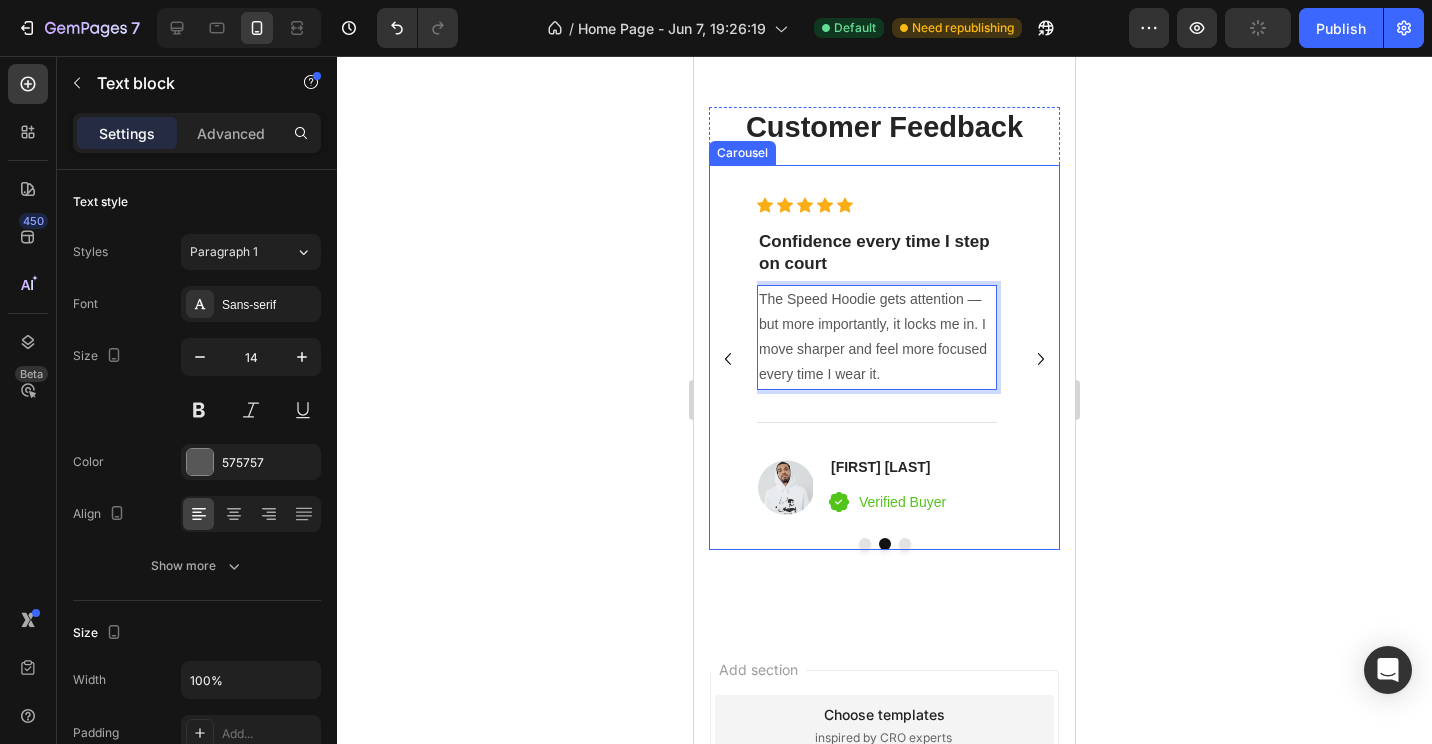click 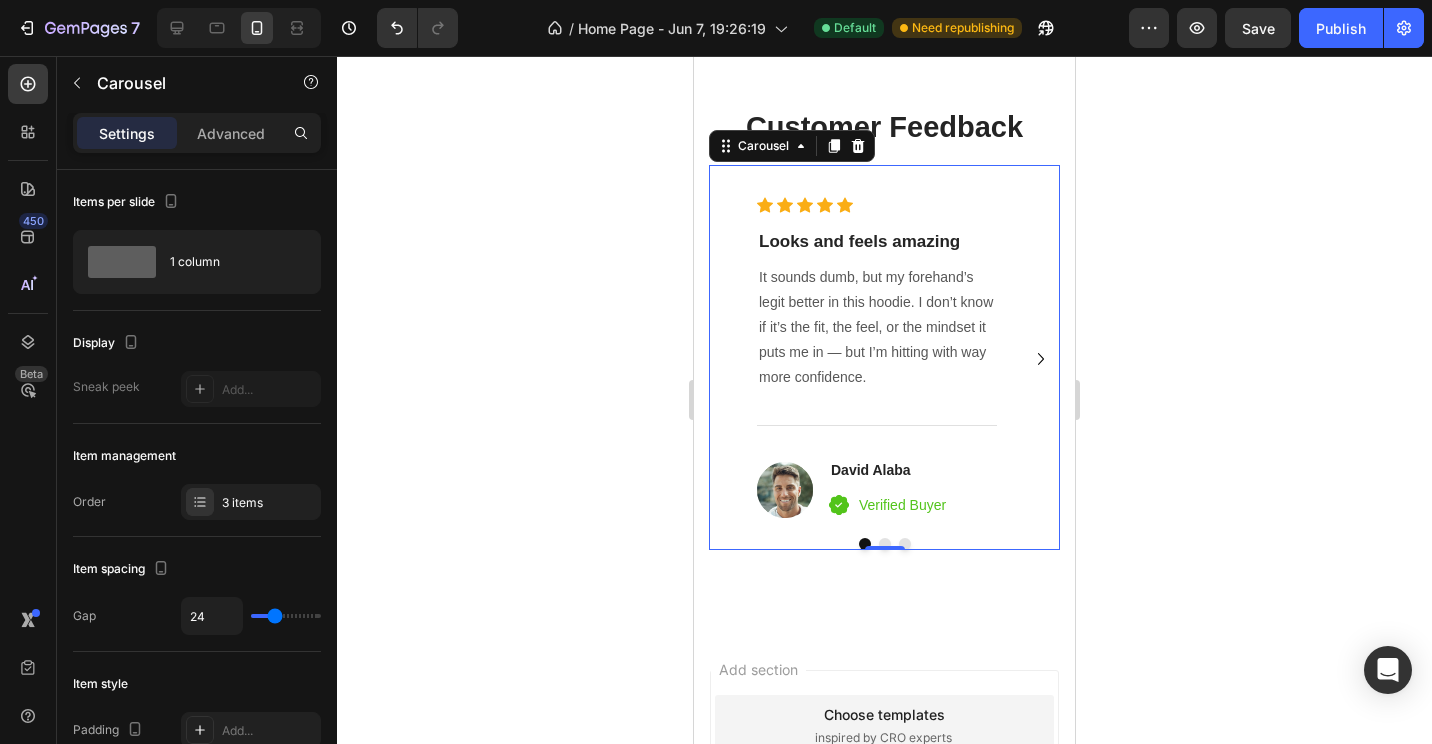click 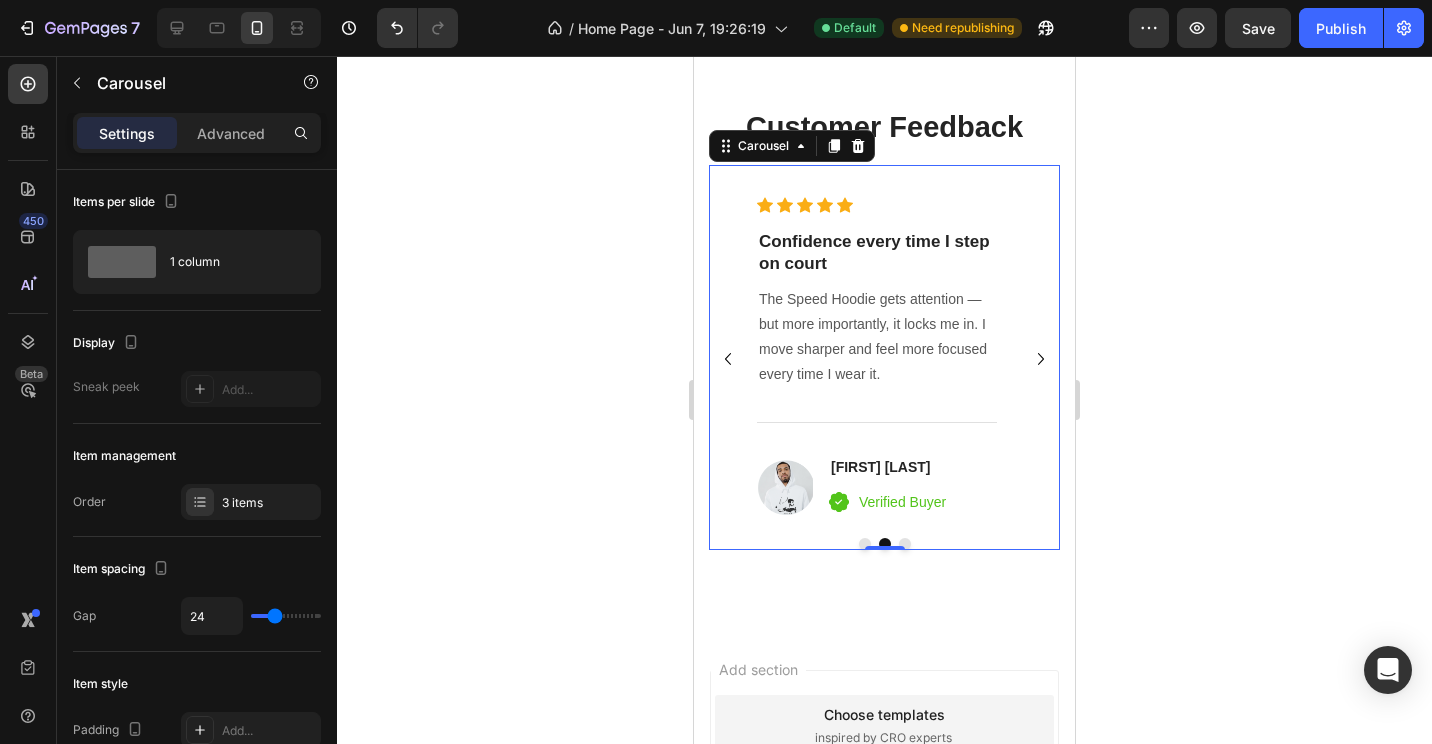 click 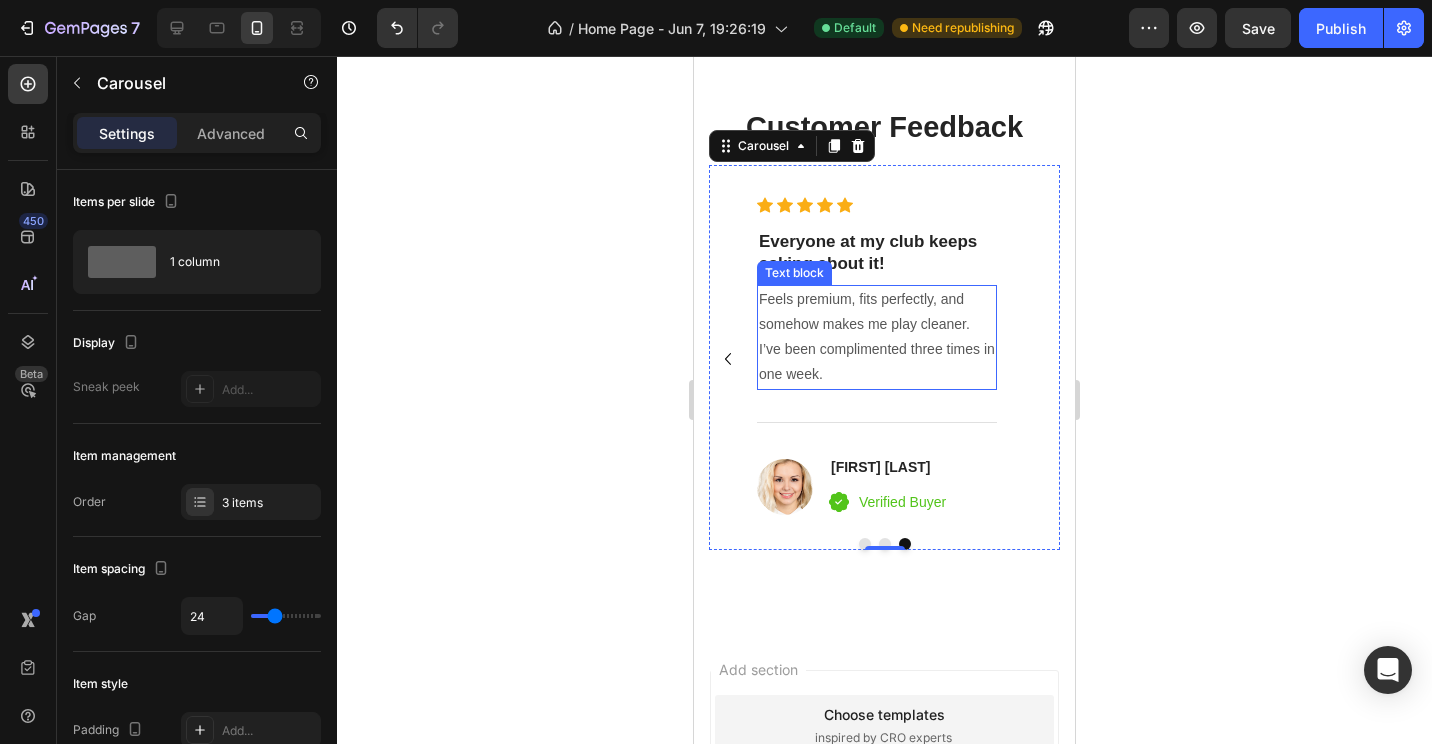 click on "Feels premium, fits perfectly, and somehow makes me play cleaner. I’ve been complimented three times in one week." at bounding box center [877, 337] 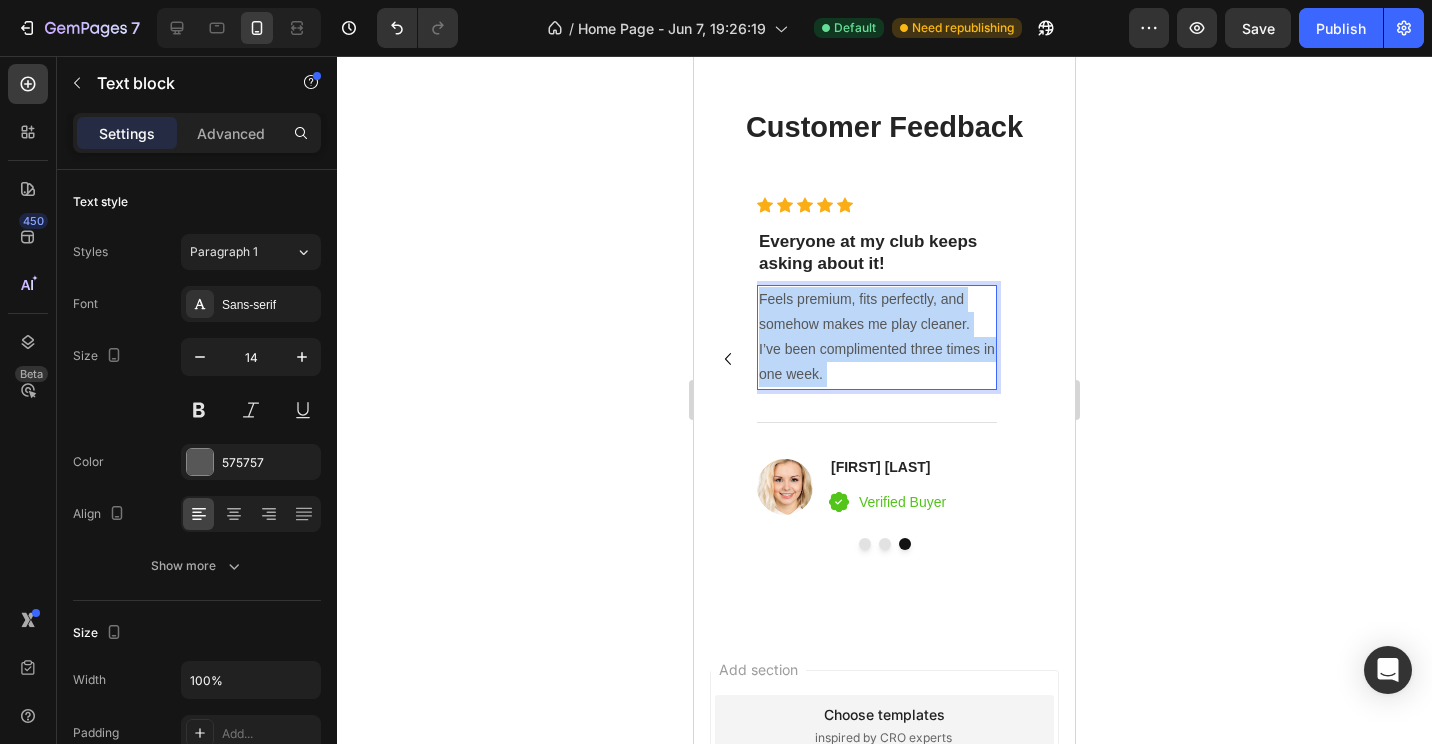 drag, startPoint x: 842, startPoint y: 375, endPoint x: 813, endPoint y: 361, distance: 32.202484 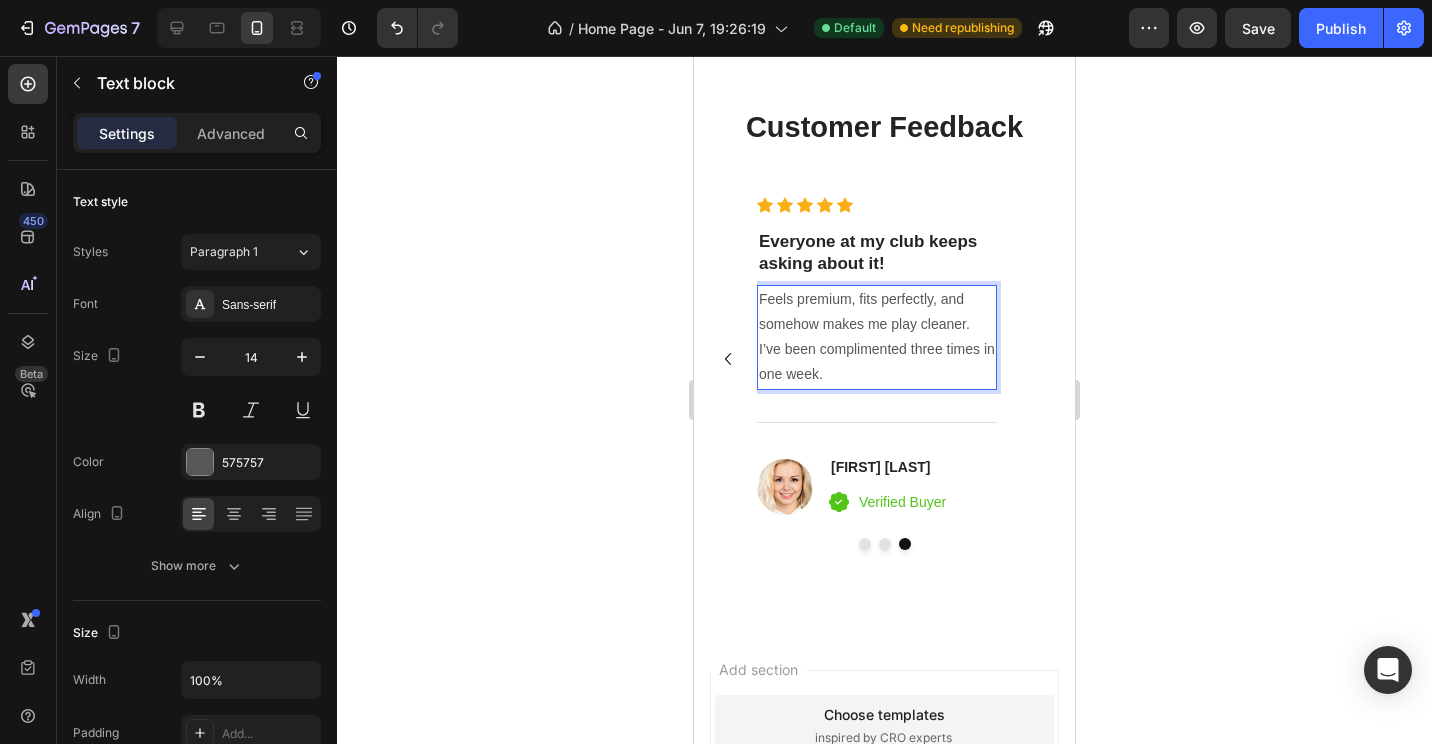 click on "Feels premium, fits perfectly, and somehow makes me play cleaner. I’ve been complimented three times in one week." at bounding box center [877, 337] 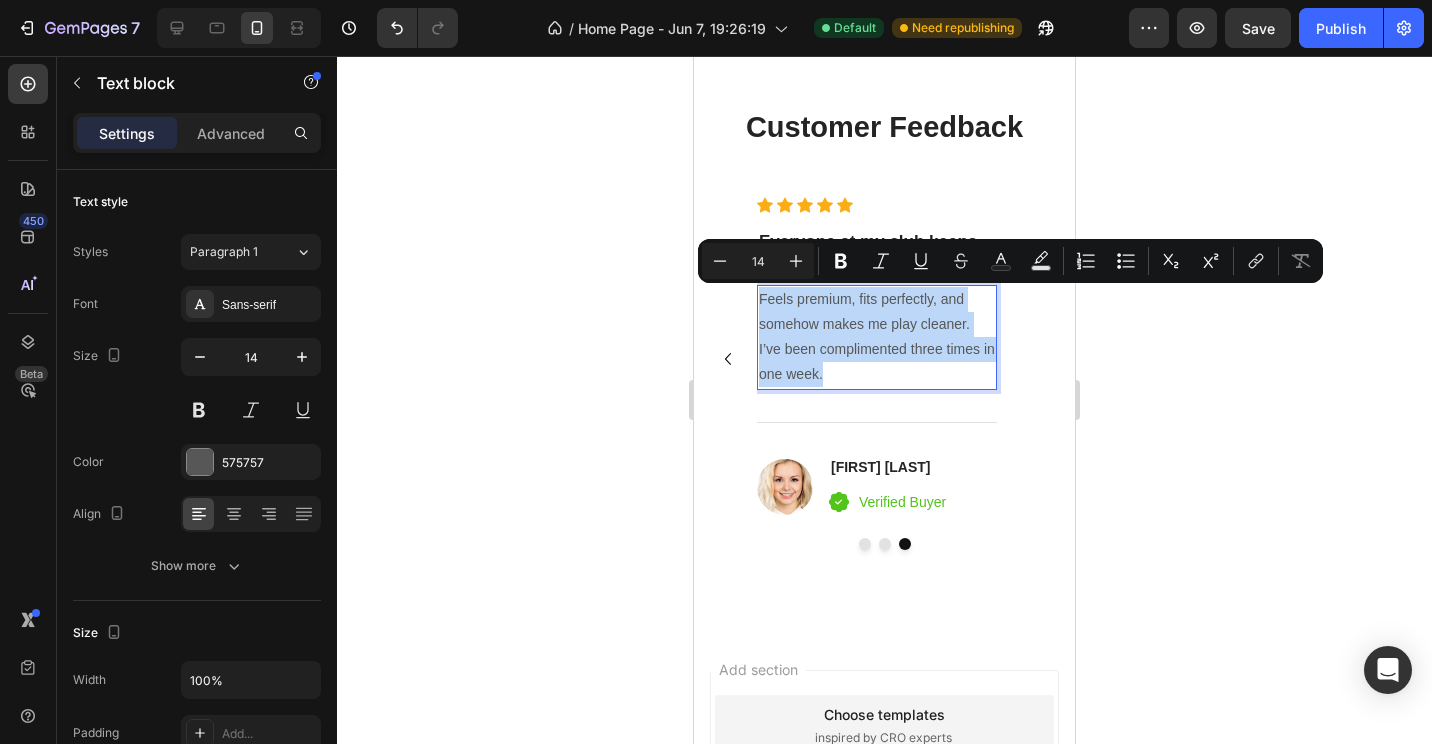 drag, startPoint x: 835, startPoint y: 374, endPoint x: 760, endPoint y: 304, distance: 102.59142 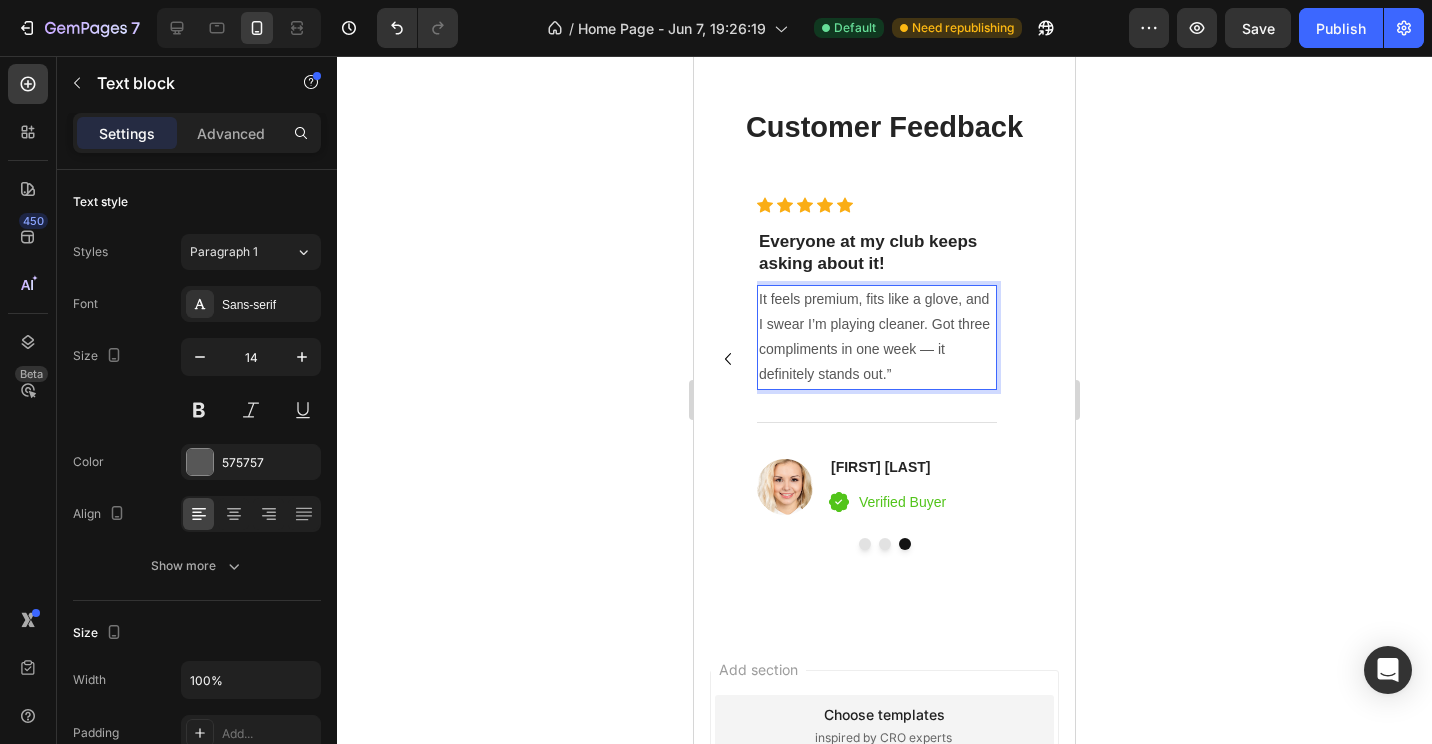 click on "It feels premium, fits like a glove, and I swear I’m playing cleaner. Got three compliments in one week — it definitely stands out.”" at bounding box center (877, 337) 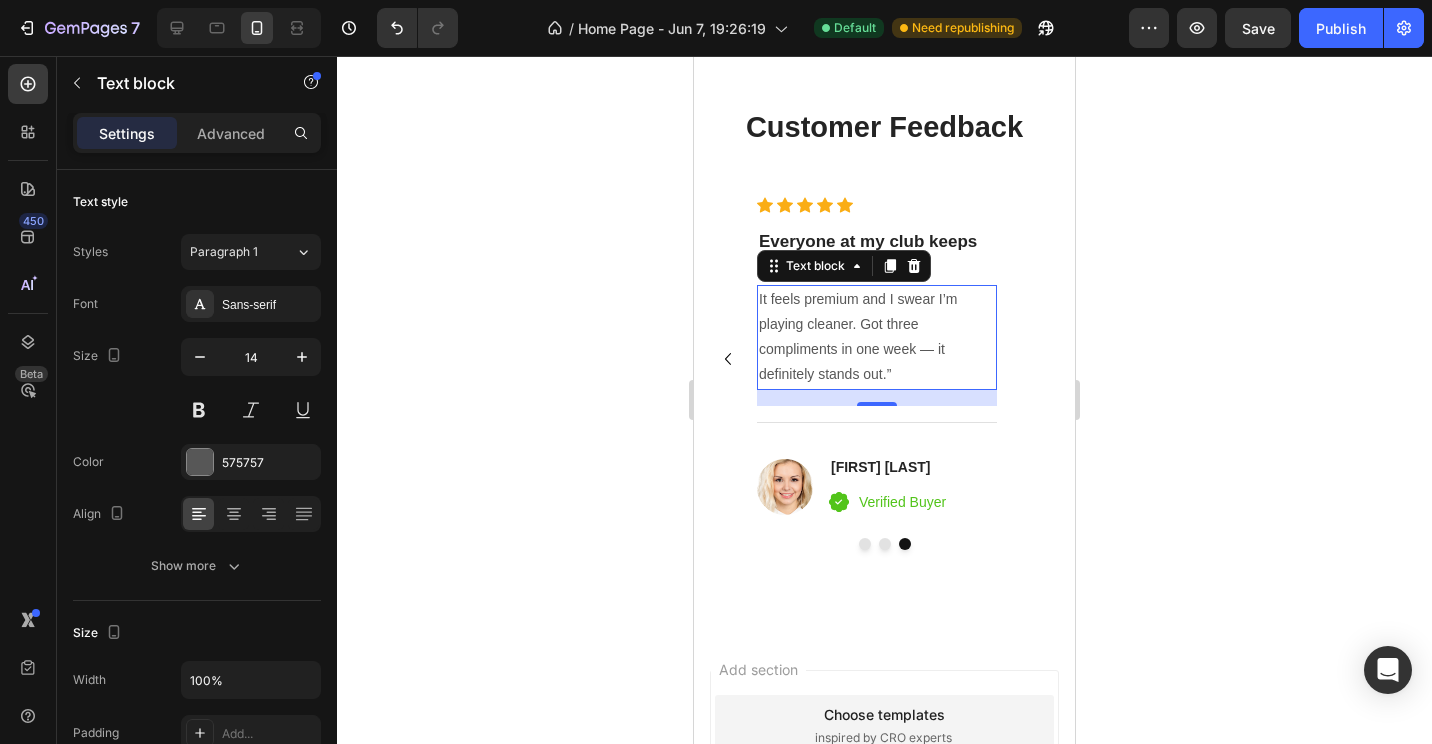 click on "It feels premium and I swear I’m playing cleaner. Got three compliments in one week — it definitely stands out.”" at bounding box center (877, 337) 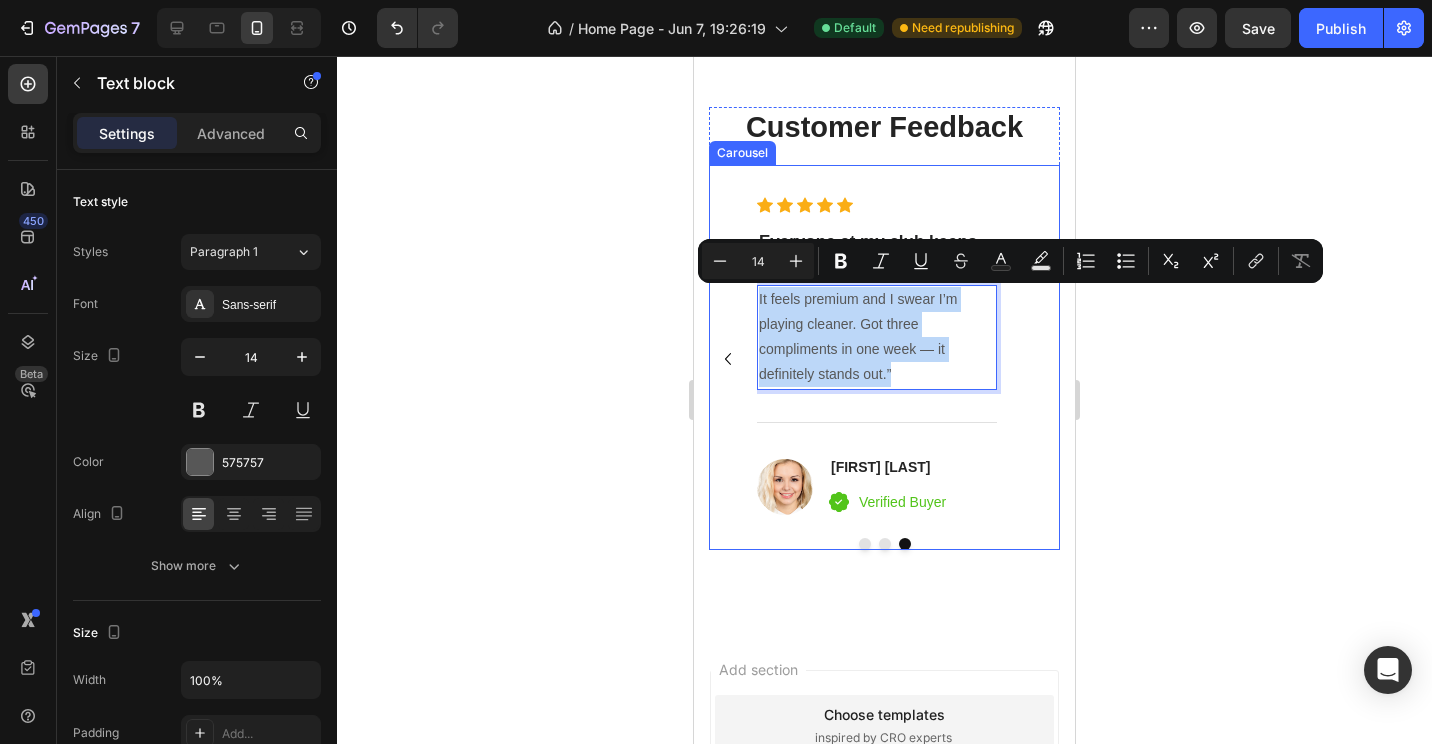 drag, startPoint x: 901, startPoint y: 372, endPoint x: 756, endPoint y: 305, distance: 159.73102 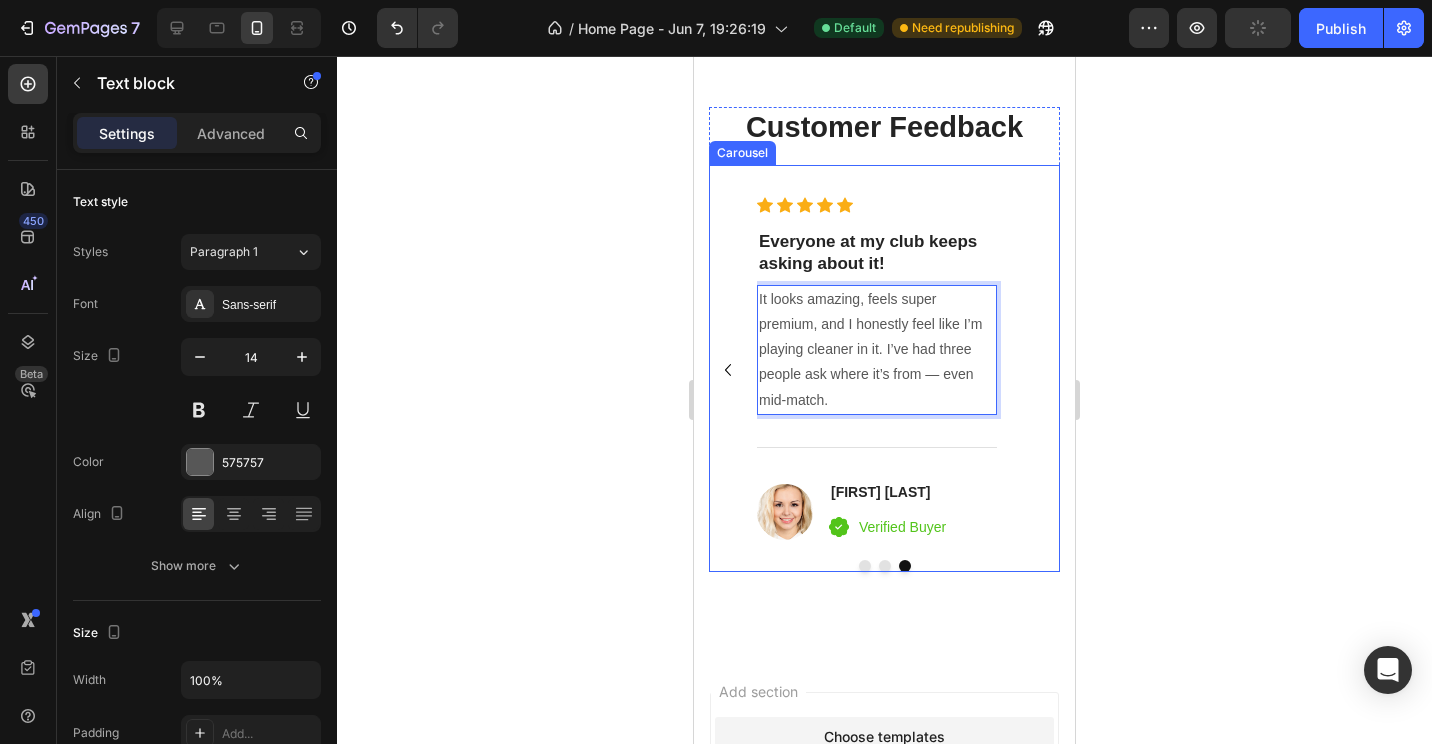 click 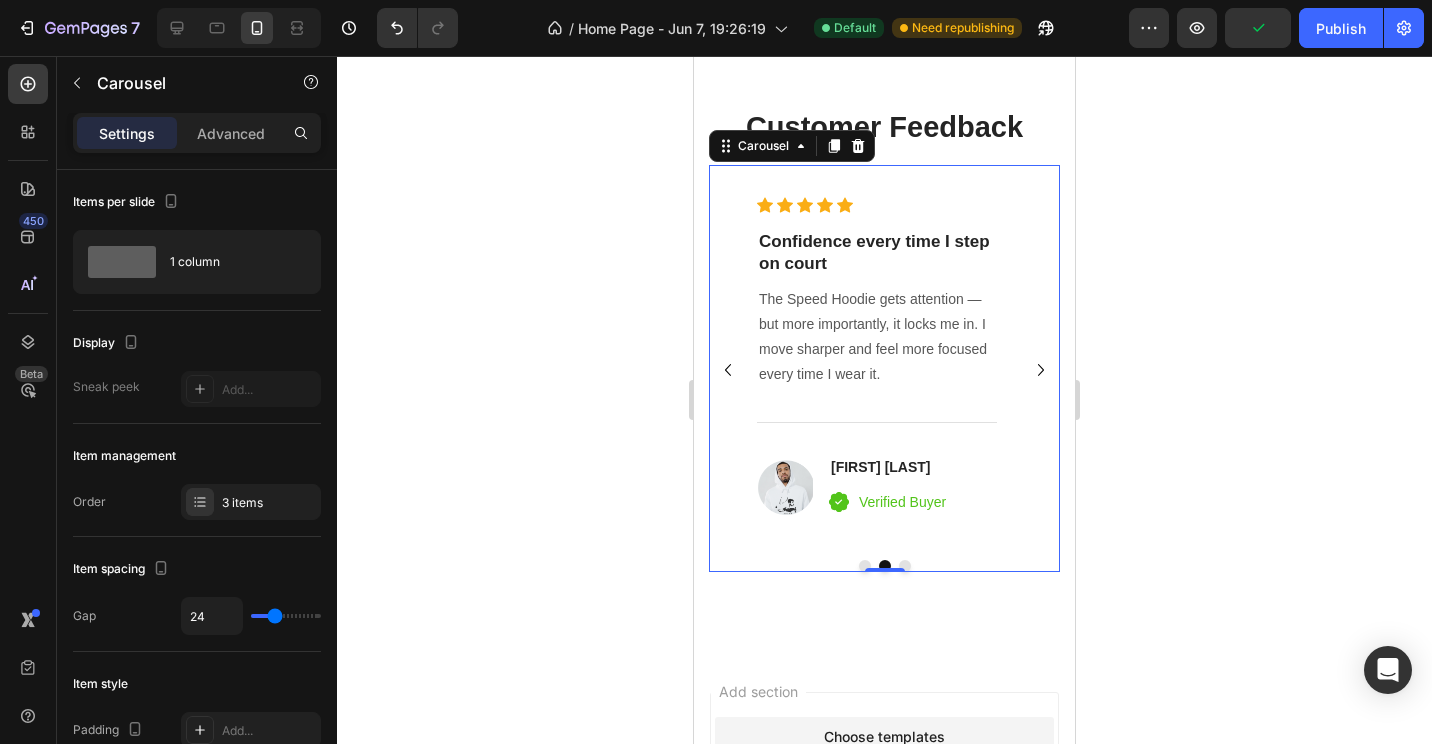 click 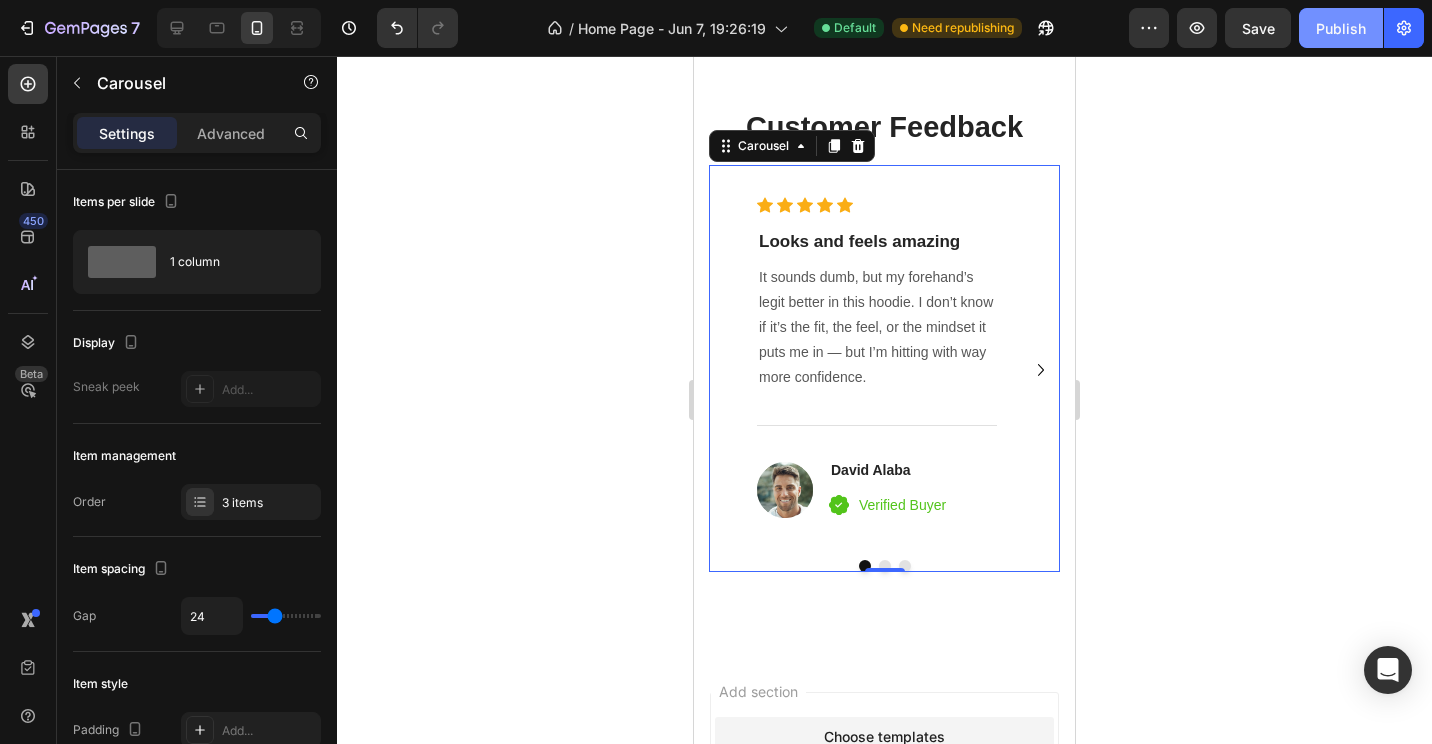 click on "Publish" at bounding box center [1341, 28] 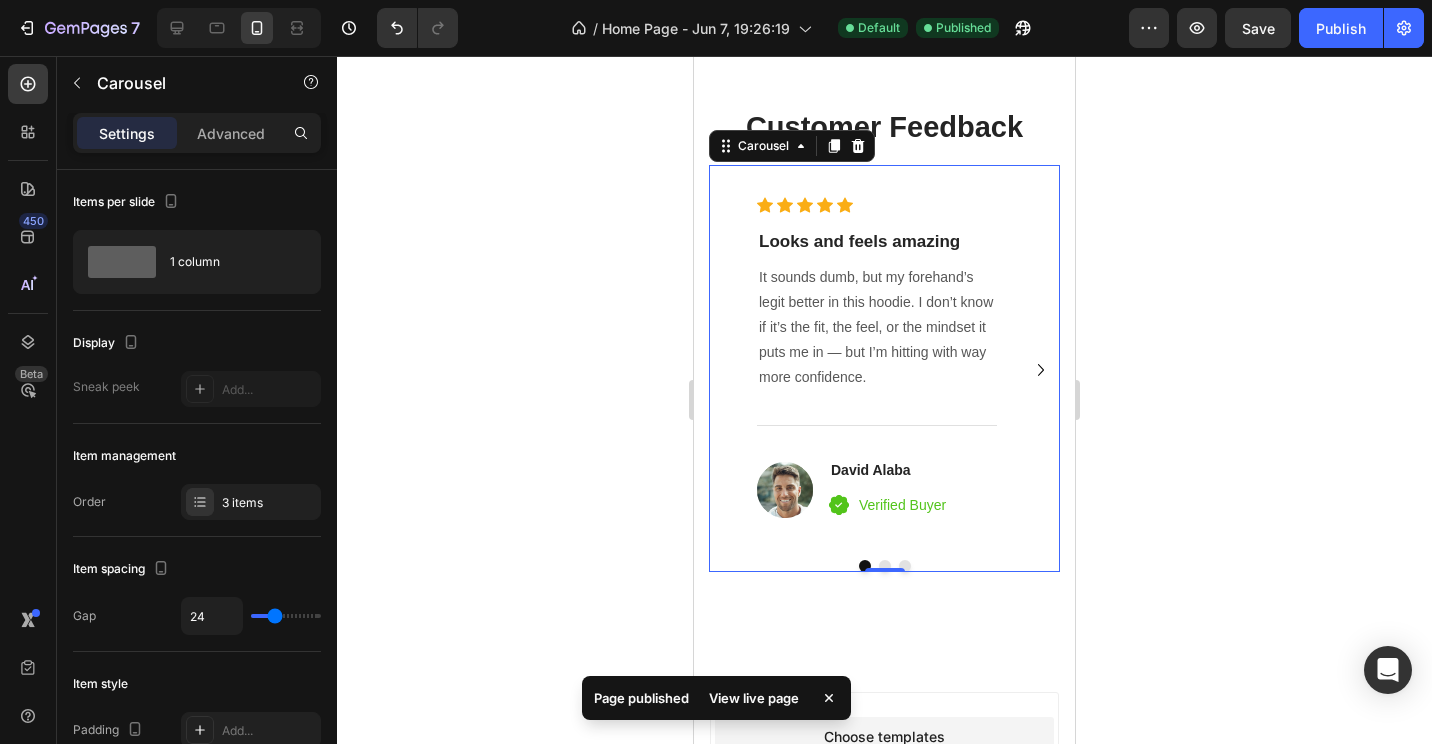 click 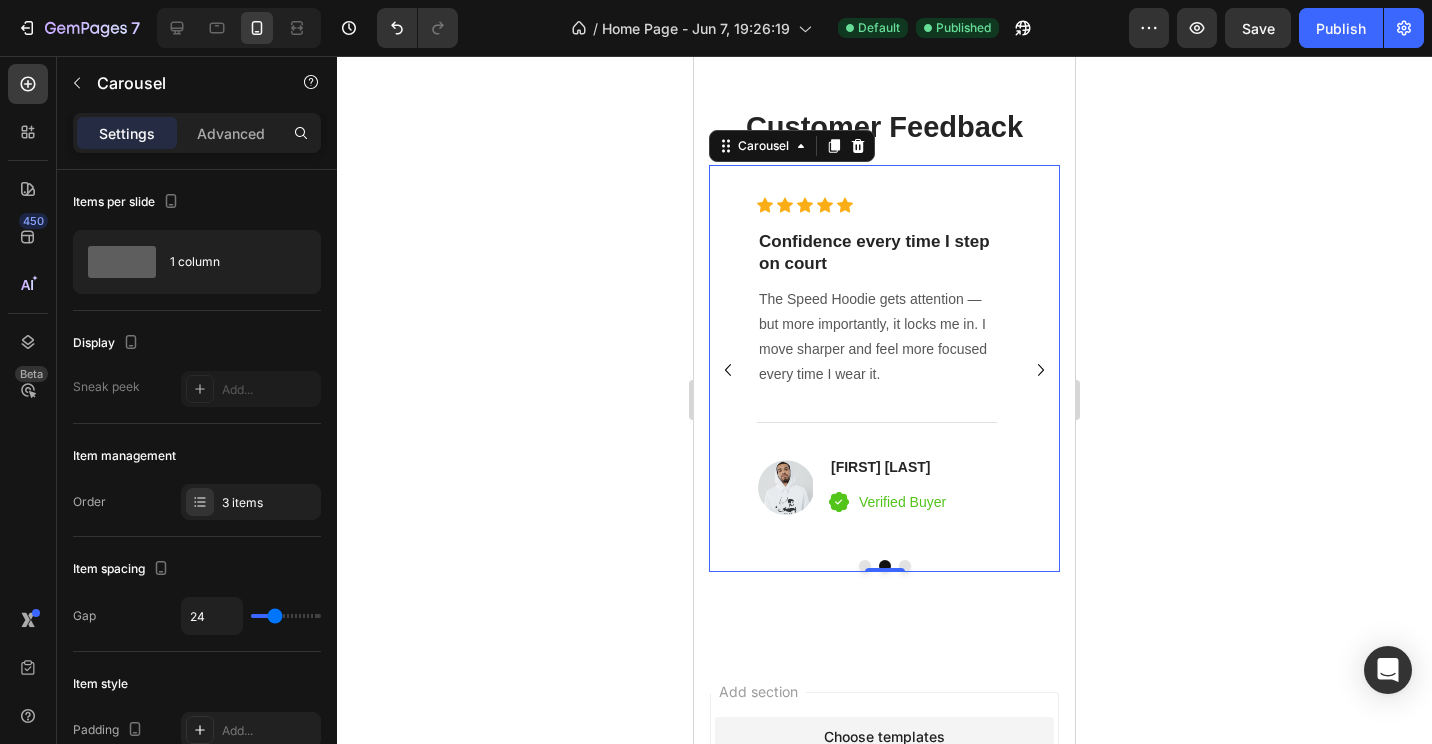 click 